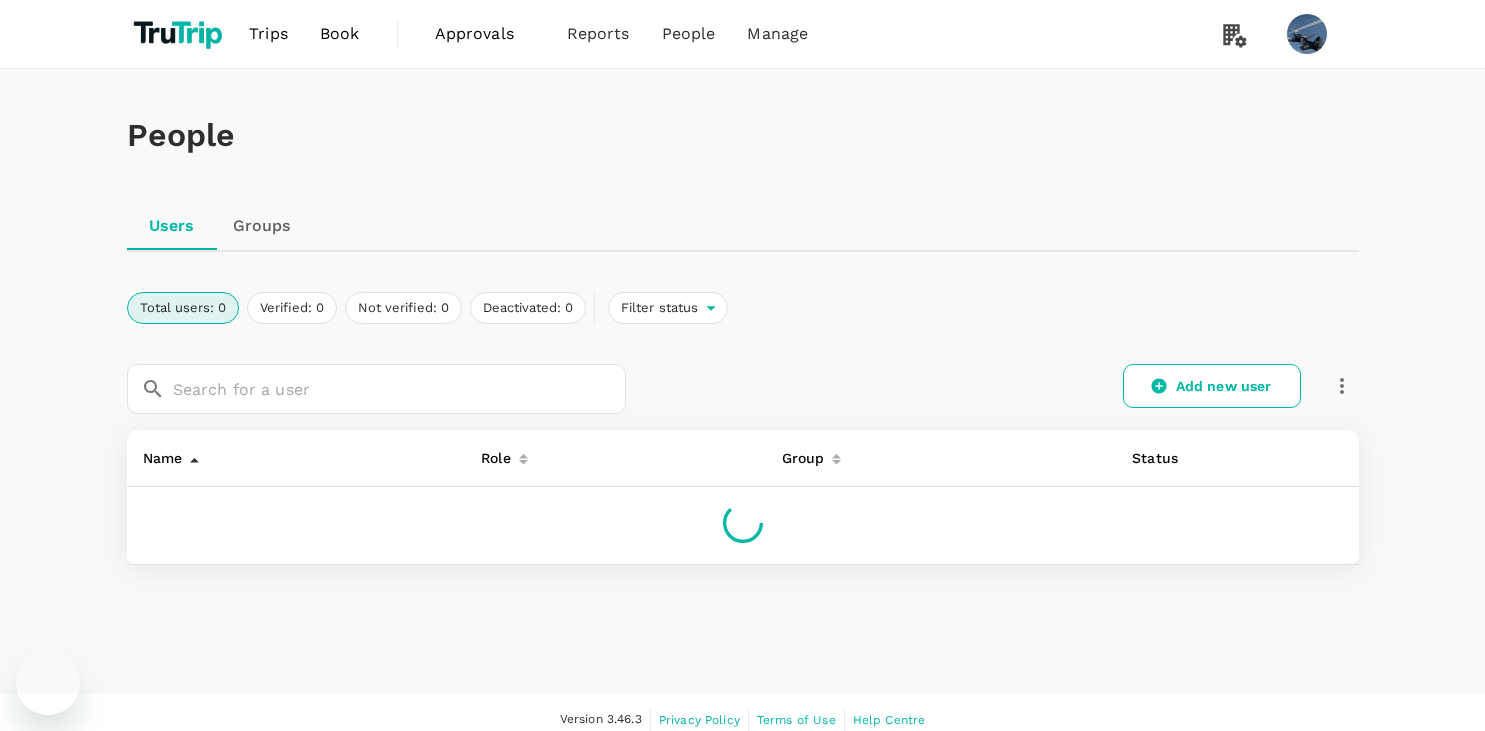 scroll, scrollTop: 0, scrollLeft: 0, axis: both 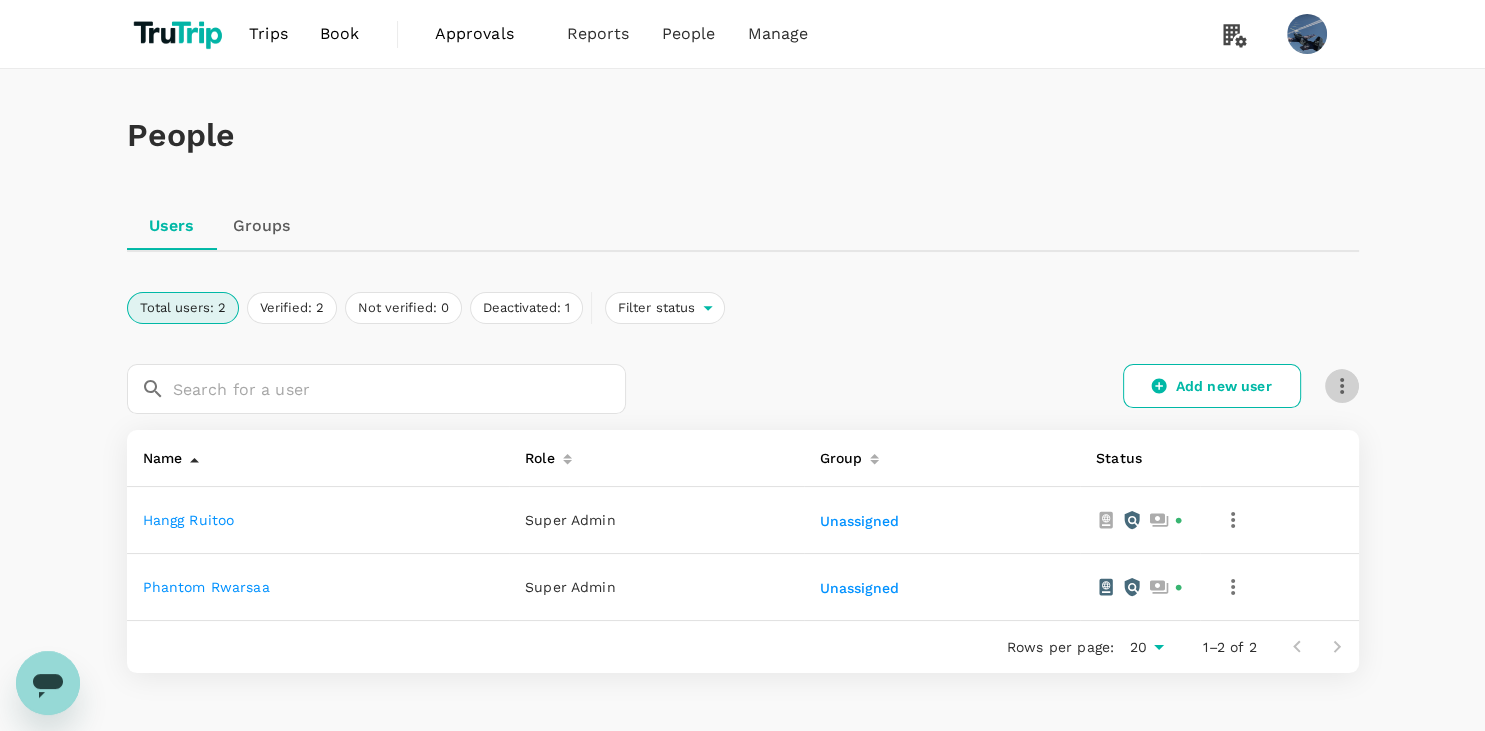 click 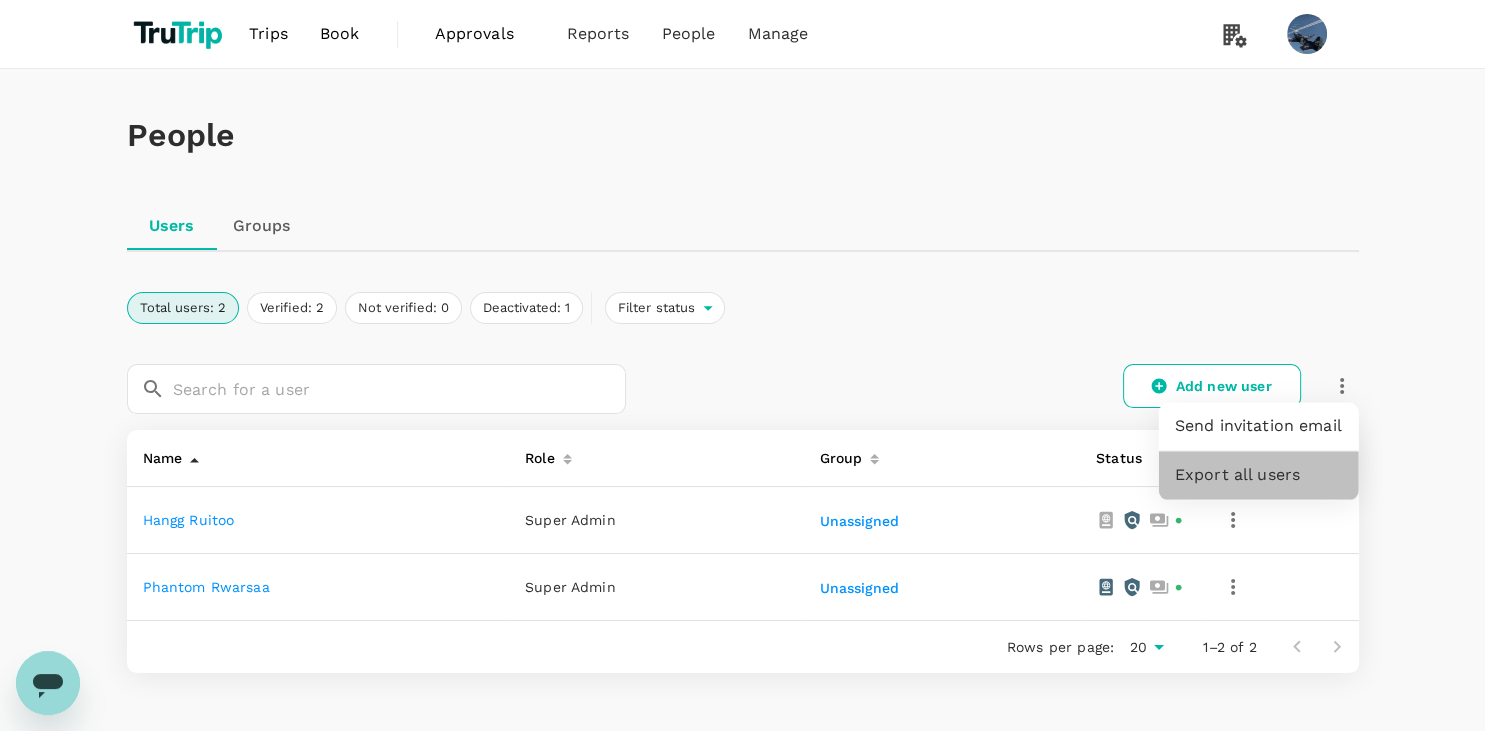click on "Export all users" at bounding box center (1259, 475) 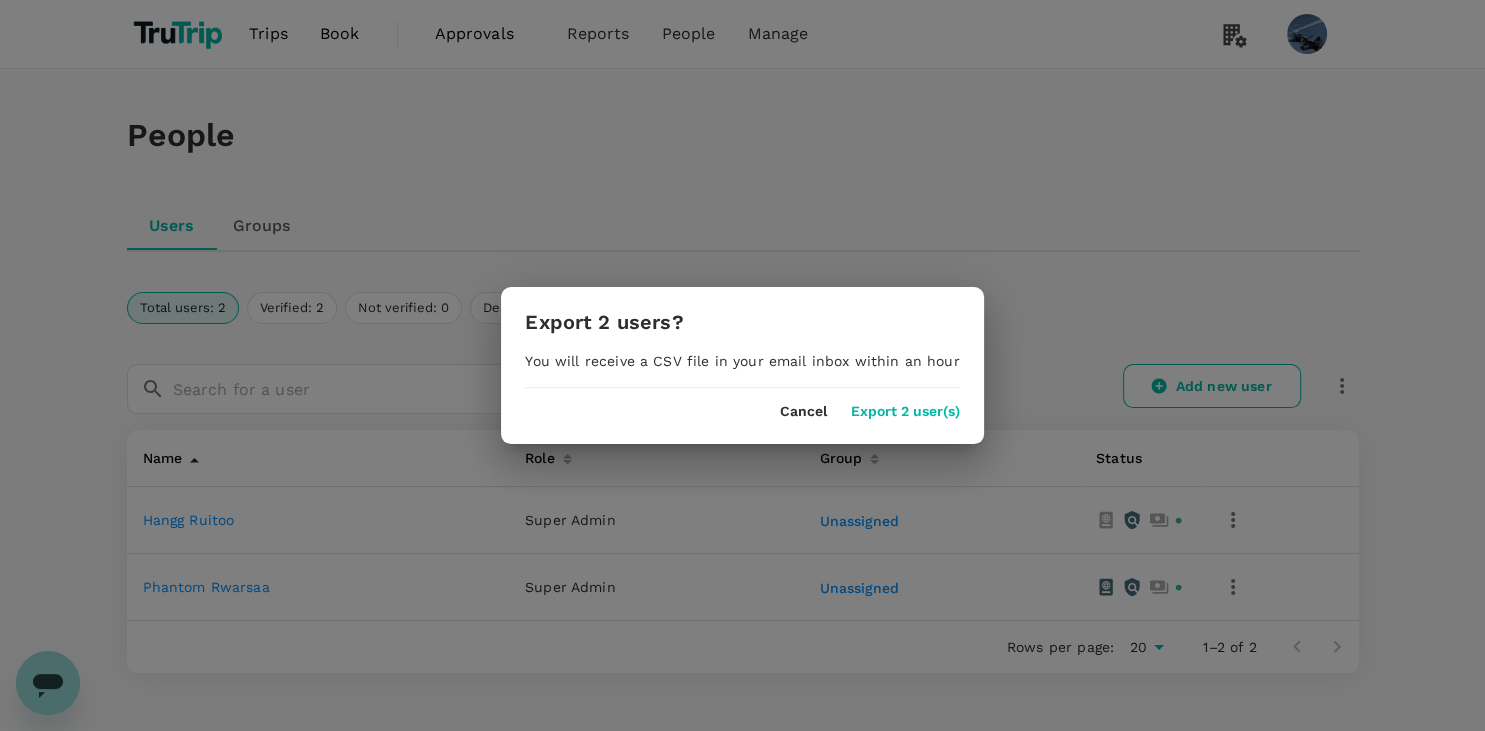 click on "Export 2 user(s)" at bounding box center [905, 412] 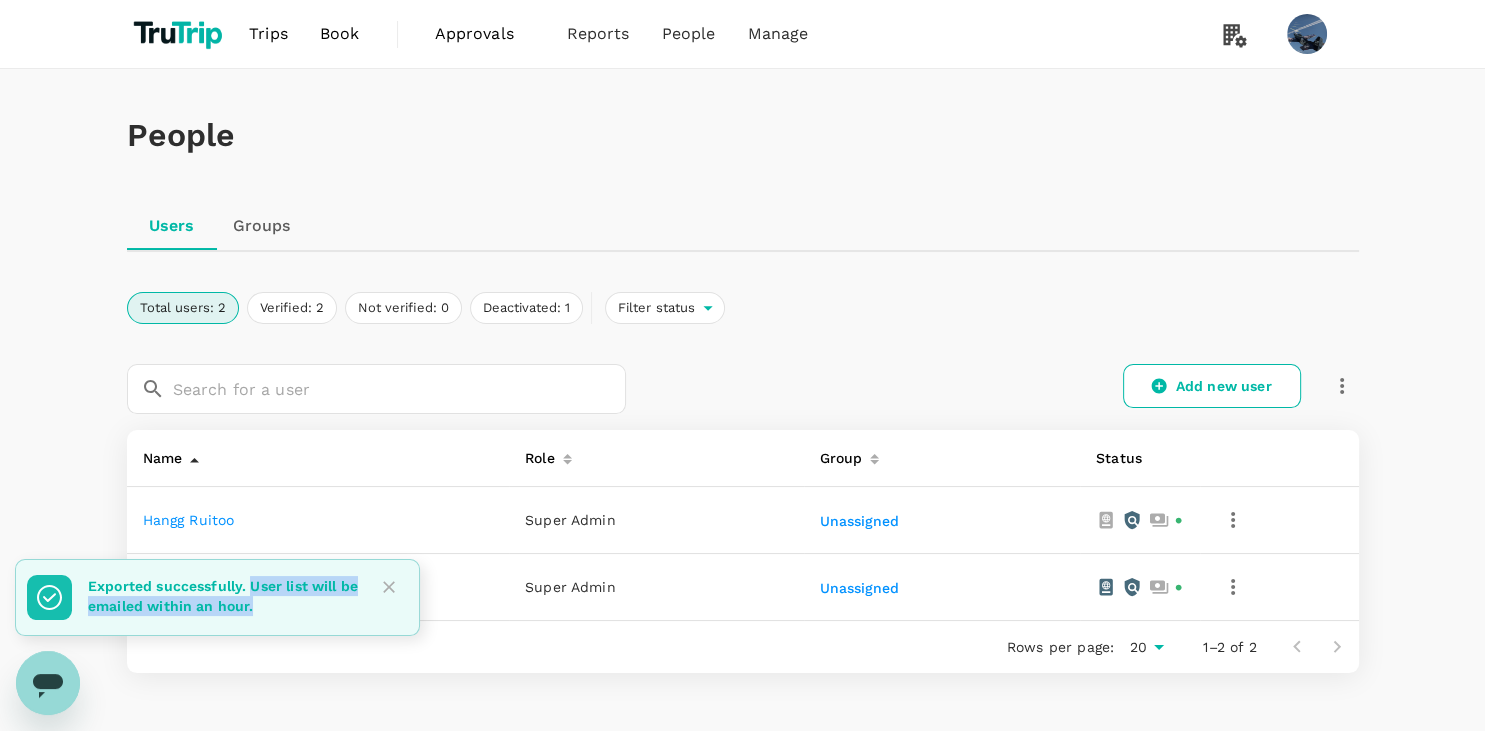 drag, startPoint x: 252, startPoint y: 588, endPoint x: 286, endPoint y: 606, distance: 38.470768 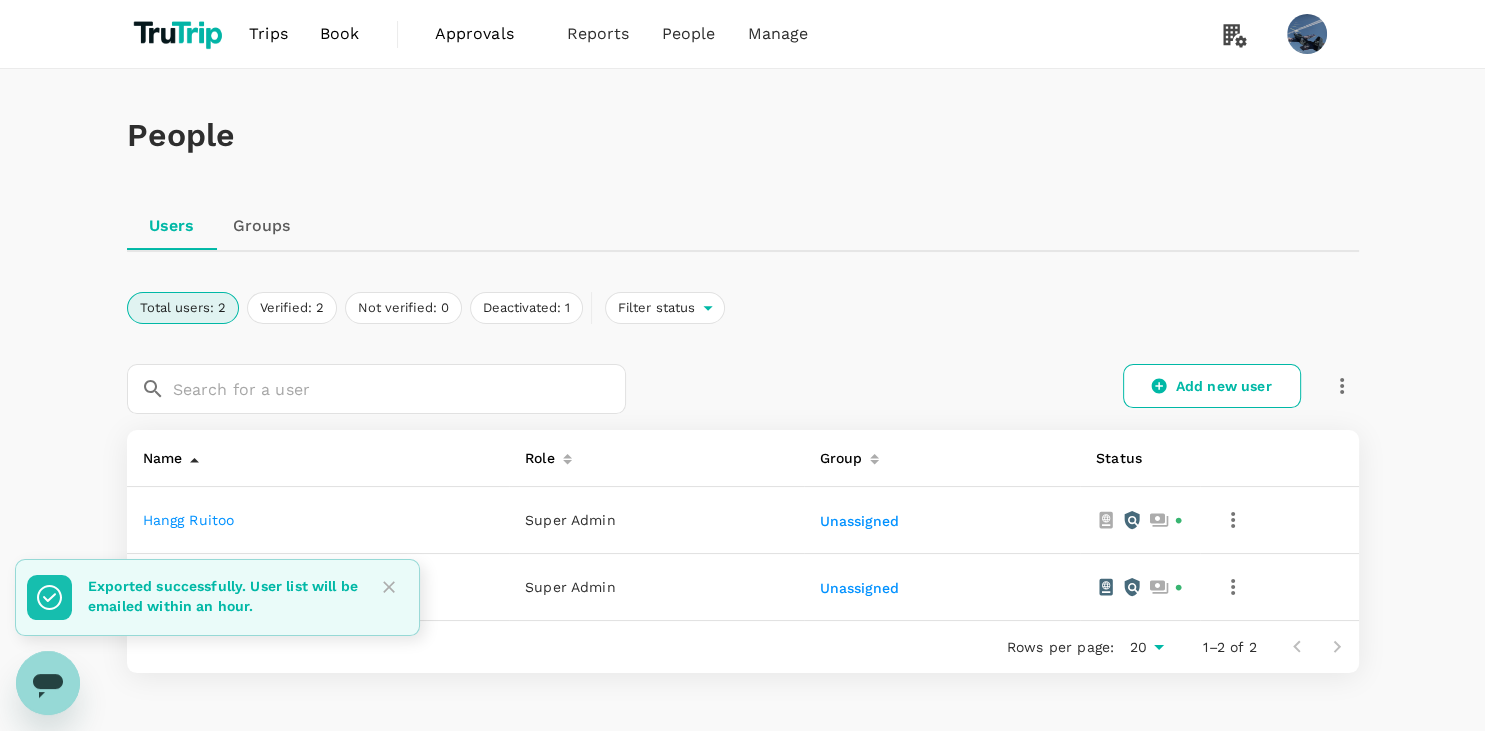click on "Exported successfully. User list will be emailed within an hour." at bounding box center (223, 596) 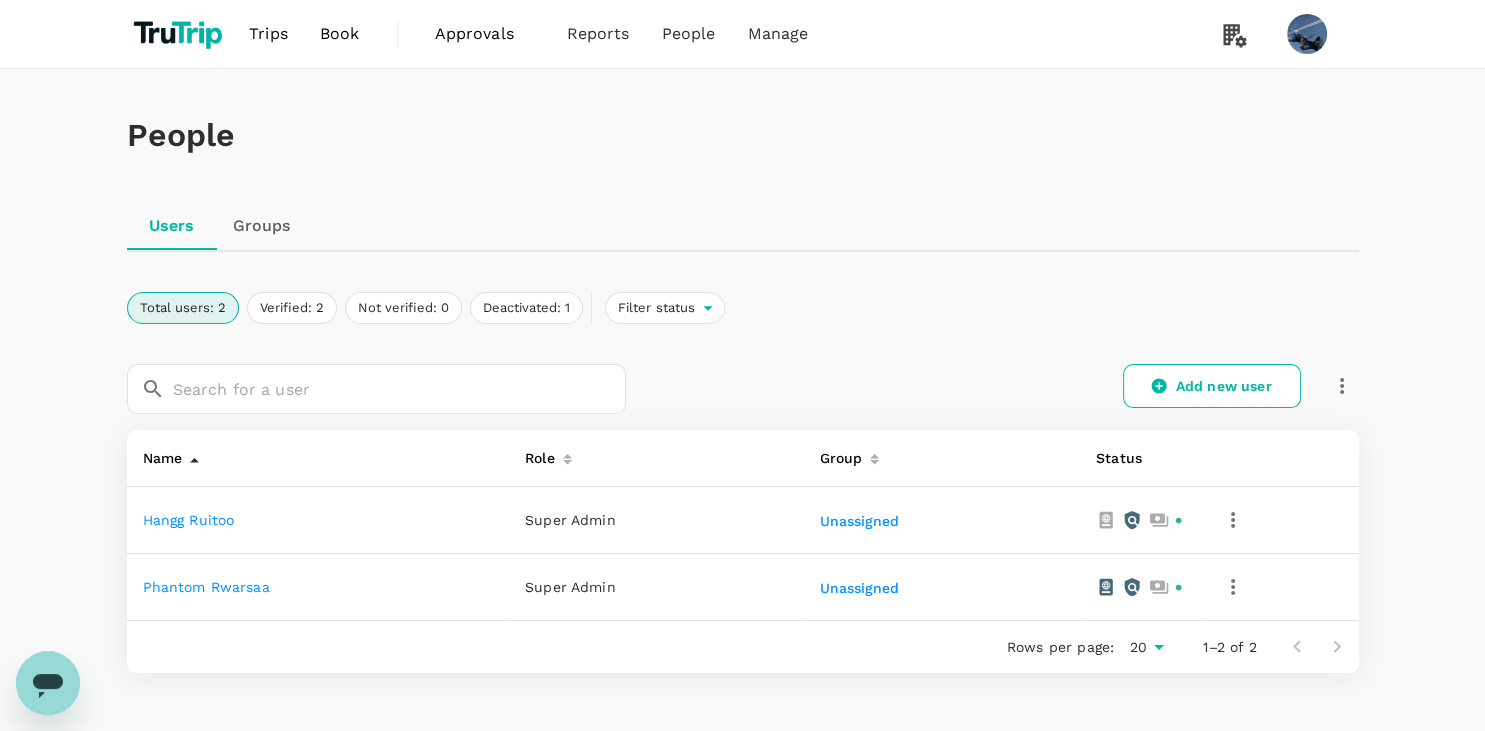 click at bounding box center (1233, 520) 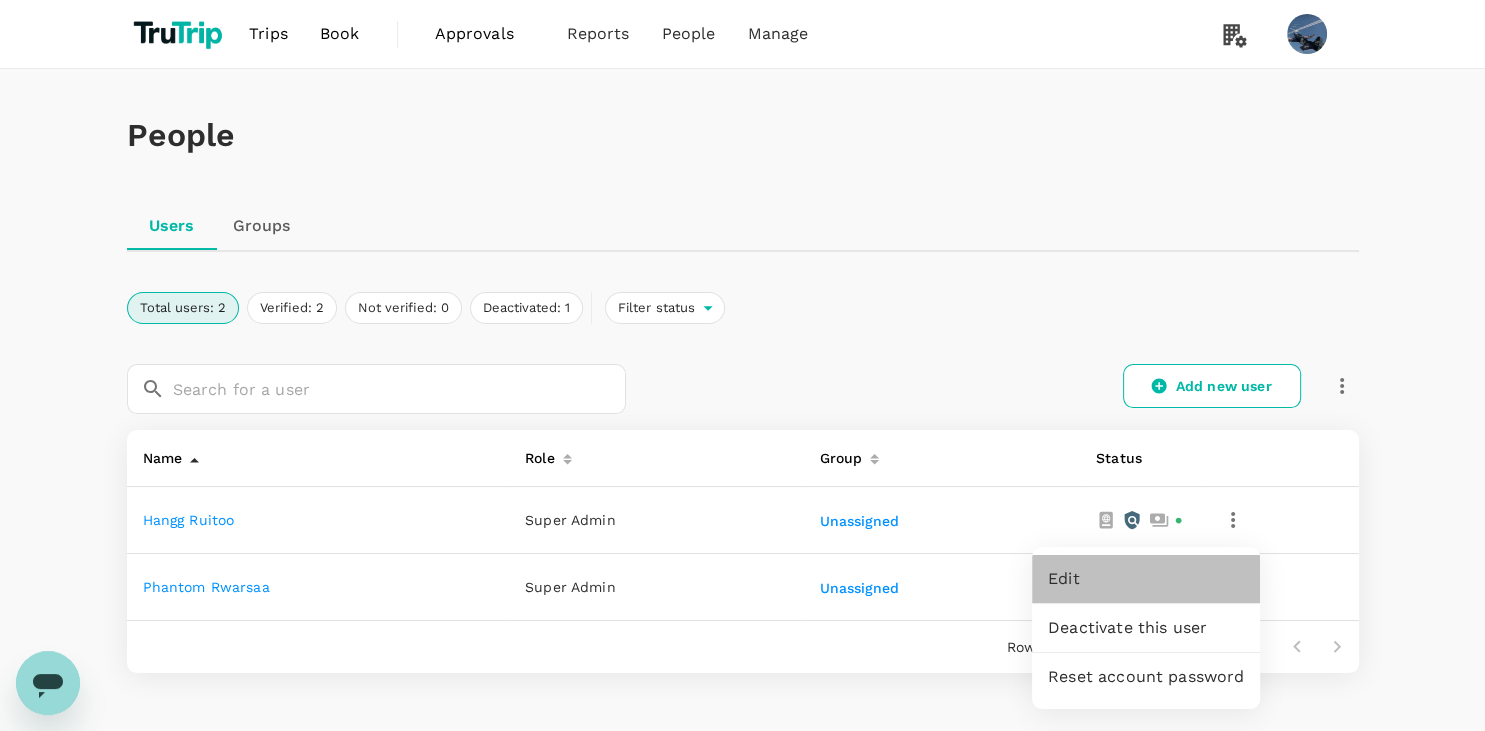 click on "Edit" at bounding box center (1146, 579) 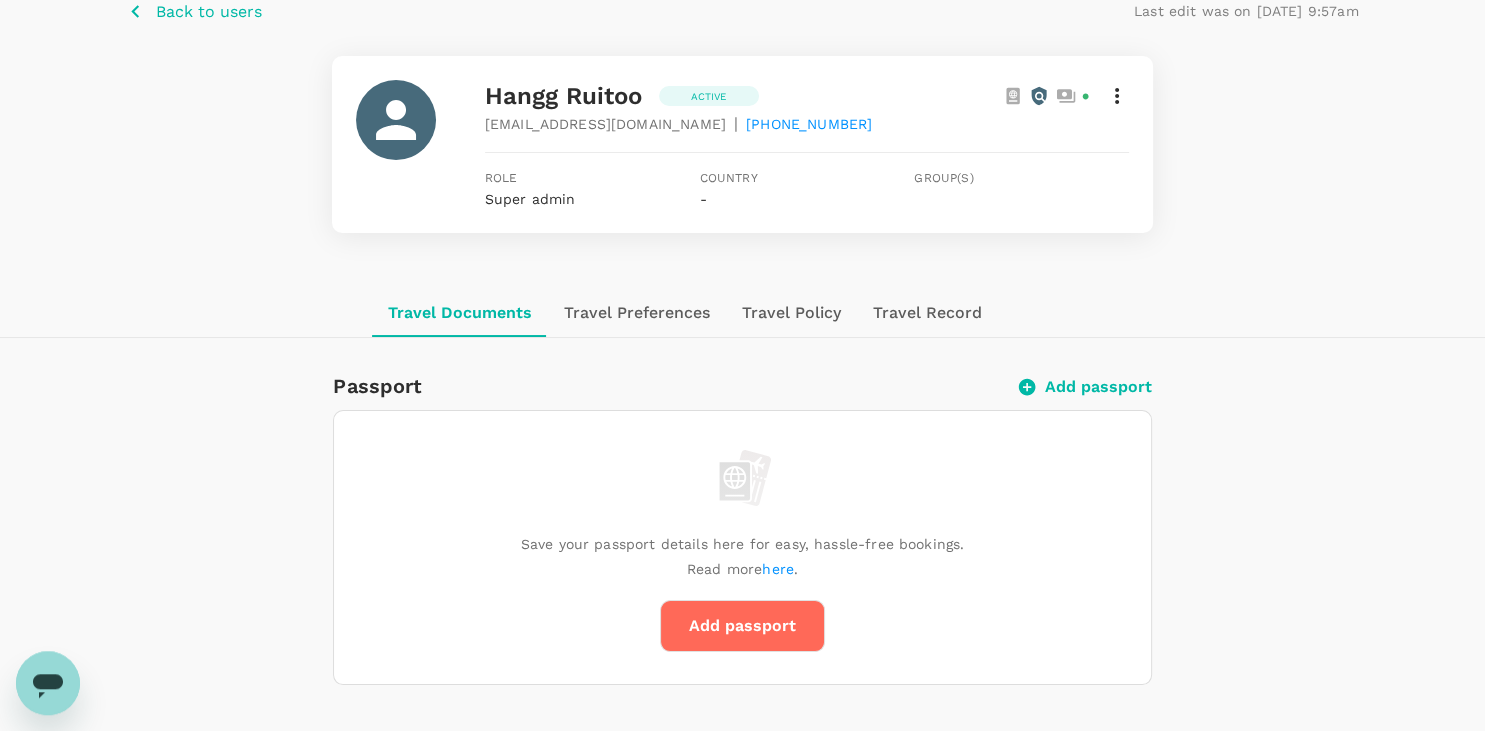 scroll, scrollTop: 0, scrollLeft: 0, axis: both 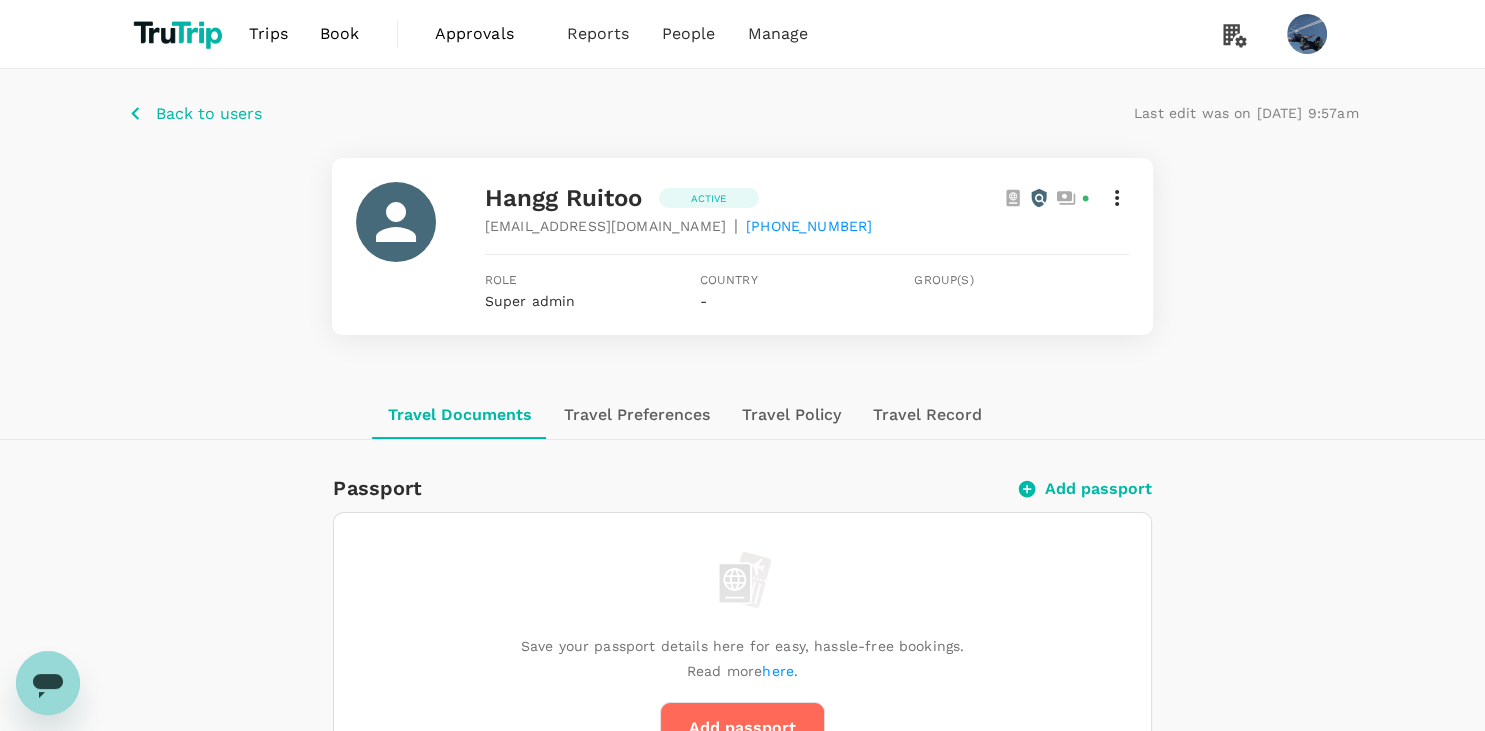 click on "Travel Policy" at bounding box center [791, 415] 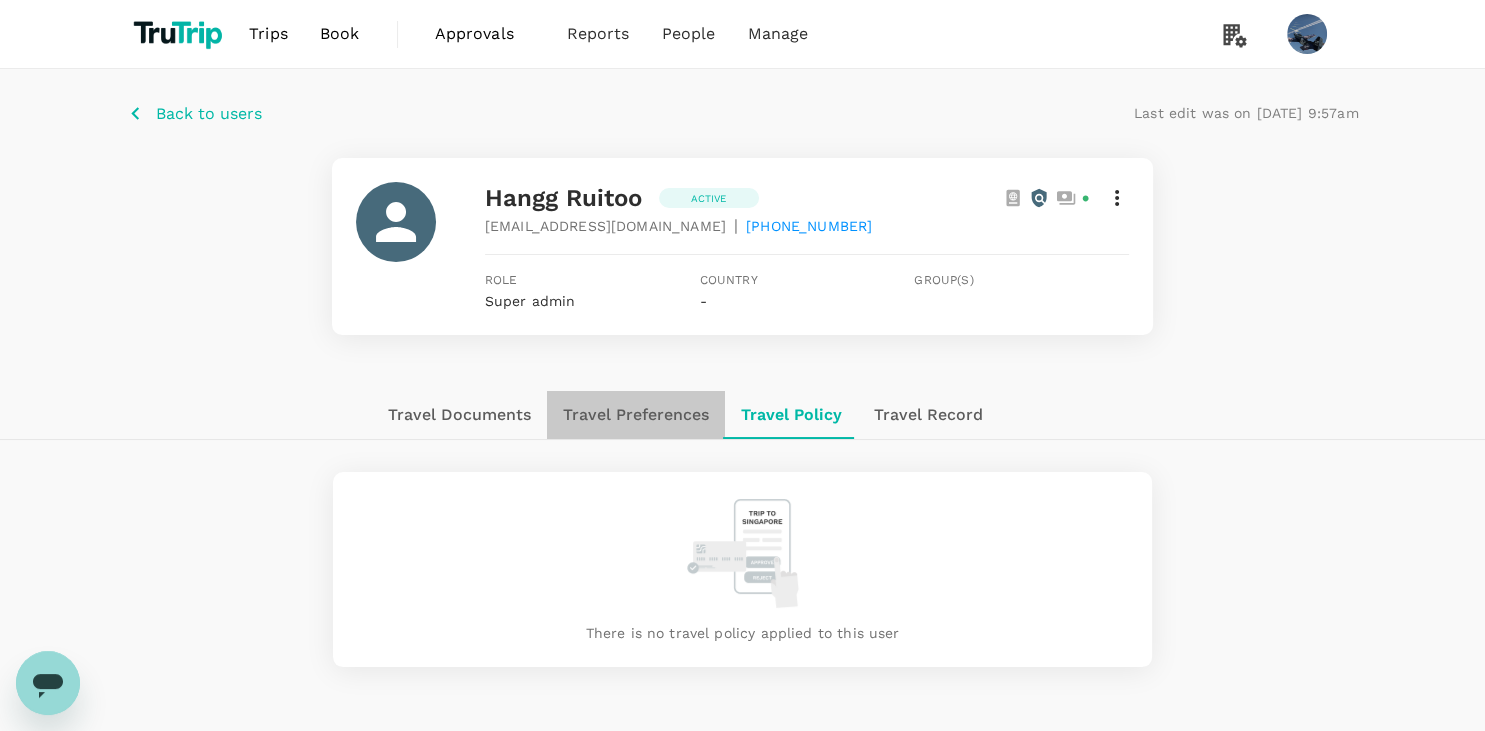 click on "Travel Preferences" at bounding box center [636, 415] 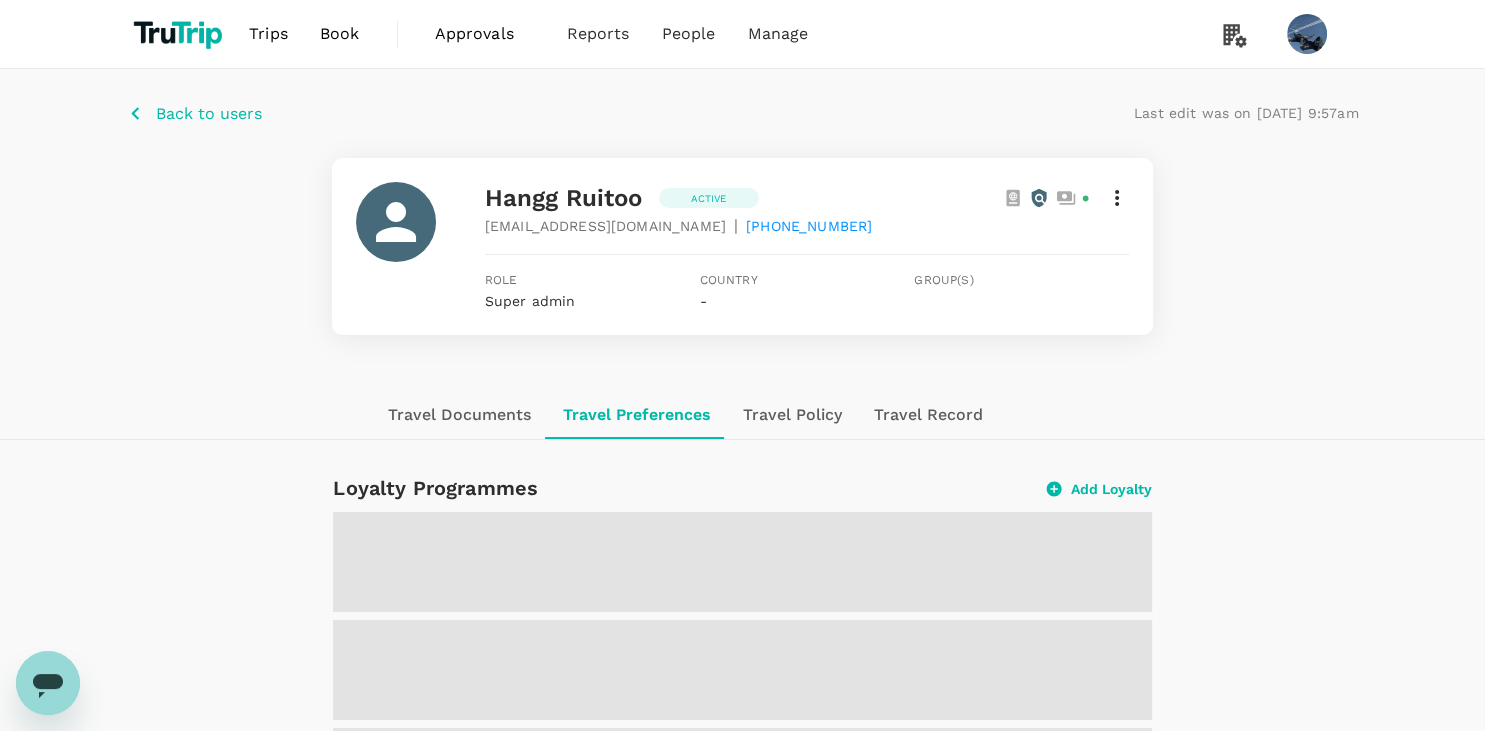 click on "Travel Documents" at bounding box center [459, 415] 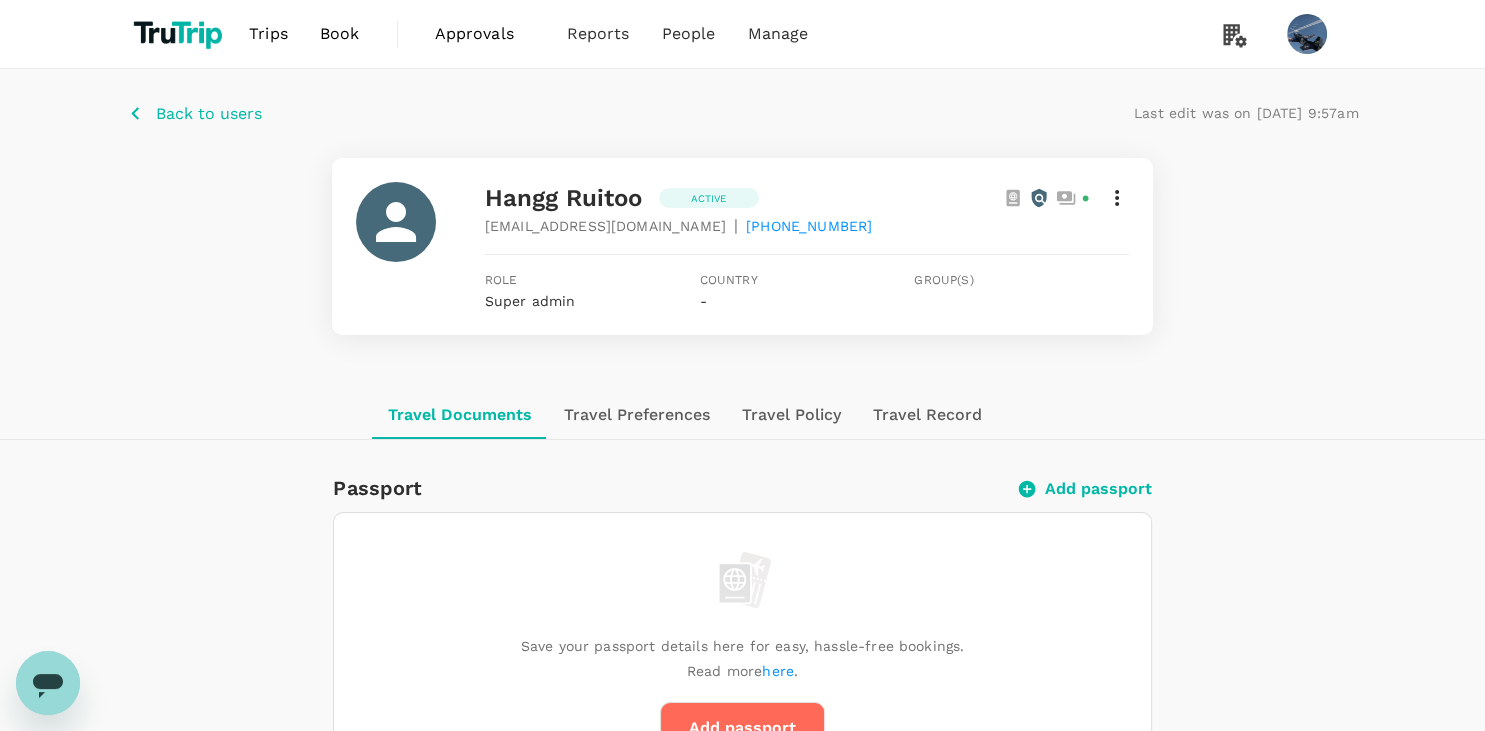 click on "Travel Record" at bounding box center (927, 415) 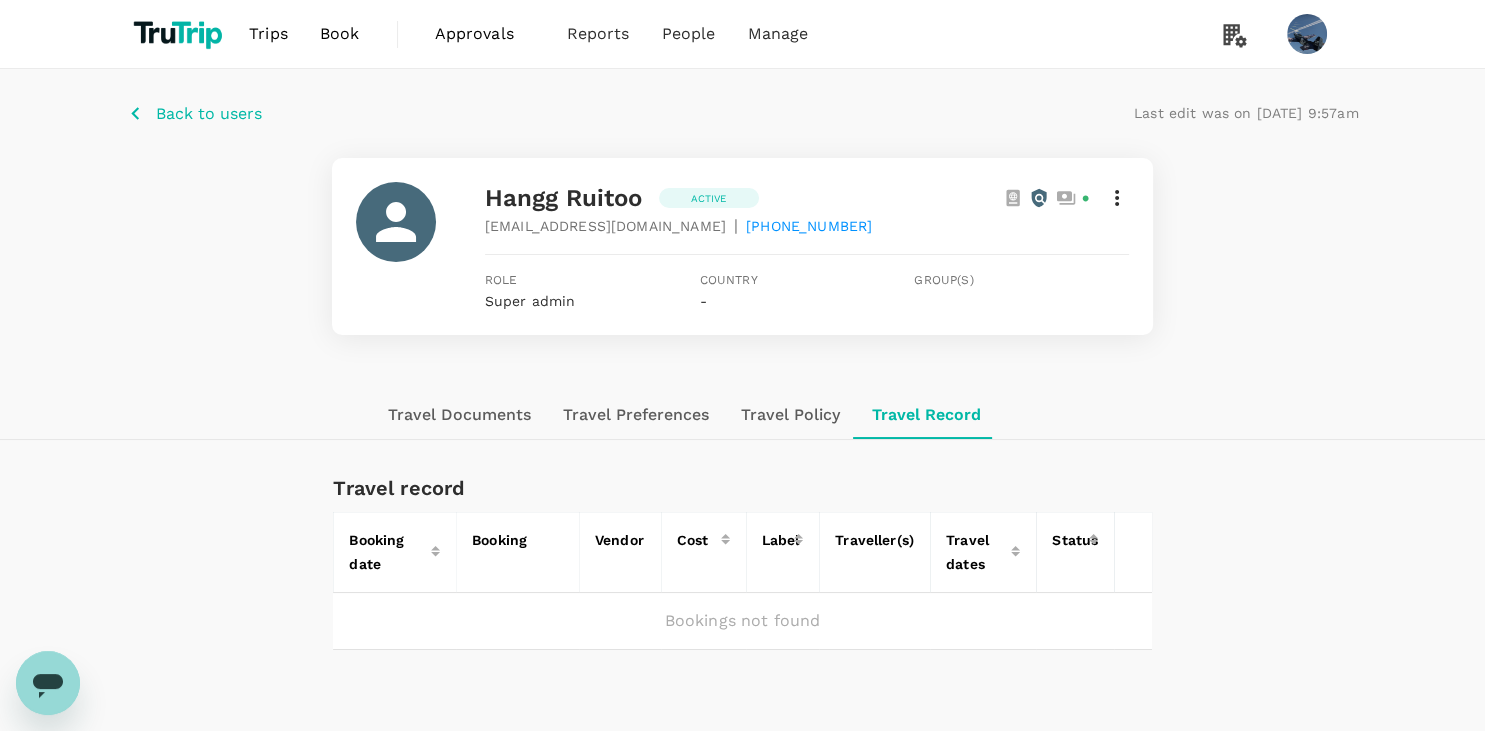 click 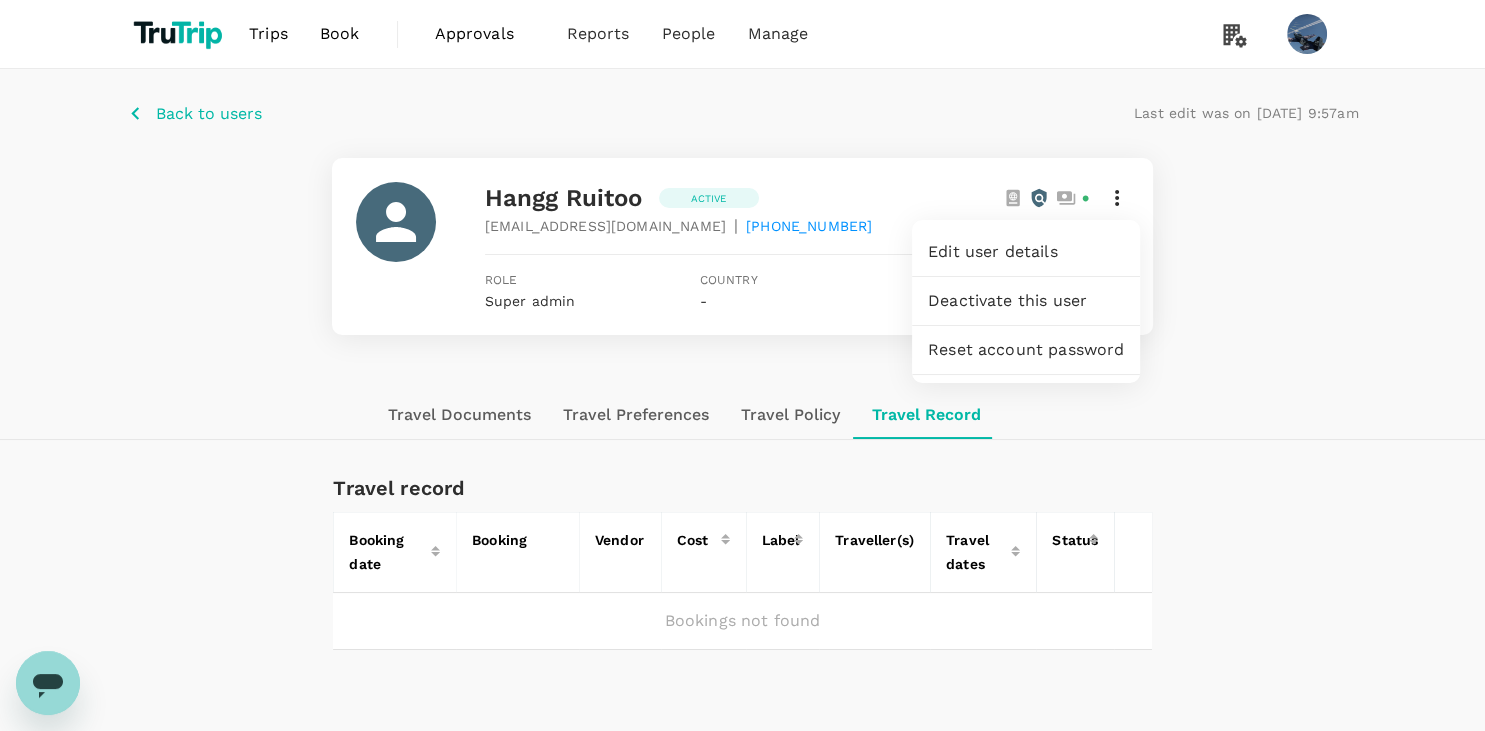 click on "Edit user details" at bounding box center (1026, 252) 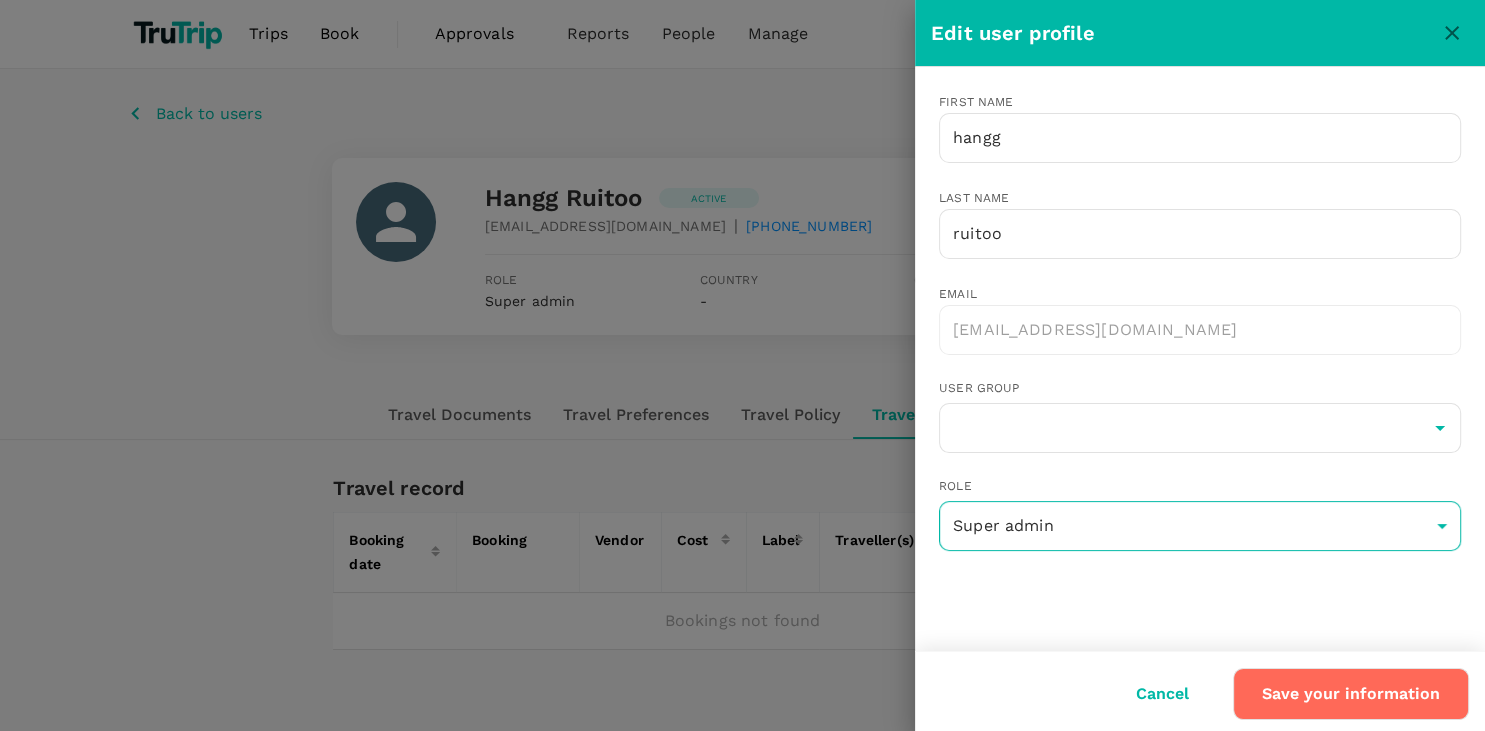 click on "Trips Book Approvals 0 Reports People Manage Back to users Last edit was on 10 Jul 2025, 9:57am hangg ruitoo Active hanggoroseto8@gmail.com | +6208645453456 Role Super admin Country - Group(s) Travel Documents Travel Preferences Travel Policy Travel Record Travel record Booking date Booking Vendor Cost Label Traveller(s) Travel dates Status Bookings not found Version 3.46.3 Privacy Policy Terms of Use Help Centre Edit user profile First name hangg ​ Last name ruitoo ​ Email hanggoroseto8@gmail.com ​ User group ​ Role Super admin super-admin ​ Cancel Save your information" at bounding box center [742, 416] 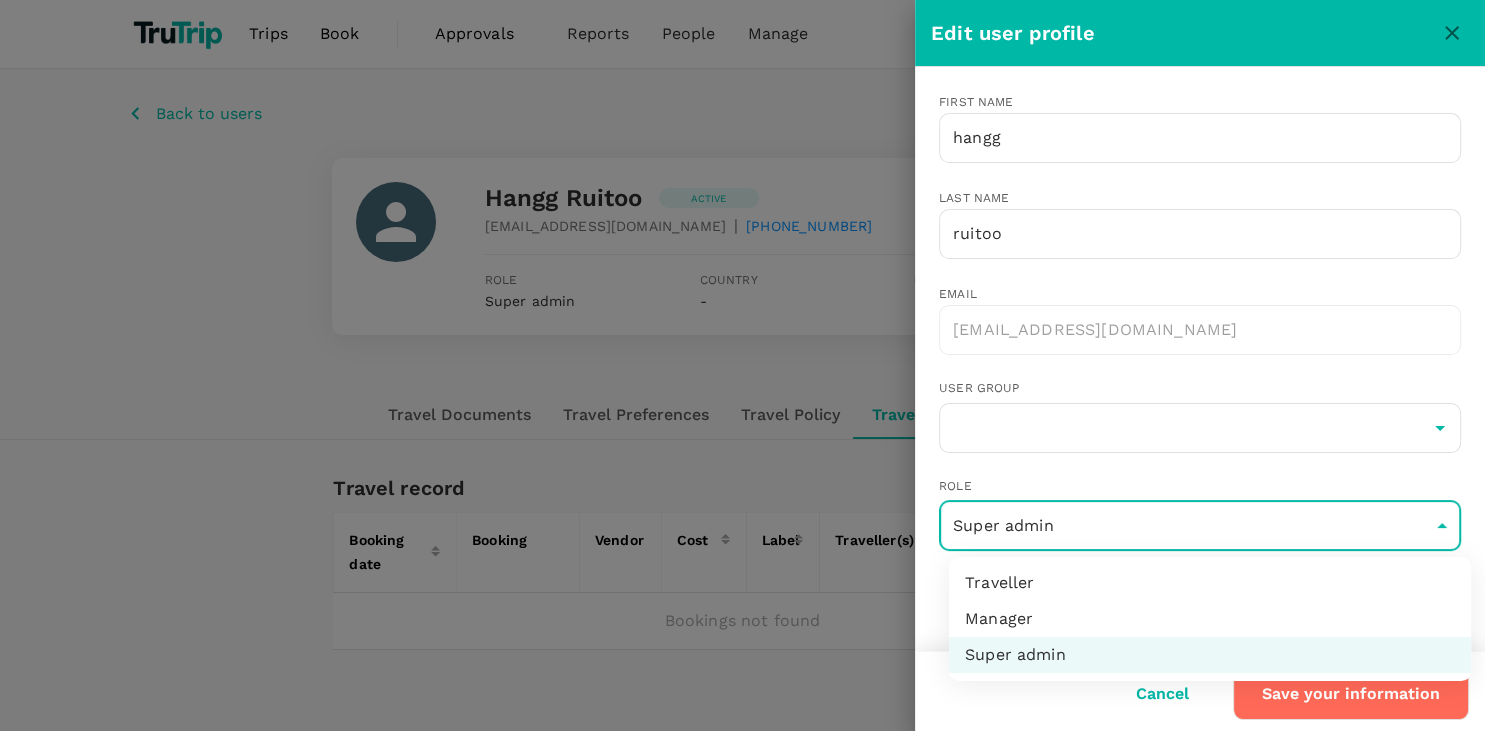 click on "Manager" at bounding box center [1210, 619] 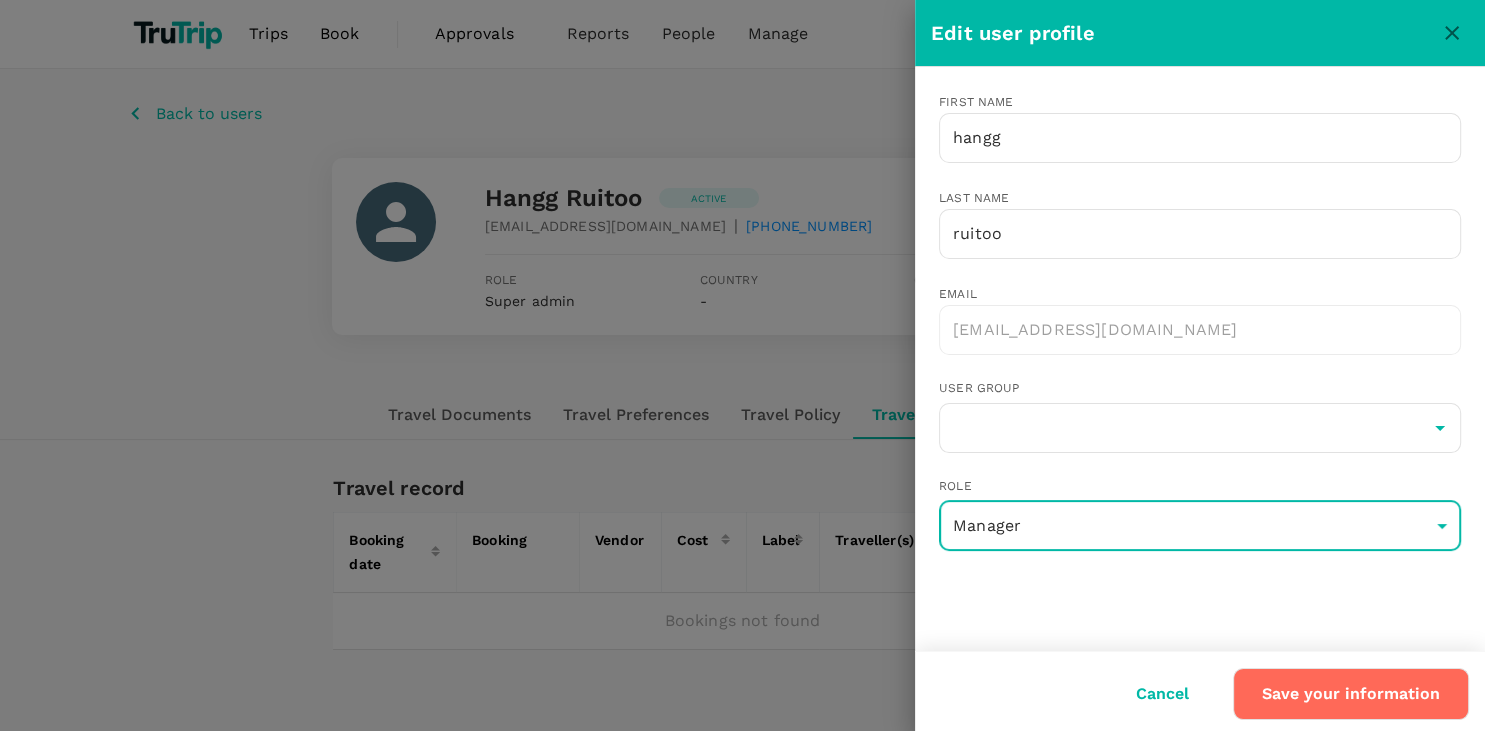 click on "Save your information" at bounding box center (1351, 694) 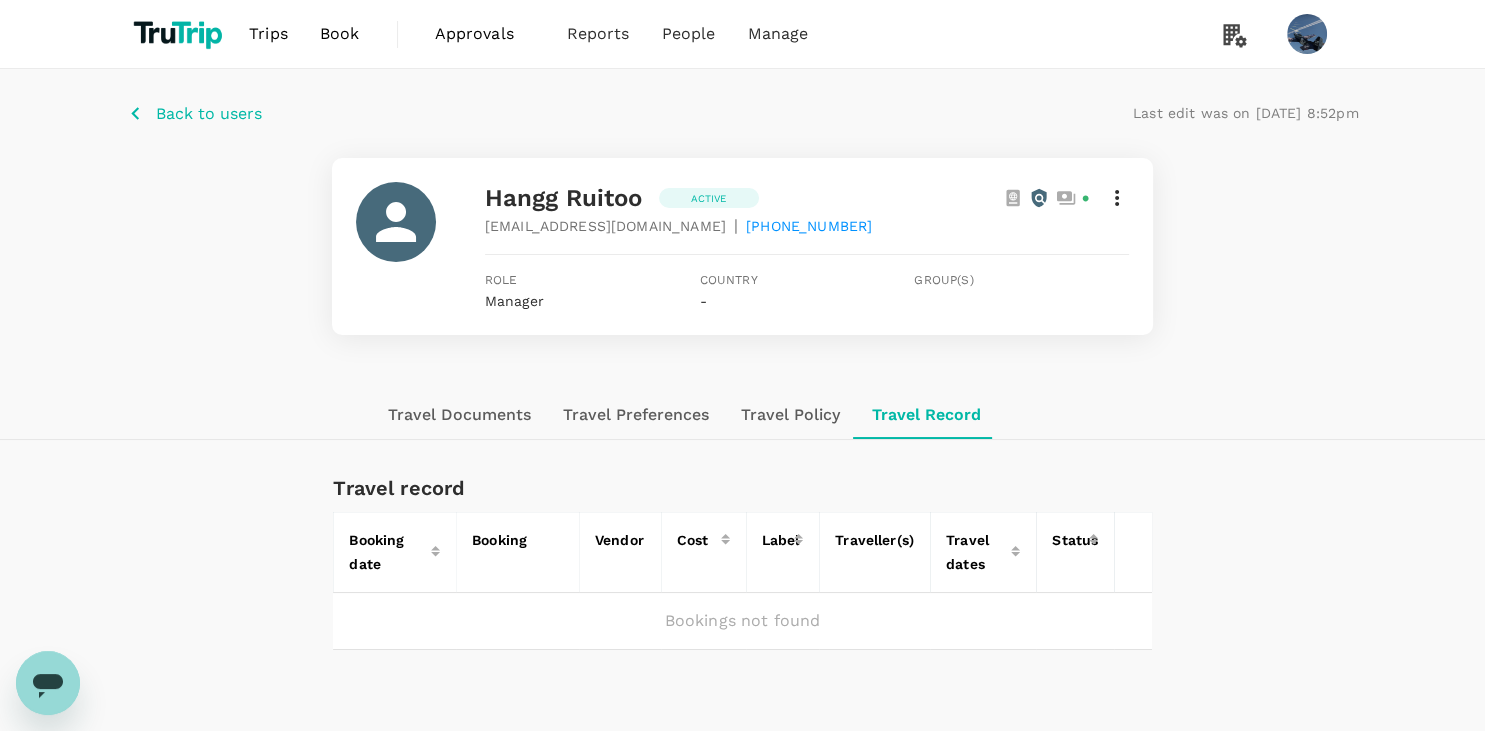 click 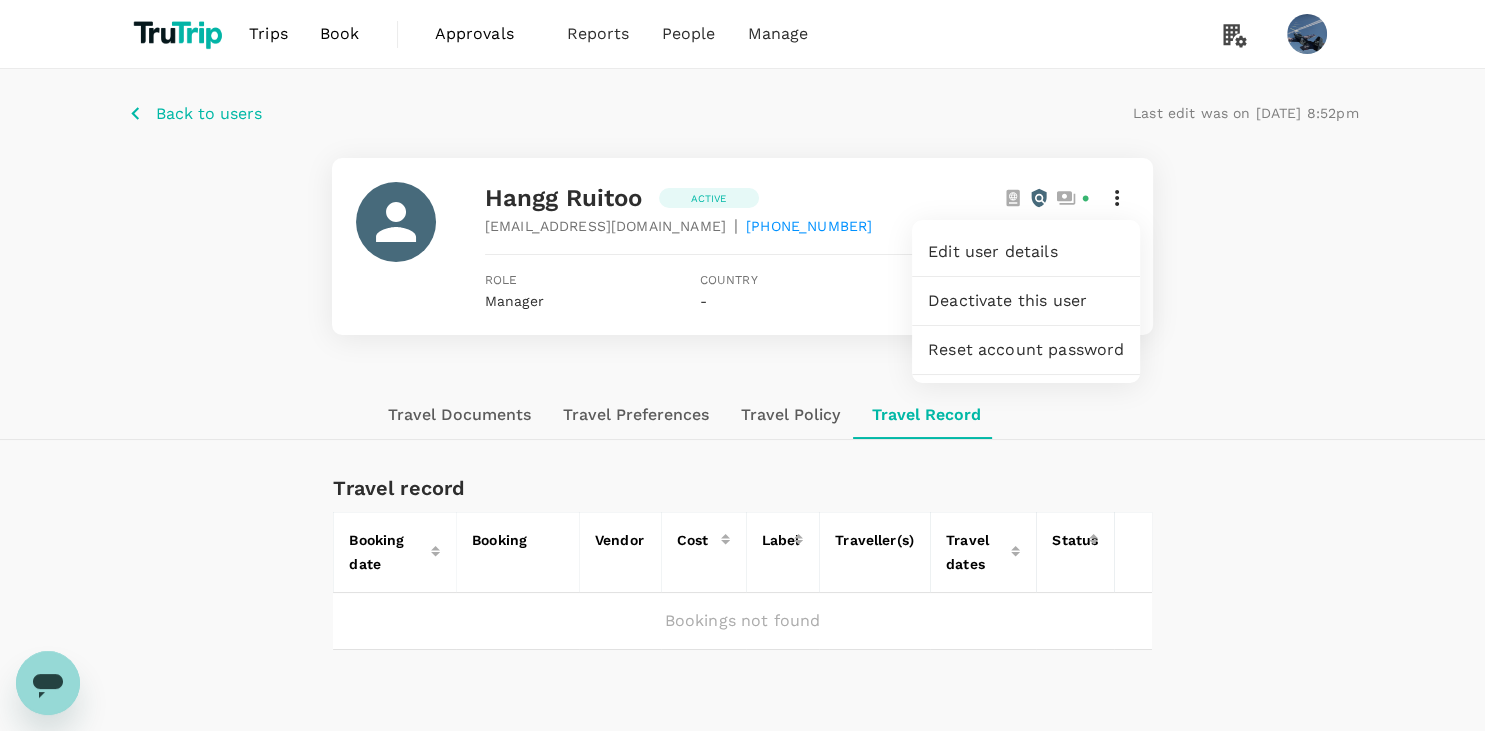 click at bounding box center [742, 365] 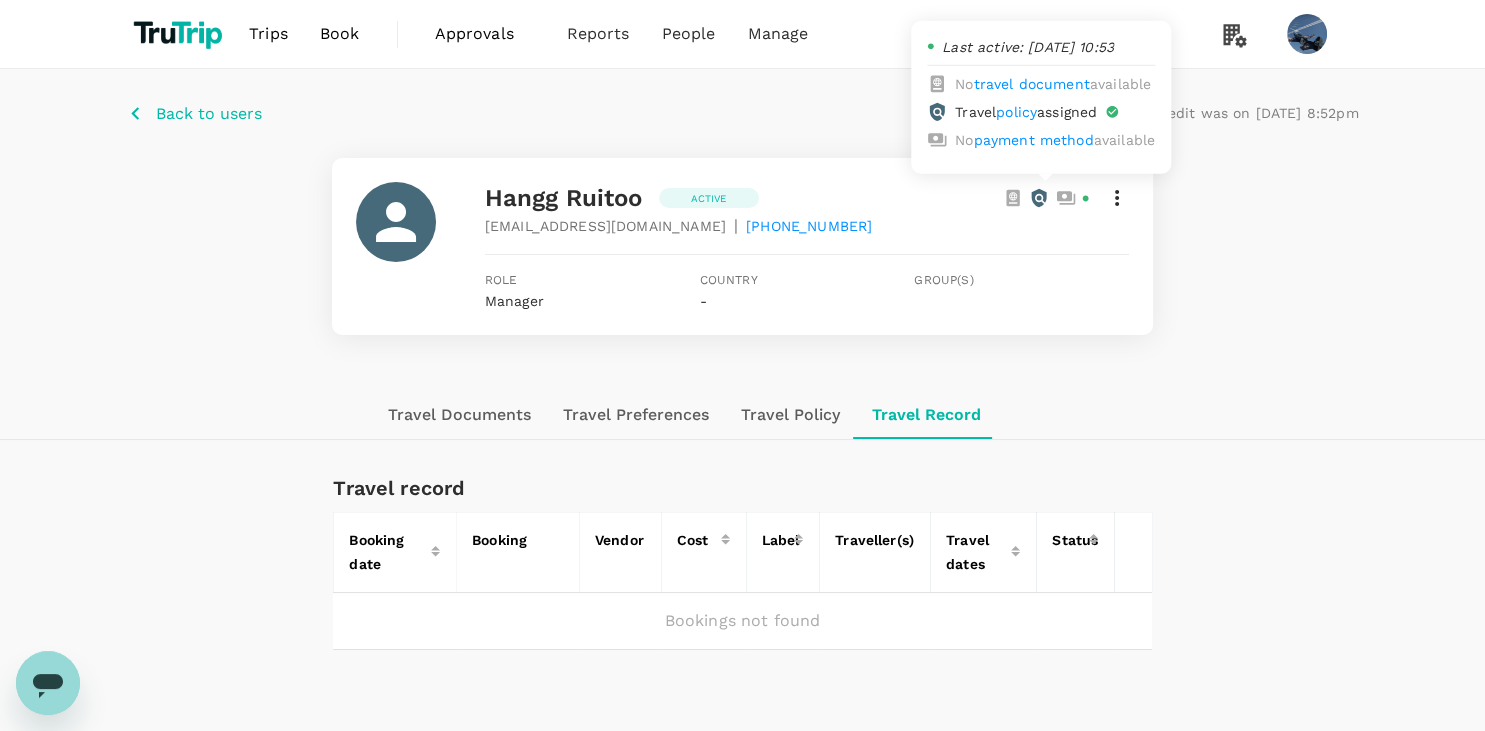 click at bounding box center (1046, 198) 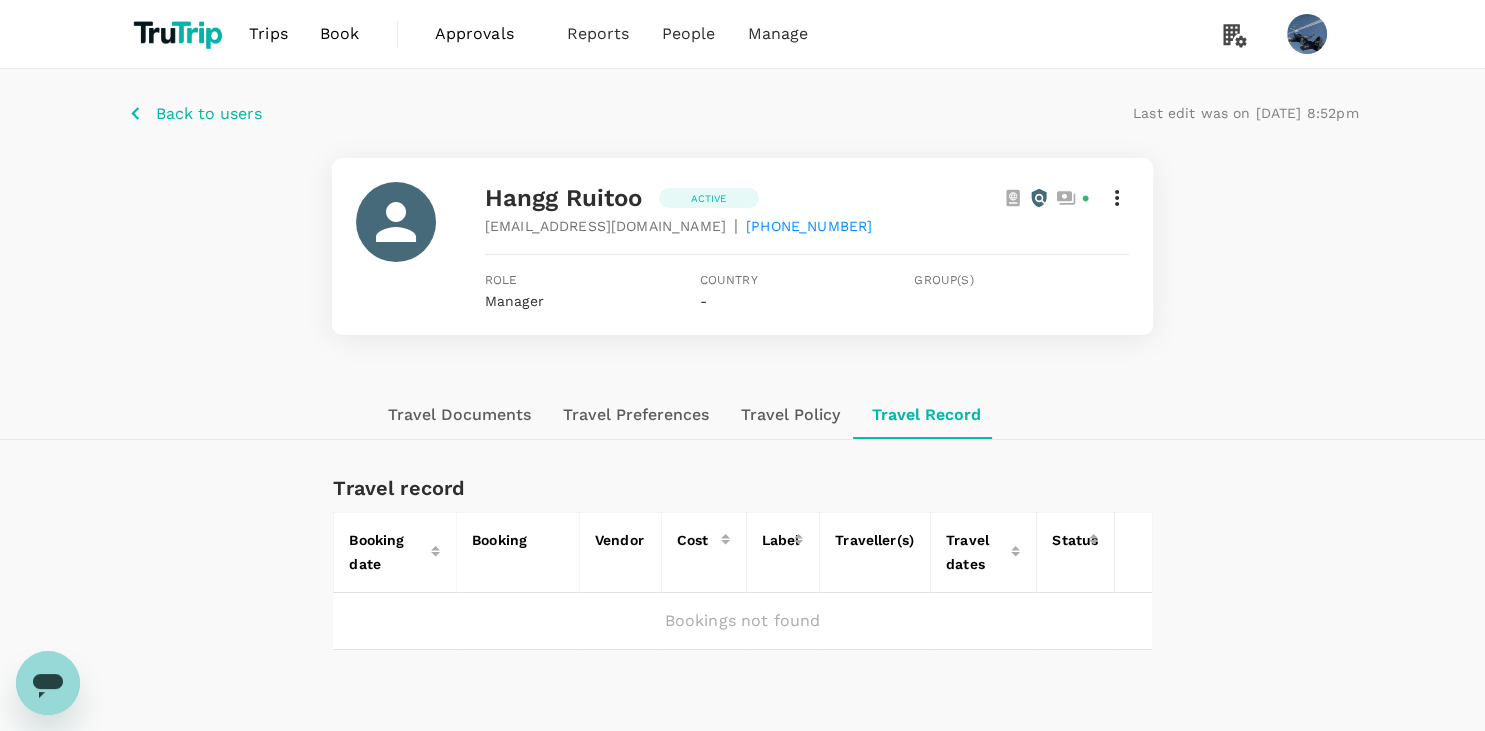 click on "hangg ruitoo Active hanggoroseto8@gmail.com | +6208645453456 Role Manager Country - Group(s)" at bounding box center [743, 246] 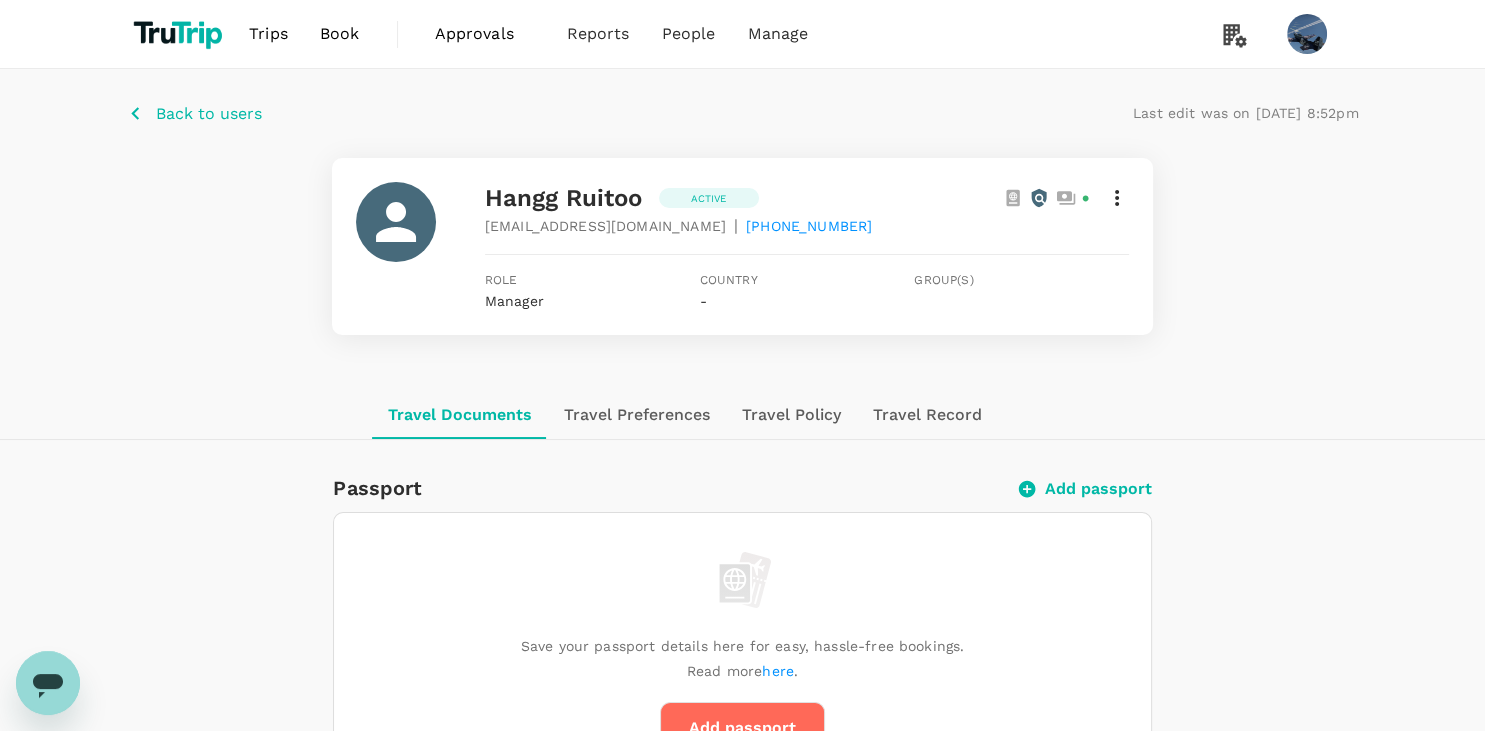 click 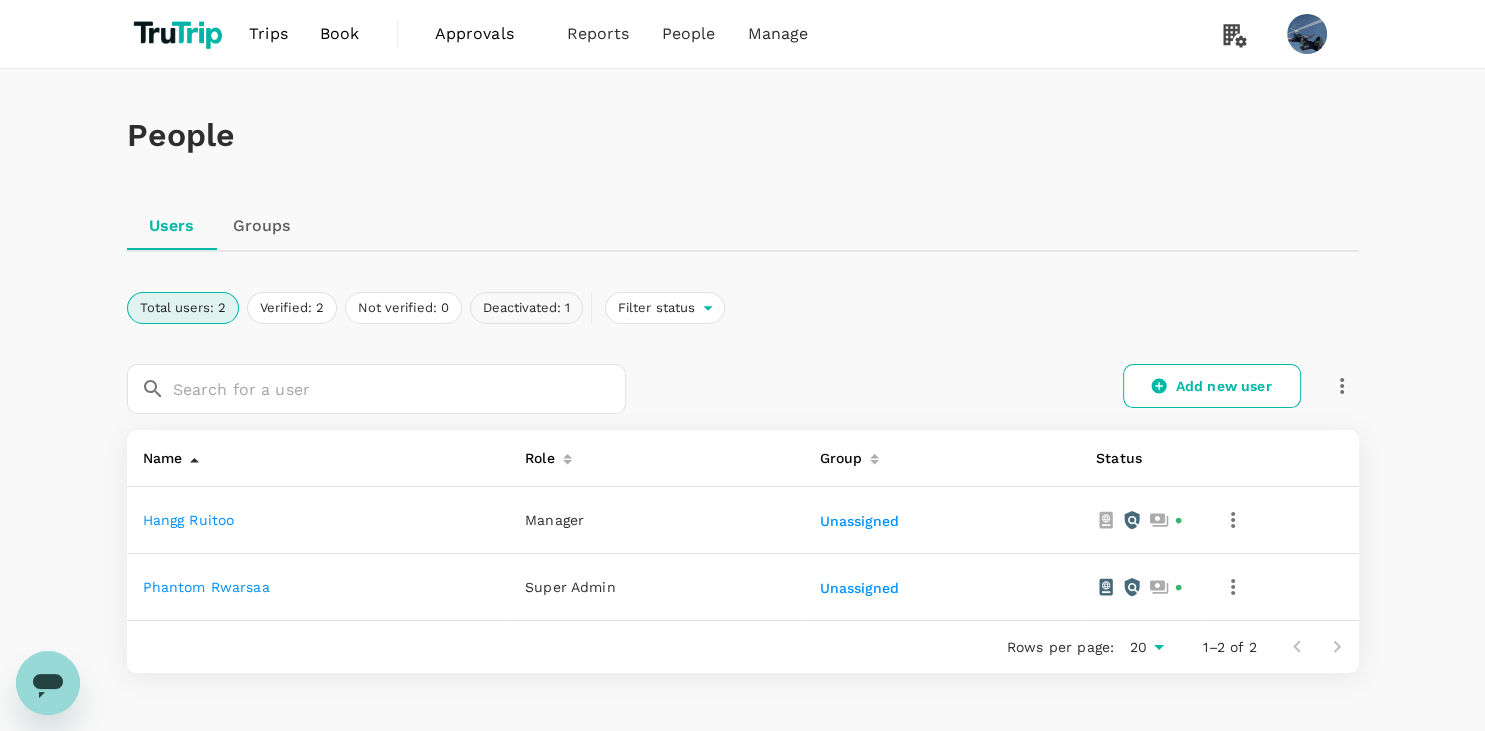 click on "Deactivated: 1" at bounding box center (526, 308) 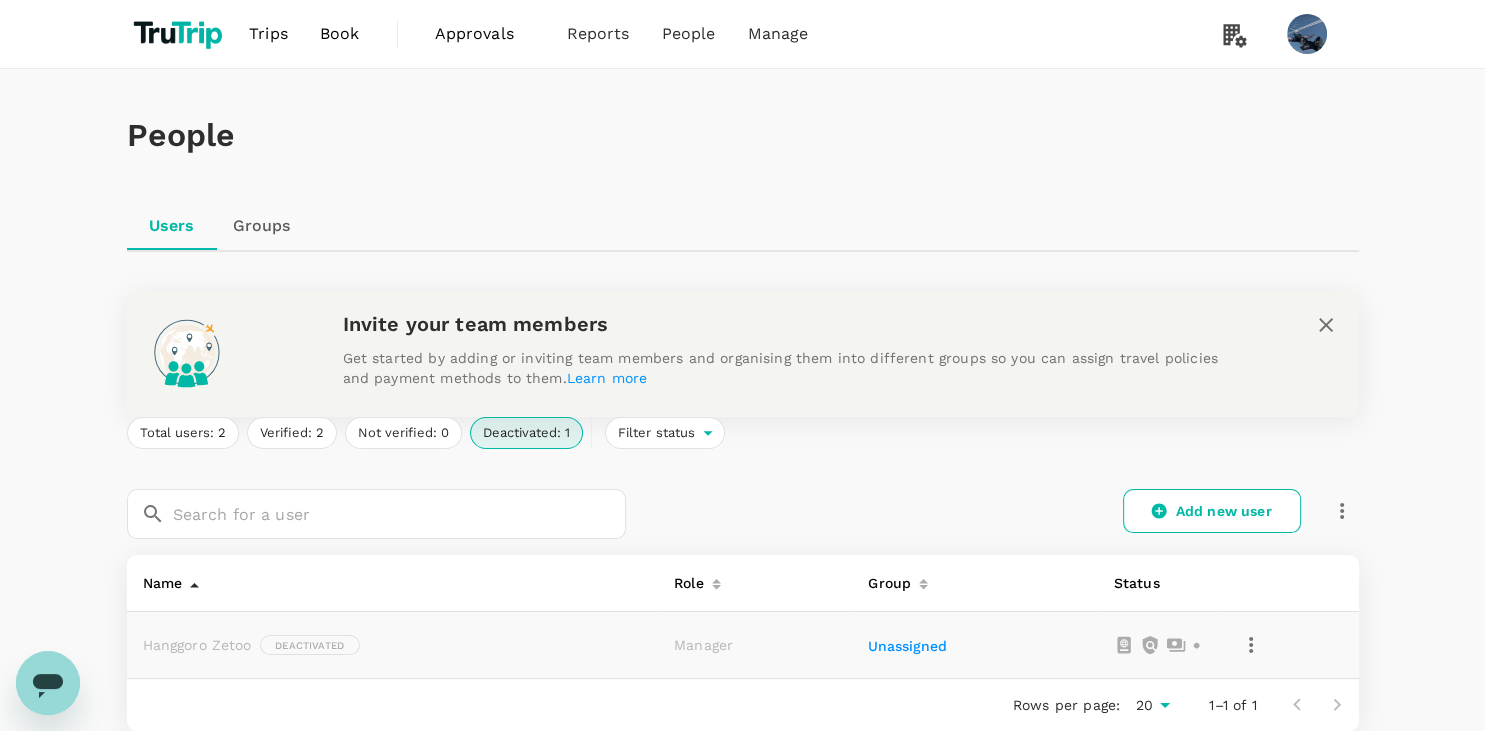 click 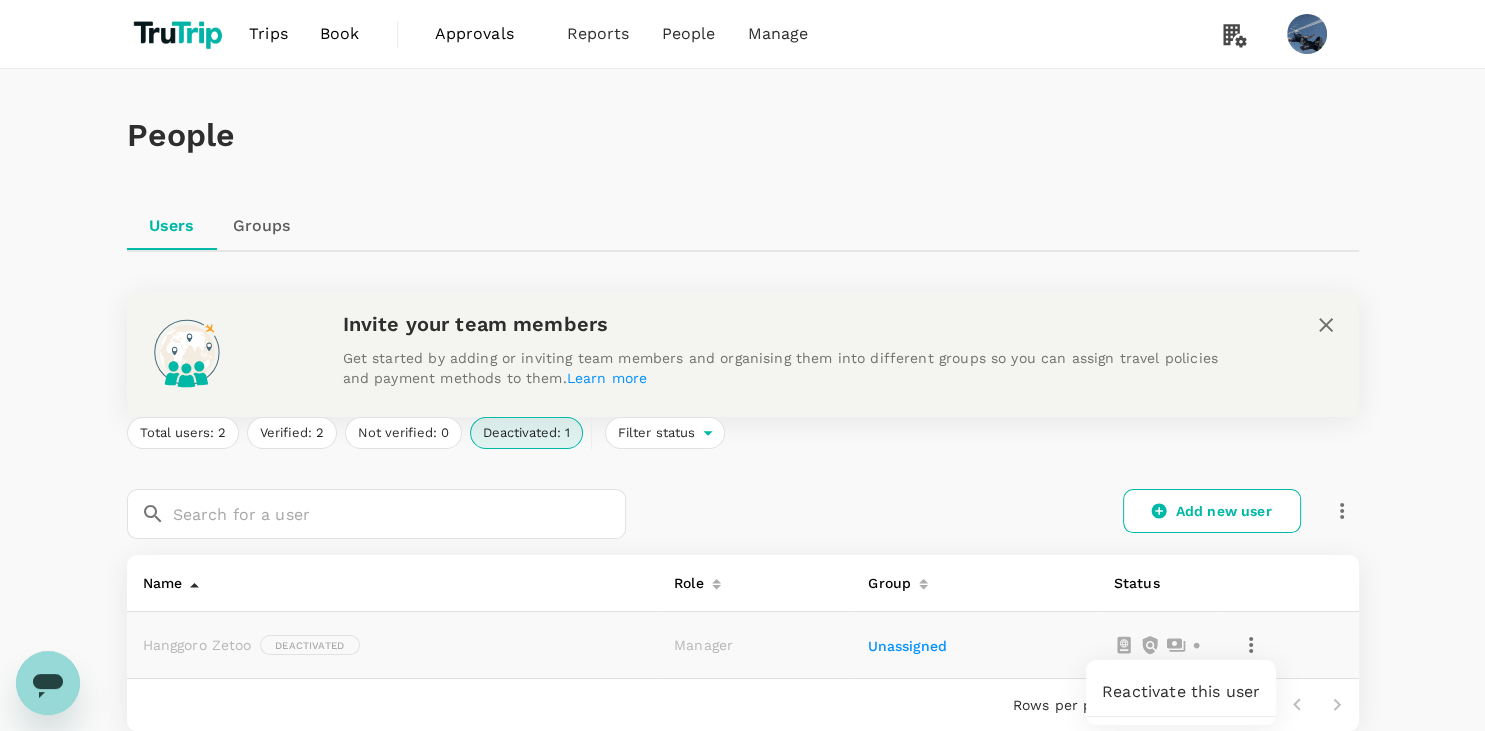 click at bounding box center (742, 365) 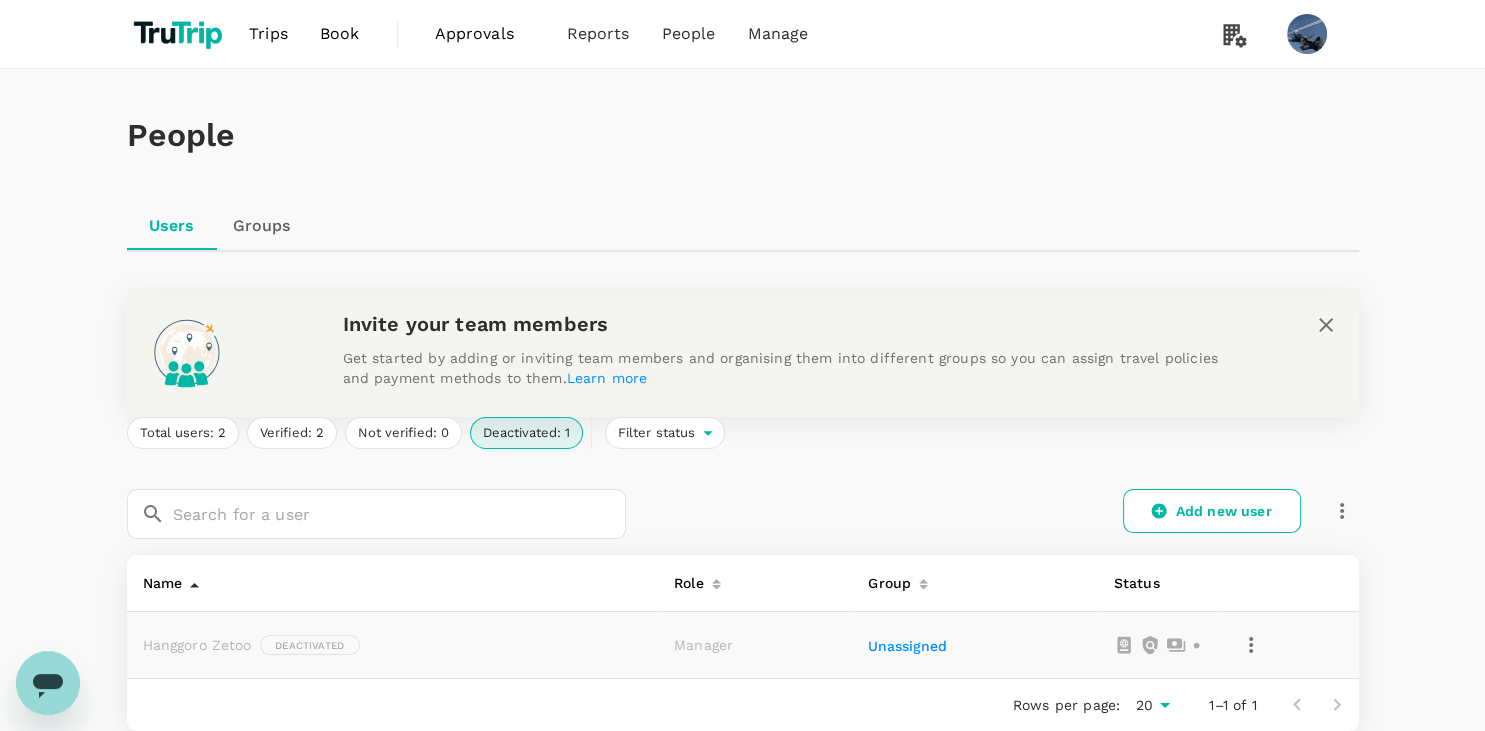click on "Deactivated" at bounding box center [309, 645] 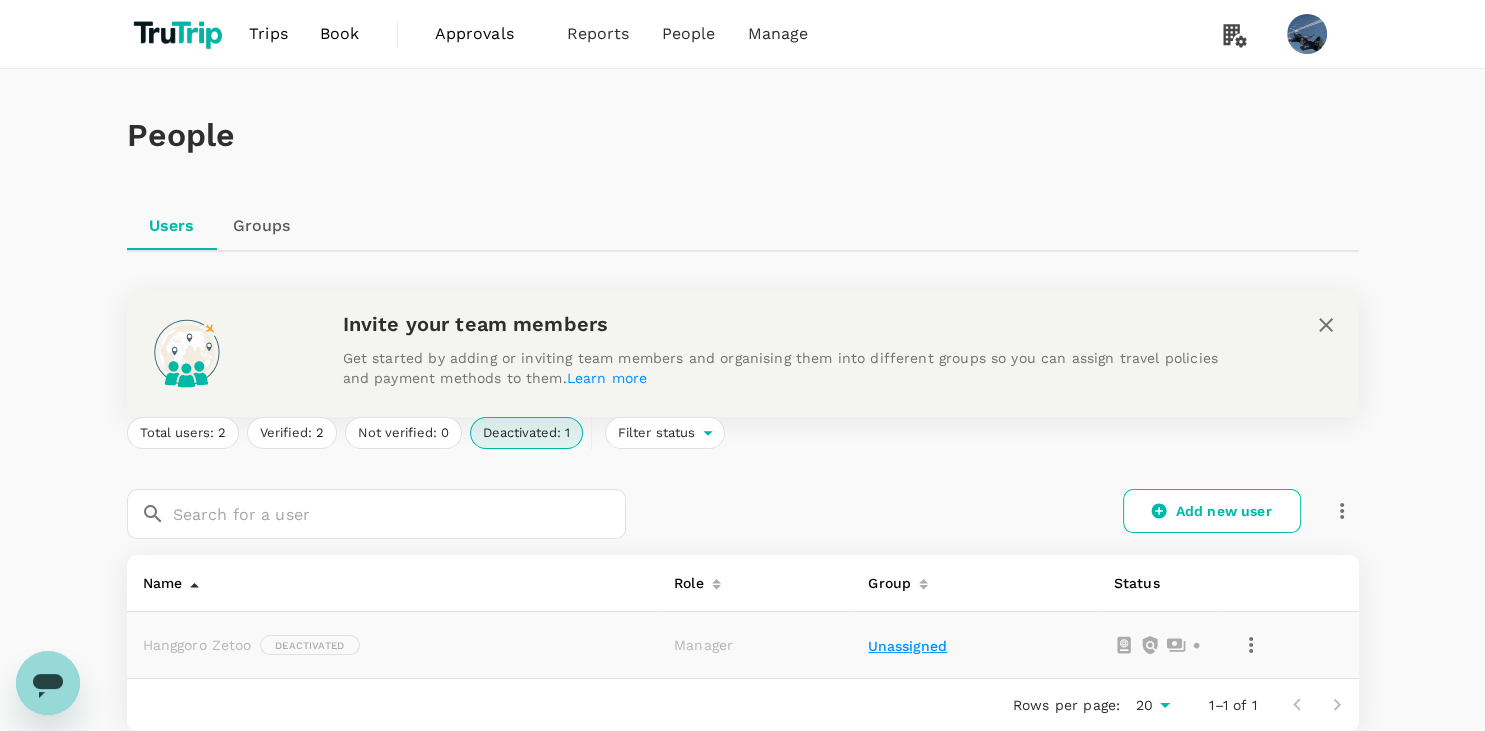 click on "Unassigned" at bounding box center [909, 647] 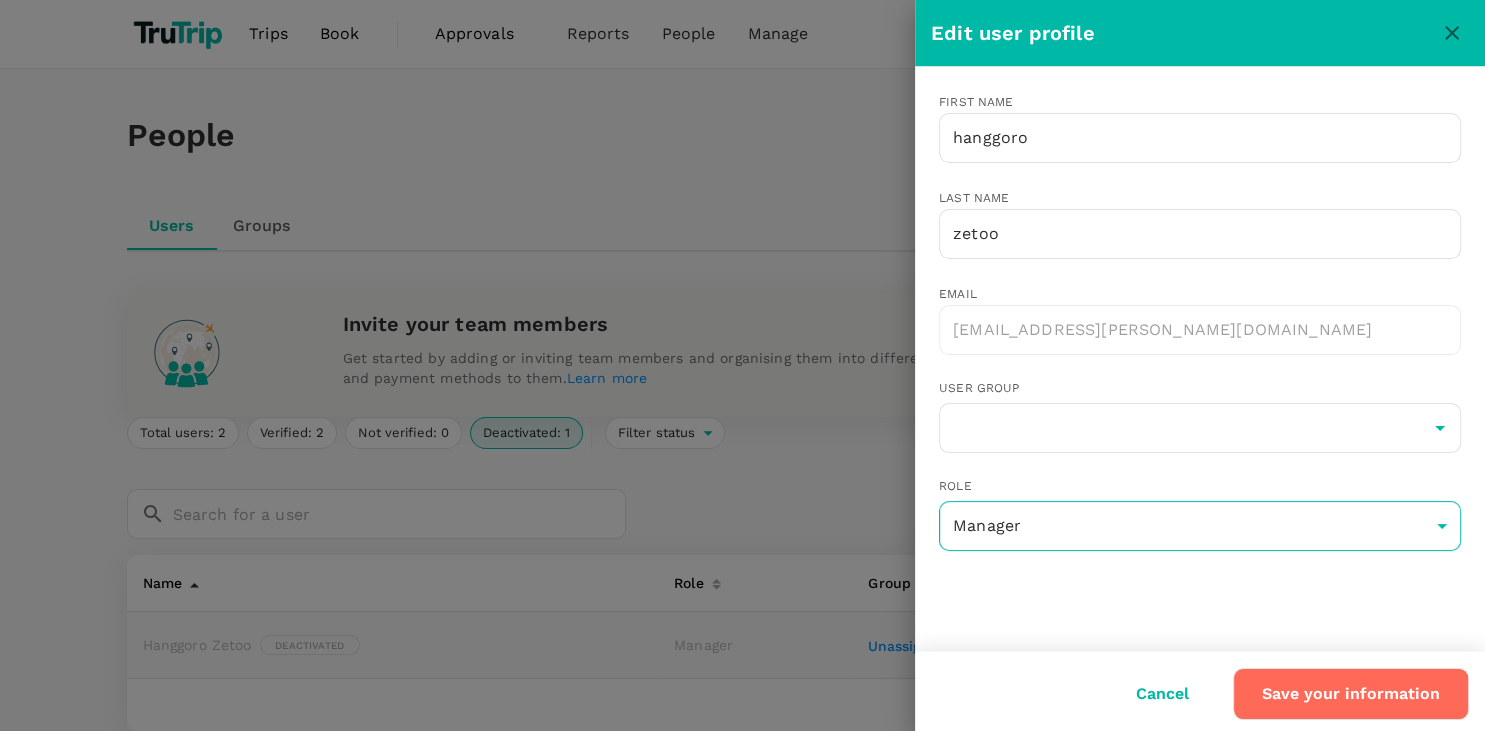 click on "Trips Book Approvals 0 Reports People Manage People Users Groups Invite your team members Get started by adding or inviting team members and organising them into different groups so you can assign travel policies and payment methods to them.  Learn more Total users: 2 Verified: 2 Not verified: 0 Deactivated: 1 Filter status ​ ​ Add new user Name Role Group Status hanggoro zetoo Deactivated Manager   Unassigned Rows per page: 20 20 1–1 of 1 Version 3.46.3 Privacy Policy Terms of Use Help Centre Edit user profile First name hanggoro ​ Last name zetoo ​ Email hanggoro.zeto+1@gmail.com ​ User group ​ Role Manager admin ​ Cancel Save your information" at bounding box center [742, 456] 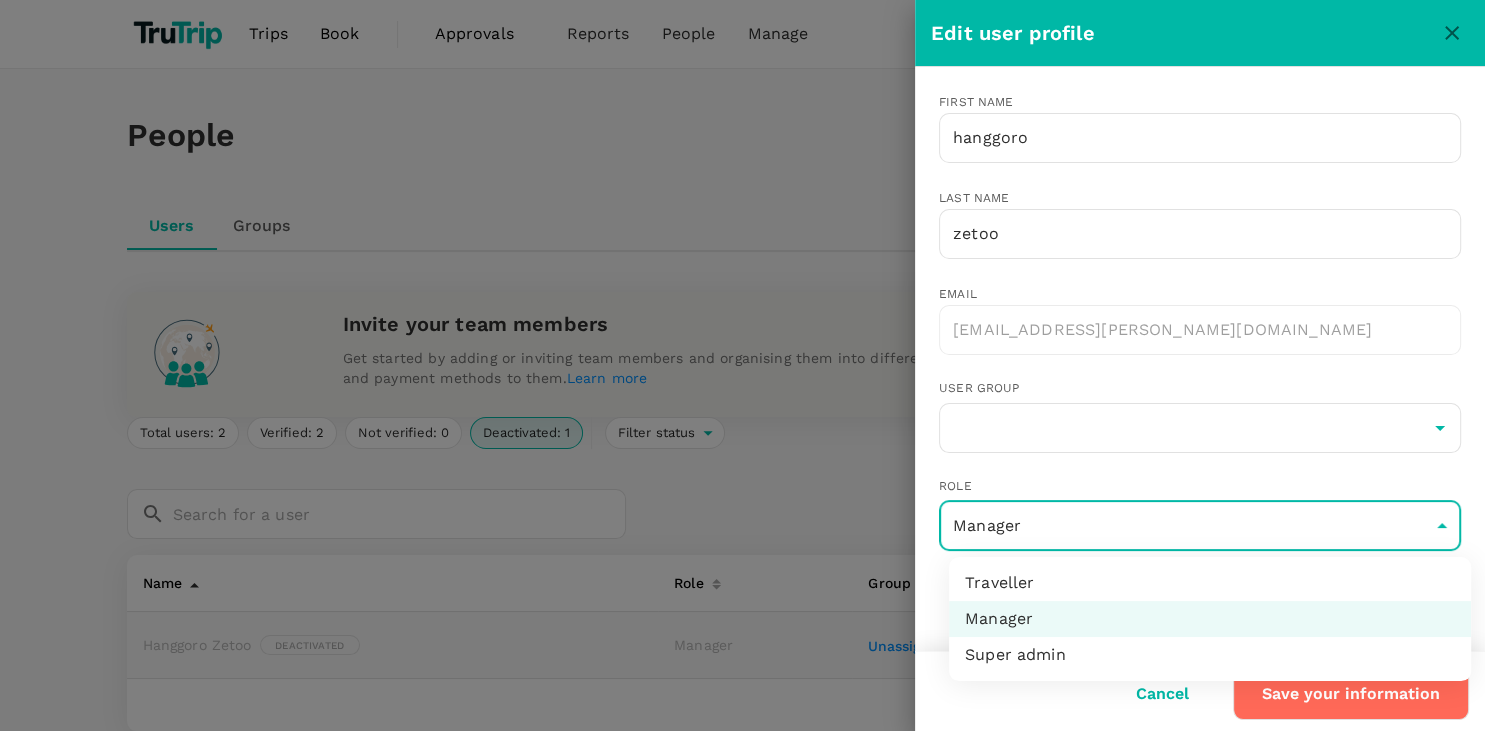 click at bounding box center (742, 365) 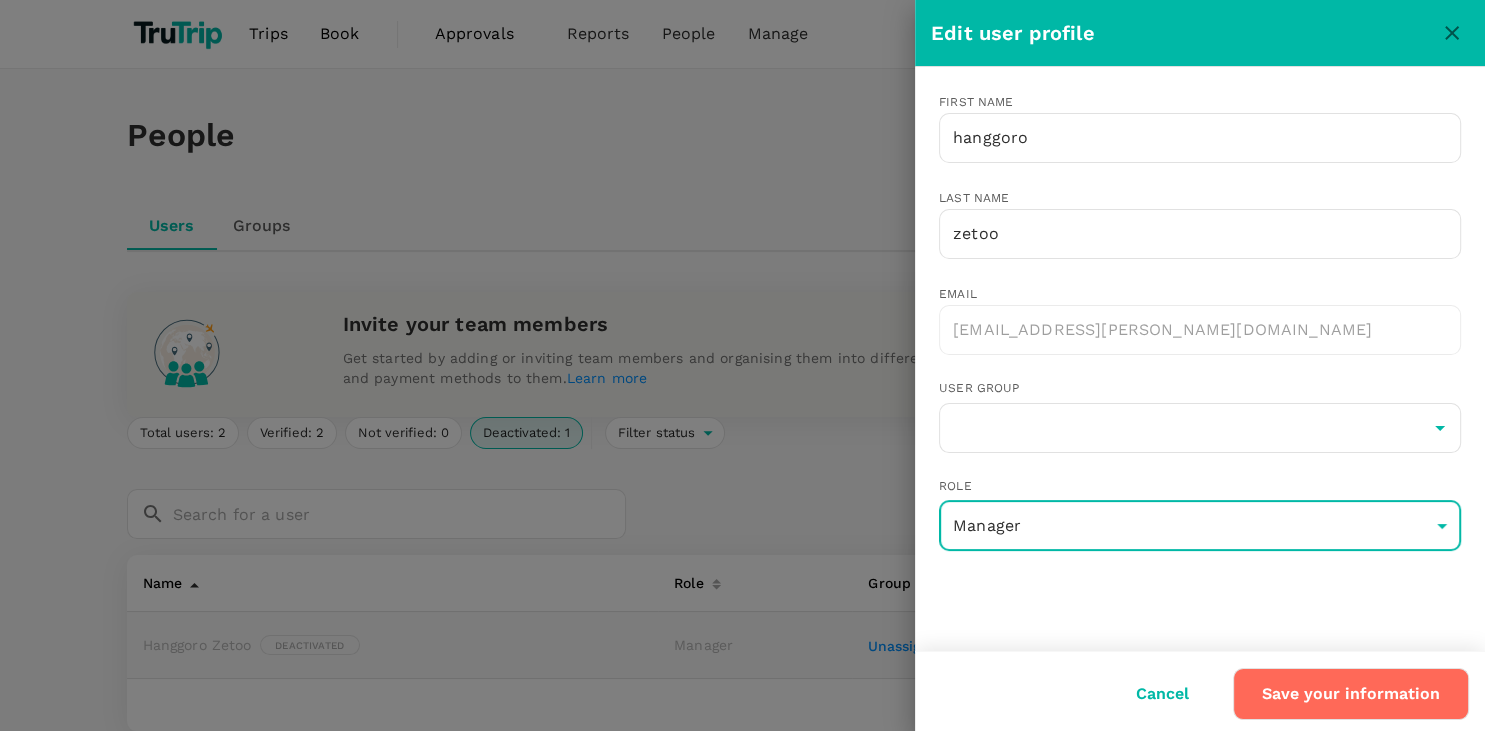 click 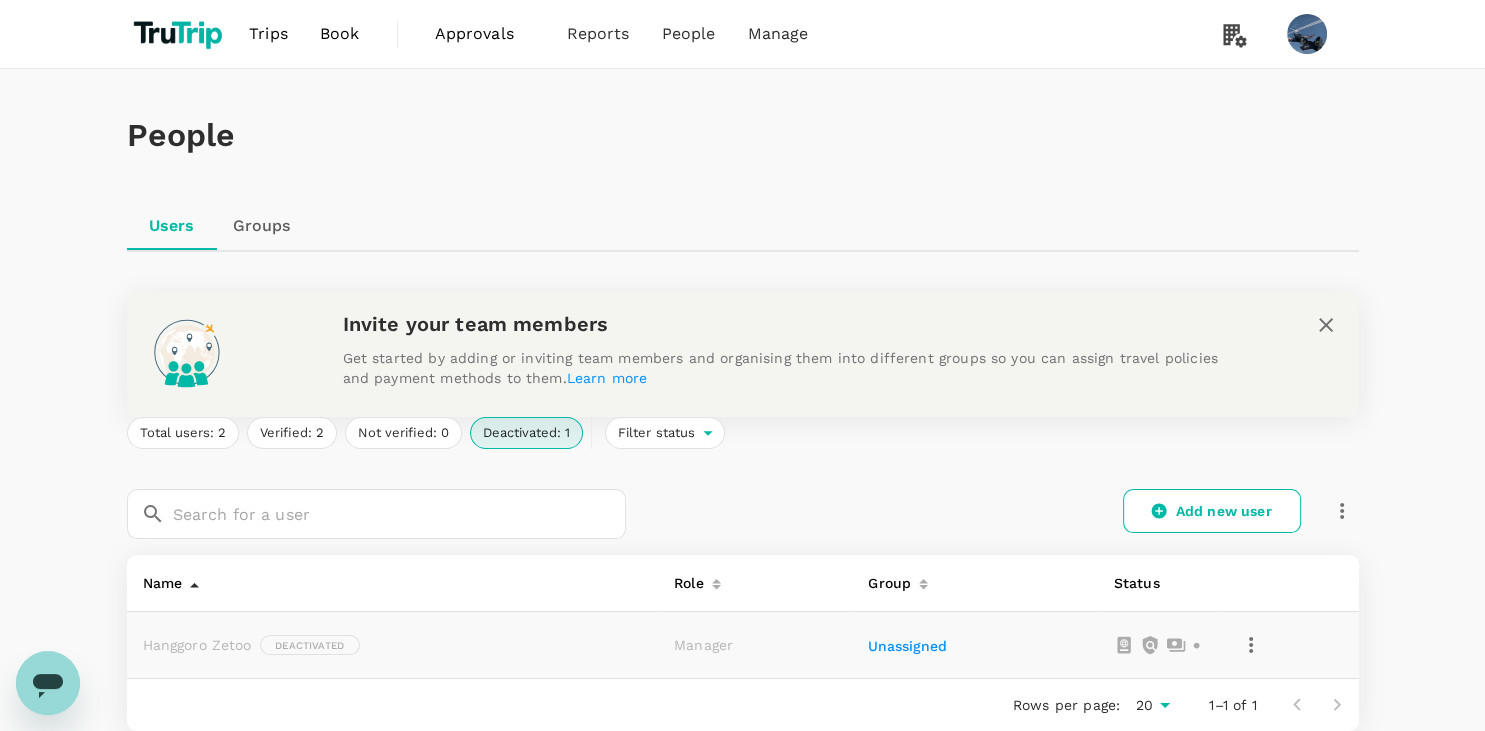click 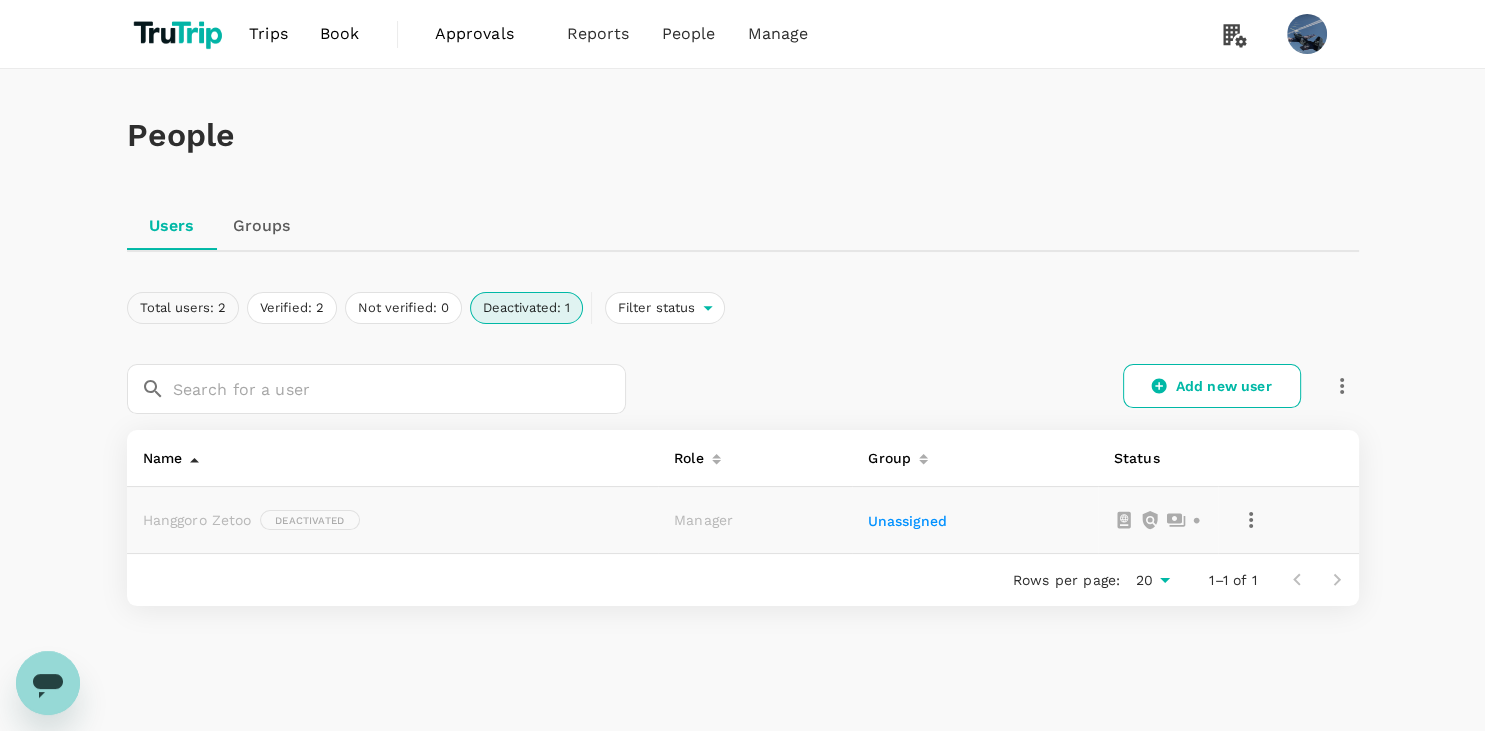 click on "Total users: 2" at bounding box center [183, 308] 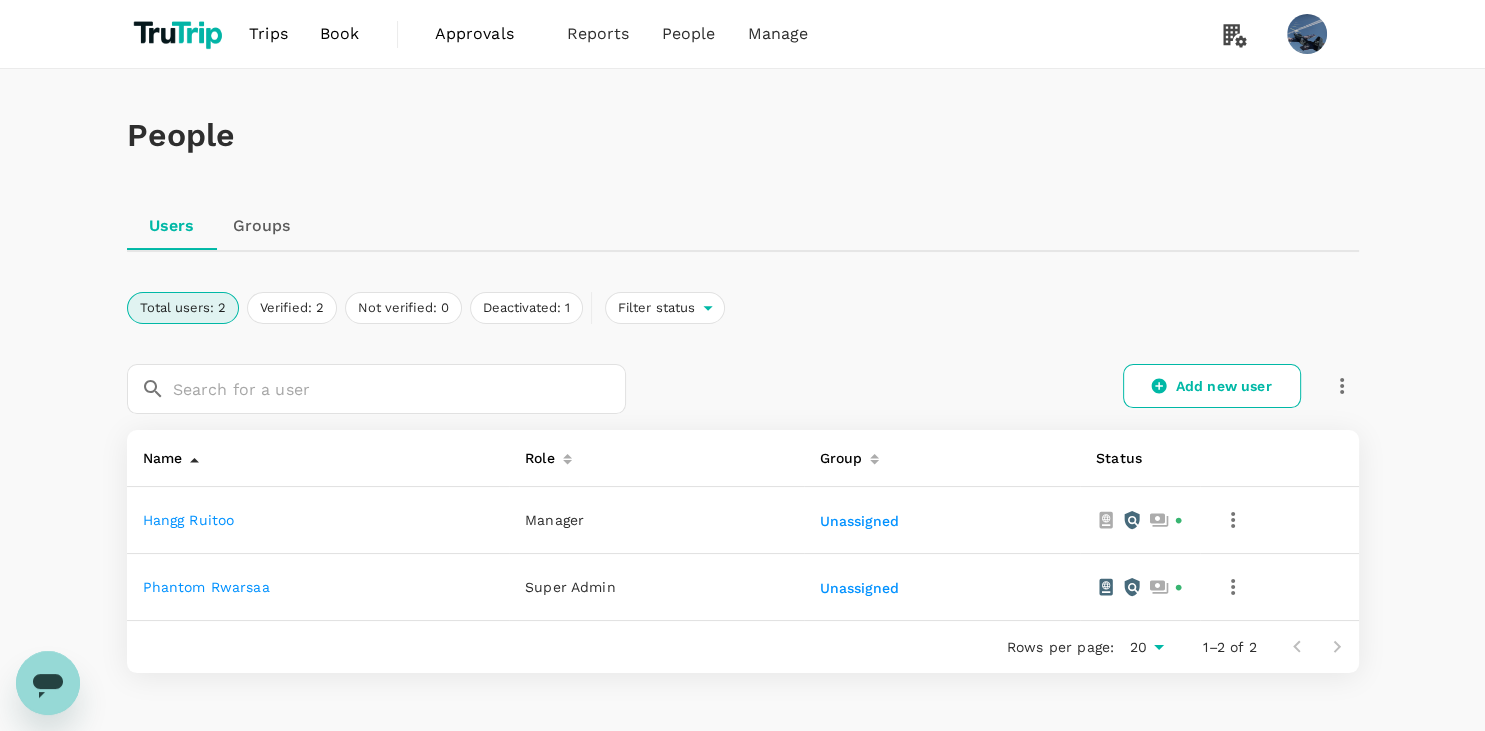 click on "Trips" at bounding box center (268, 34) 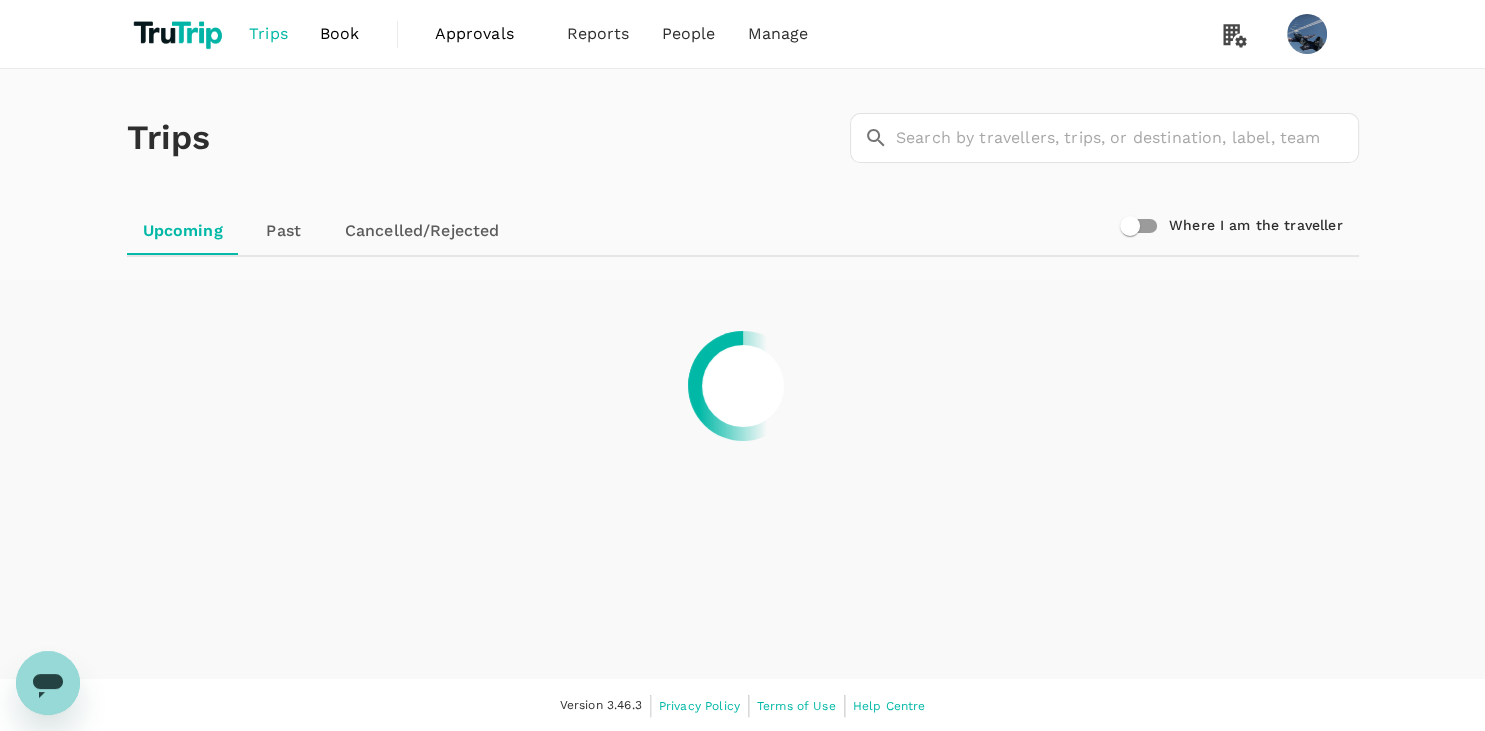 click at bounding box center [180, 34] 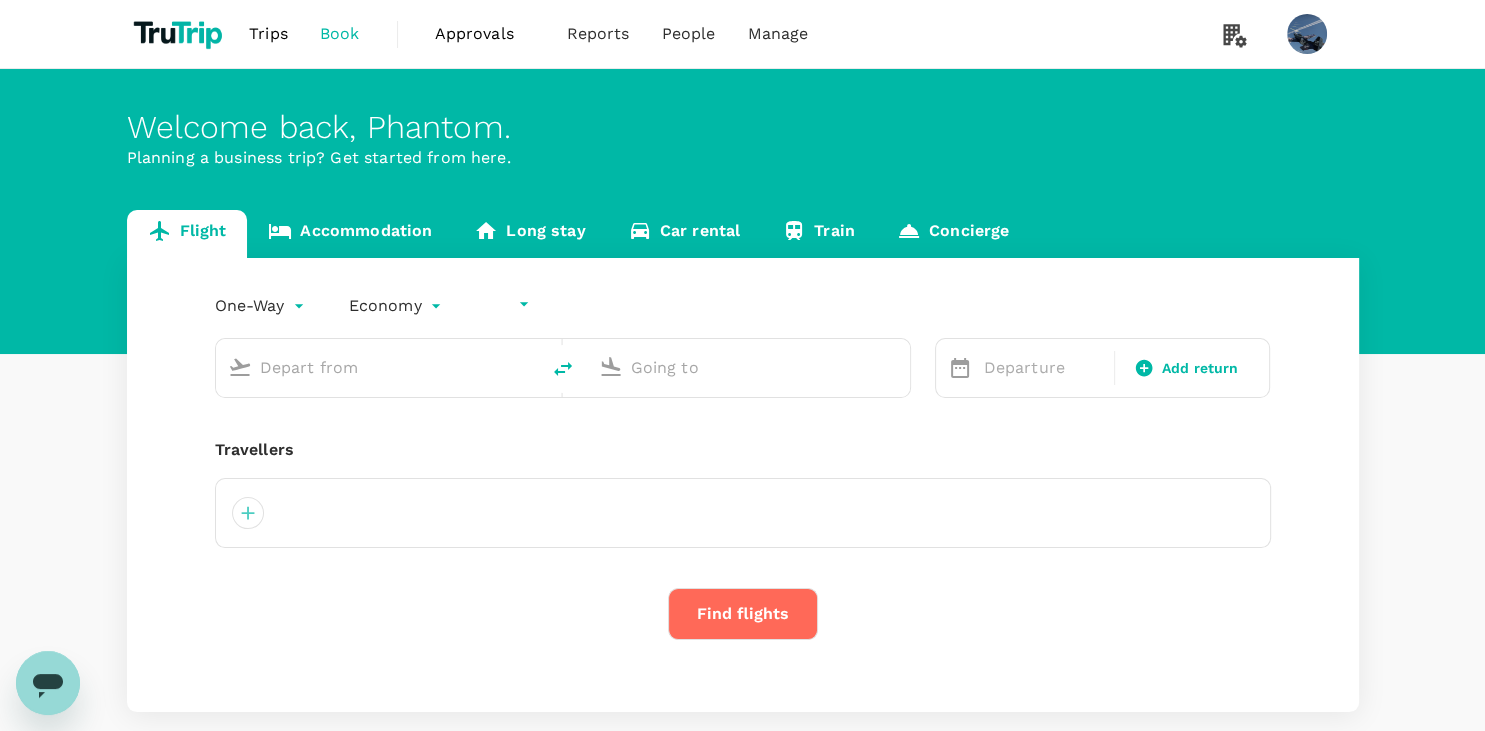 type on "undefined, undefined (any)" 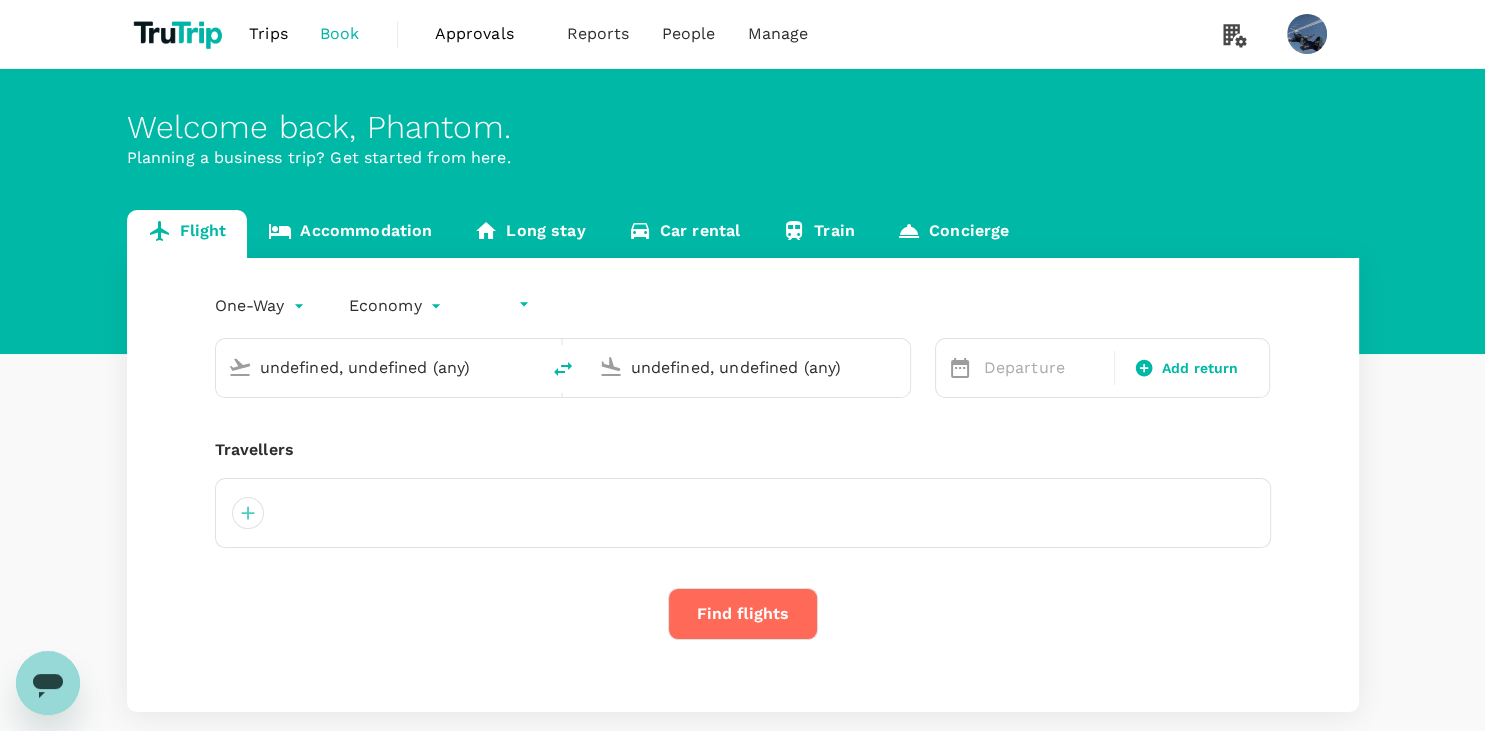 type 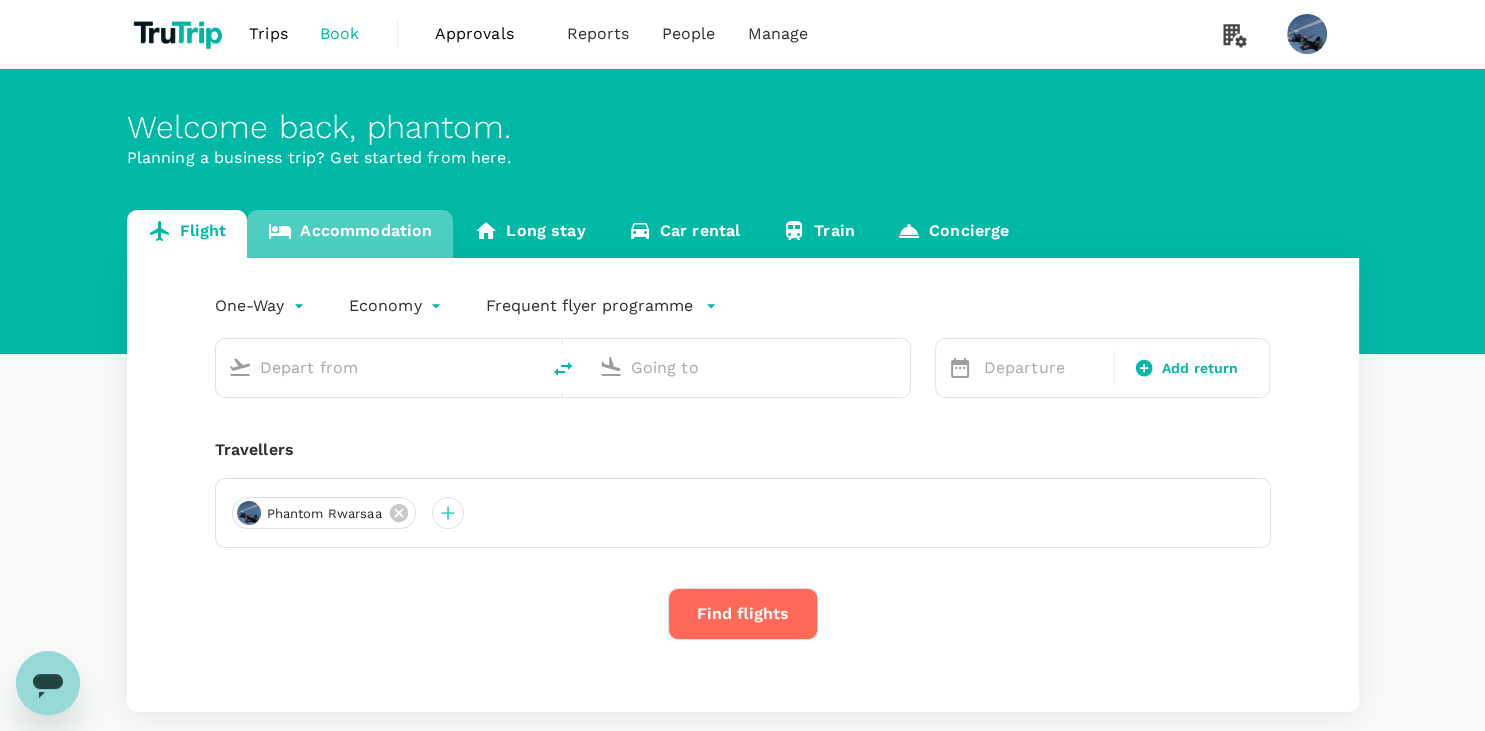 click on "Accommodation" at bounding box center [350, 234] 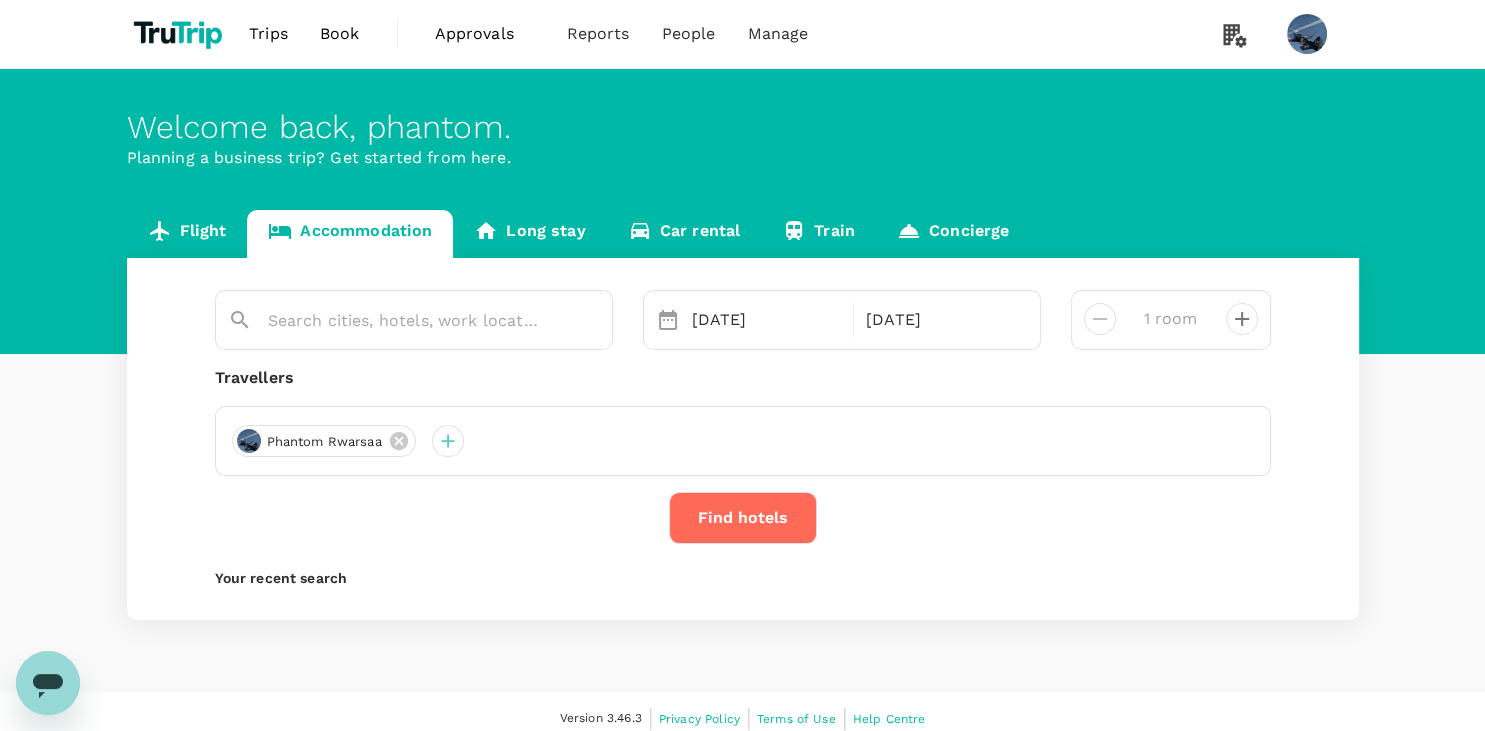 type on "Tepeaca" 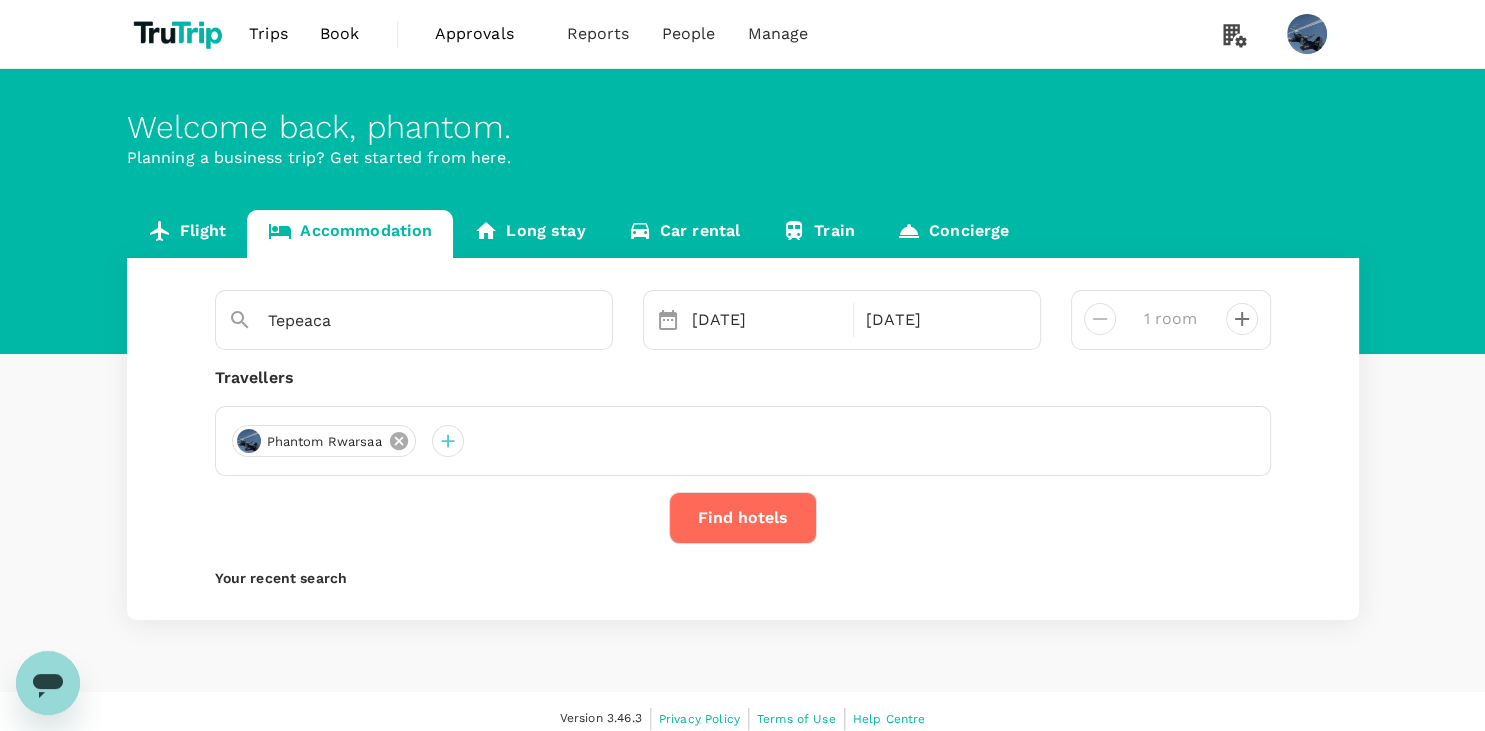 click 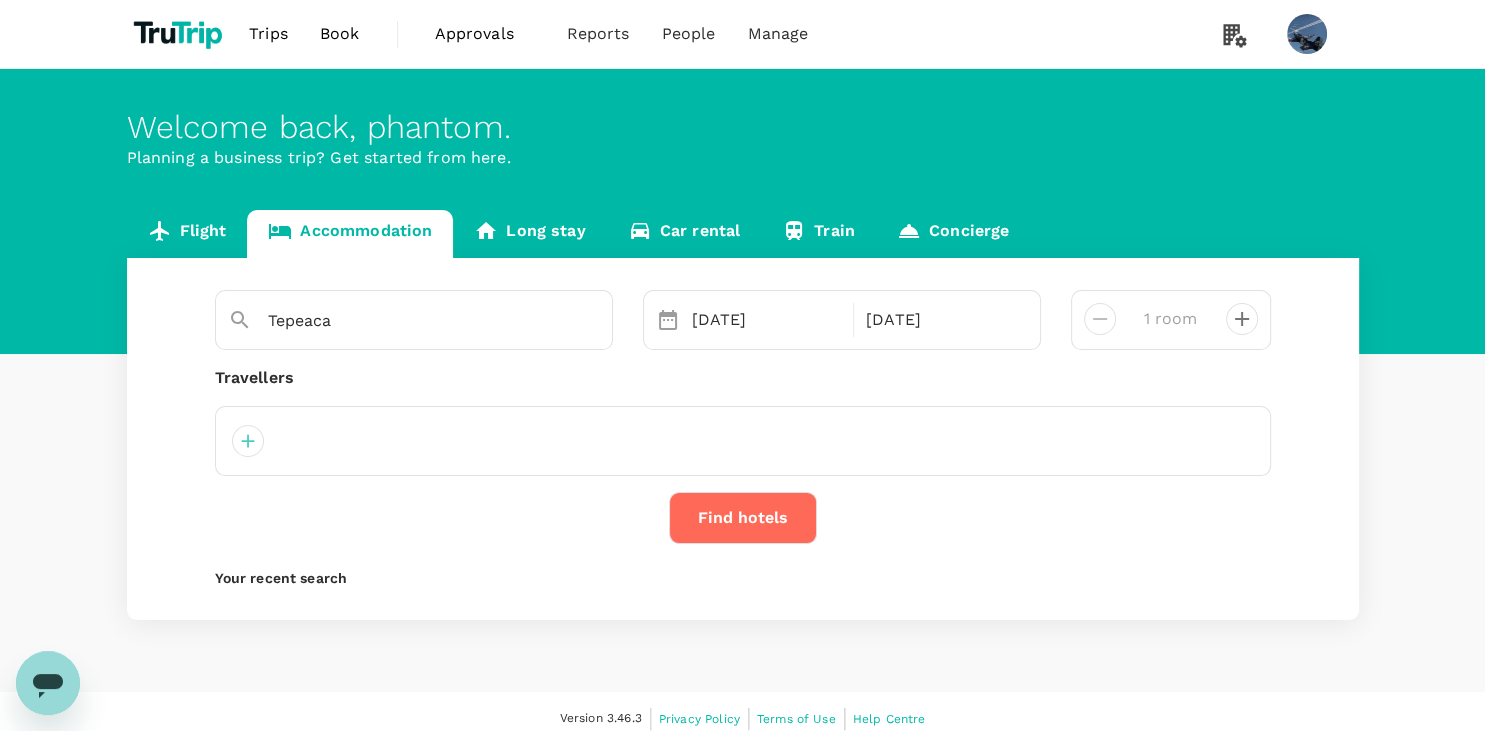 click on "Long stay" at bounding box center [529, 234] 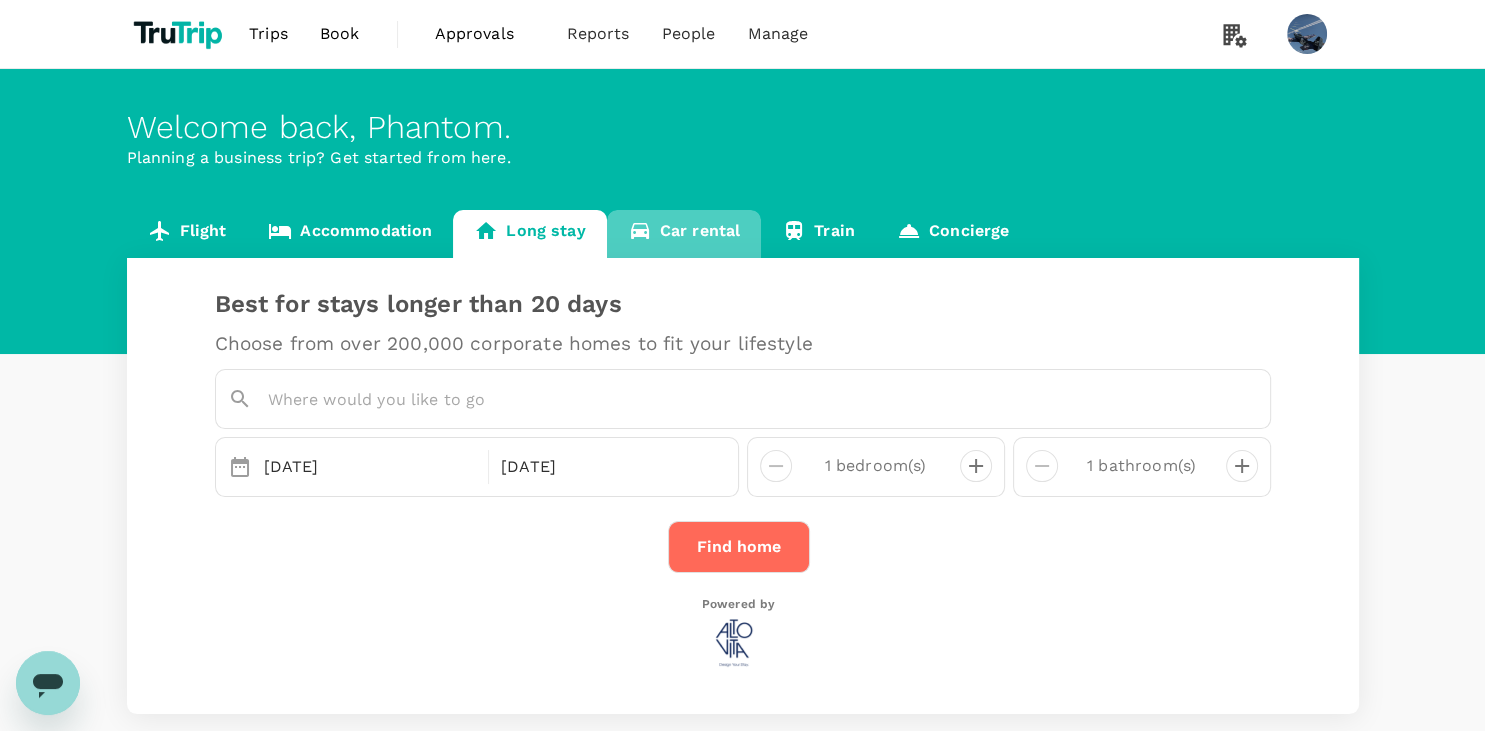 click 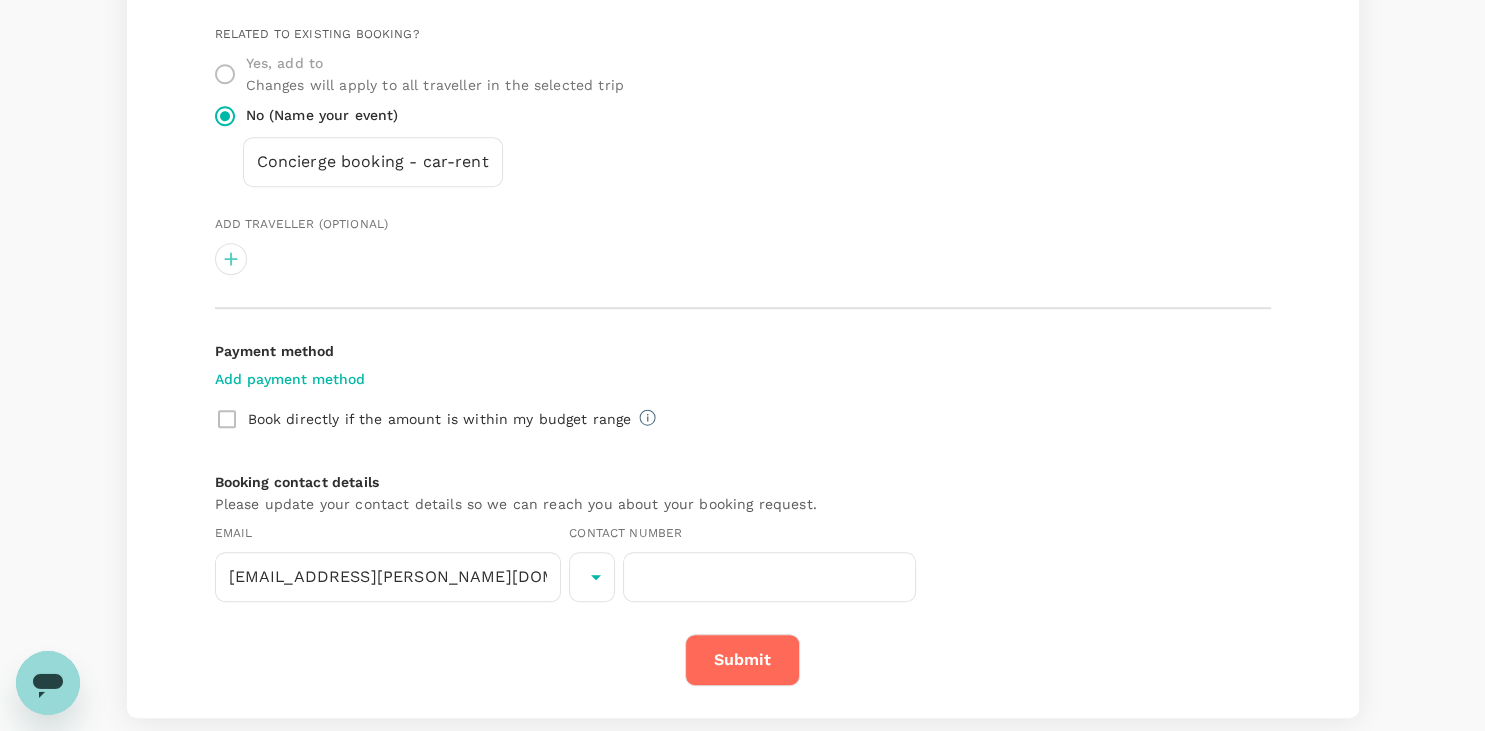 scroll, scrollTop: 1244, scrollLeft: 0, axis: vertical 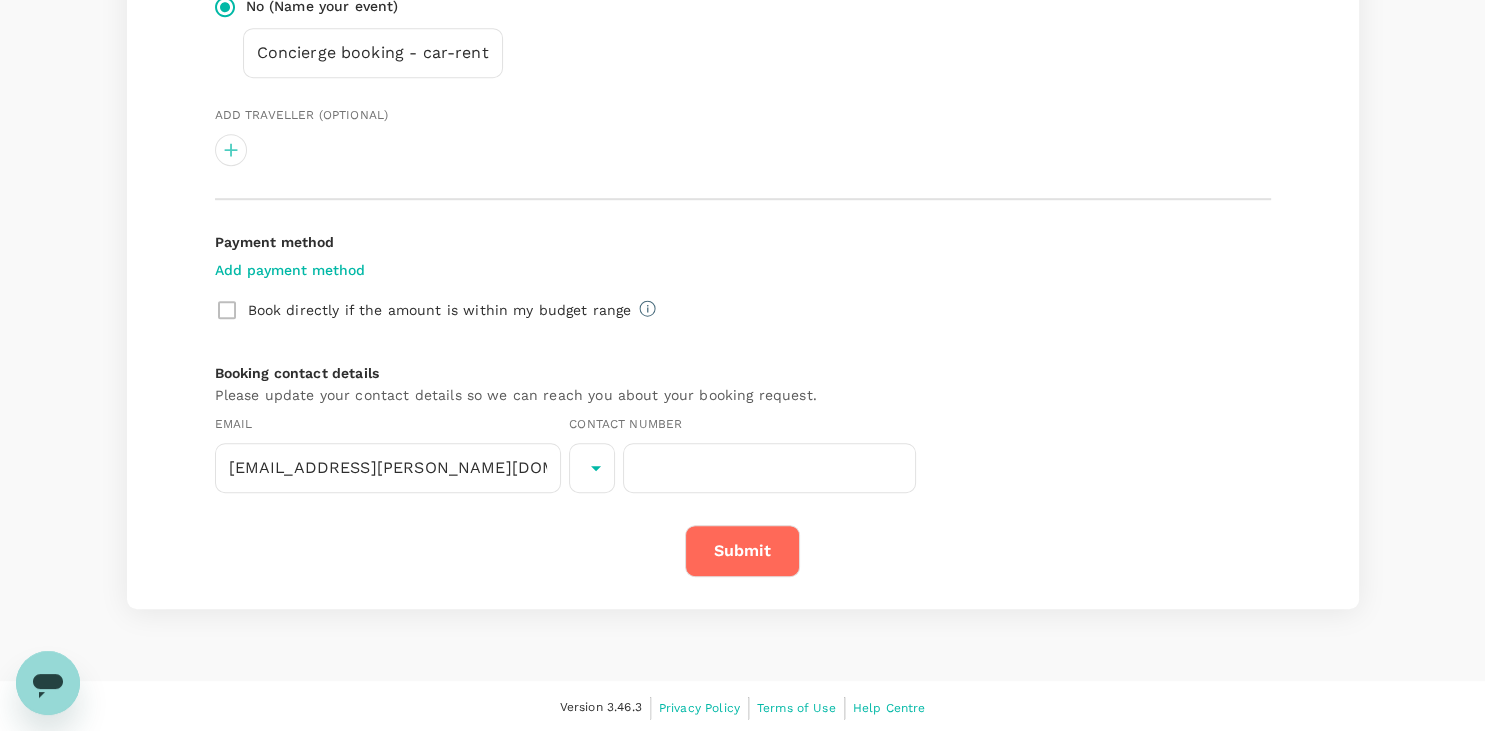 type on "phantom4@wearehackerone.com" 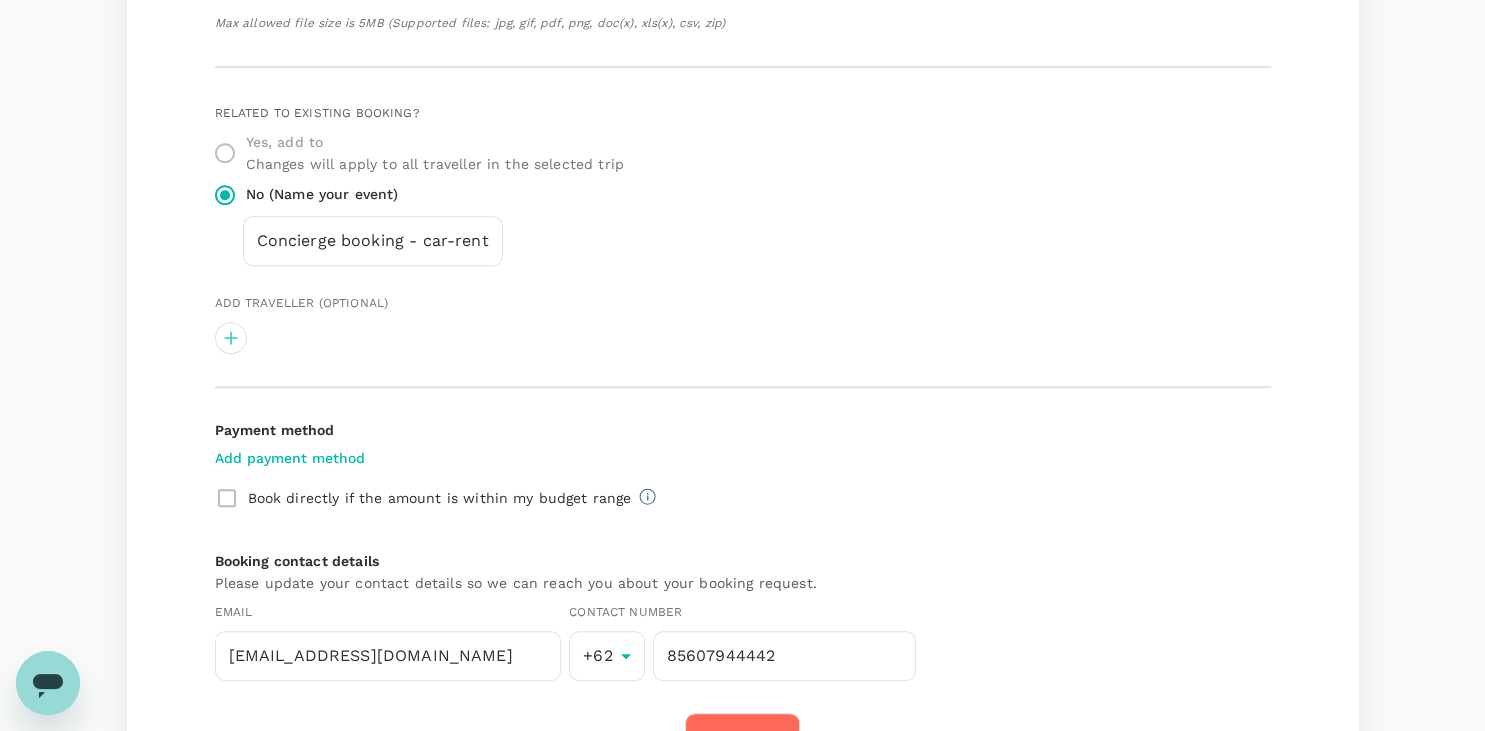 scroll, scrollTop: 1244, scrollLeft: 0, axis: vertical 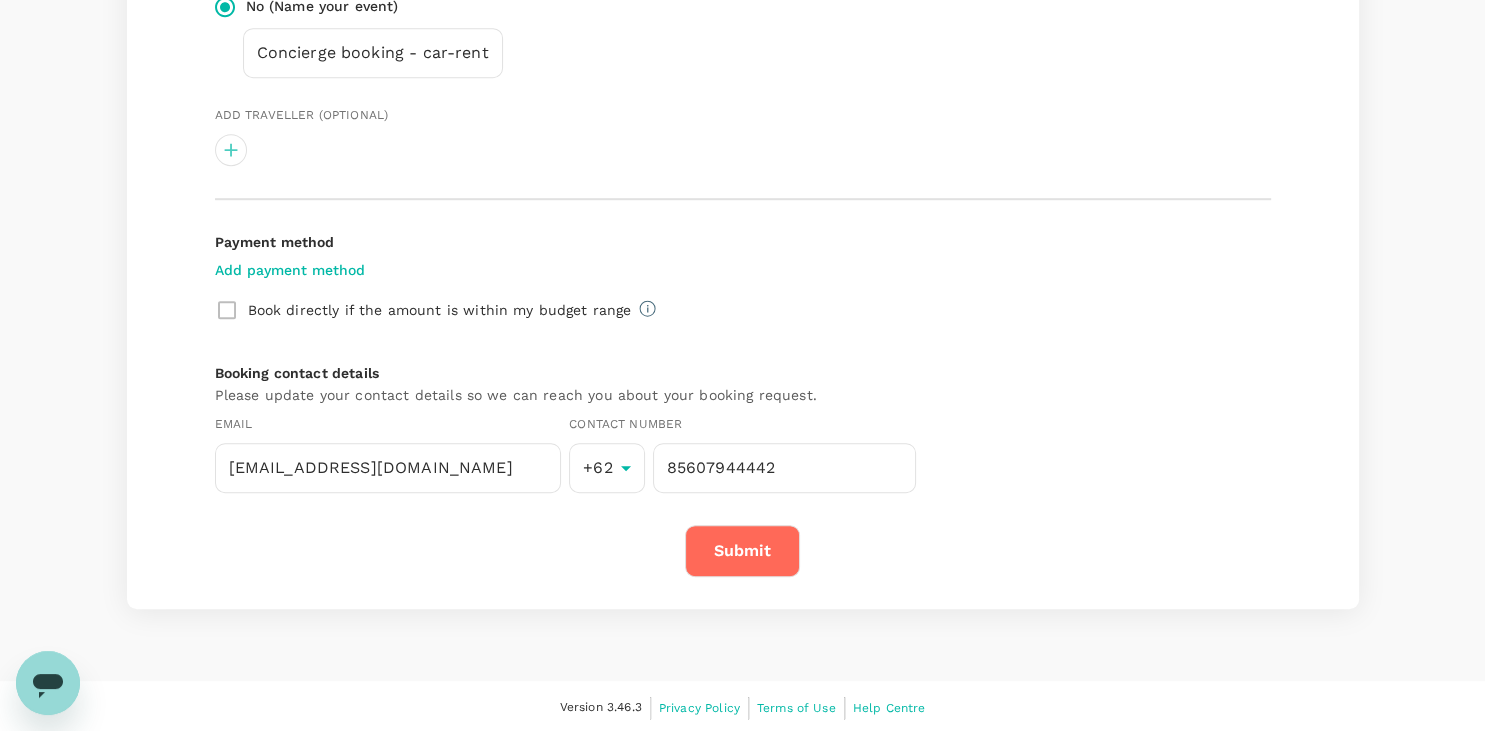 click on "Submit" at bounding box center (742, 551) 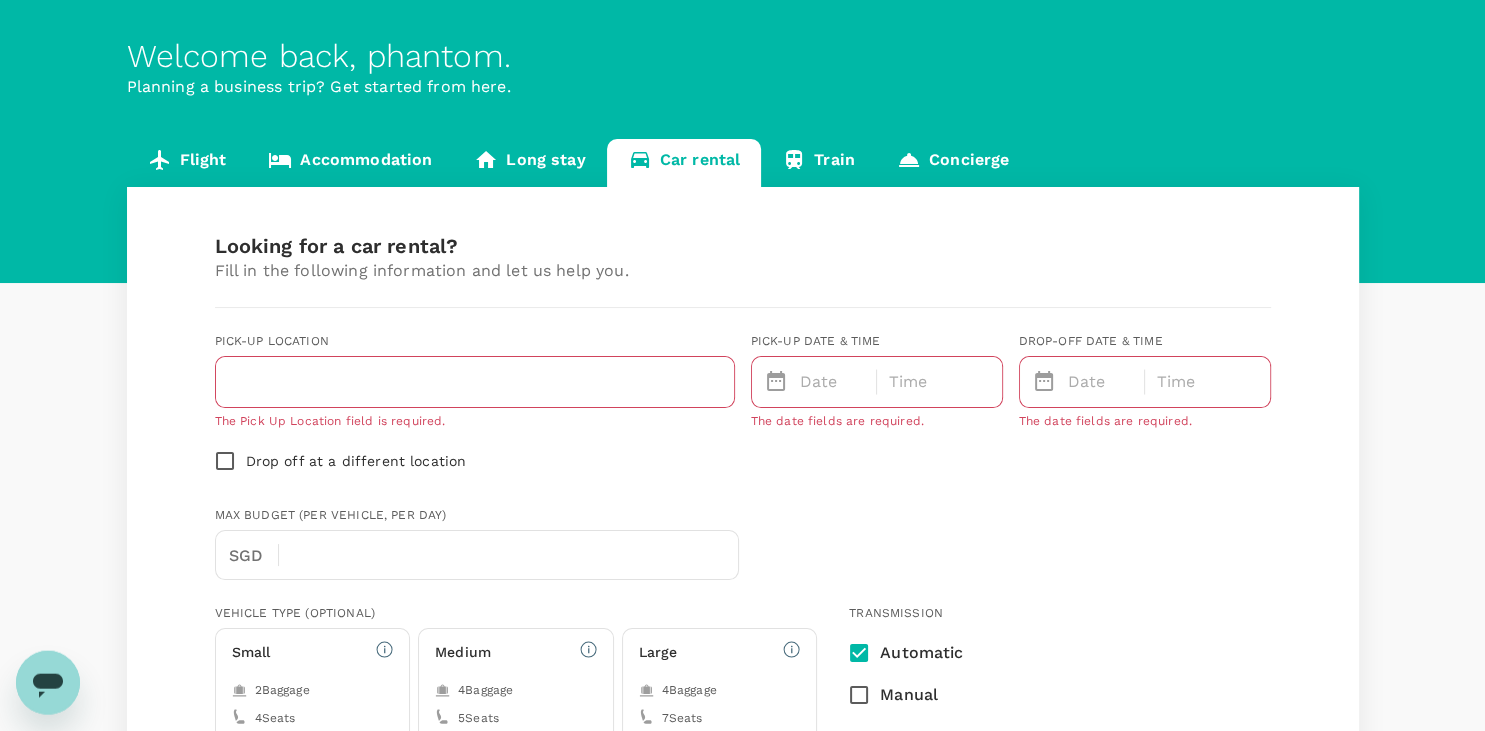 scroll, scrollTop: 0, scrollLeft: 0, axis: both 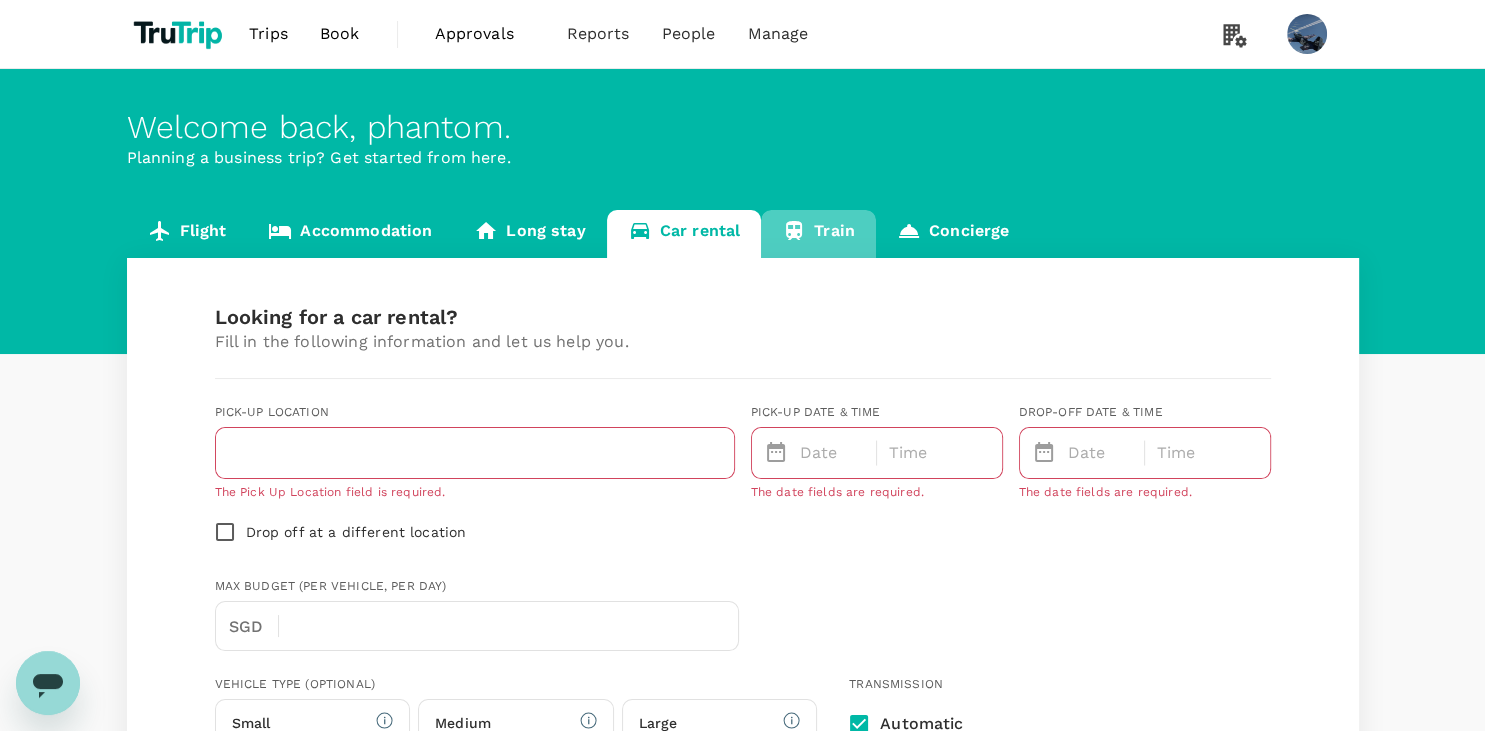 click on "Train" at bounding box center [818, 234] 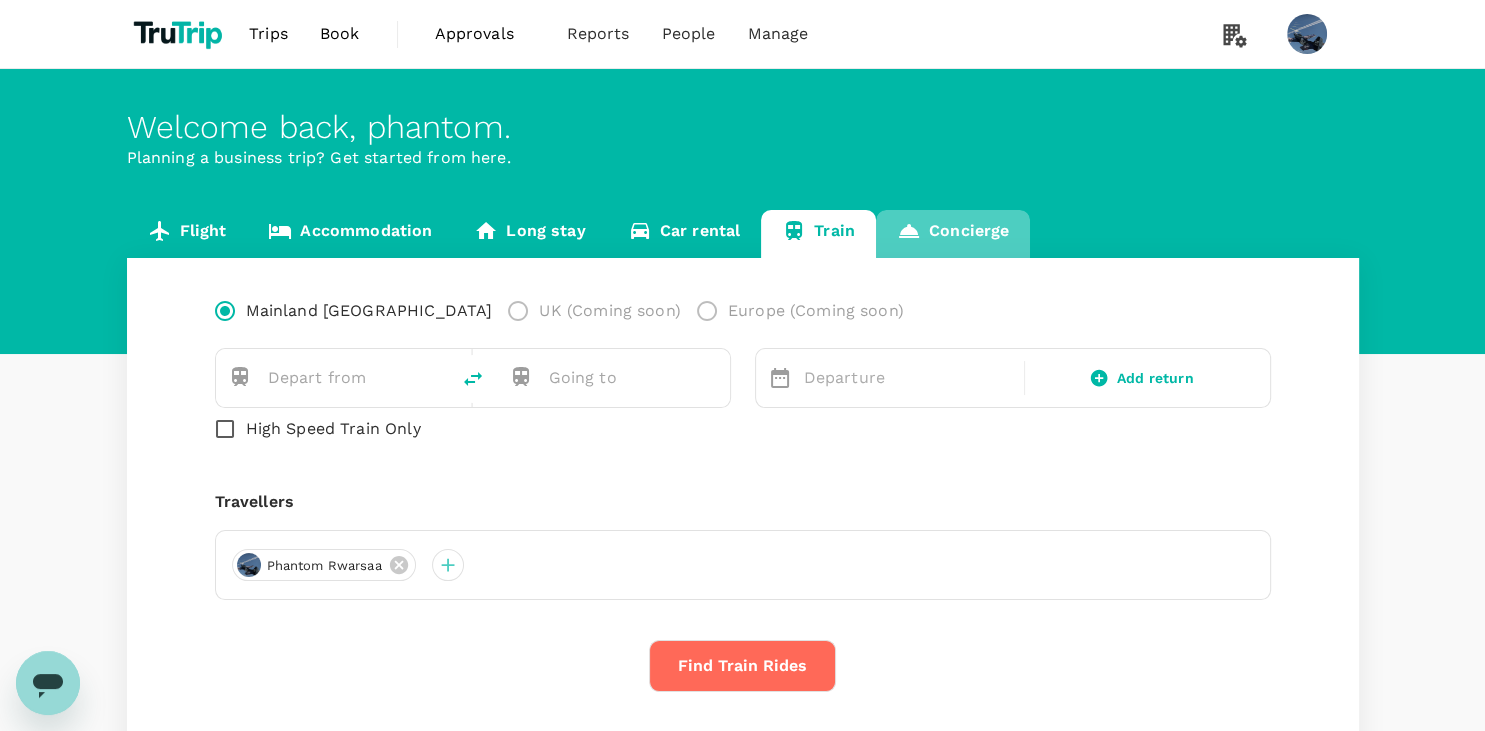 click on "Concierge" at bounding box center (953, 234) 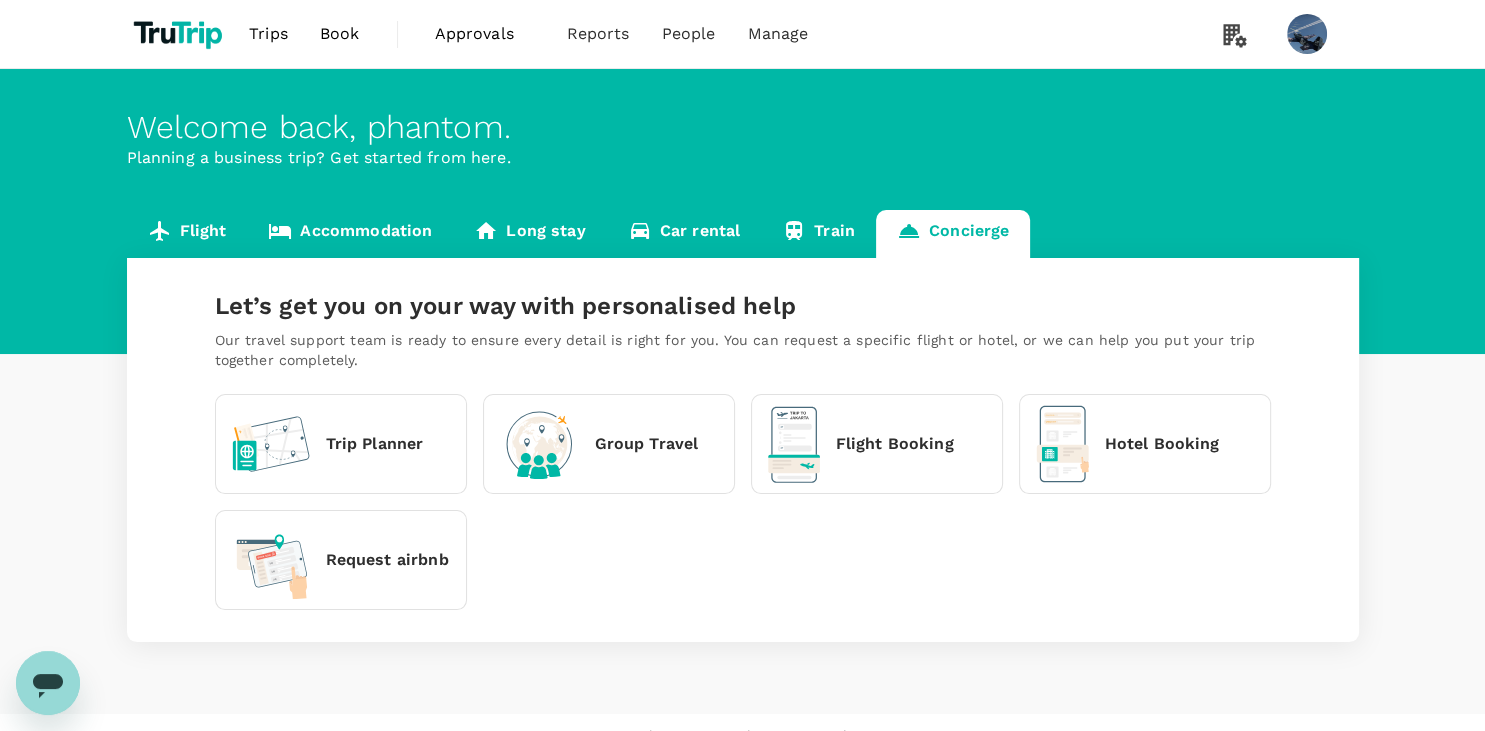 click on "Group Travel" at bounding box center [647, 444] 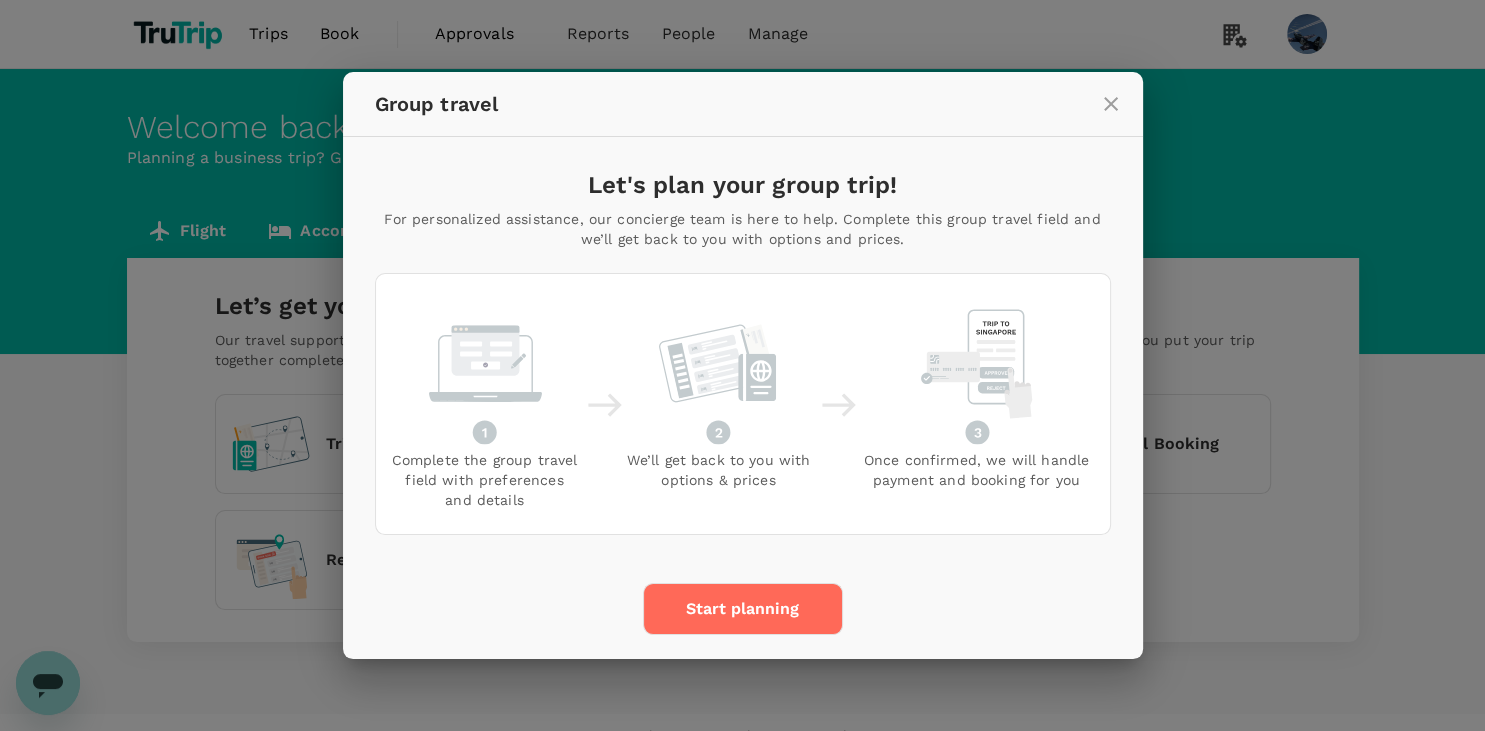 click on "Start planning" at bounding box center (743, 609) 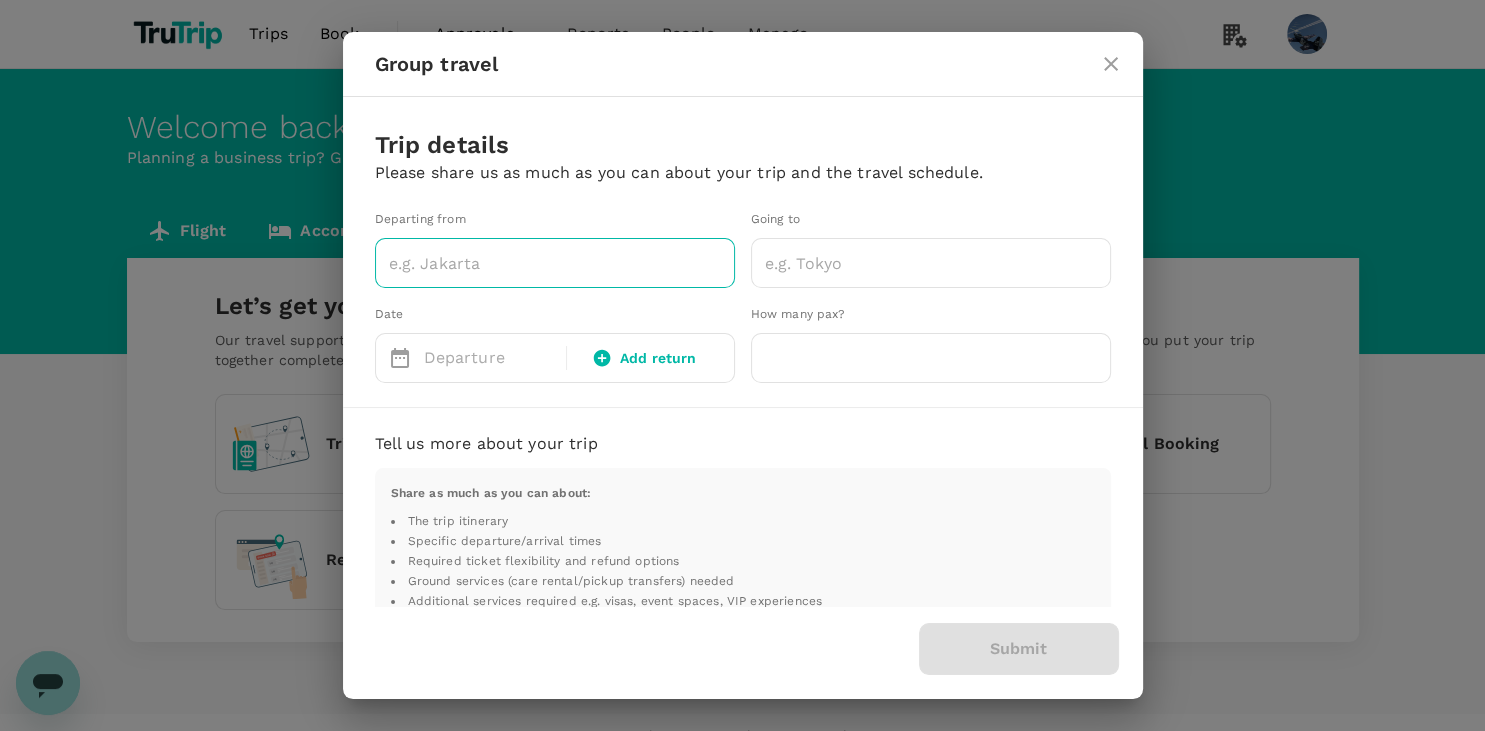click at bounding box center (555, 263) 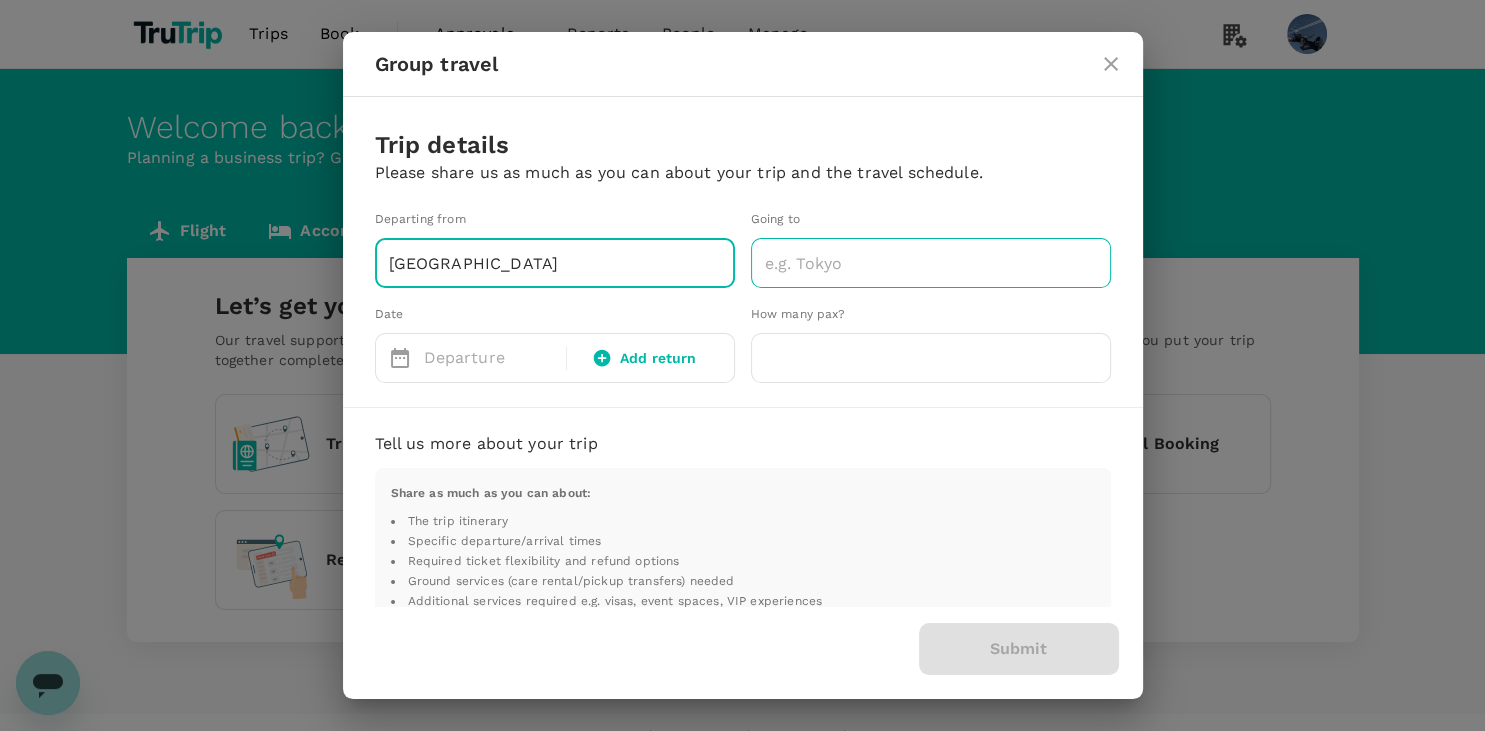 type on "jakarta" 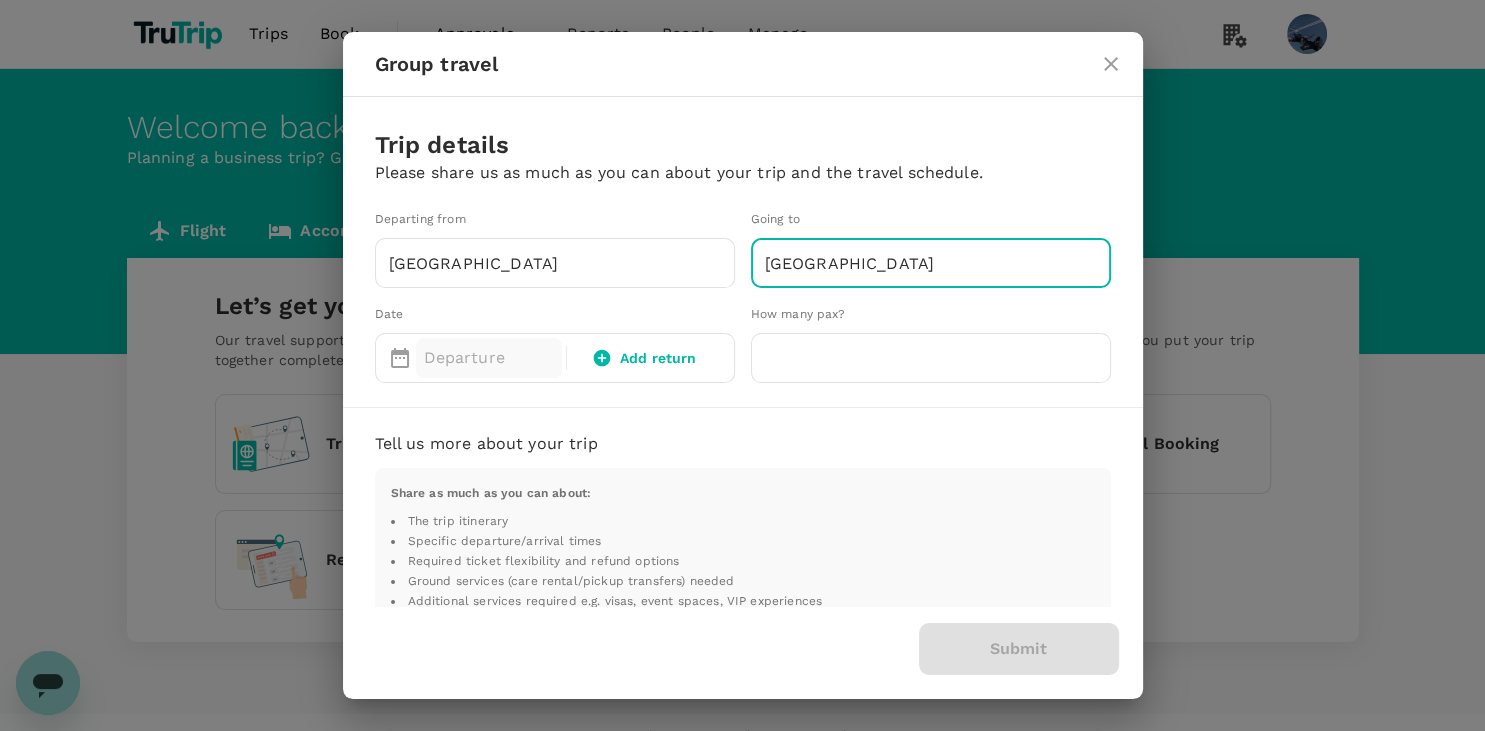 type on "tokyo" 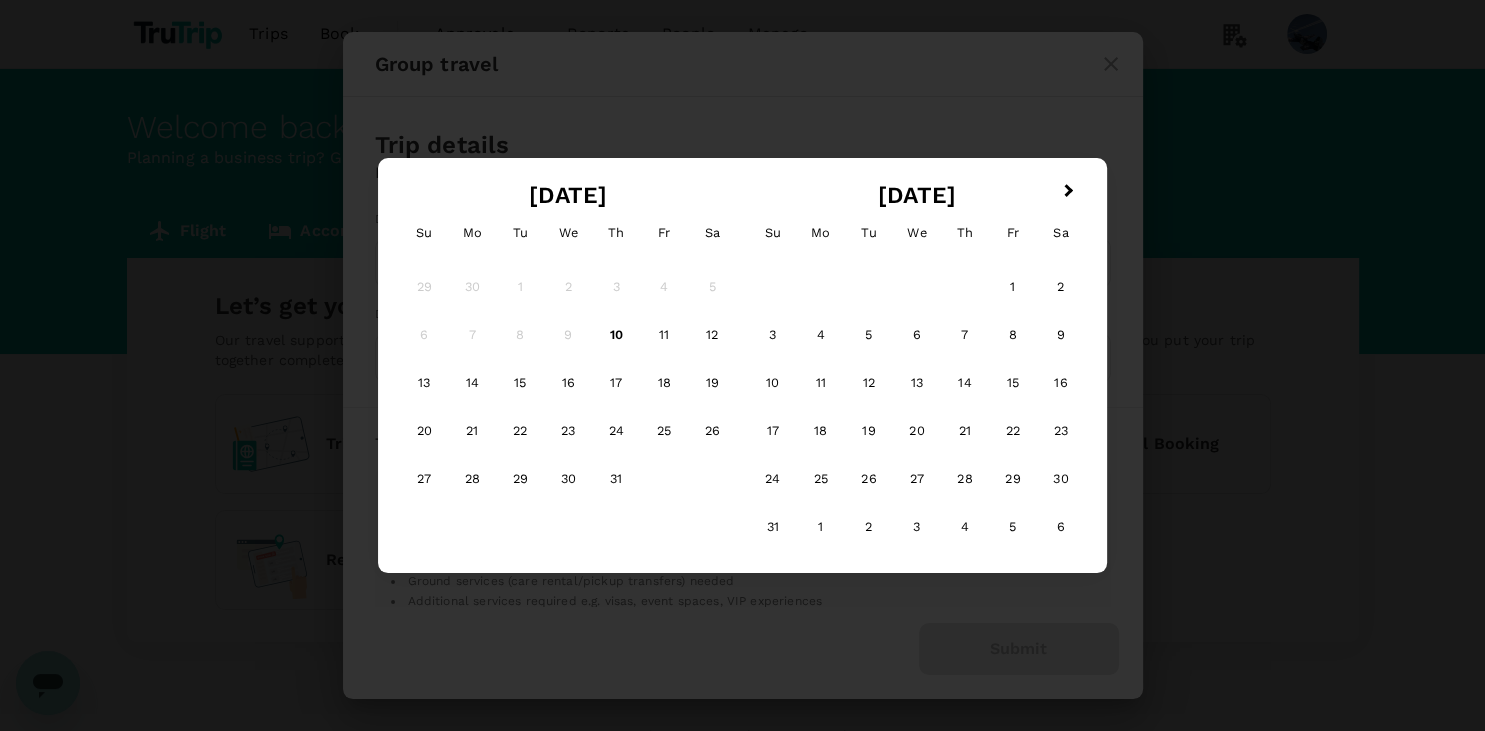 click on "9" at bounding box center (568, 335) 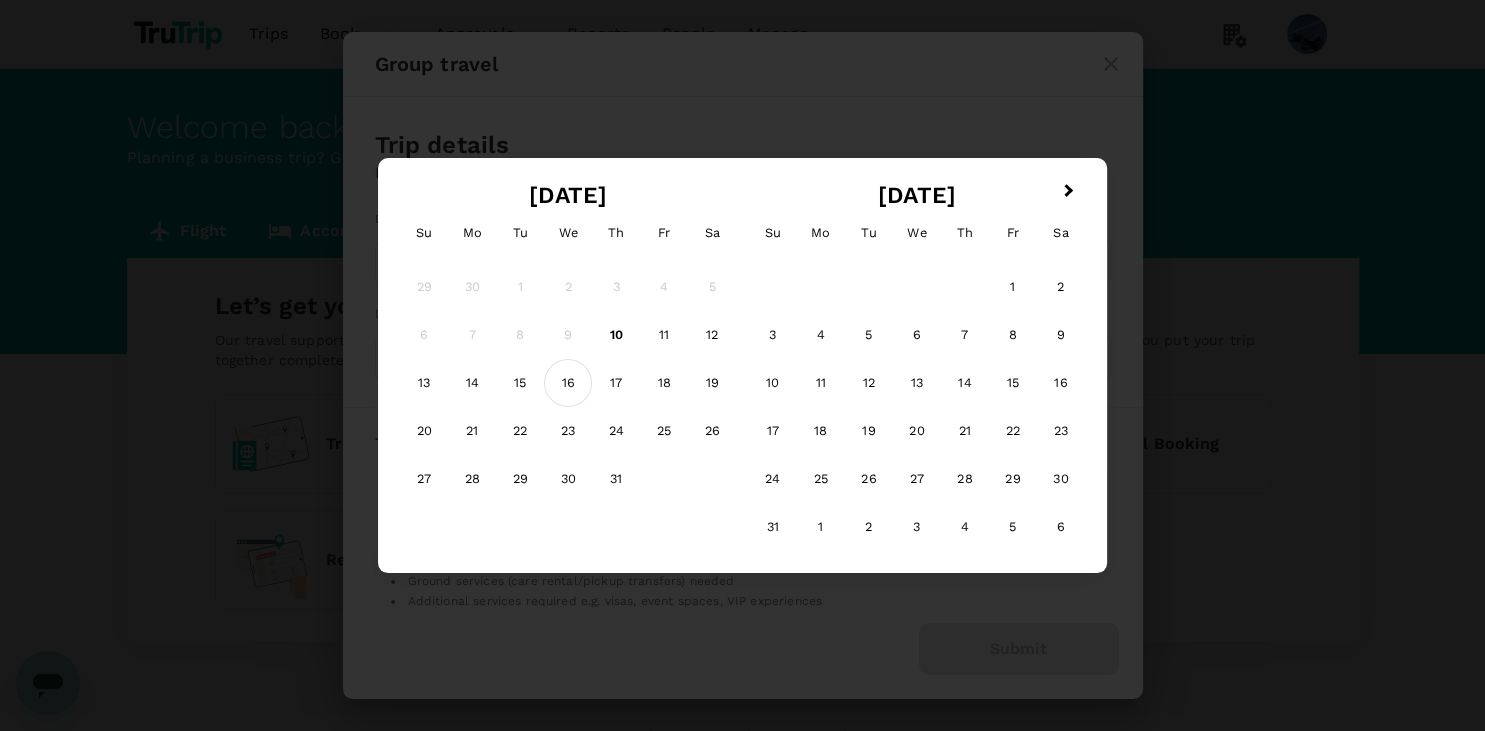 click on "16" at bounding box center [568, 383] 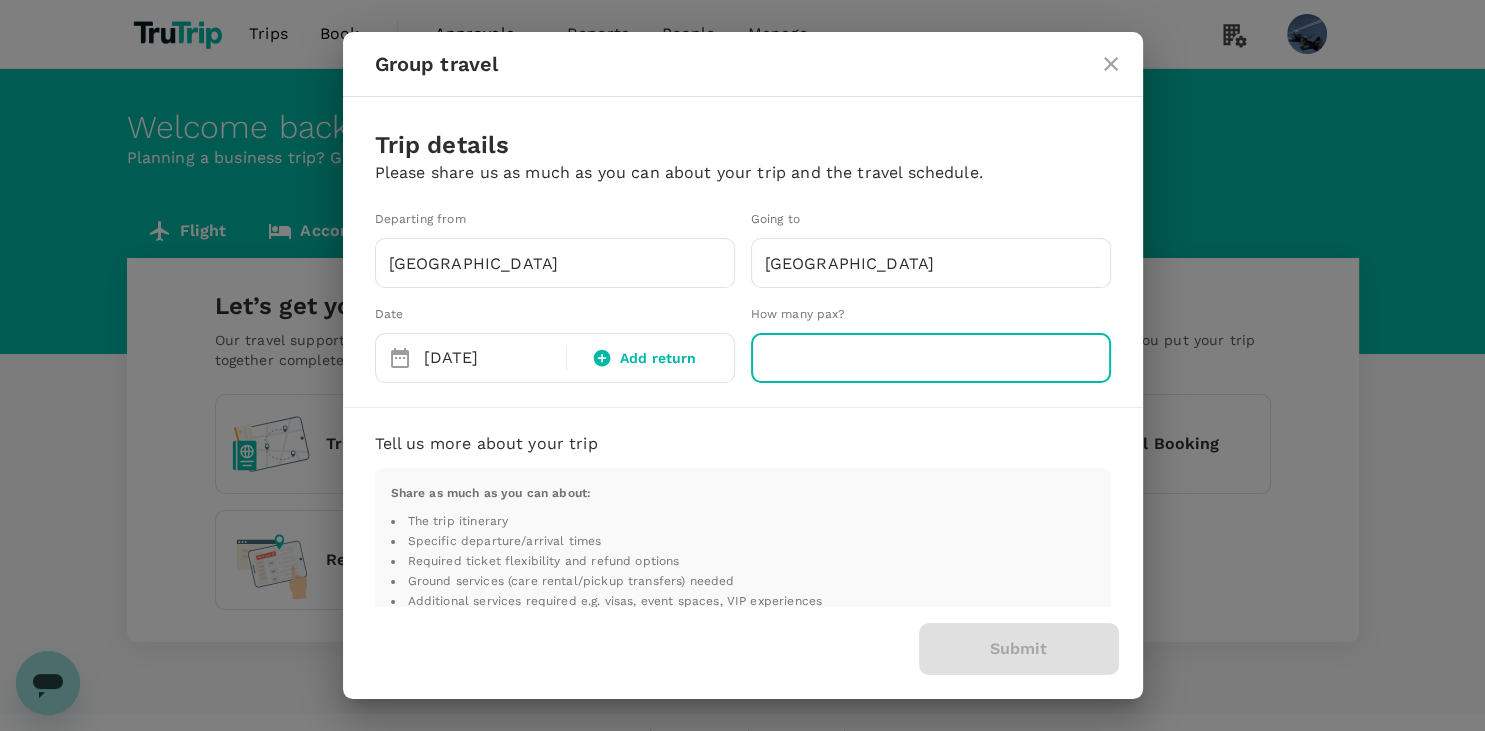 click at bounding box center [931, 358] 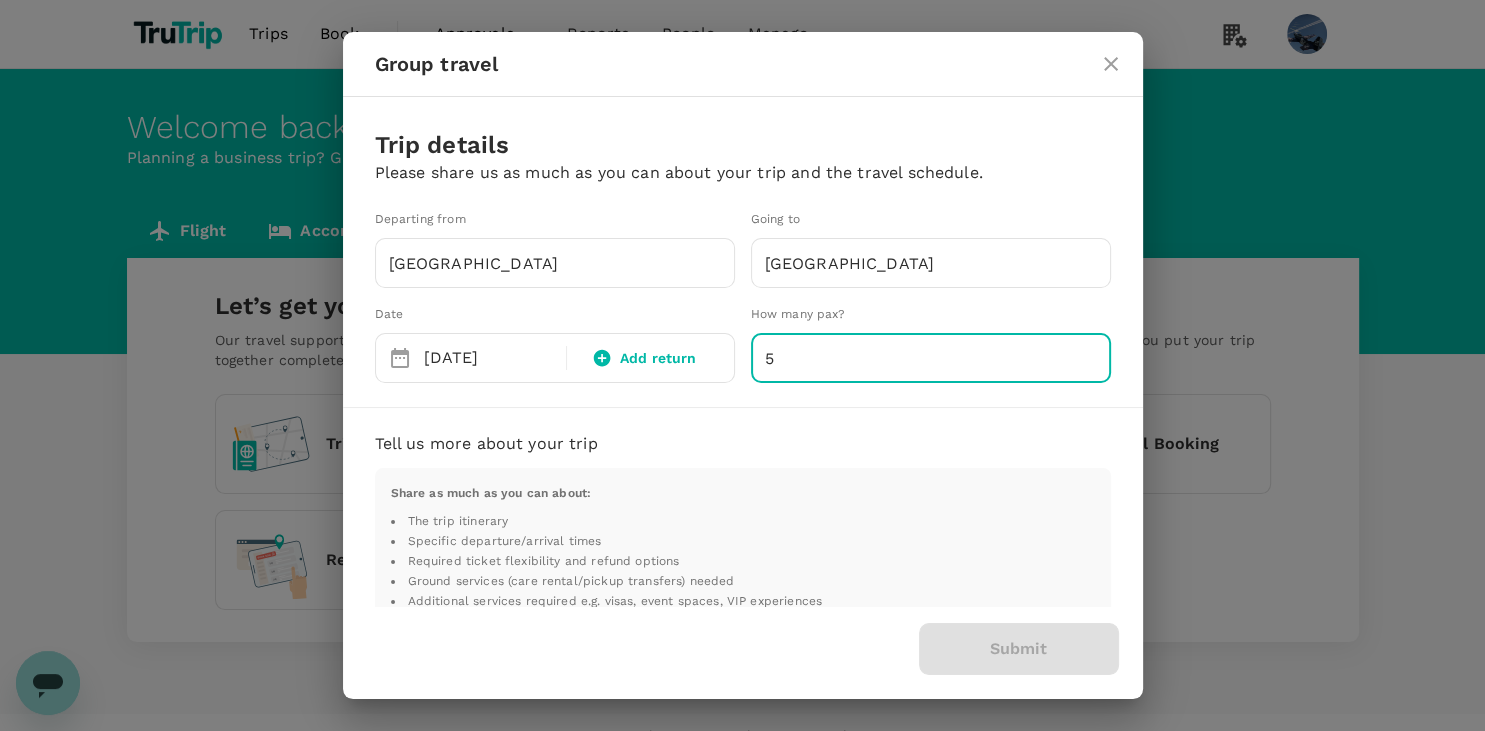 click on "Share as much as you can about: The trip itinerary Specific departure/arrival times Required ticket flexibility and refund options Ground services (care rental/pickup transfers) needed Additional services required e.g. visas, event spaces, VIP experiences" at bounding box center (743, 547) 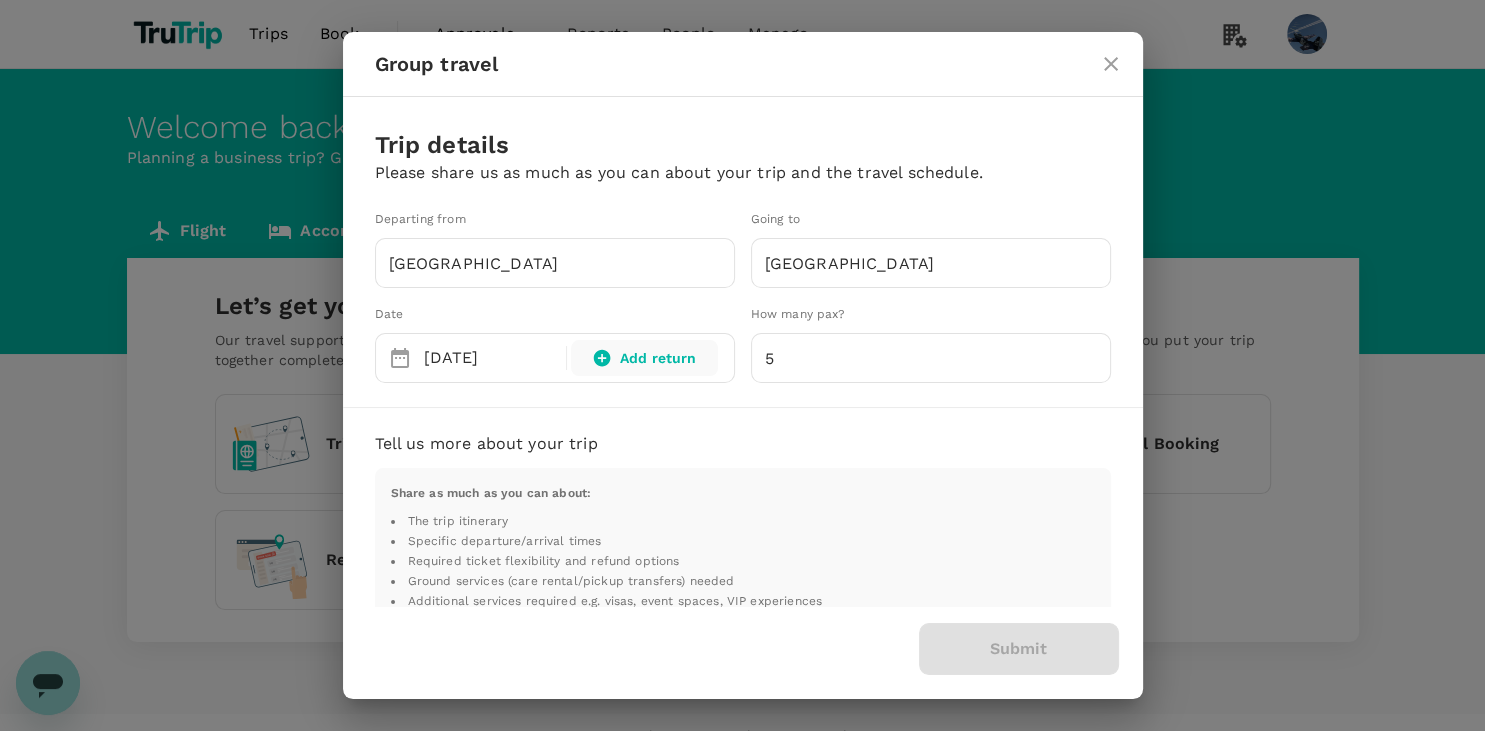 click on "Add return" at bounding box center (658, 358) 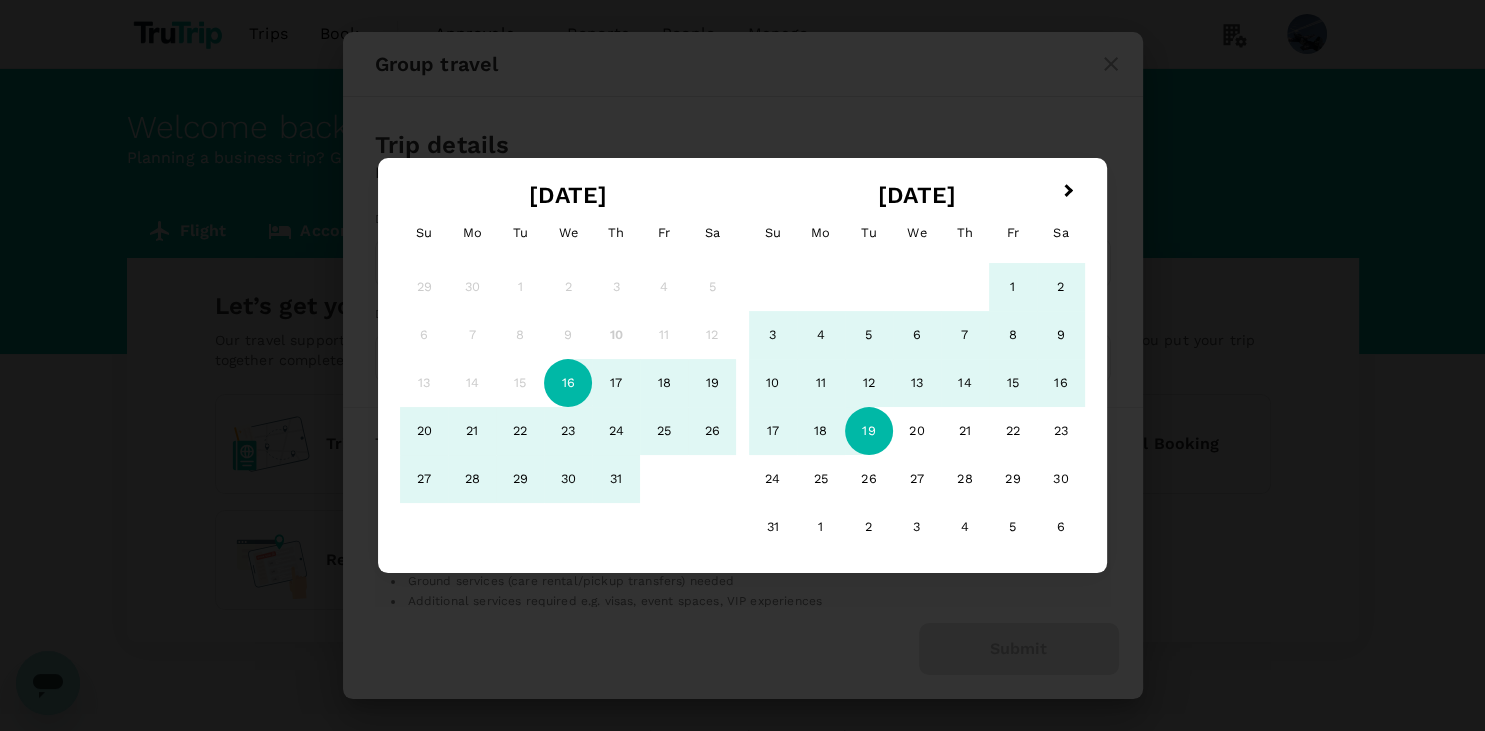 click on "19" at bounding box center [869, 431] 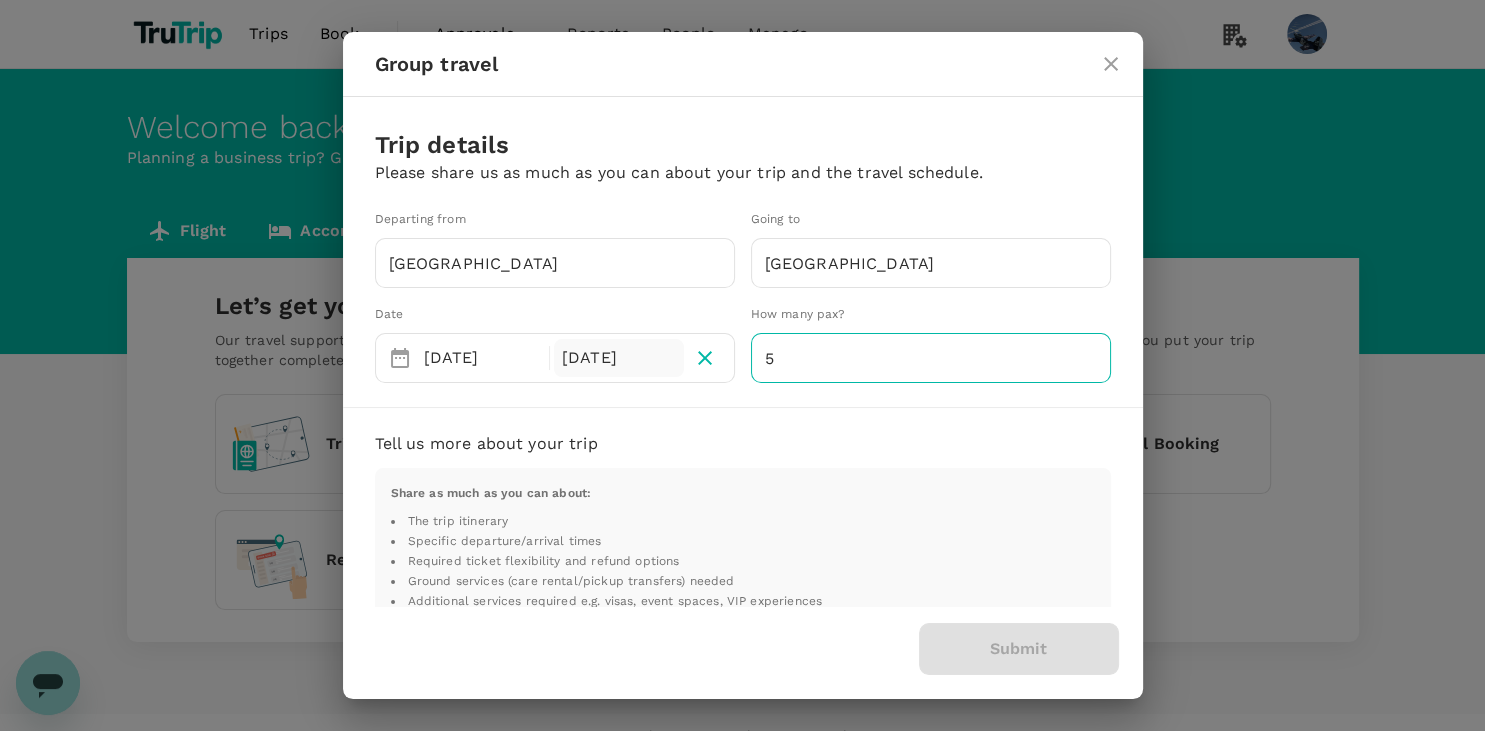click on "5" at bounding box center [931, 358] 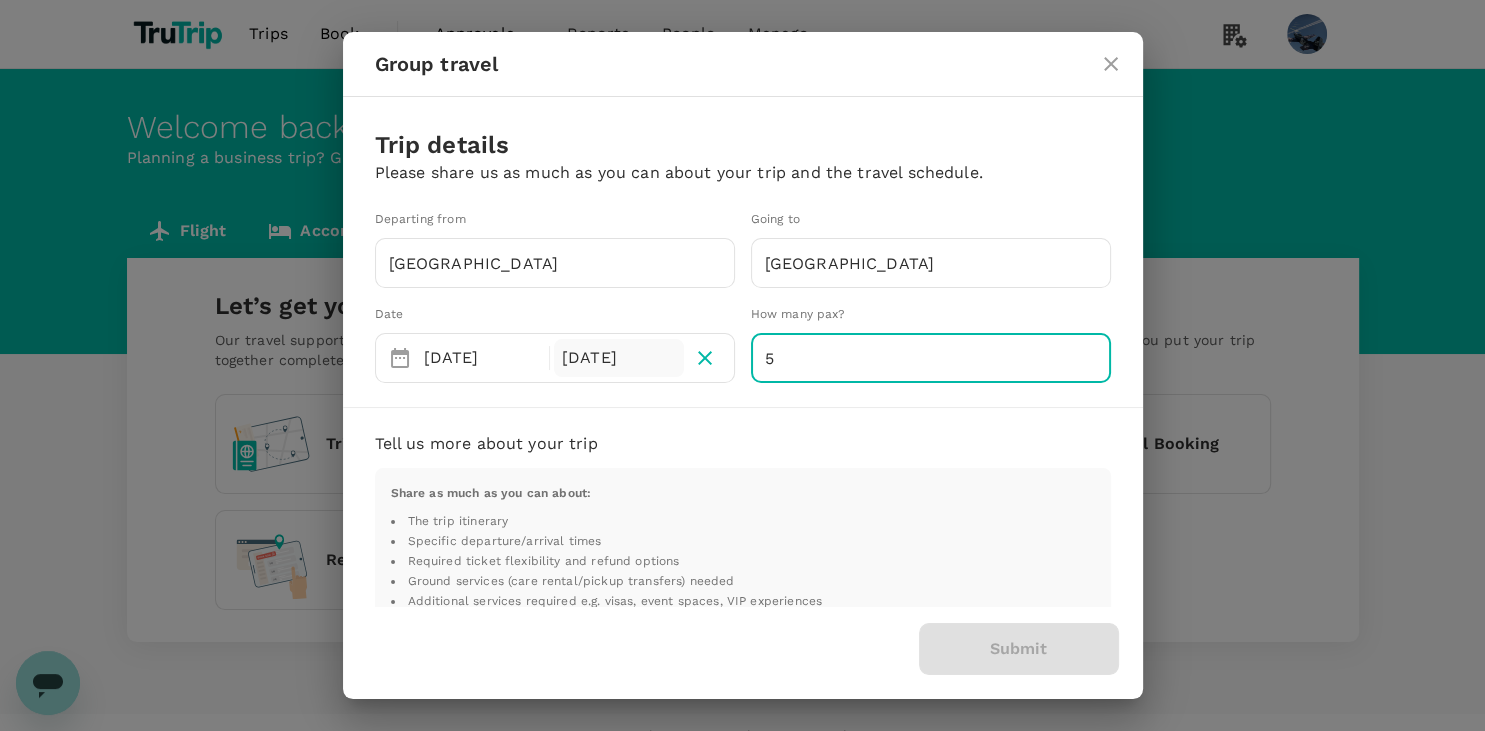 type on "56" 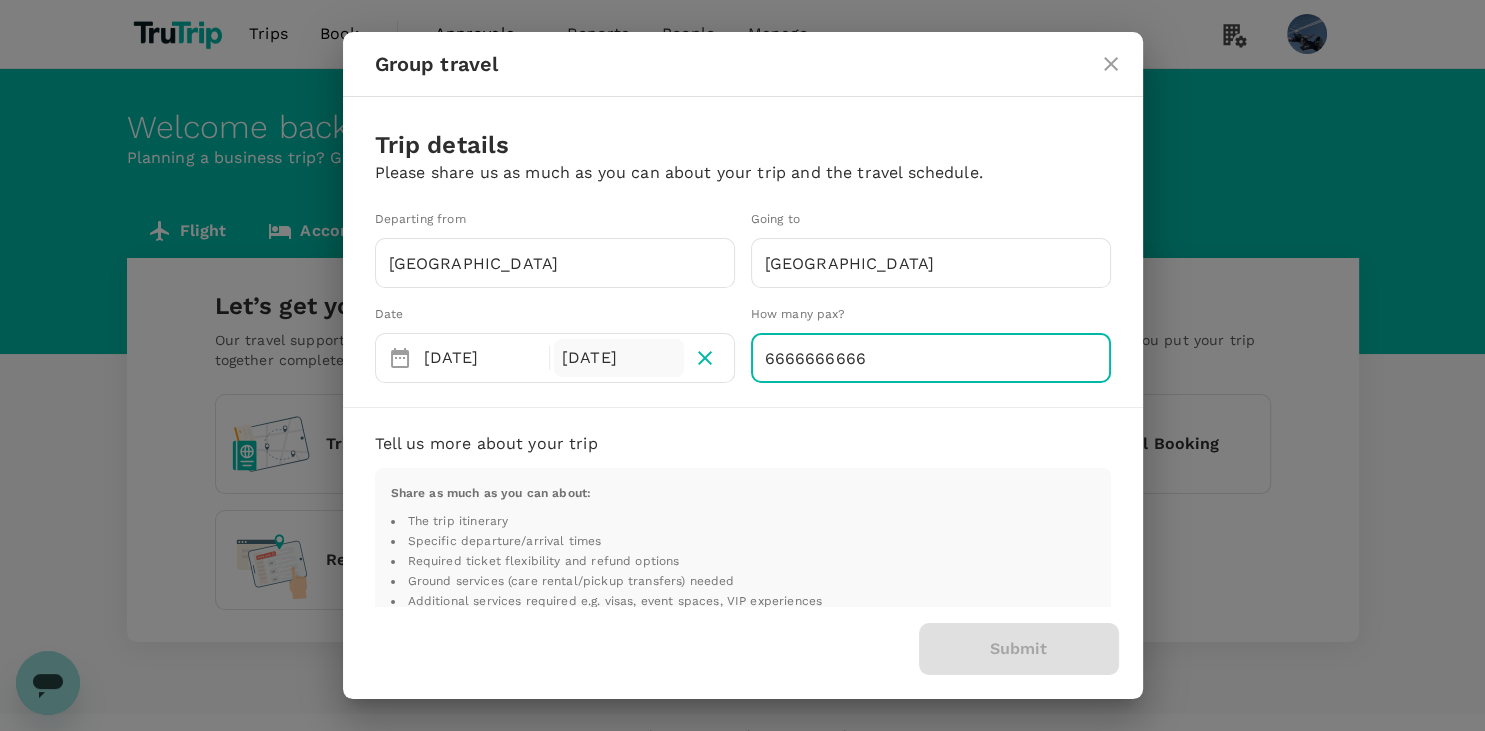 type on "6666666666" 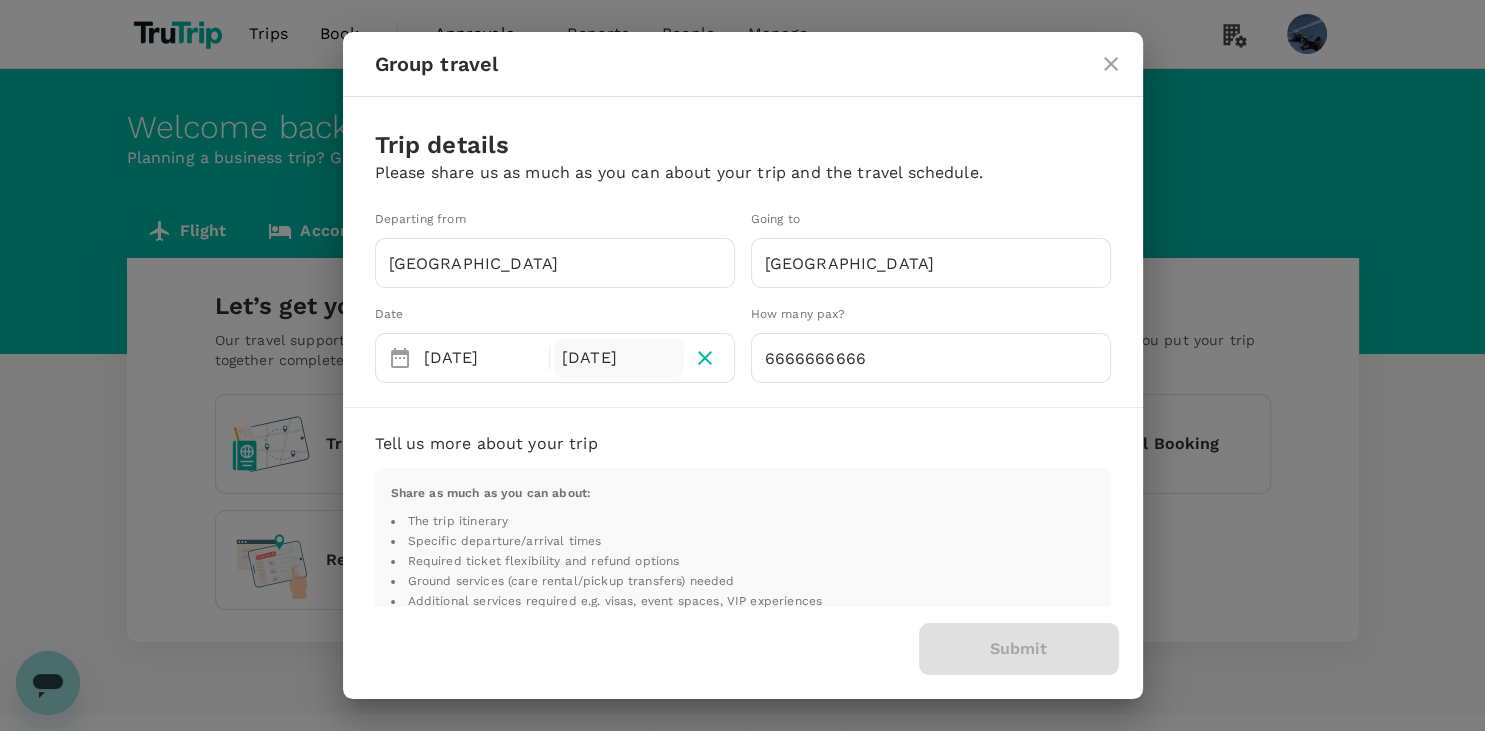 click on "Share as much as you can about: The trip itinerary Specific departure/arrival times Required ticket flexibility and refund options Ground services (care rental/pickup transfers) needed Additional services required e.g. visas, event spaces, VIP experiences" at bounding box center [743, 547] 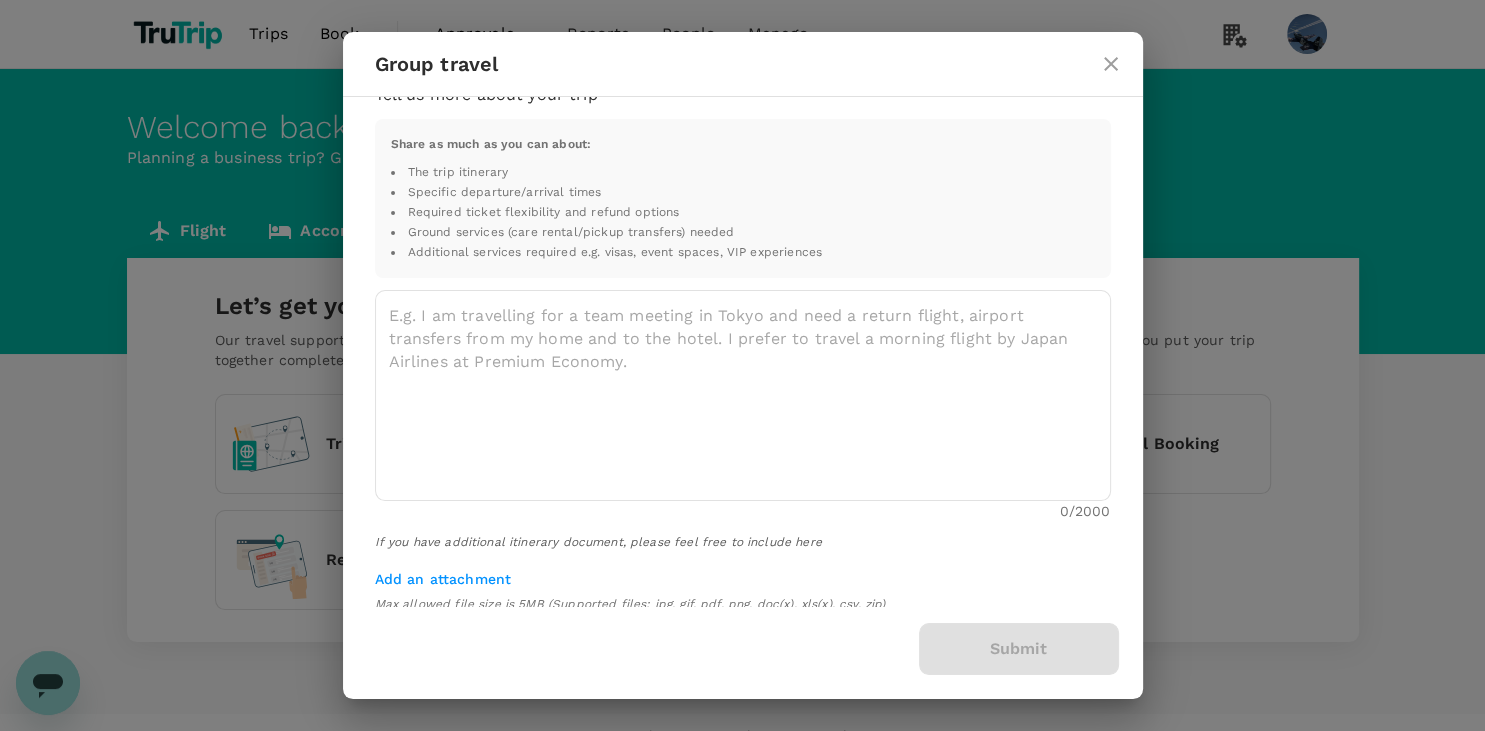 scroll, scrollTop: 389, scrollLeft: 0, axis: vertical 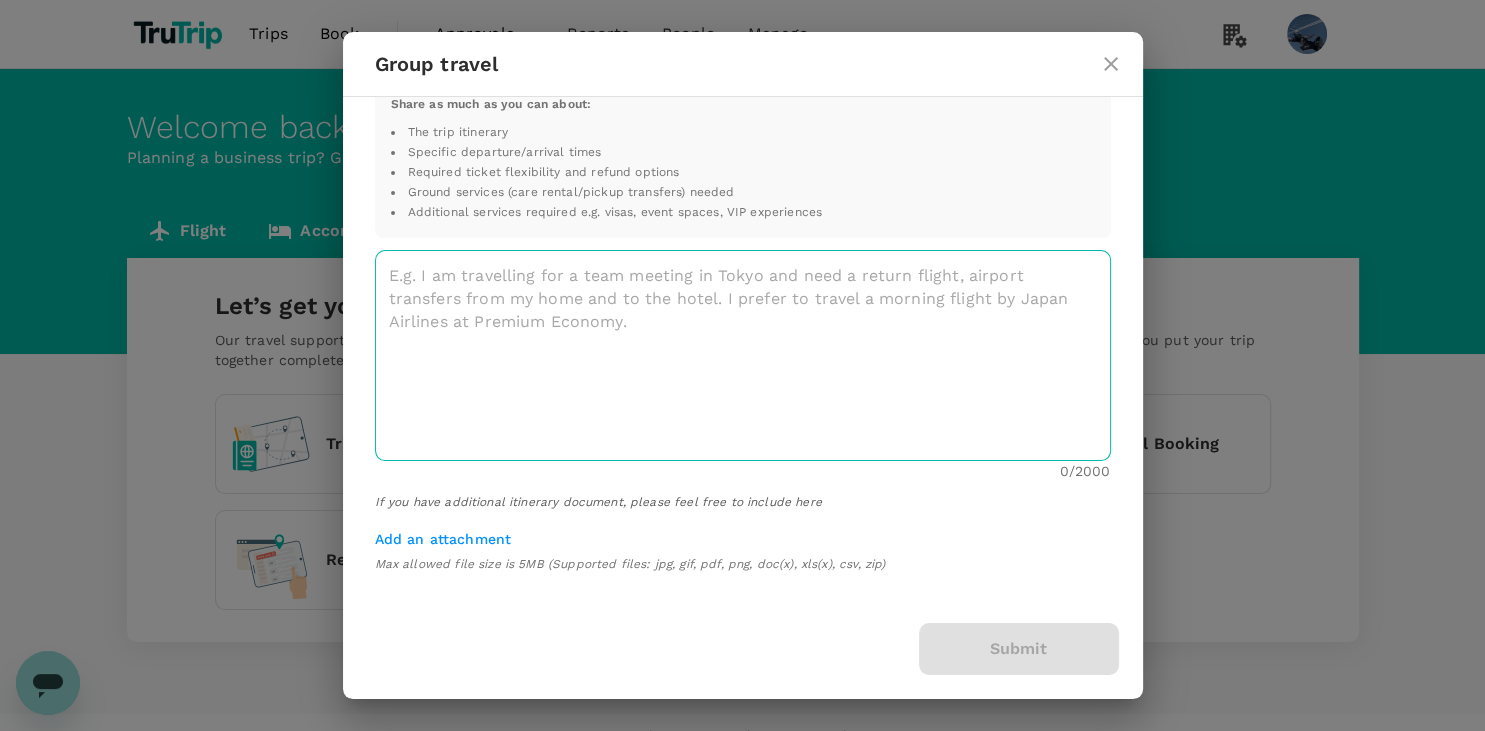 click at bounding box center [743, 355] 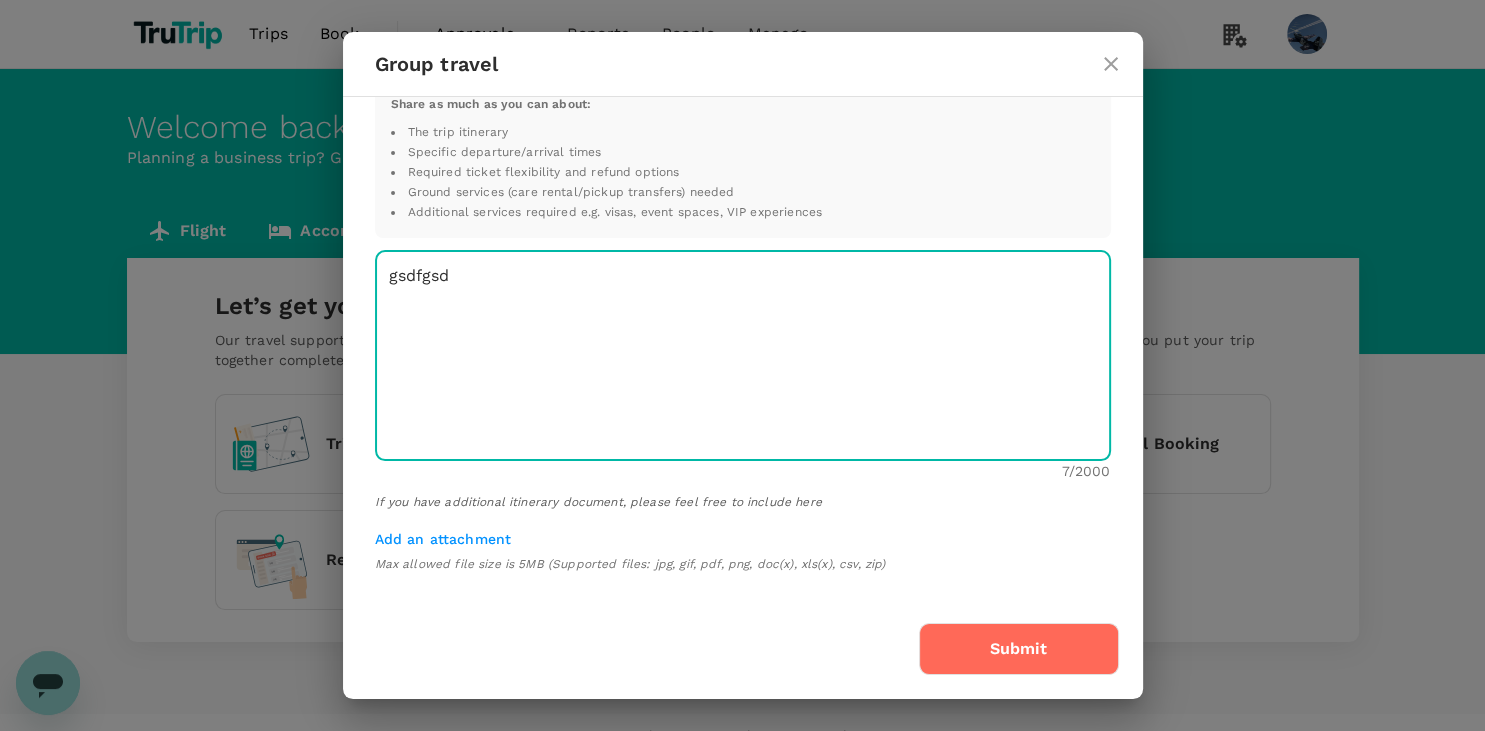 type on "gsdfgsd" 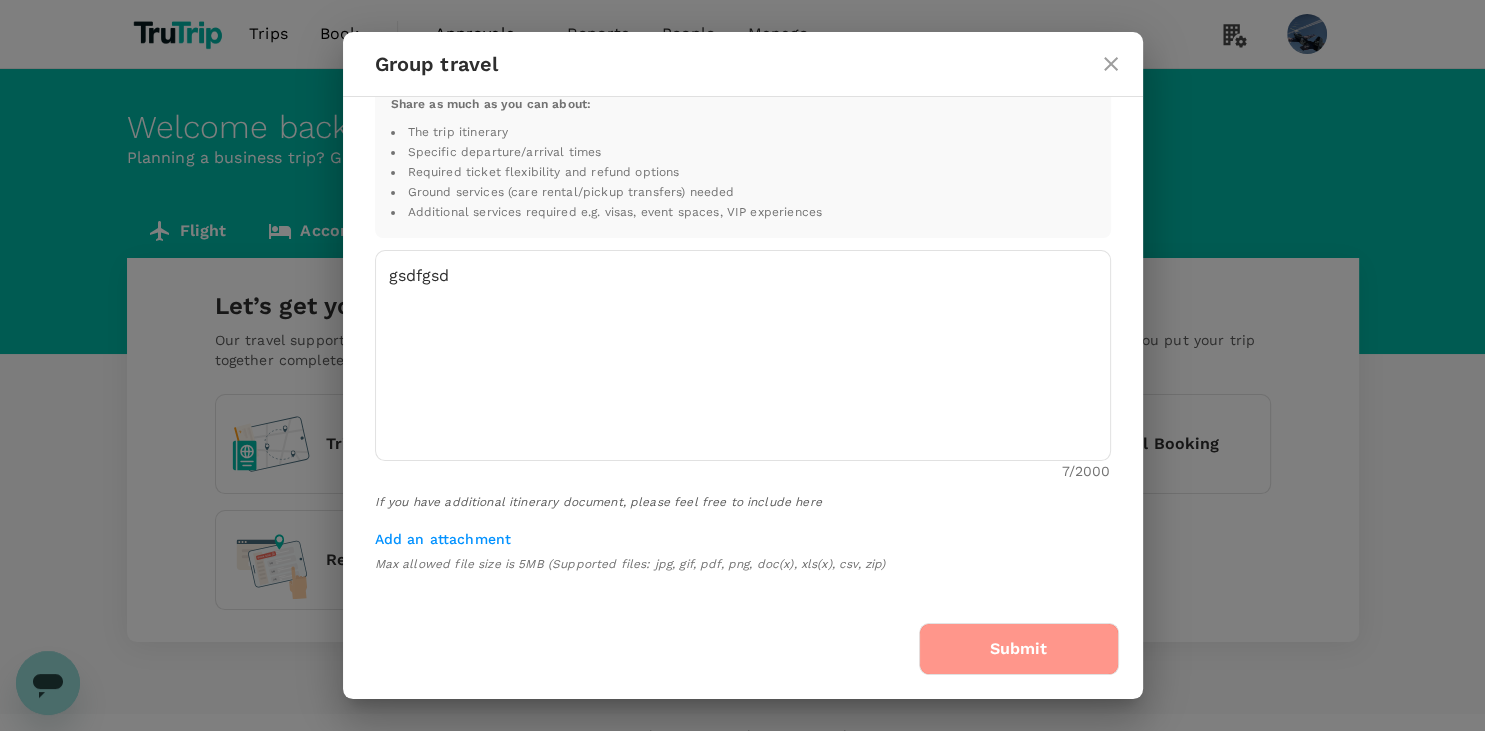 click on "Submit" at bounding box center [1019, 649] 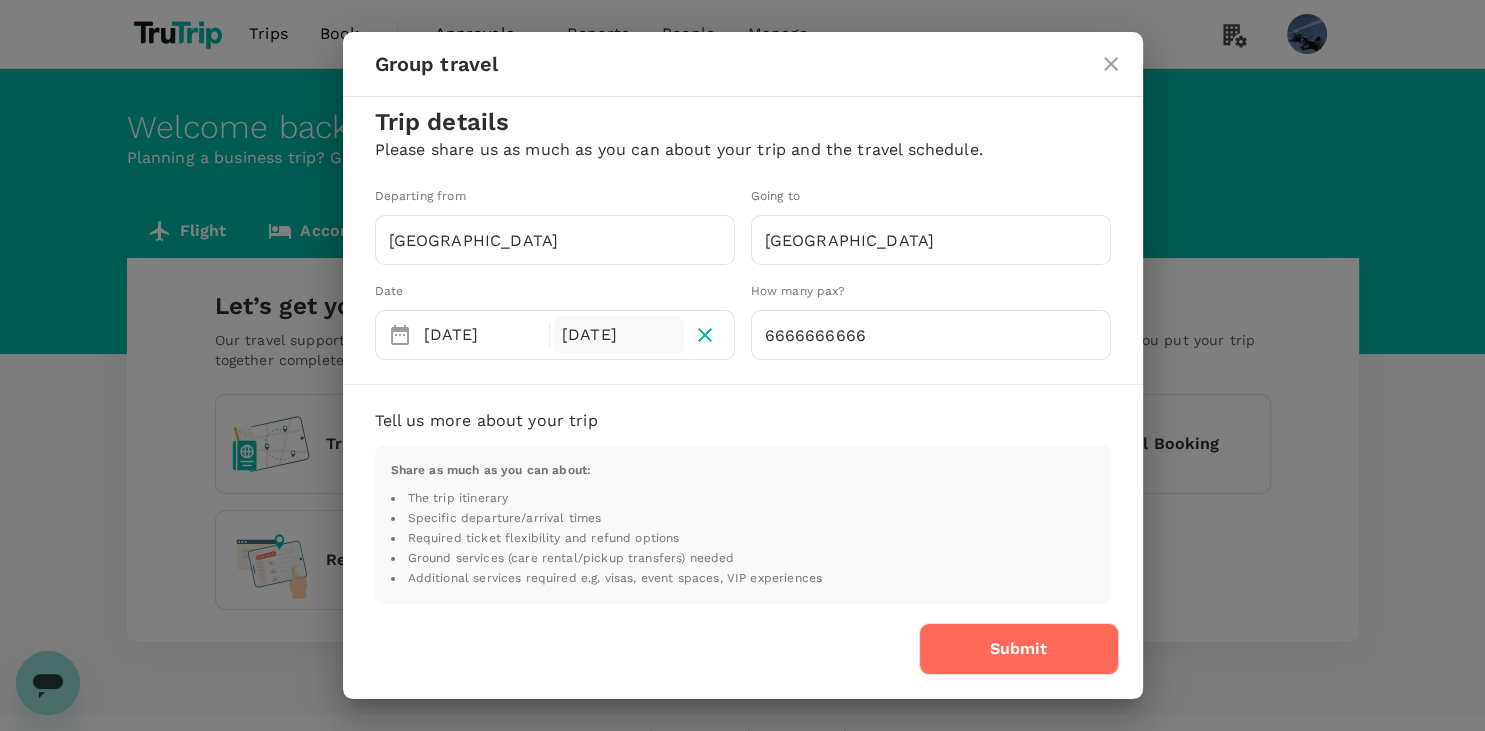 scroll, scrollTop: 0, scrollLeft: 0, axis: both 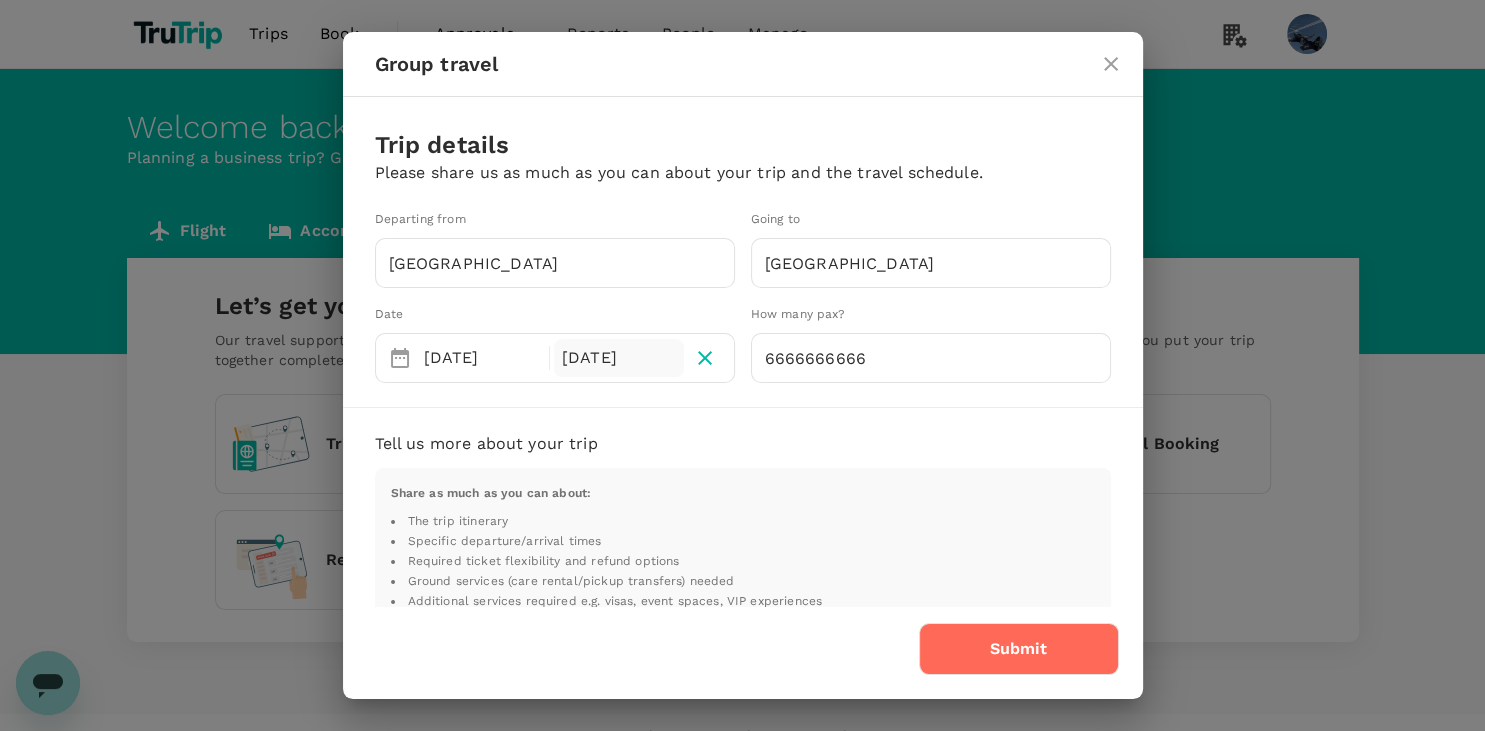 click on "Submit" at bounding box center [1019, 649] 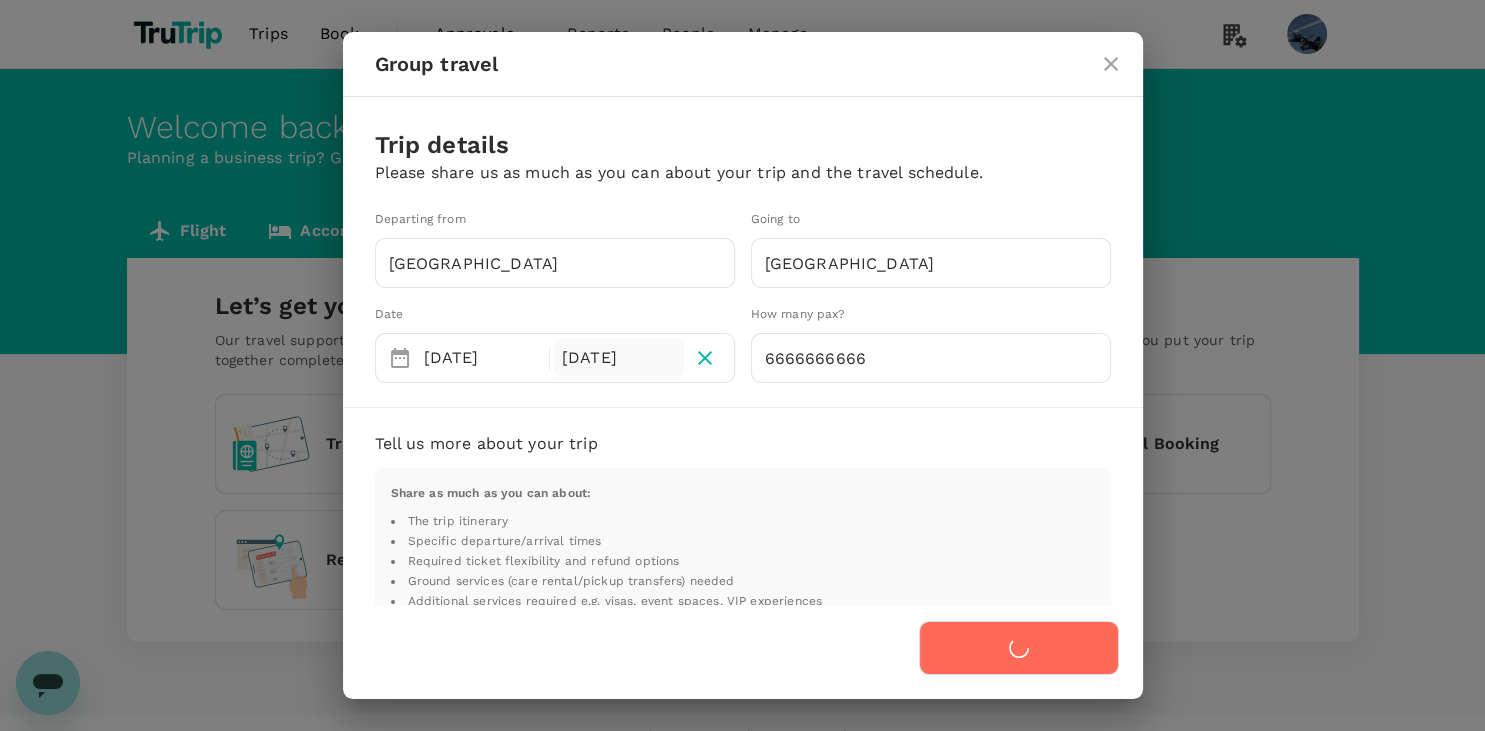 scroll, scrollTop: 389, scrollLeft: 0, axis: vertical 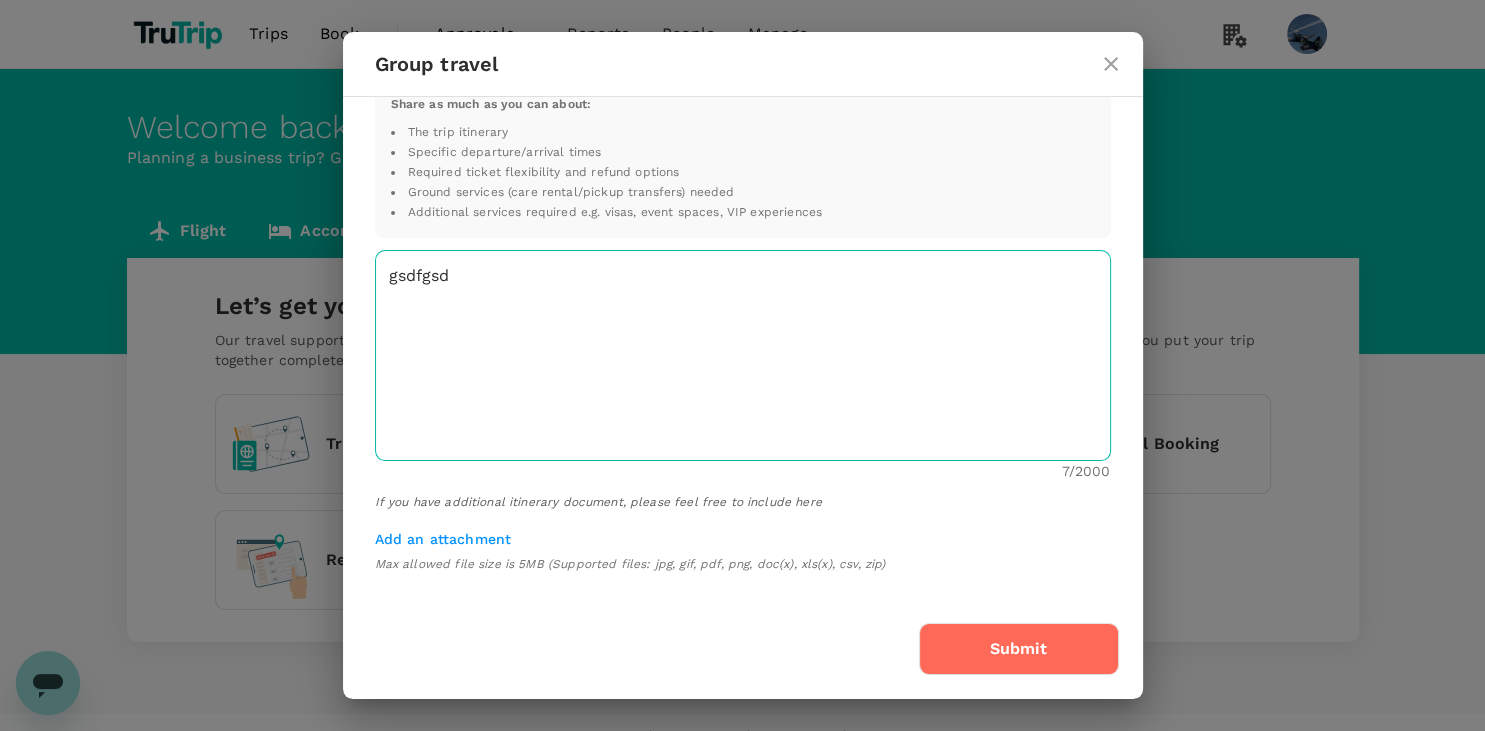 click on "gsdfgsd" at bounding box center [743, 355] 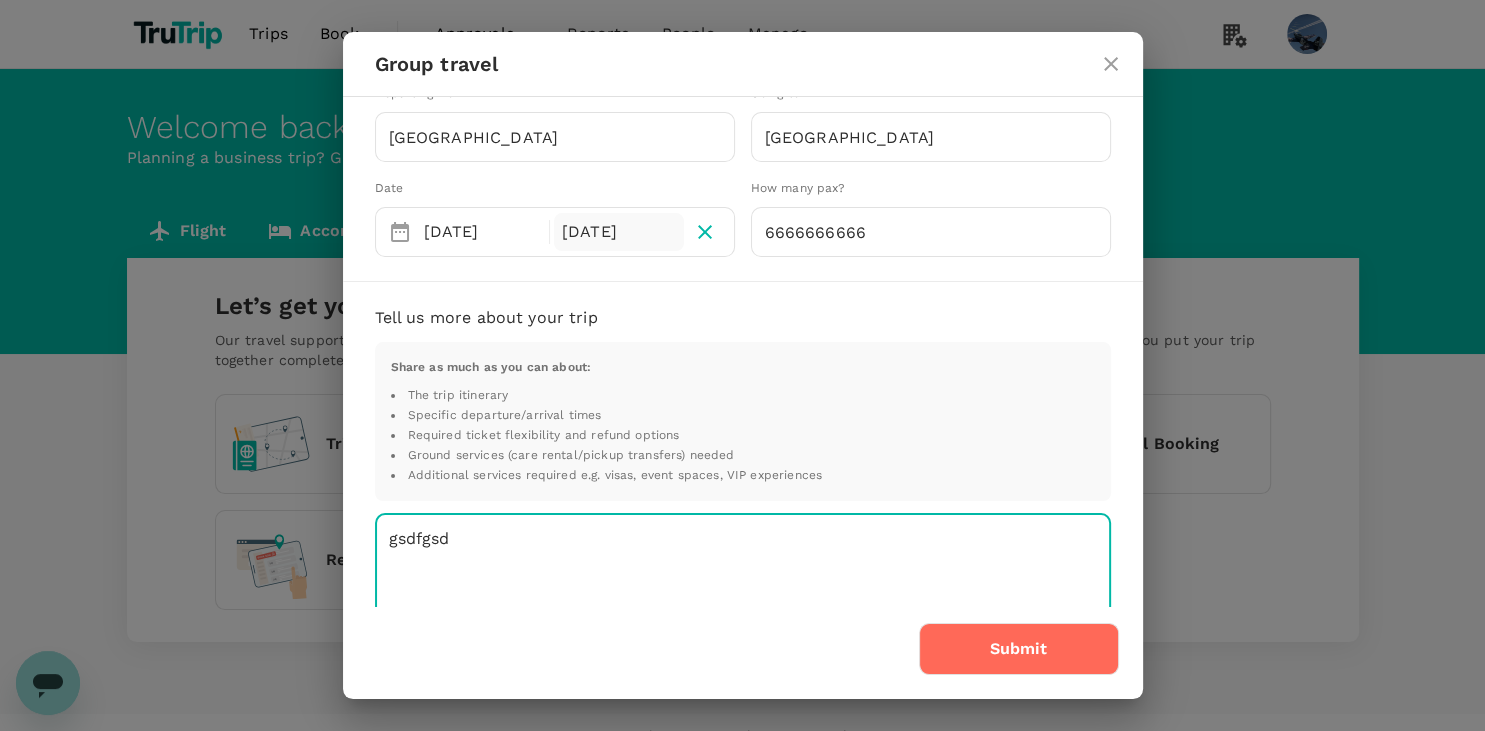 scroll, scrollTop: 5, scrollLeft: 0, axis: vertical 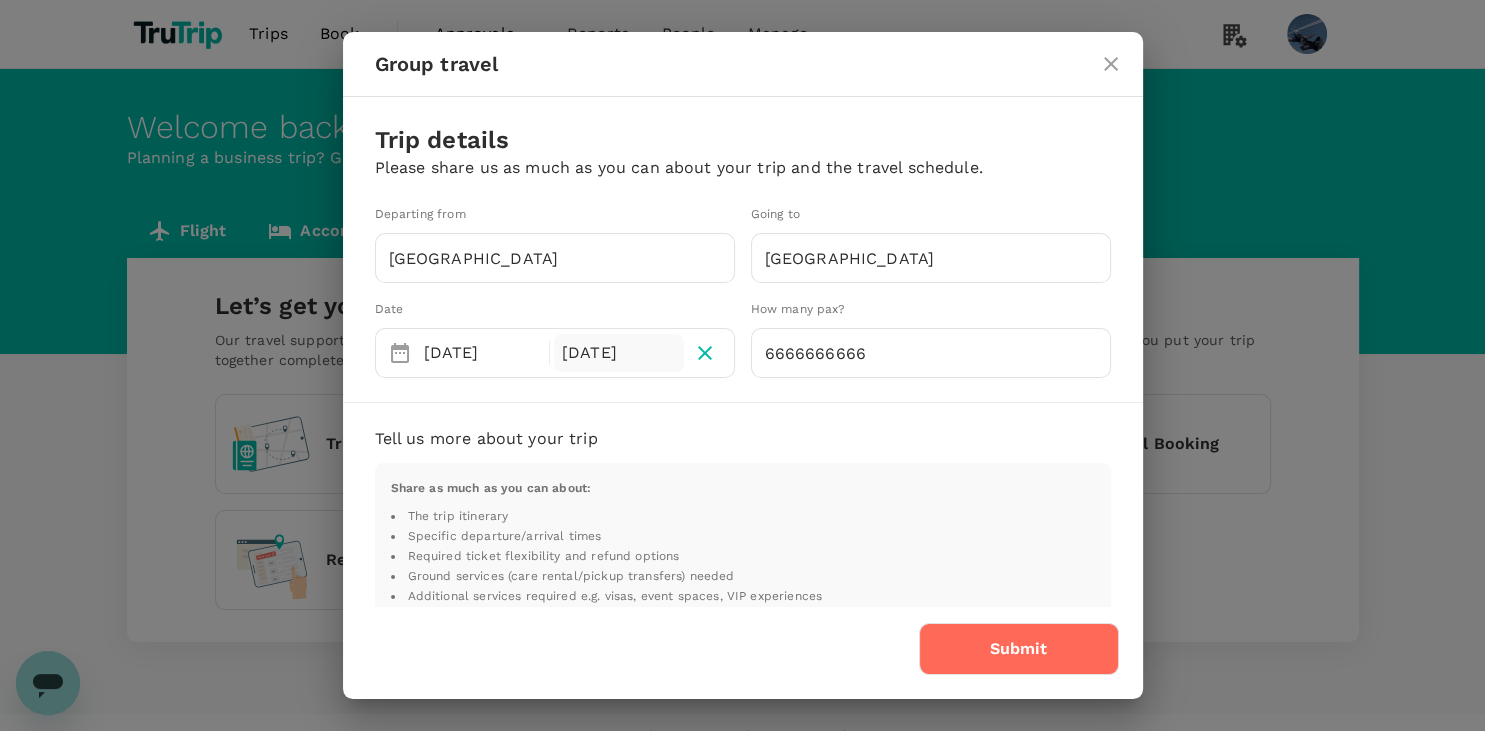 click on "Share as much as you can about: The trip itinerary Specific departure/arrival times Required ticket flexibility and refund options Ground services (care rental/pickup transfers) needed Additional services required e.g. visas, event spaces, VIP experiences" at bounding box center (743, 542) 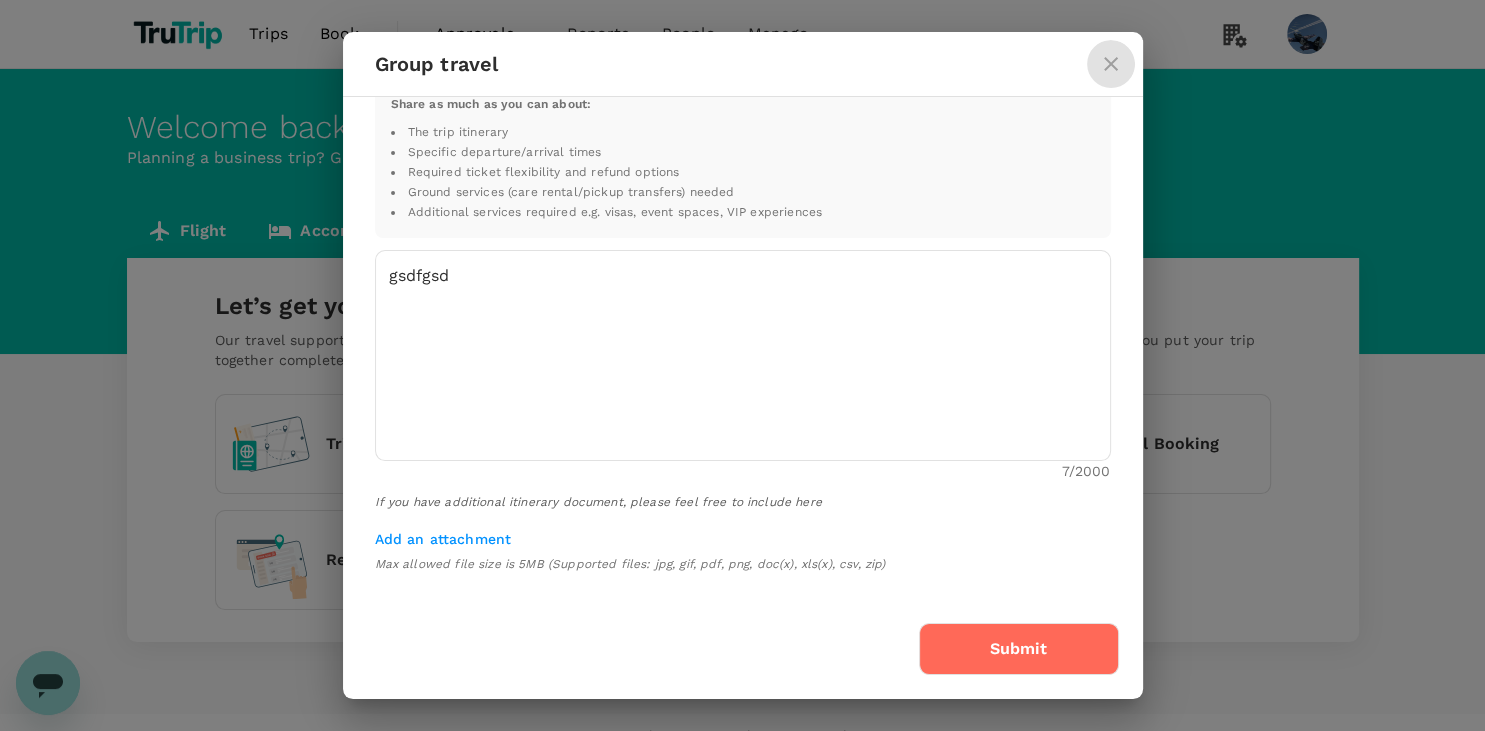 click at bounding box center (1111, 64) 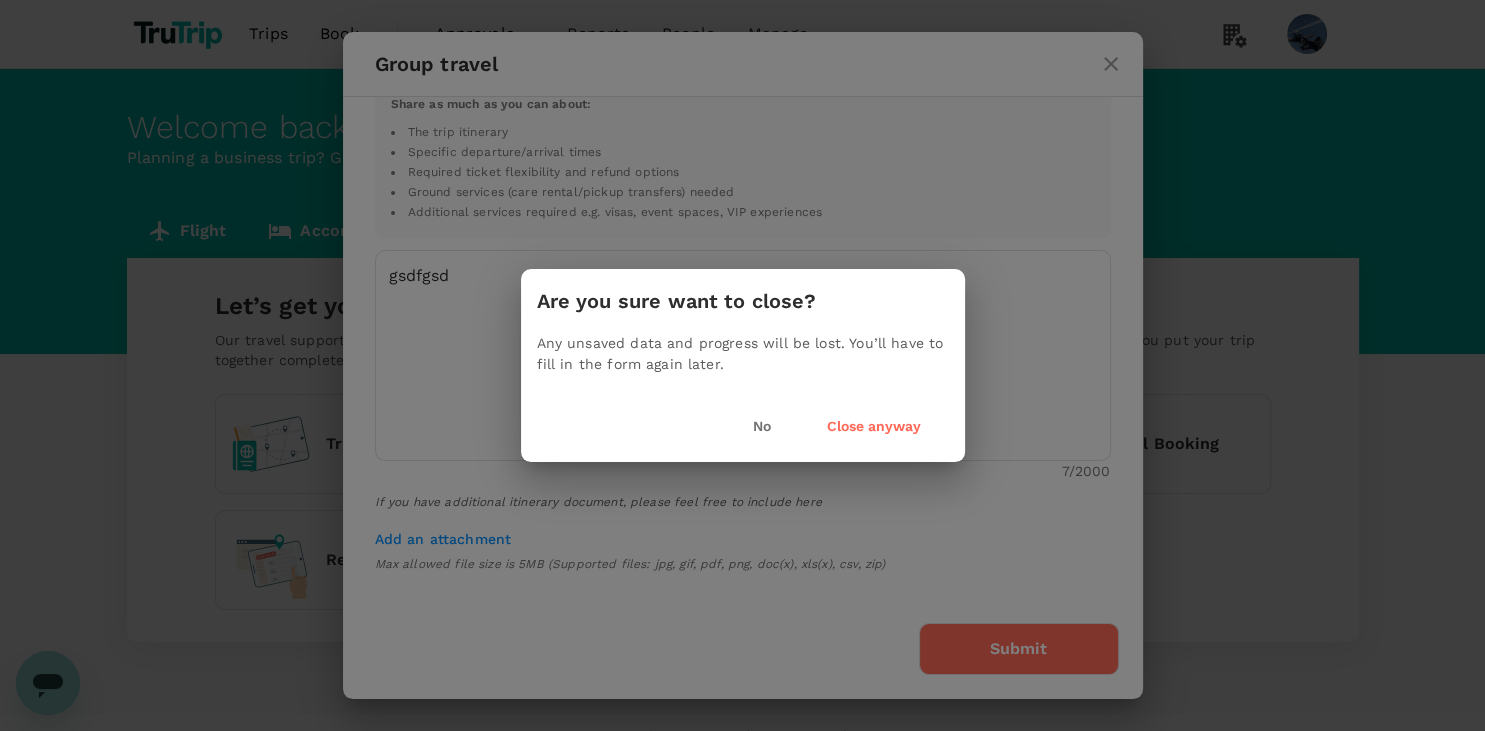 click on "No" at bounding box center (762, 426) 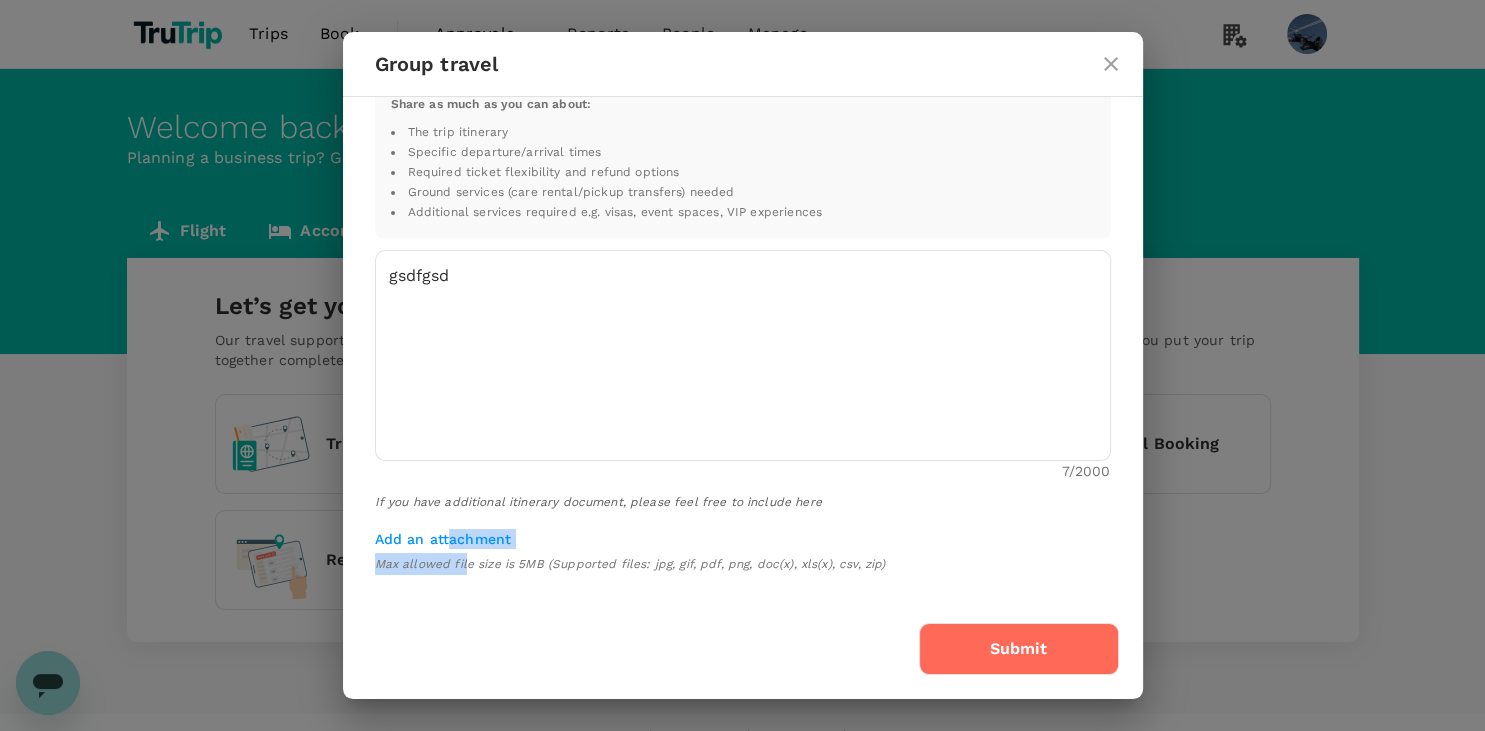 drag, startPoint x: 448, startPoint y: 550, endPoint x: 465, endPoint y: 580, distance: 34.48188 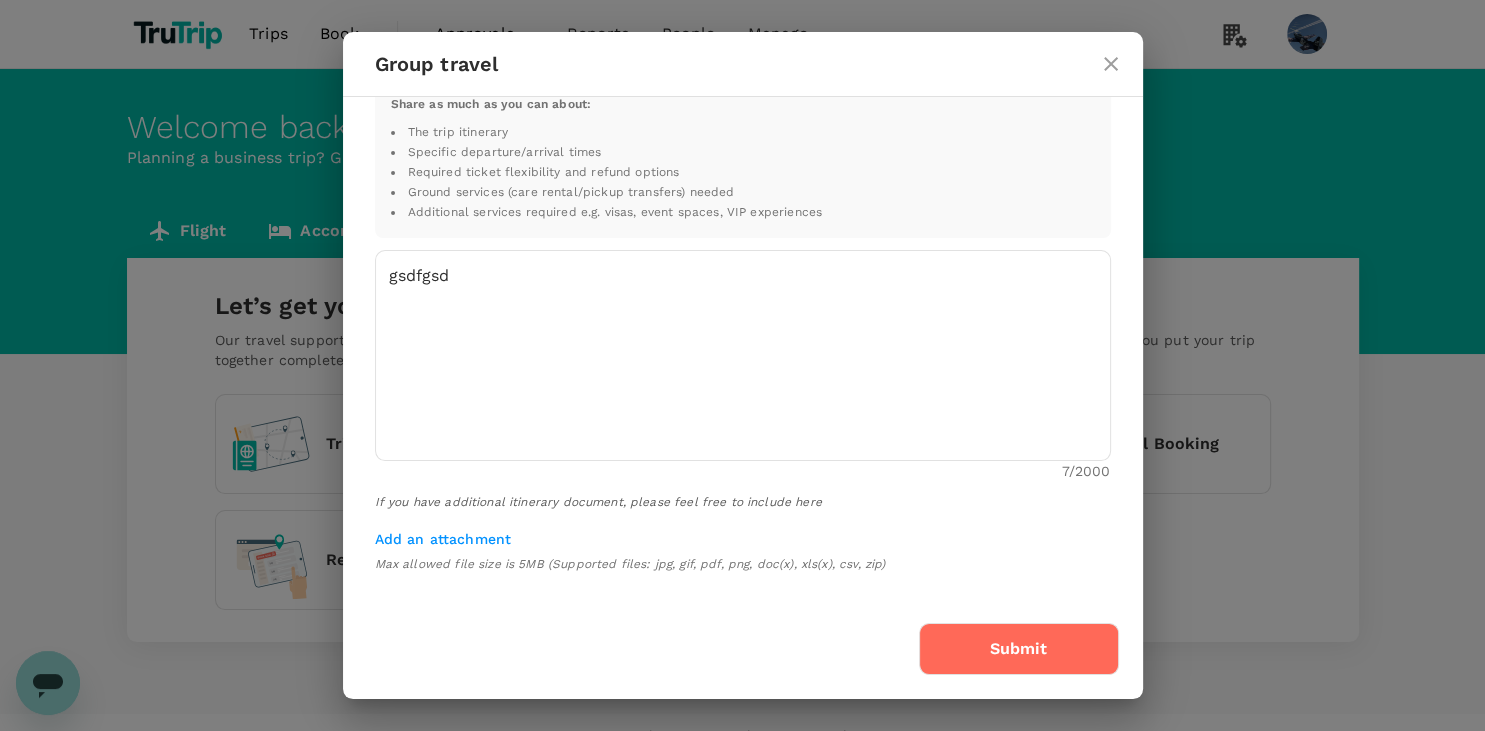 click on "Trip details Please share us as much as you can about your trip and the travel schedule. Departing from jakarta ​ Going to tokyo ​ Date Selected date: Wednesday, July 16th, 2025 16 Jul Selected date: Tuesday, August 19th, 2025 19 Aug How many pax? 6666666666 ​ Tell us more about your trip Share as much as you can about: The trip itinerary Specific departure/arrival times Required ticket flexibility and refund options Ground services (care rental/pickup transfers) needed Additional services required e.g. visas, event spaces, VIP experiences gsdfgsd x ​ 7 /2000 If you have additional itinerary document, please feel free to include here Add an attachment Max allowed file size is 5MB (Supported files: jpg, gif, pdf, png, doc(x), xls(x), csv, zip)" at bounding box center (743, 351) 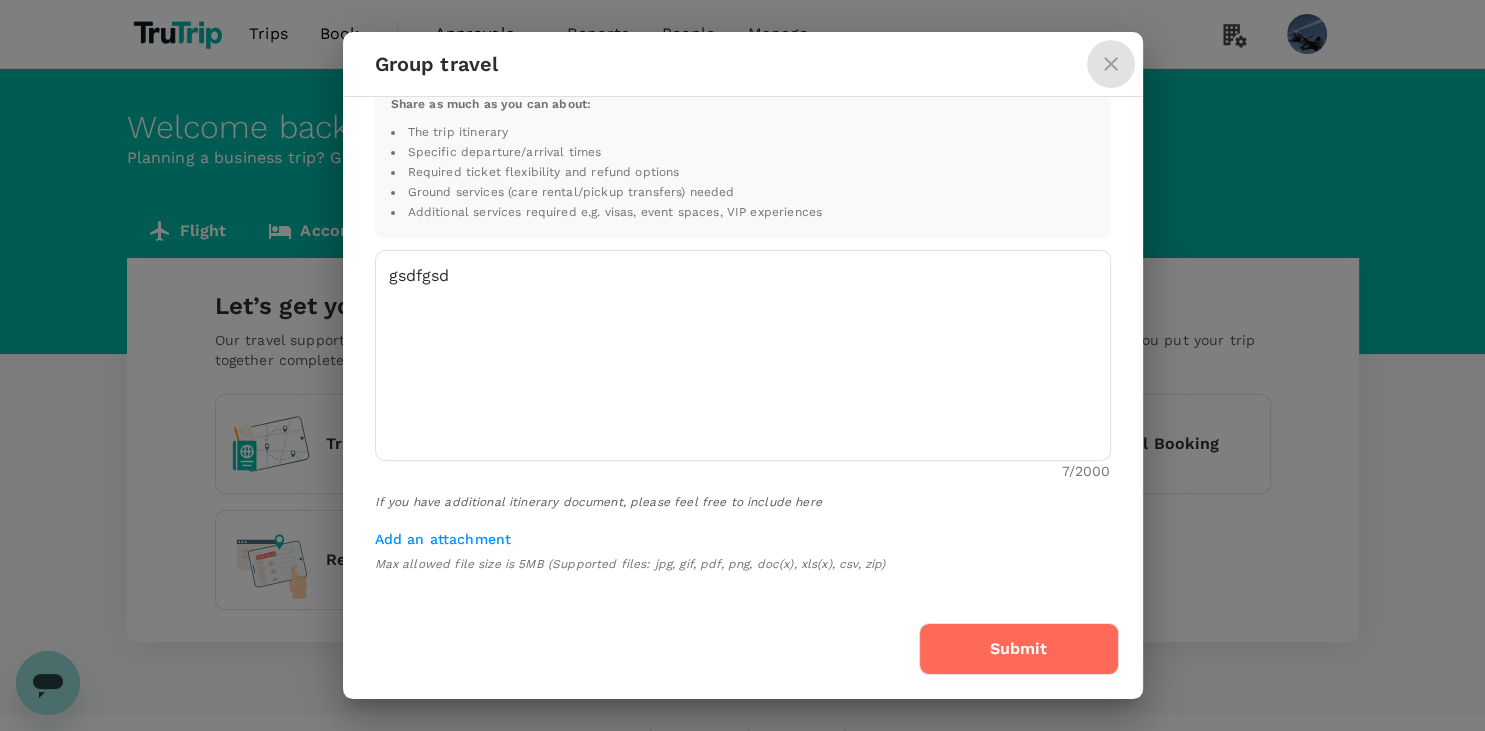 click at bounding box center [1111, 64] 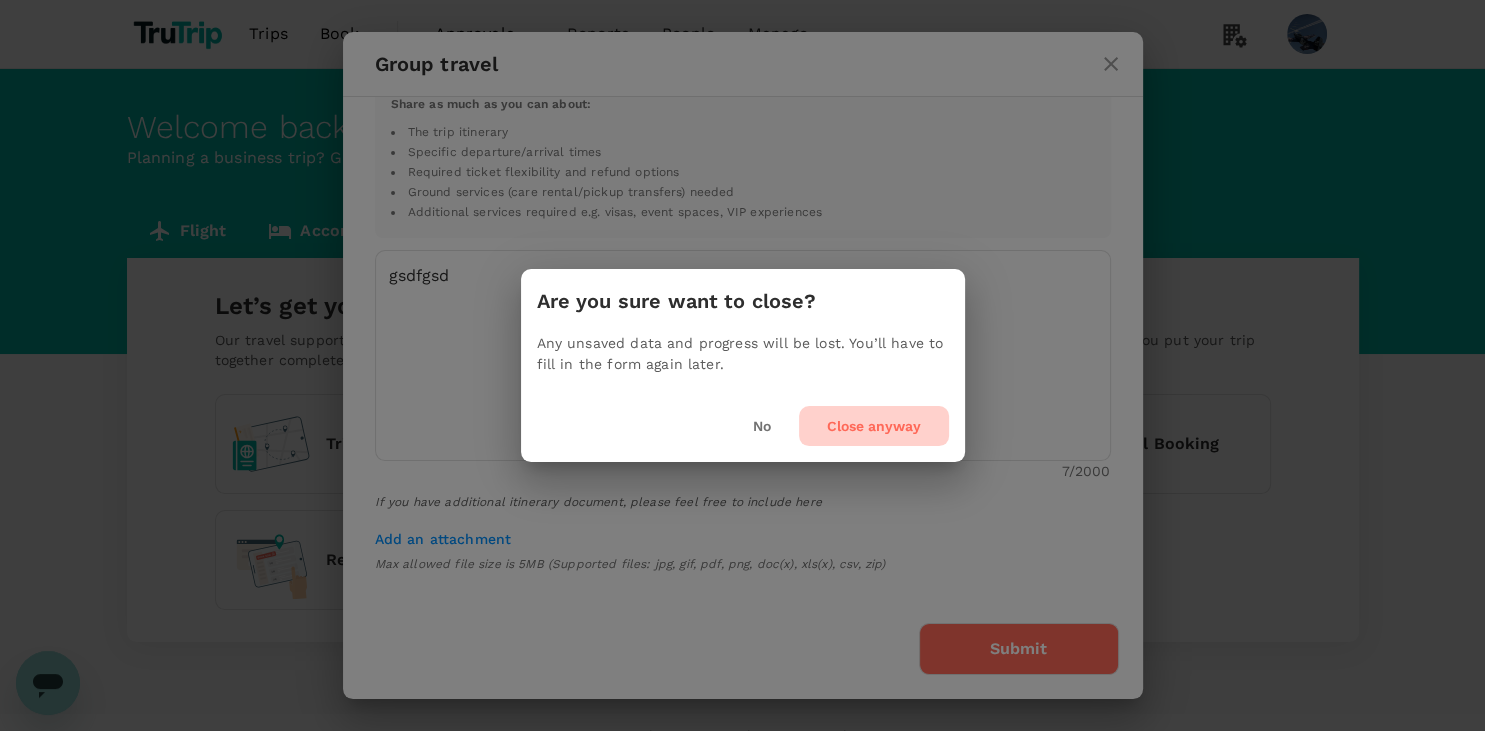 click on "Close anyway" at bounding box center [874, 426] 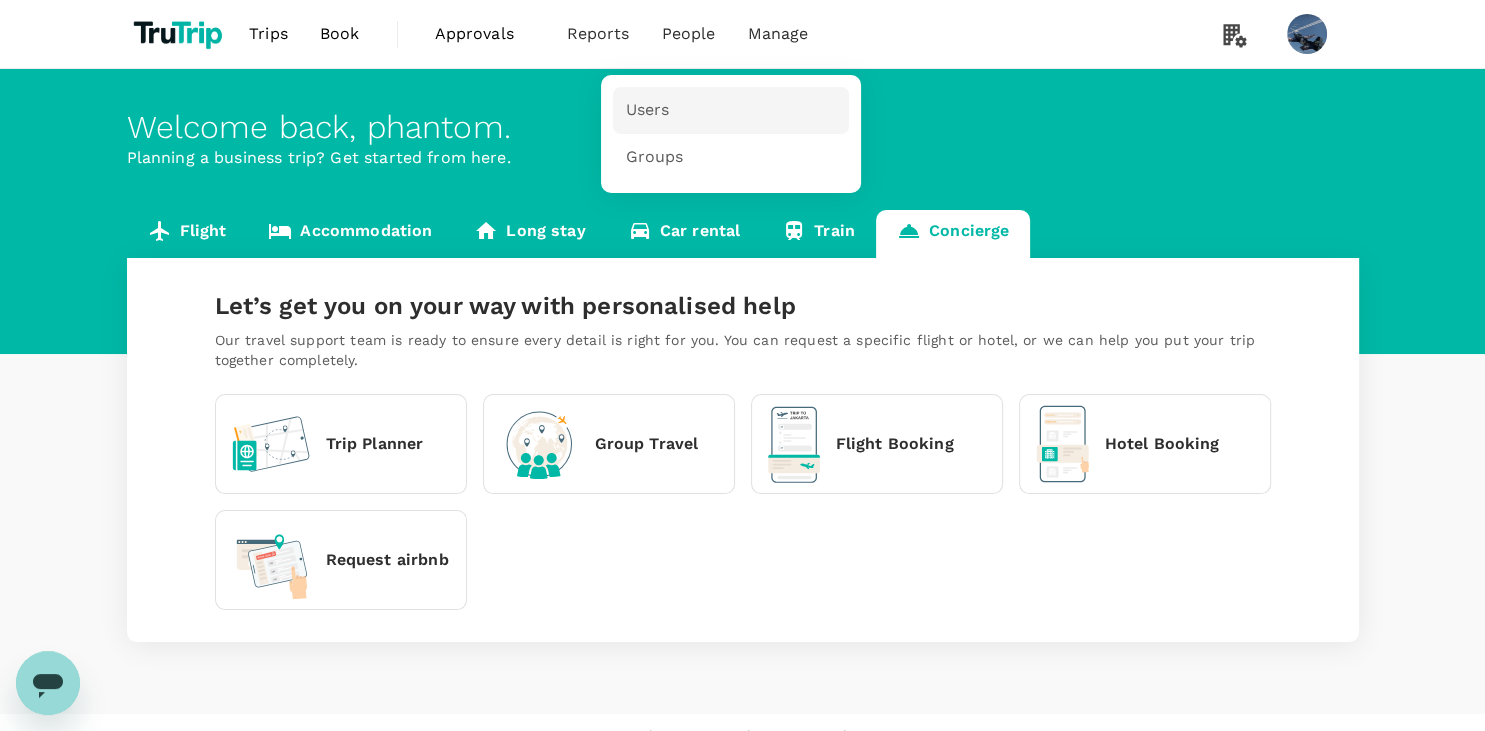 click on "Users" at bounding box center (731, 110) 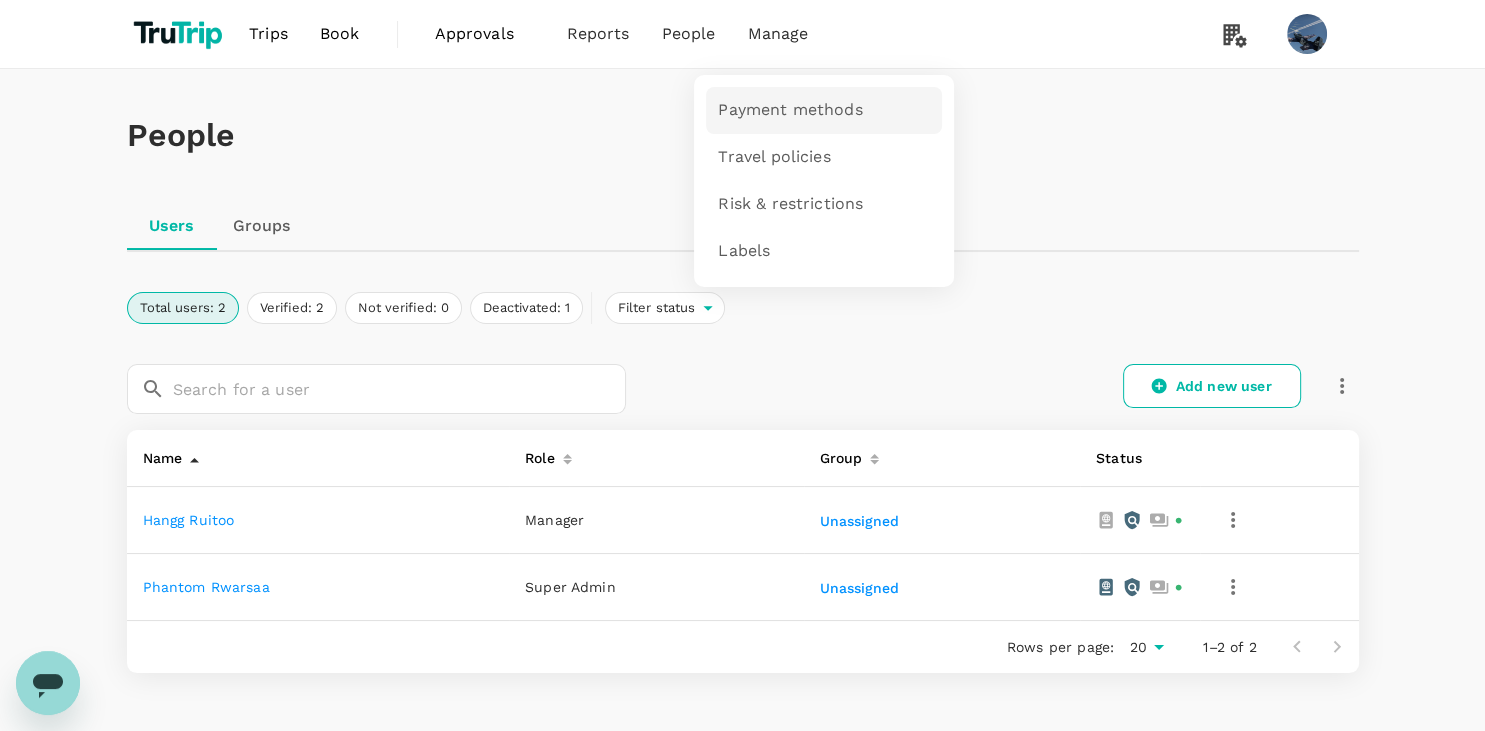 click on "Payment methods" at bounding box center [790, 110] 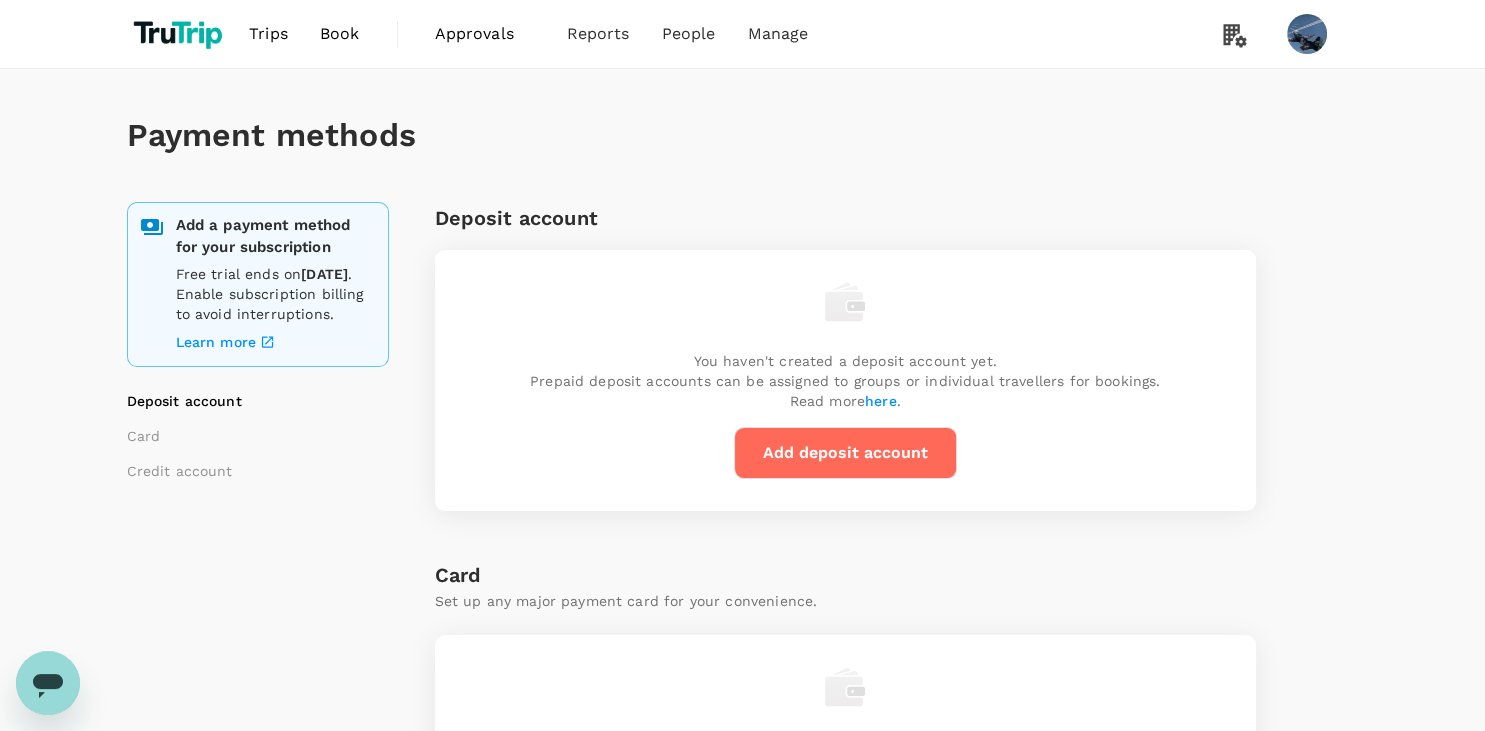 click on "Add deposit account" at bounding box center [845, 453] 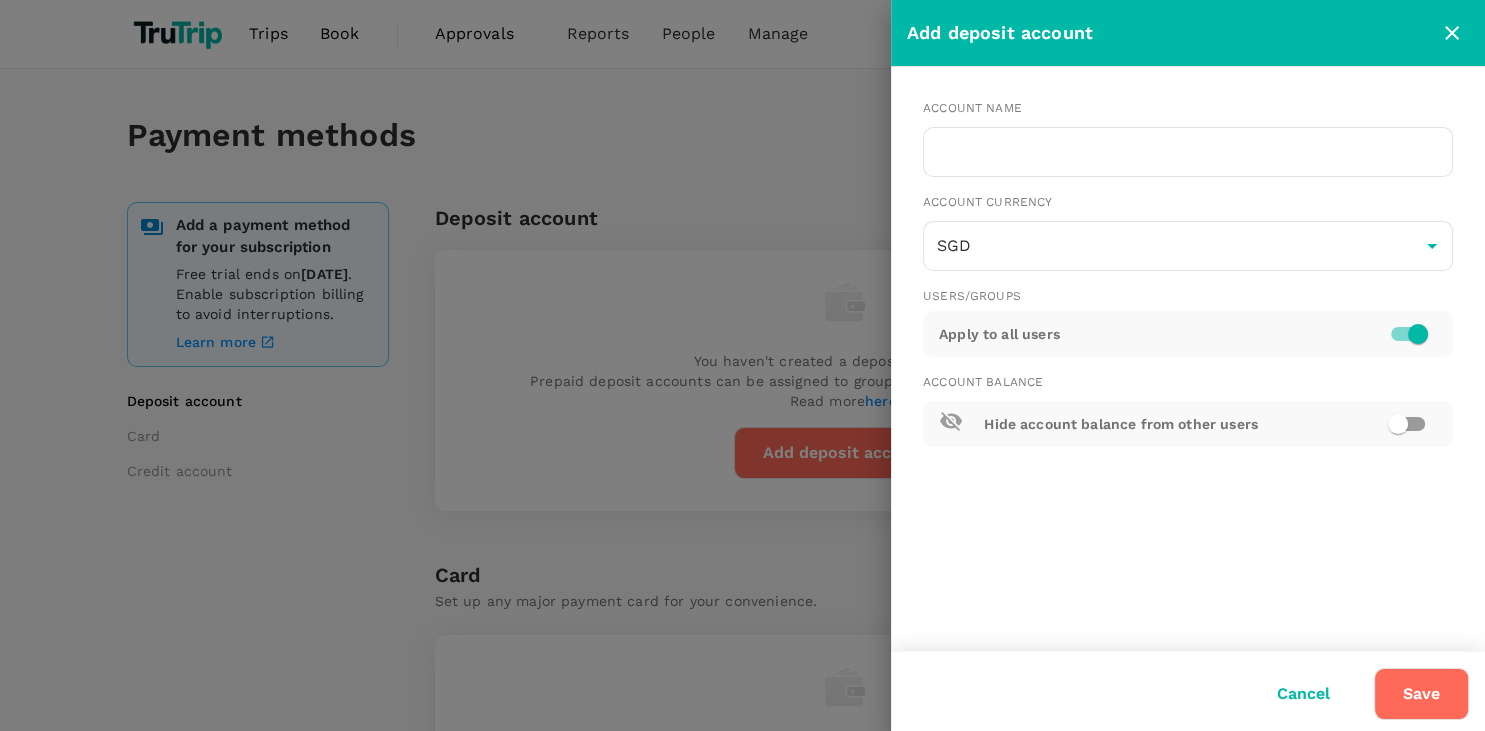click on "Account name ​" at bounding box center [1180, 130] 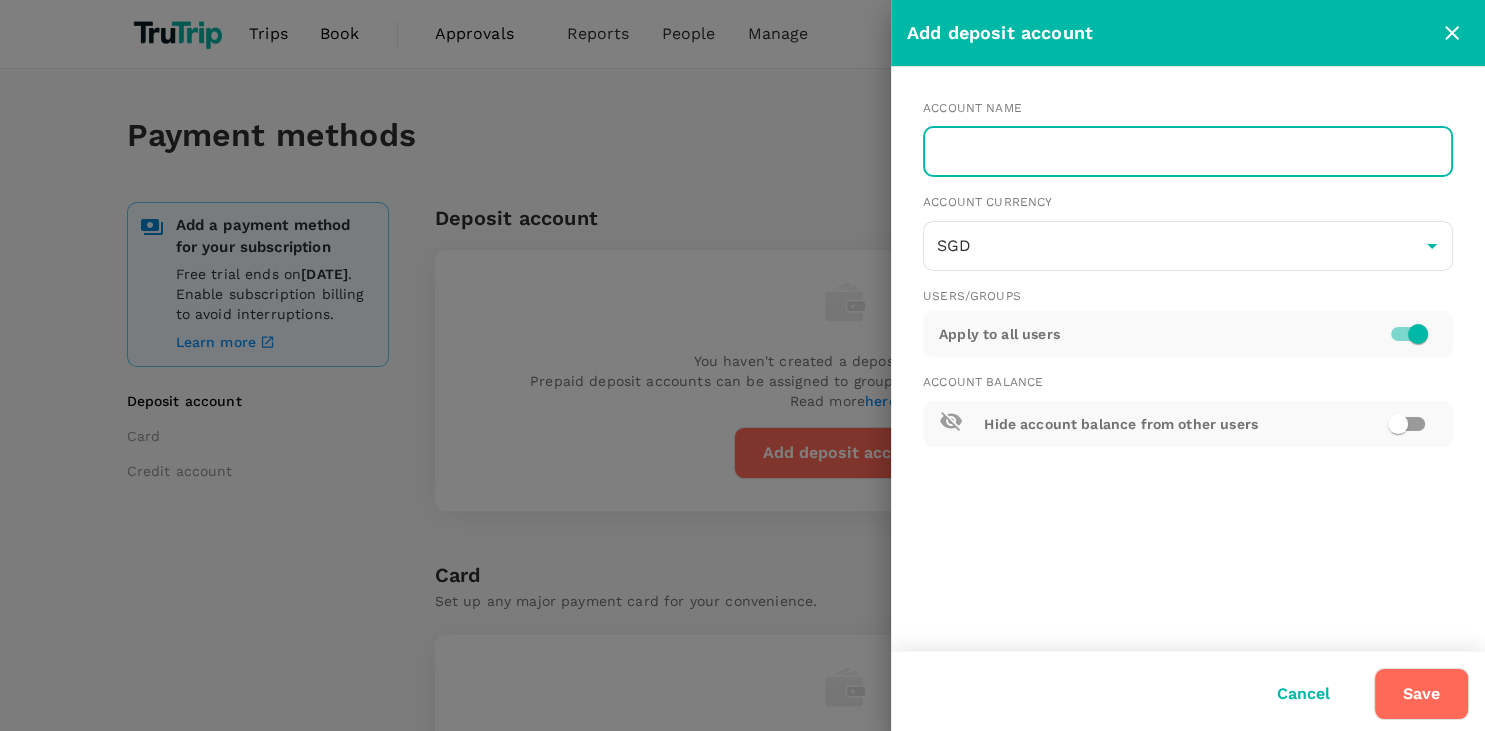 click at bounding box center (1188, 152) 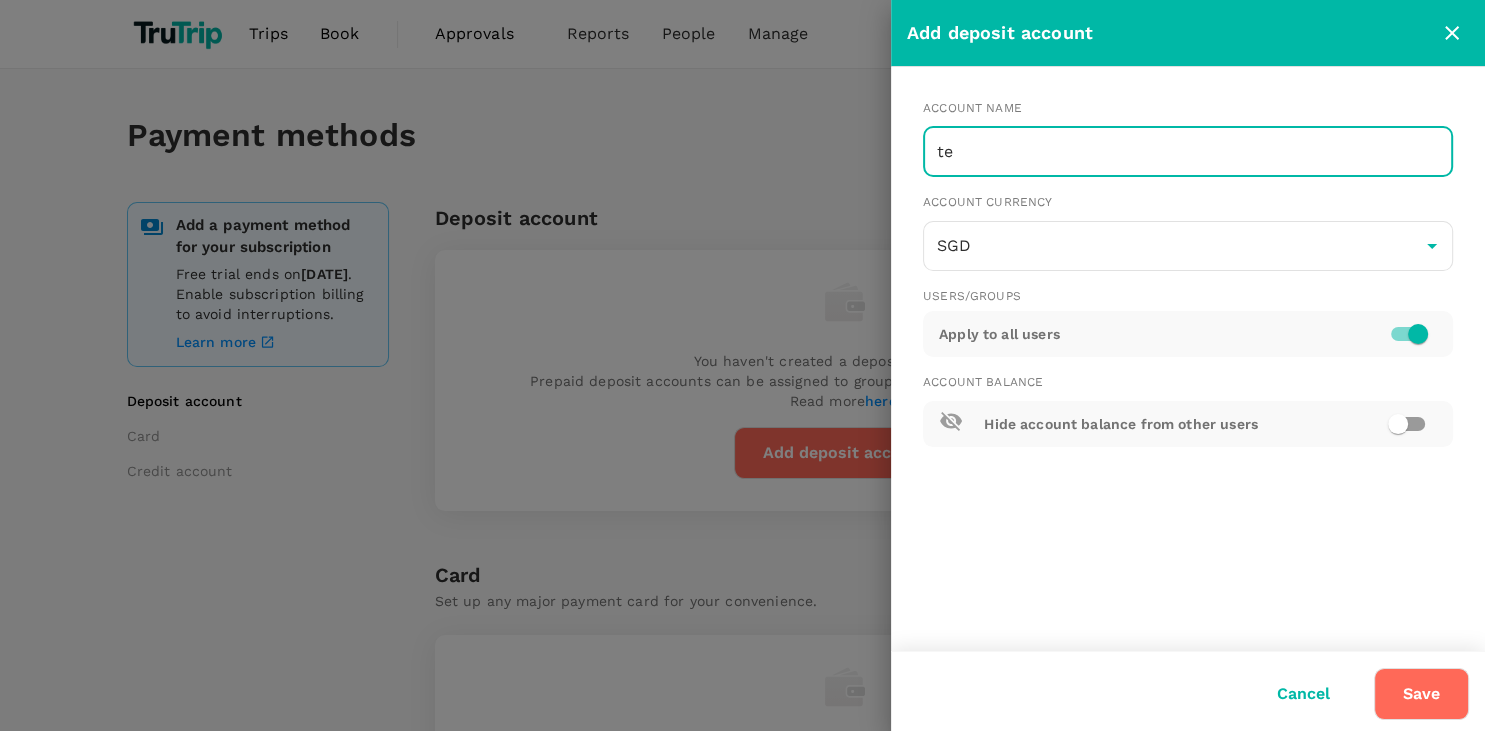 type on "t" 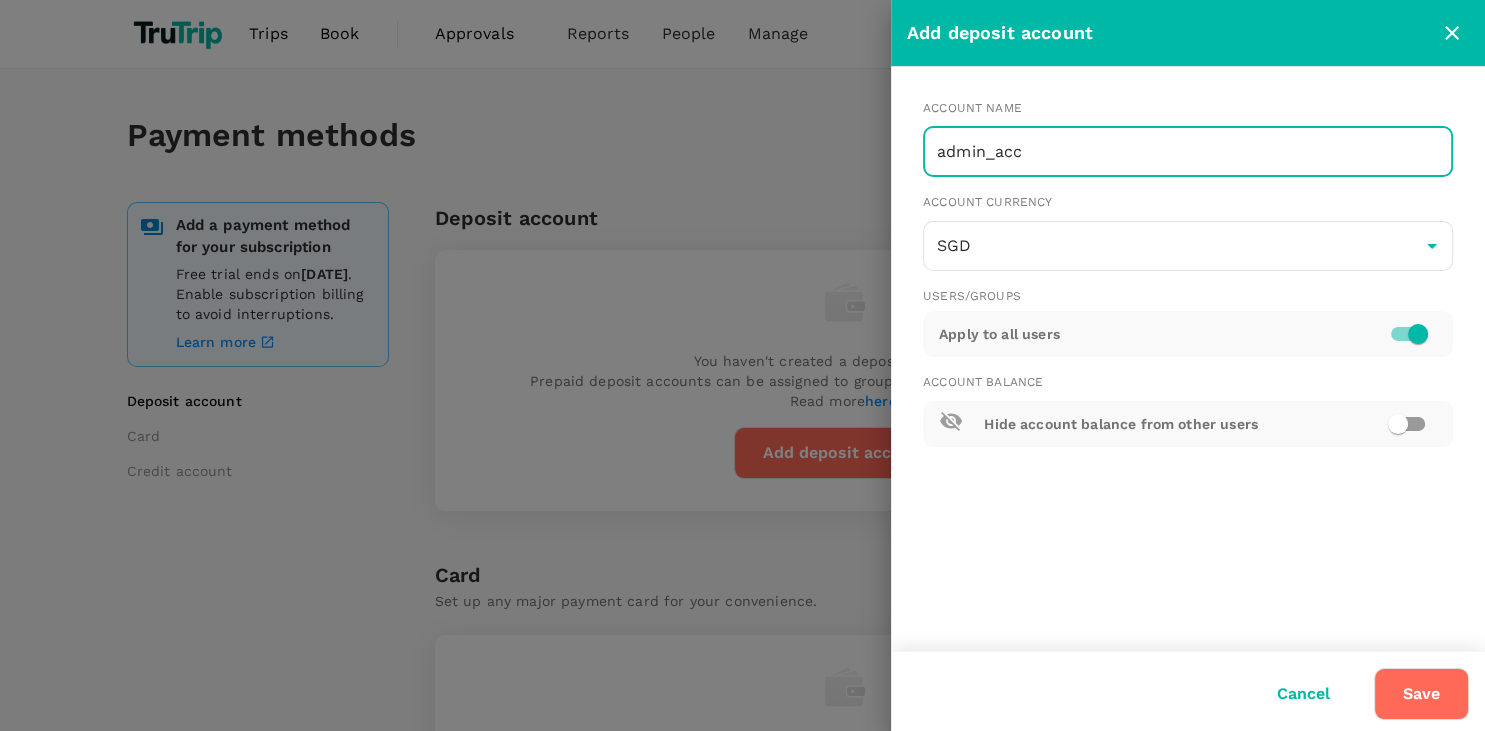 type on "admin_acc" 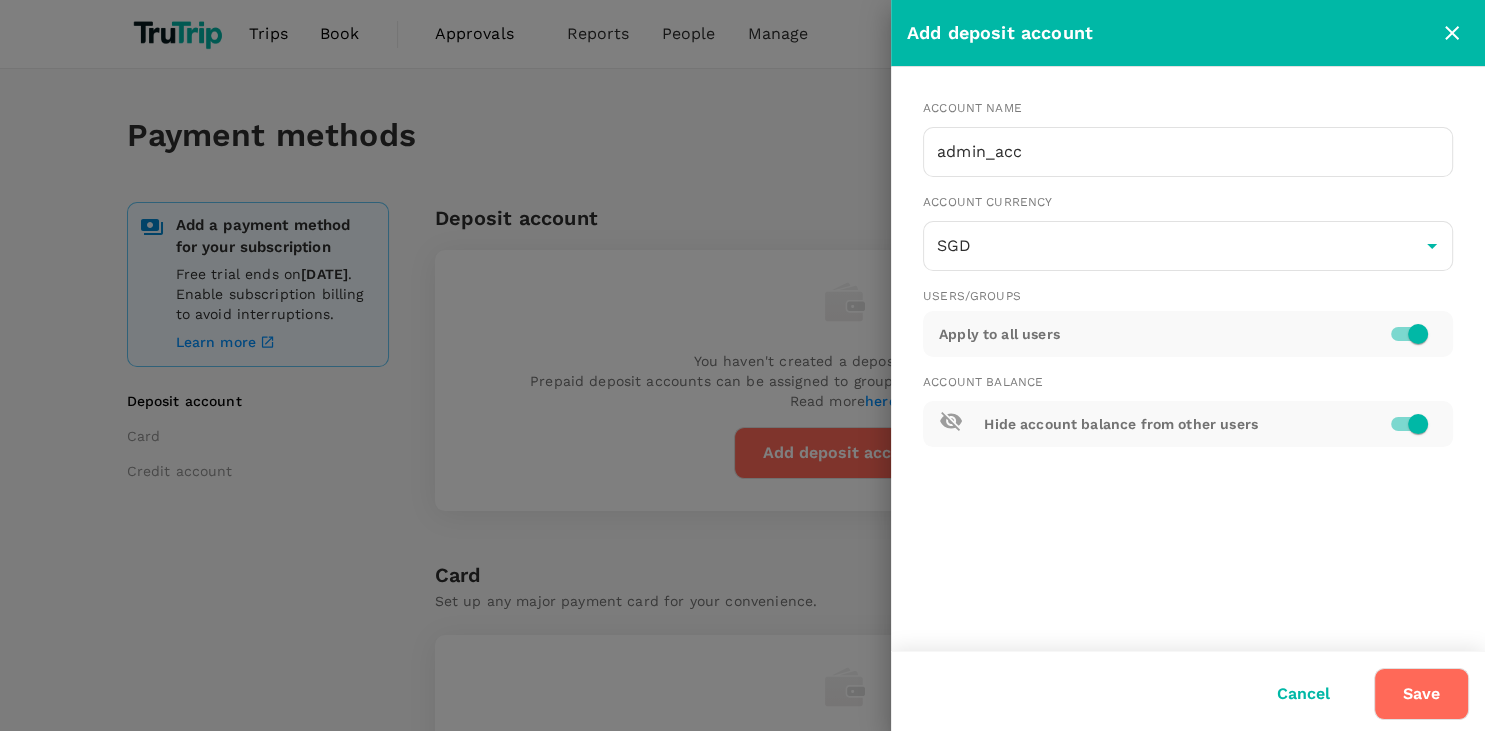 click on "Save" at bounding box center [1421, 694] 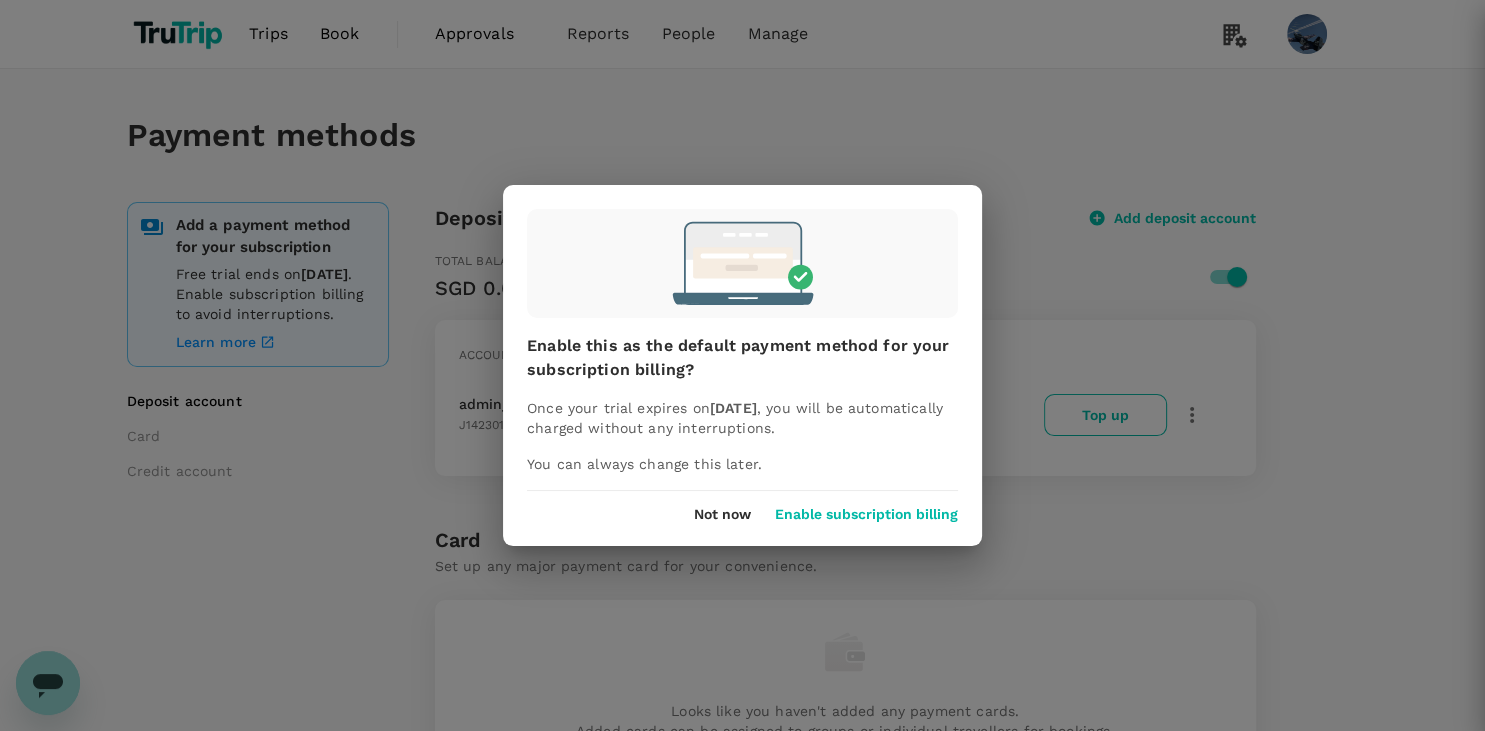 checkbox on "false" 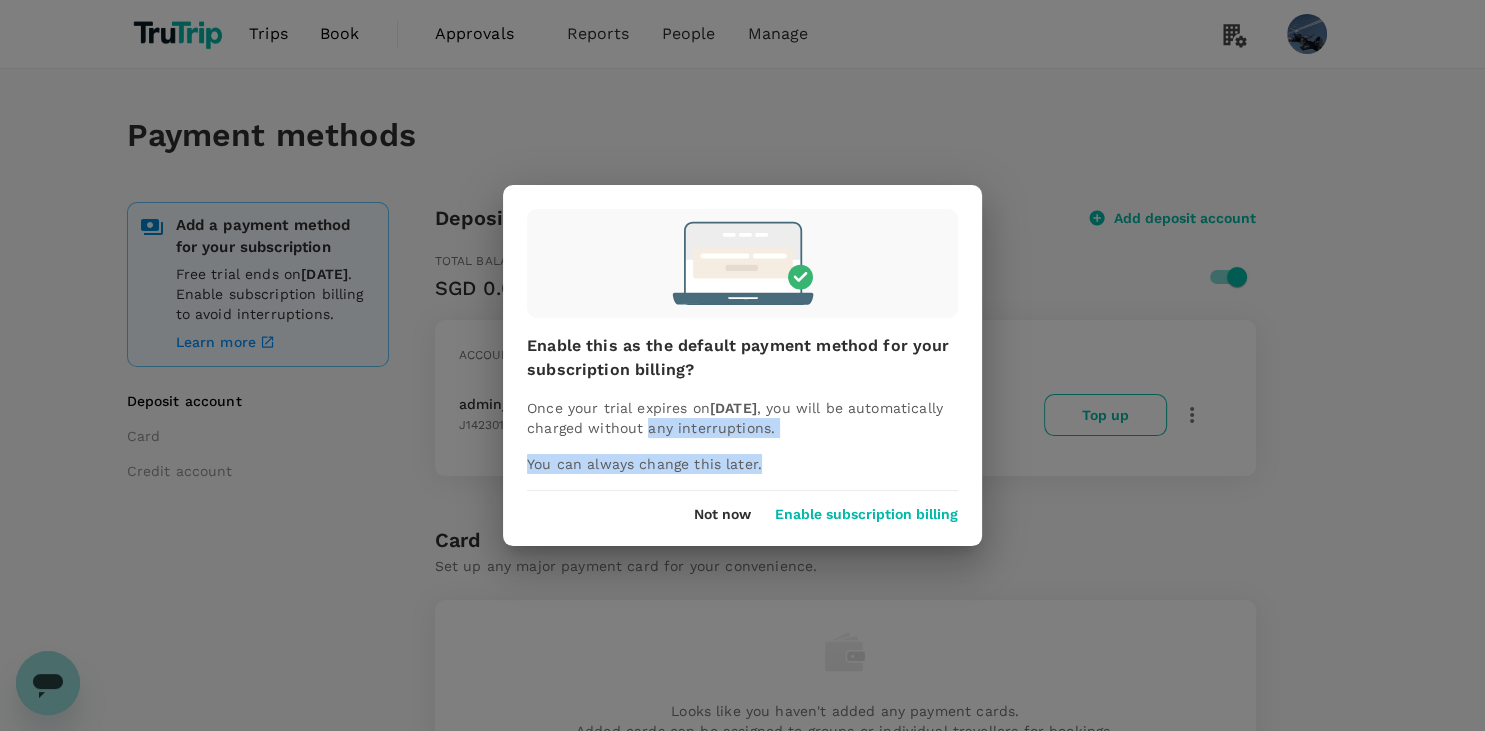 drag, startPoint x: 764, startPoint y: 431, endPoint x: 816, endPoint y: 461, distance: 60.033325 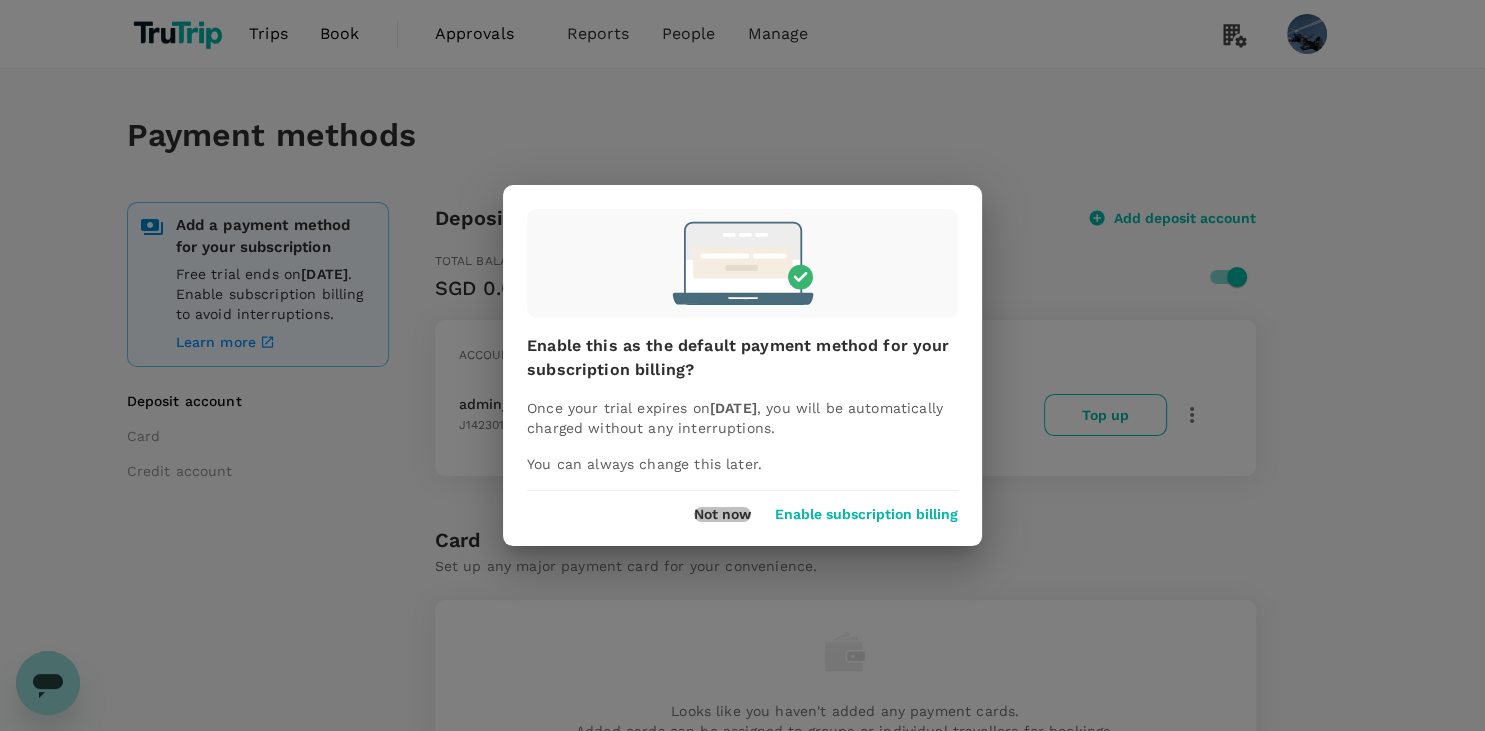 click on "Not now" at bounding box center (722, 515) 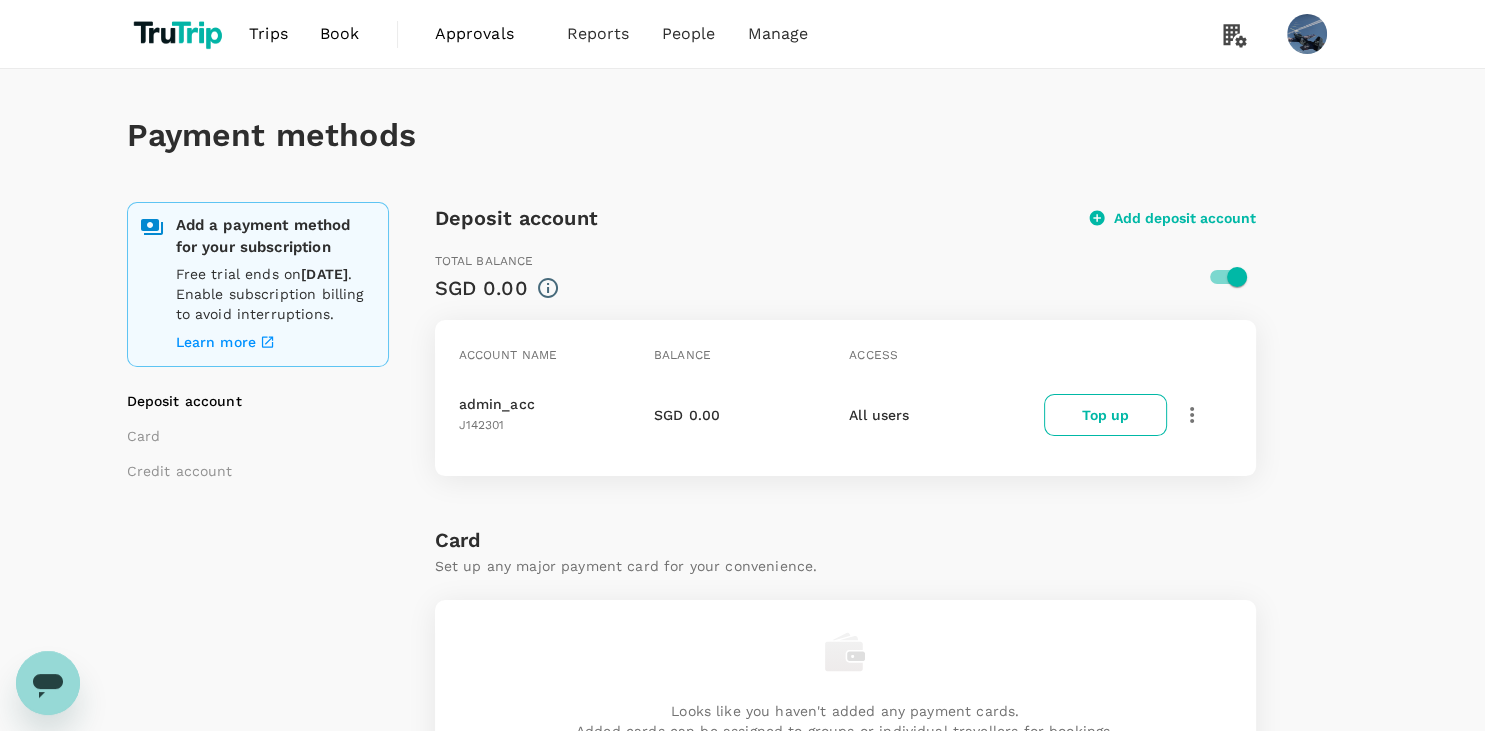 click 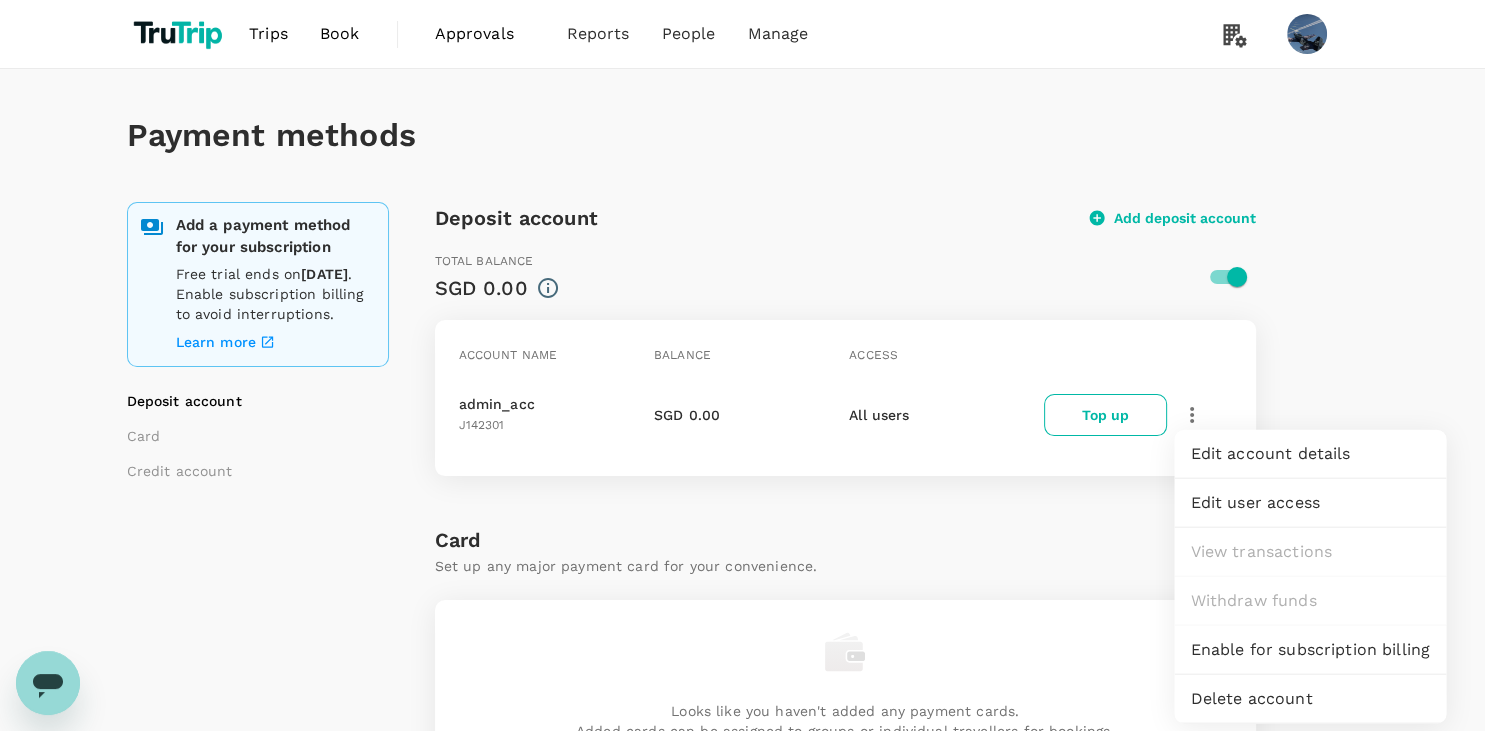click on "Edit user access" at bounding box center (1310, 503) 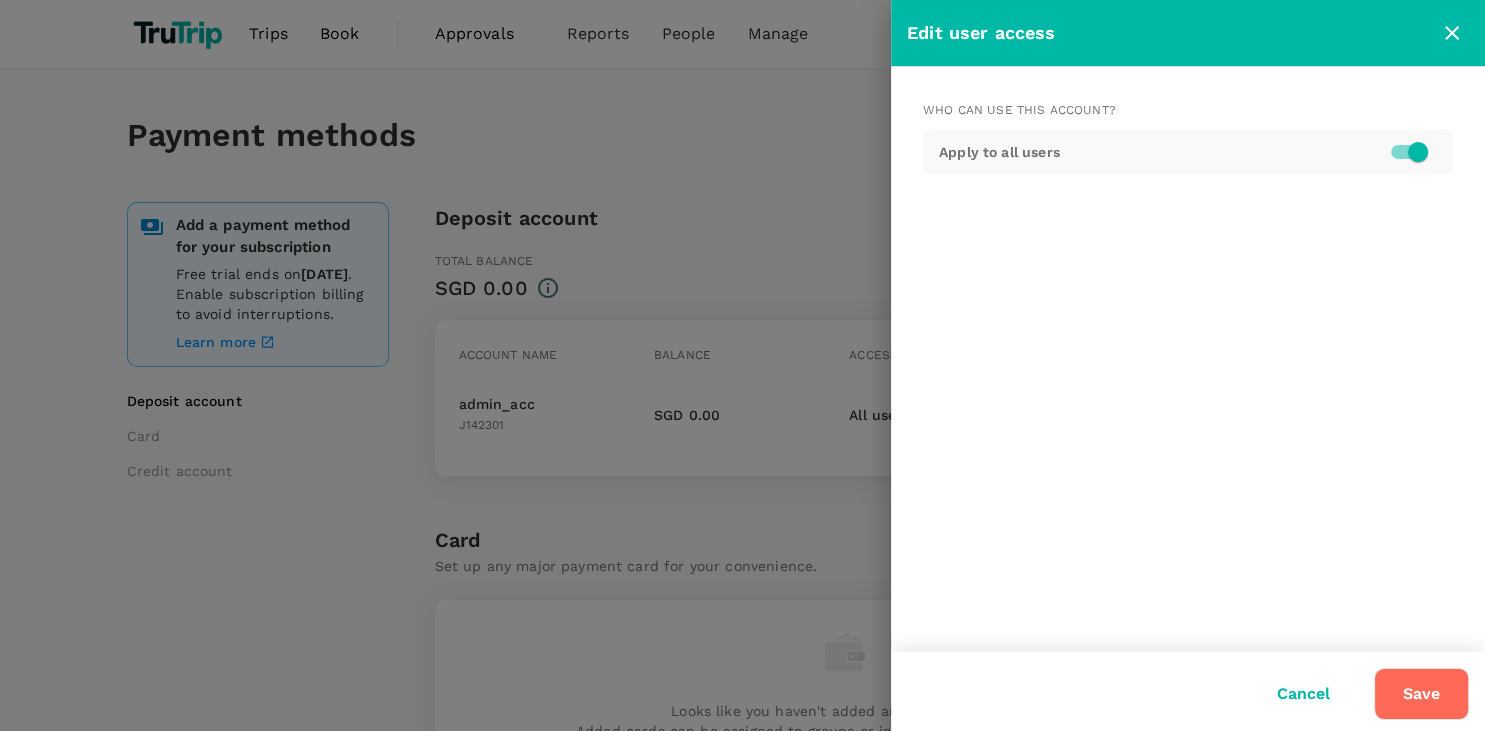 click on "Edit user access" at bounding box center [1188, 33] 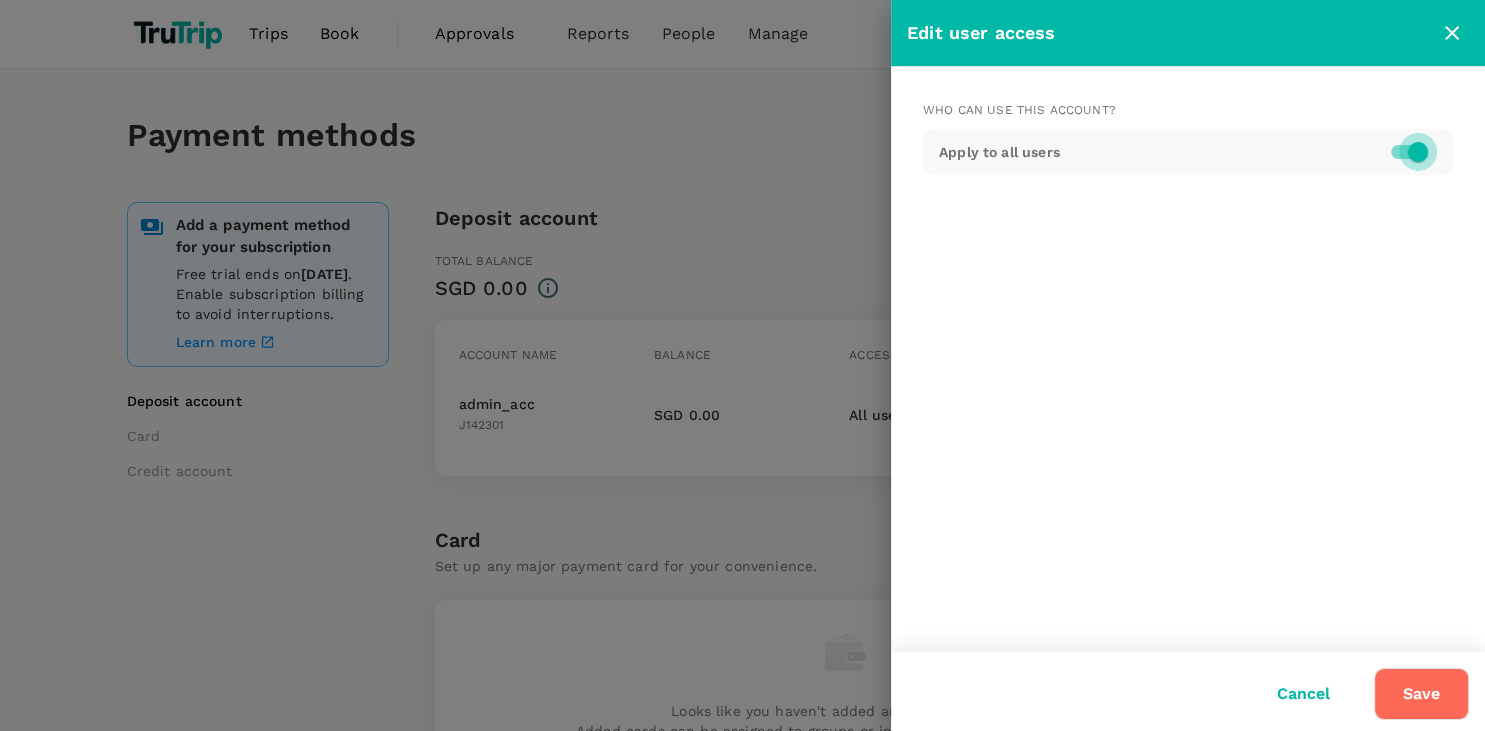 click at bounding box center [1418, 152] 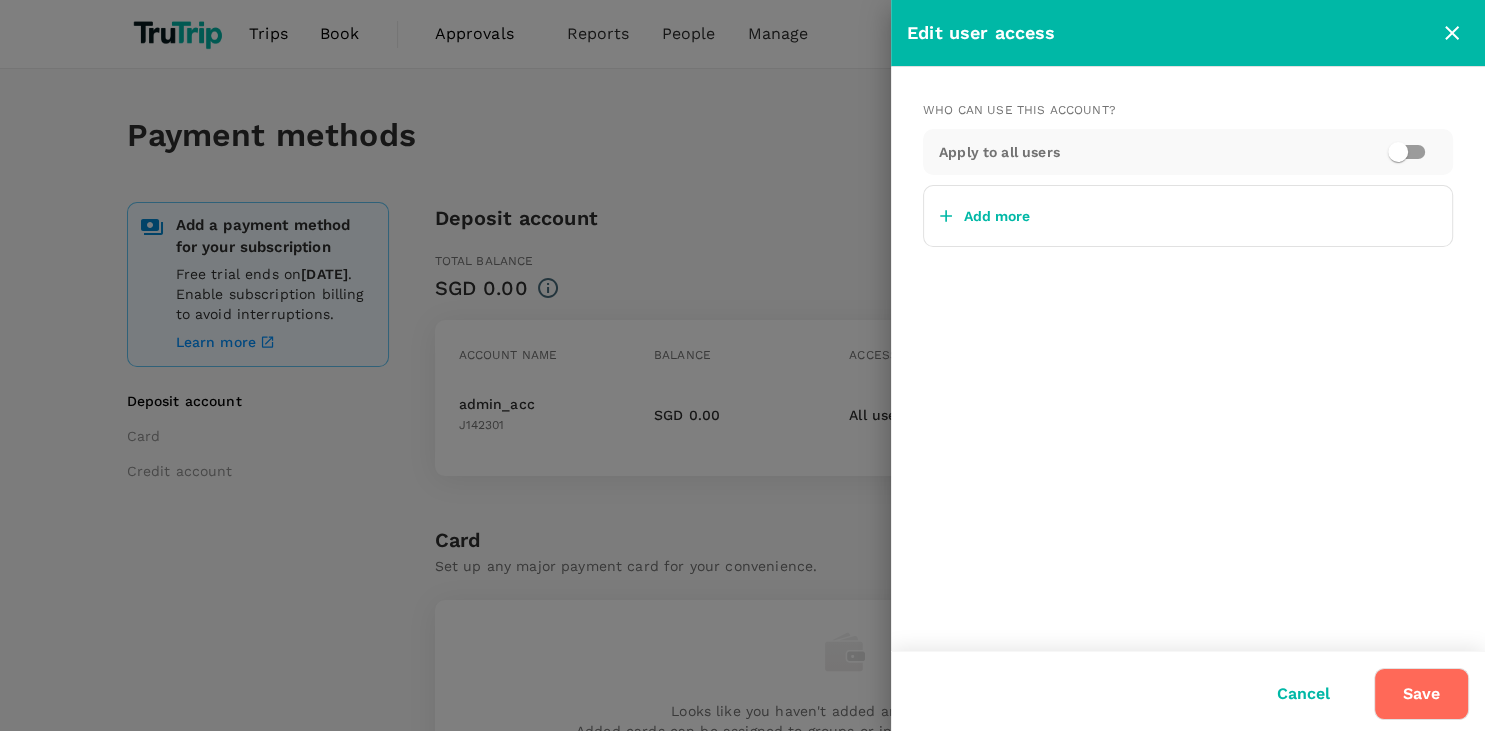 click on "Add more" at bounding box center [997, 216] 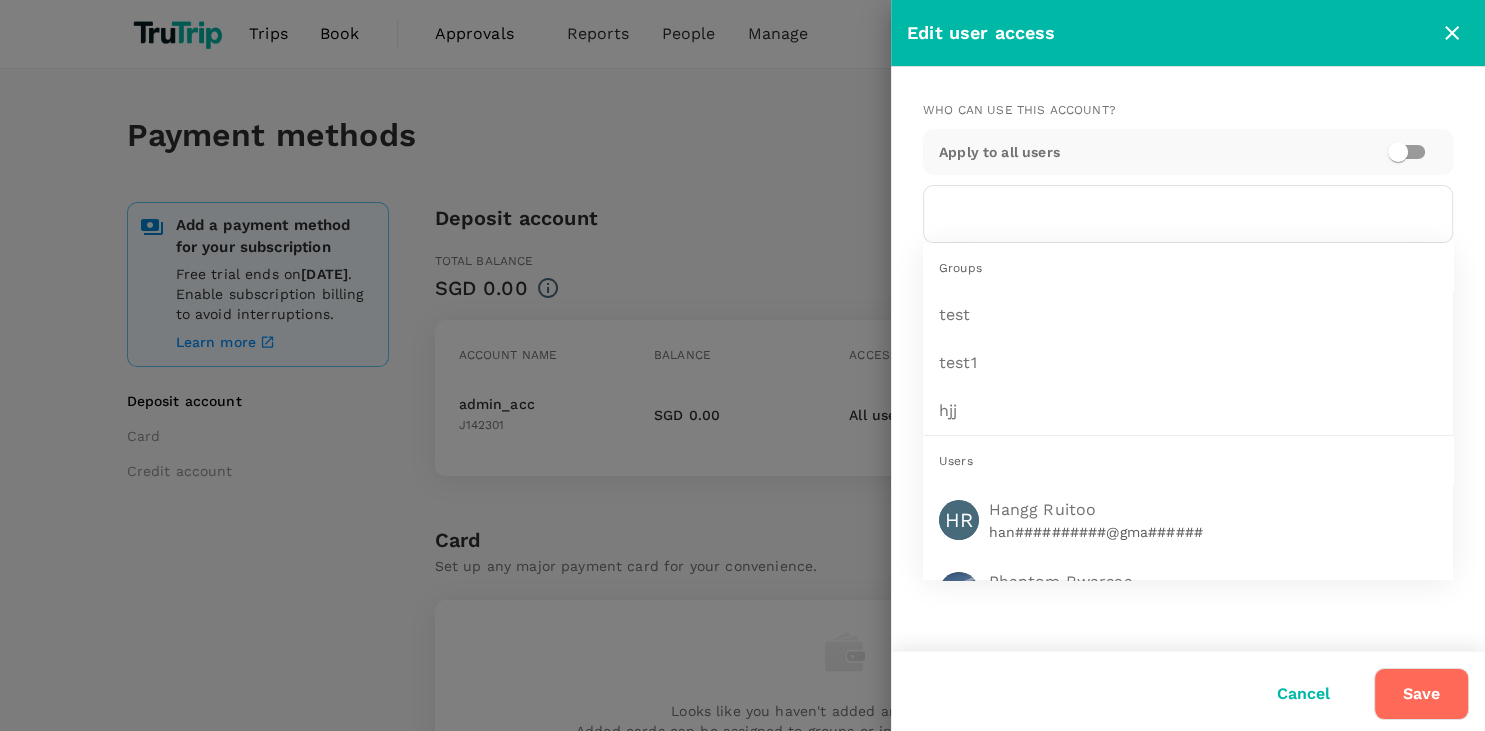 scroll, scrollTop: 48, scrollLeft: 0, axis: vertical 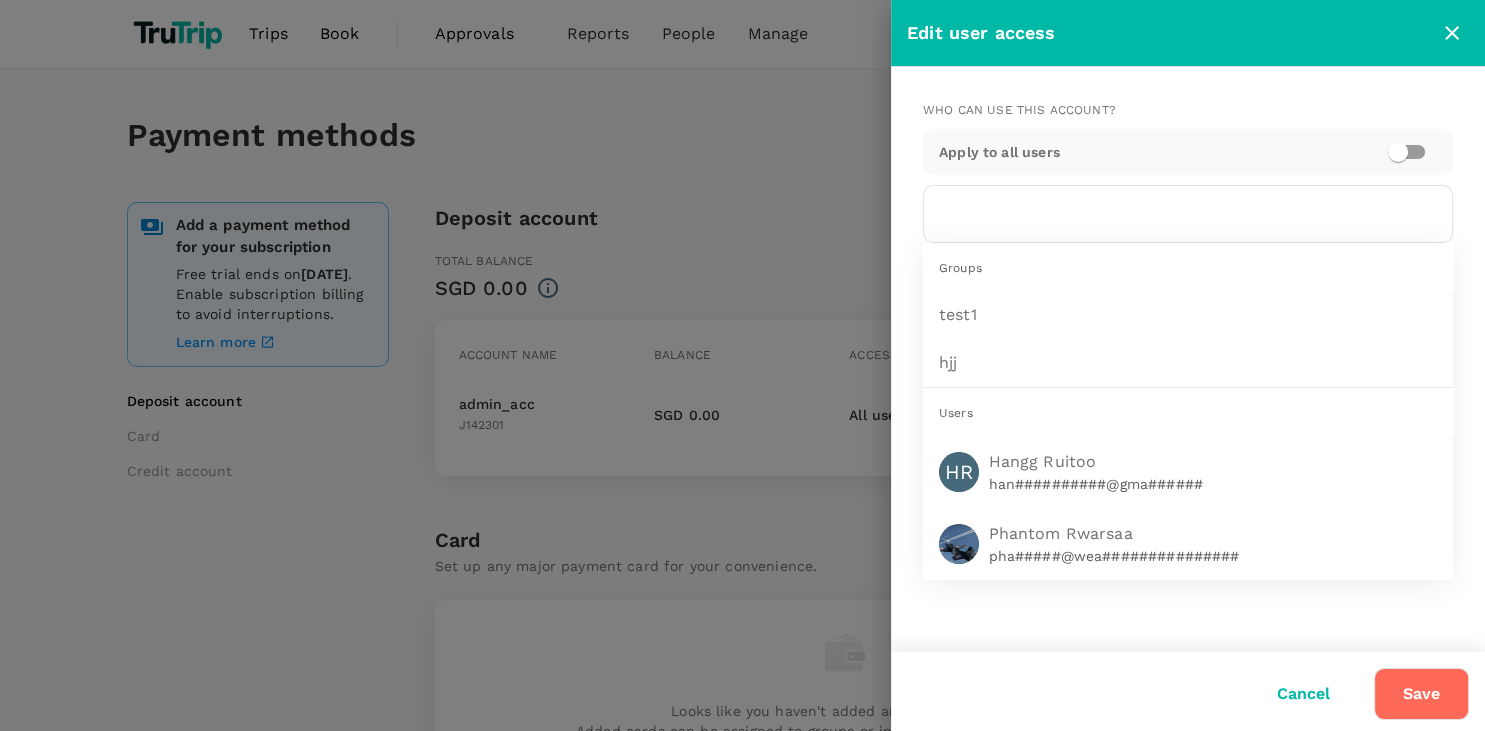 click on "hangg ruitoo" at bounding box center [1126, 462] 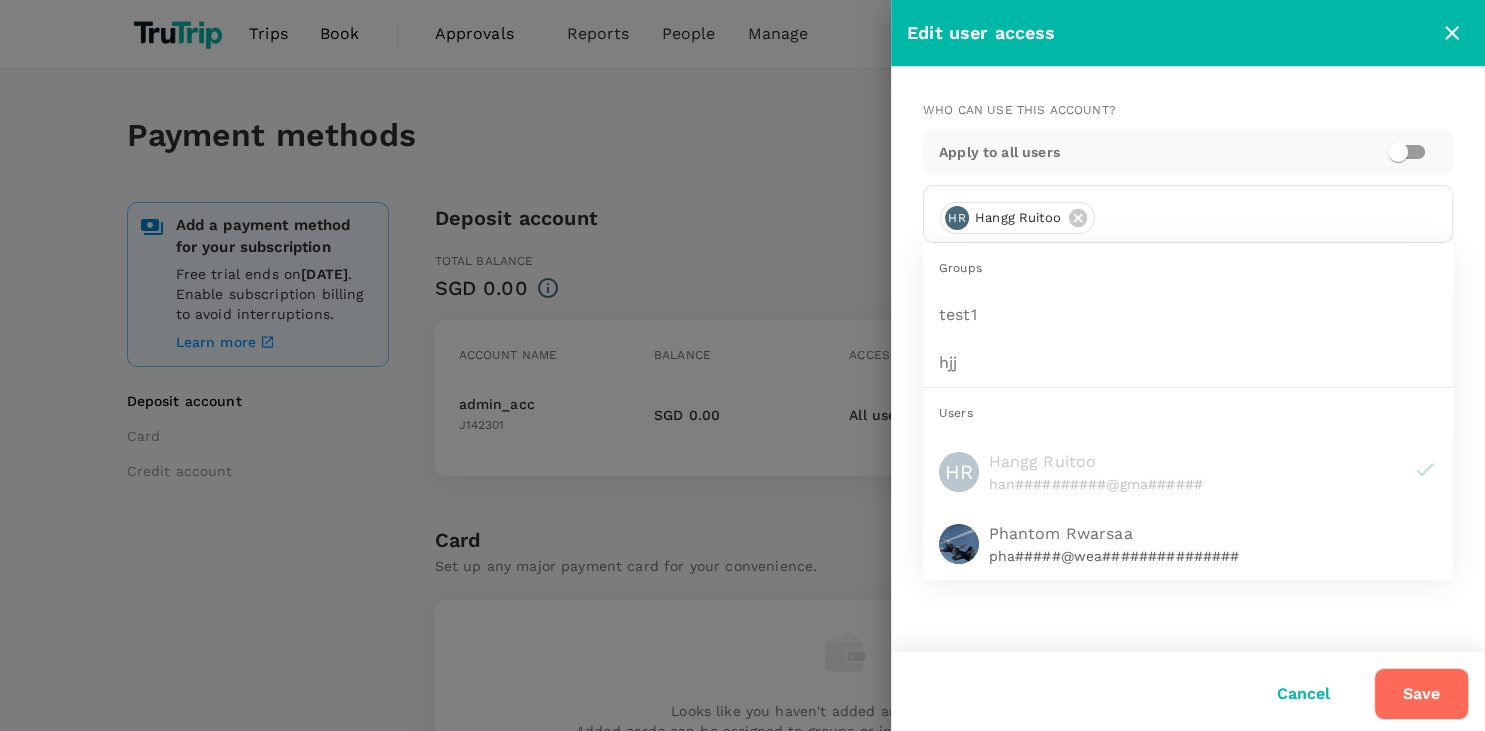 click on "Save" at bounding box center (1421, 694) 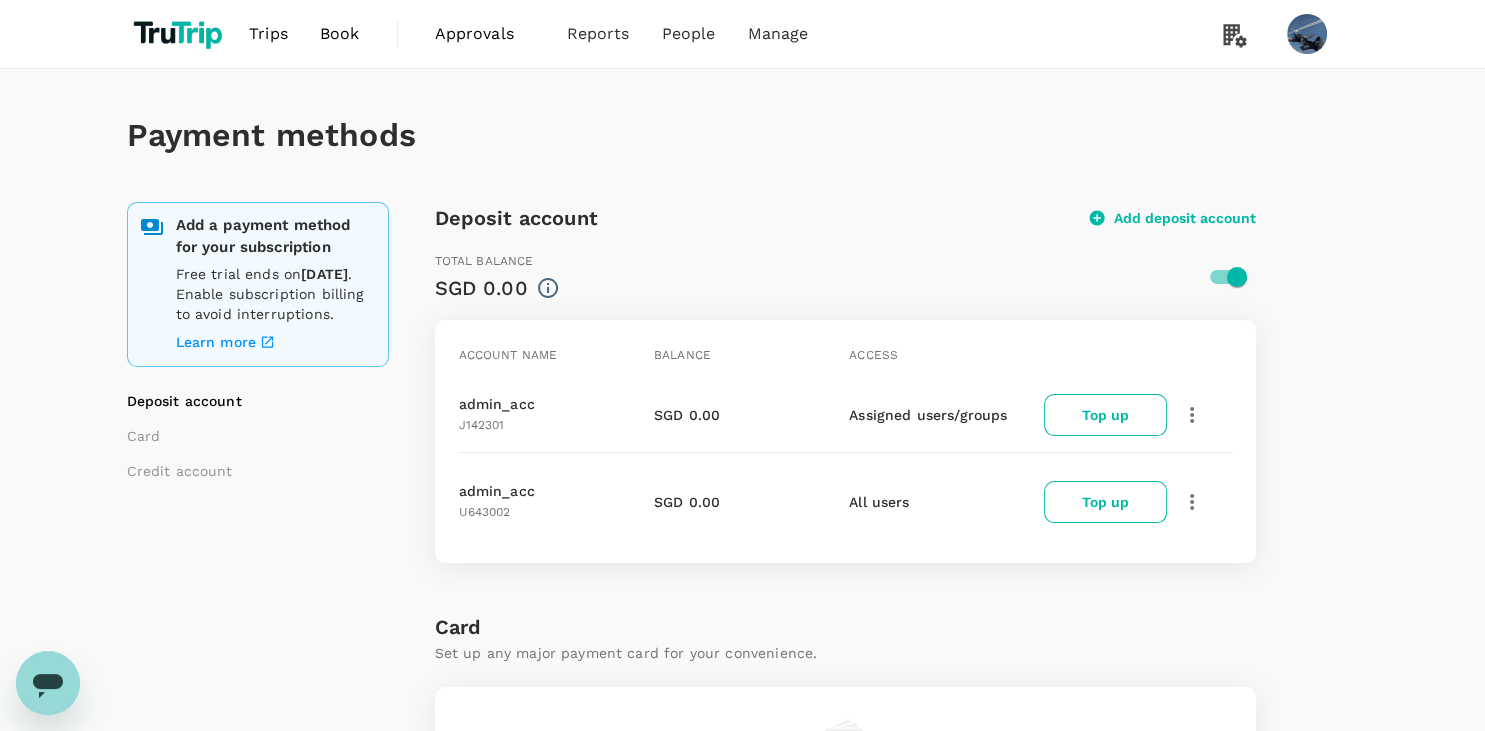 click 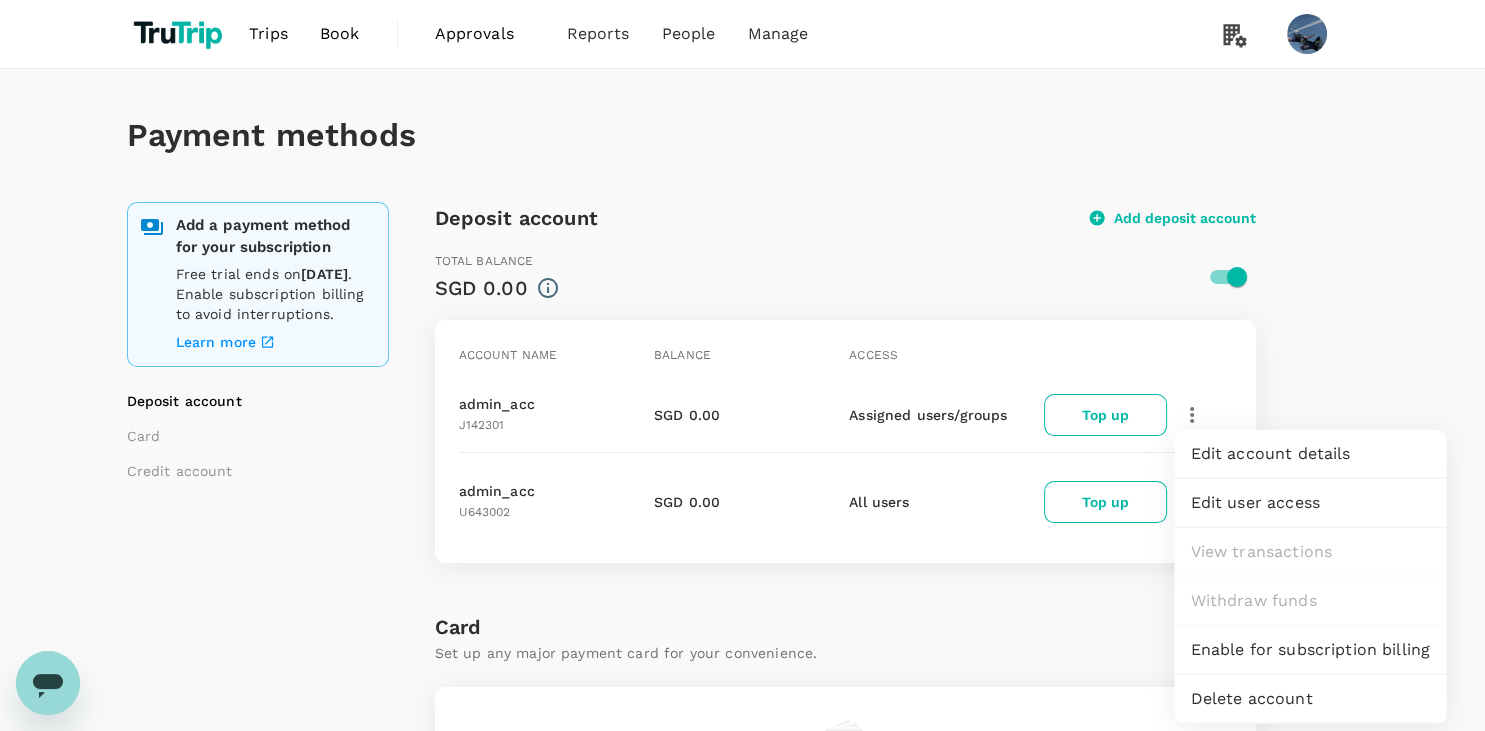 click on "Add a payment method for your subscription Free trial ends on  22 August 2025 . Enable subscription billing to avoid interruptions. Learn more Deposit account Card Credit account Deposit account Add deposit account Total balance SGD 0.00 Account name Balance Access admin_acc J142301 SGD 0.00 Assigned users/groups Top up admin_acc U643002 SGD 0.00 All users Top up Card Set up any major payment card for your convenience. Looks like you haven't added any payment cards. Added cards can be assigned to groups or individual travellers for bookings. Read more   here . Add card Credit account Your credit details are below. You can find more information about credit accounts  here  too. You do not have an invoicing account available yet.   We offer multiple invoicing options through our credit providers. Reach out to your   account manager or our support team. Read more  here . Request invoicing" at bounding box center (743, 845) 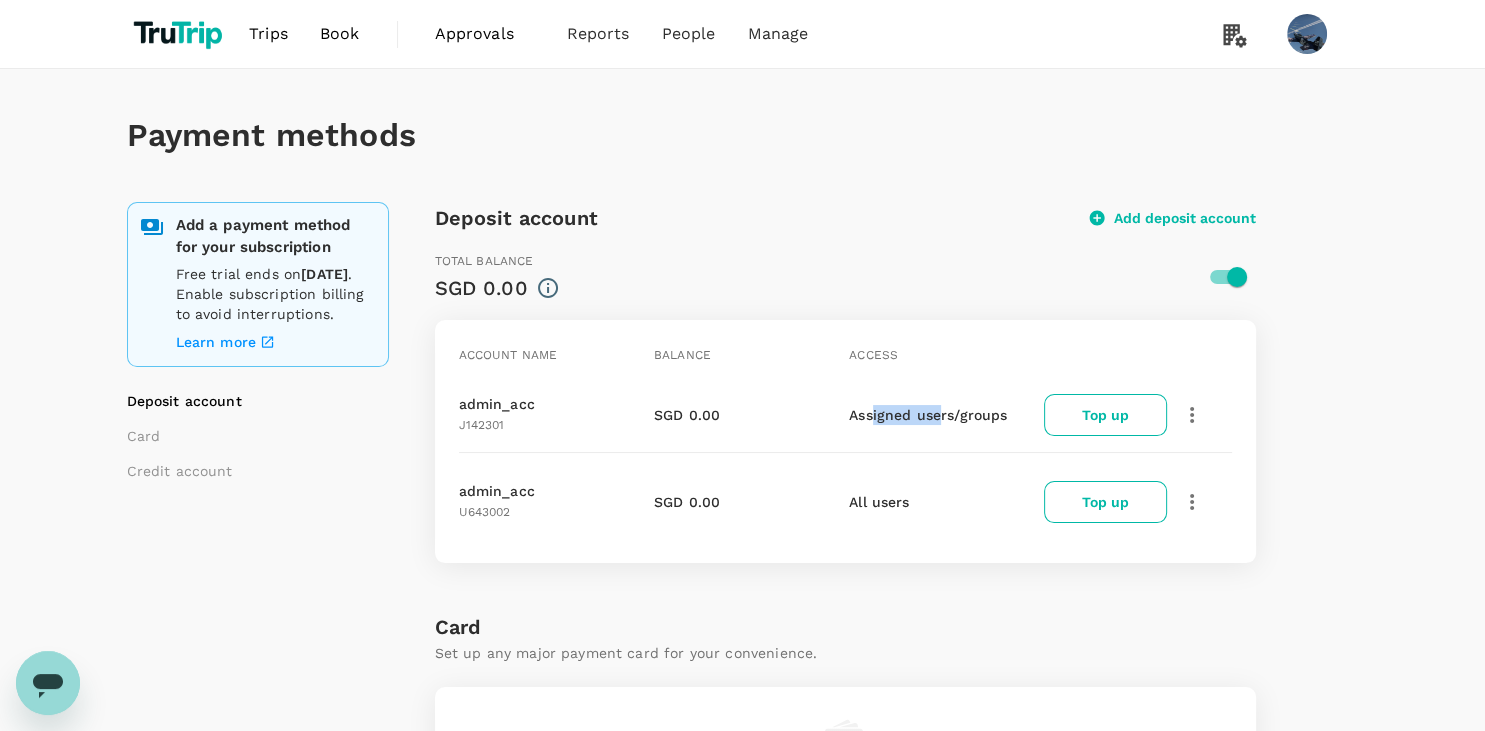 click on "Assigned users/groups" at bounding box center (928, 415) 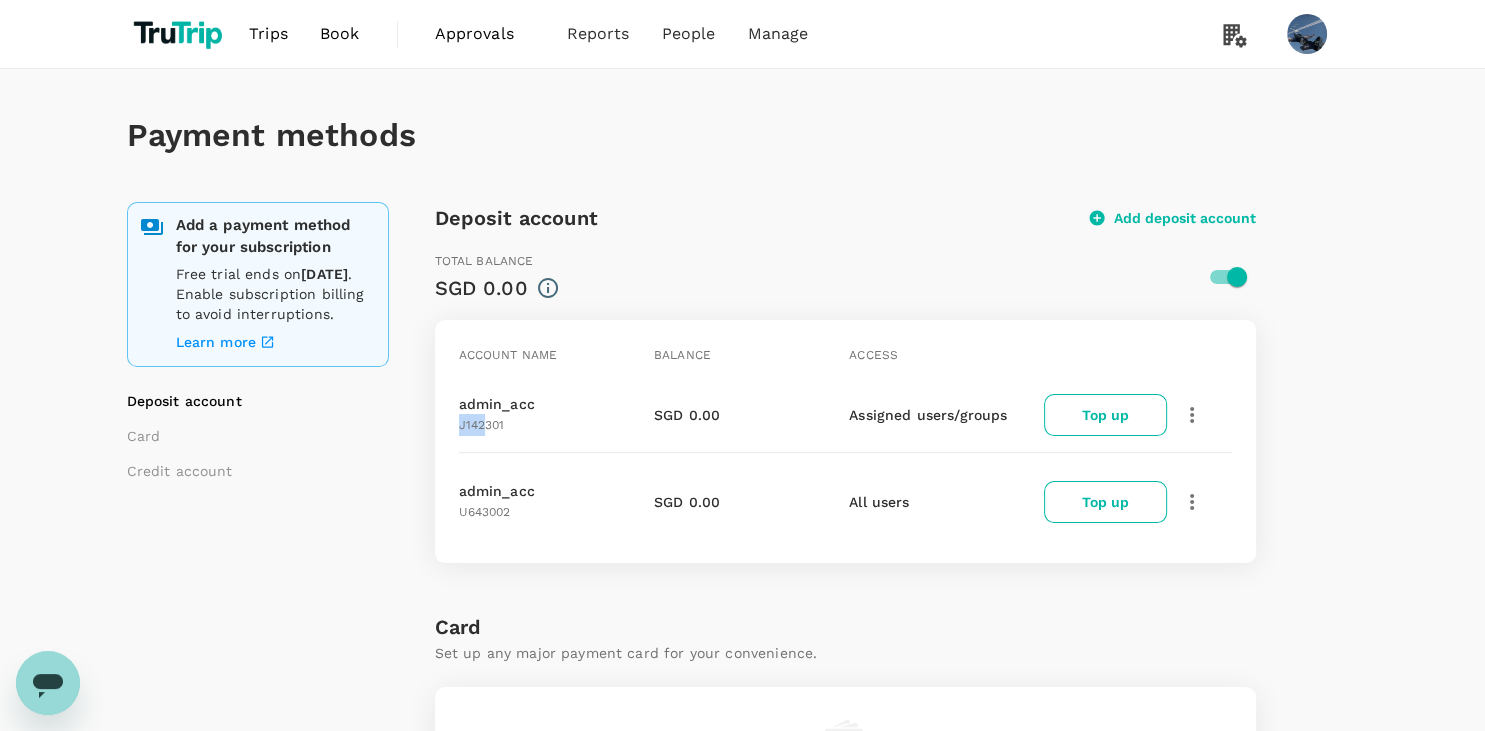 drag, startPoint x: 487, startPoint y: 429, endPoint x: 460, endPoint y: 428, distance: 27.018513 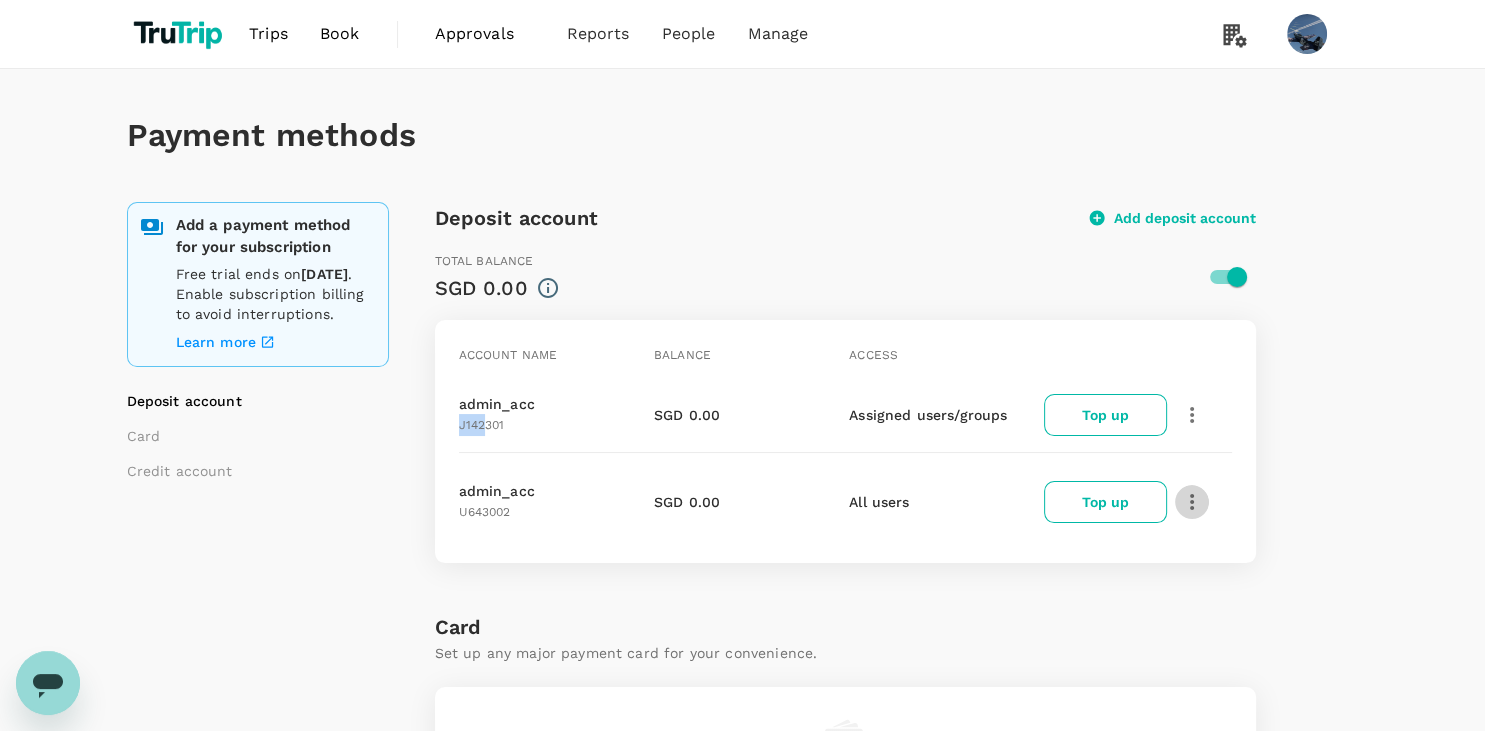 click 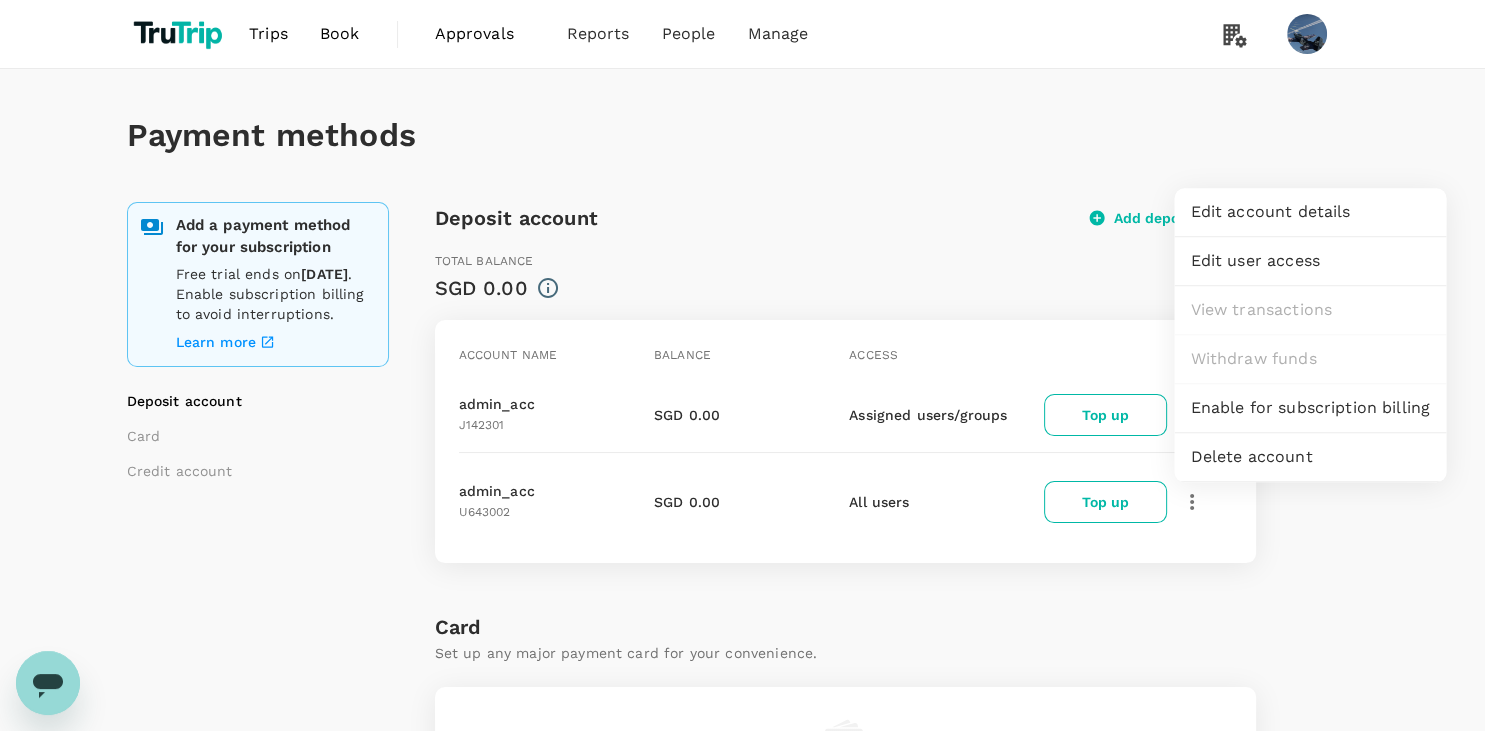 click on "Add a payment method for your subscription Free trial ends on  22 August 2025 . Enable subscription billing to avoid interruptions. Learn more Deposit account Card Credit account Deposit account Add deposit account Total balance SGD 0.00 Account name Balance Access admin_acc J142301 SGD 0.00 Assigned users/groups Top up admin_acc U643002 SGD 0.00 All users Top up Card Set up any major payment card for your convenience. Looks like you haven't added any payment cards. Added cards can be assigned to groups or individual travellers for bookings. Read more   here . Add card Credit account Your credit details are below. You can find more information about credit accounts  here  too. You do not have an invoicing account available yet.   We offer multiple invoicing options through our credit providers. Reach out to your   account manager or our support team. Read more  here . Request invoicing" at bounding box center [743, 845] 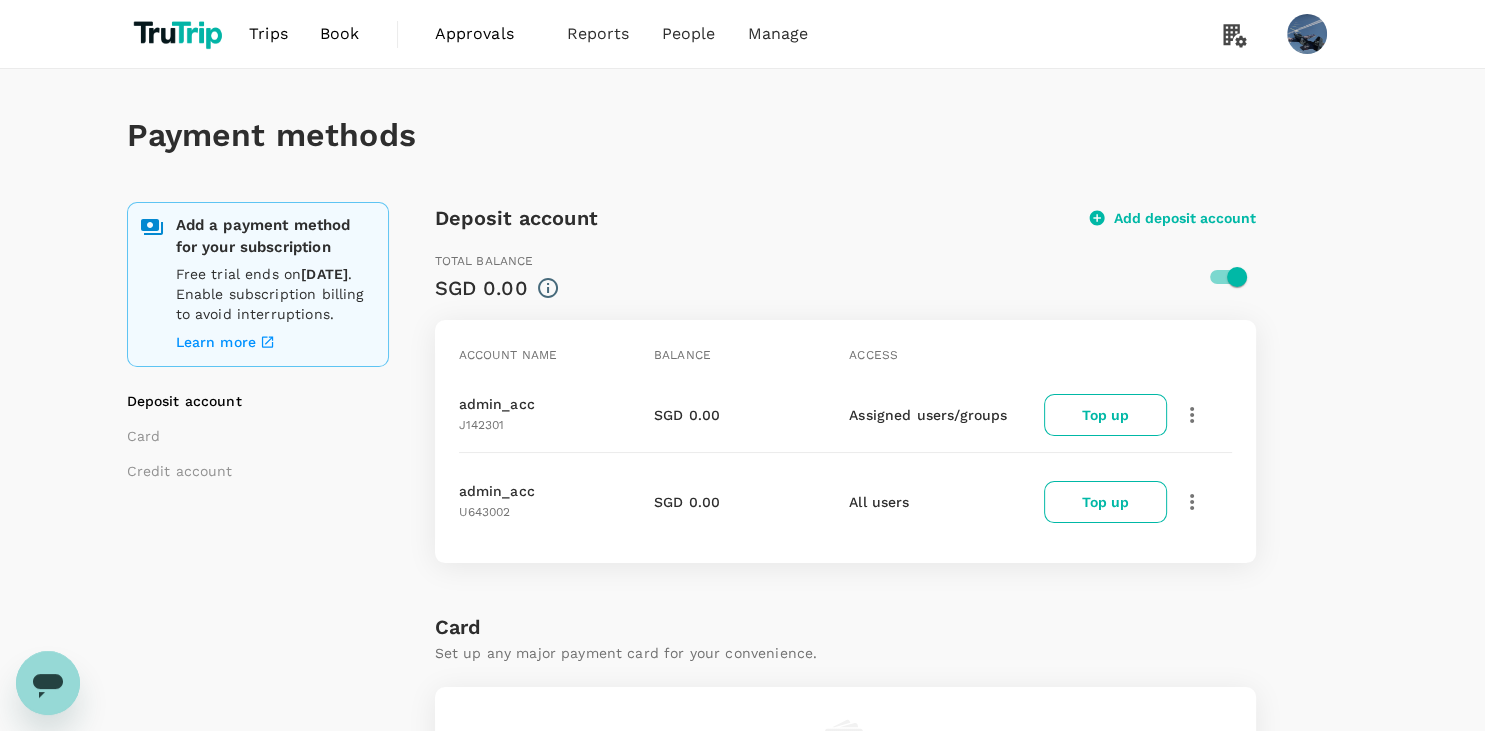 click at bounding box center (1192, 415) 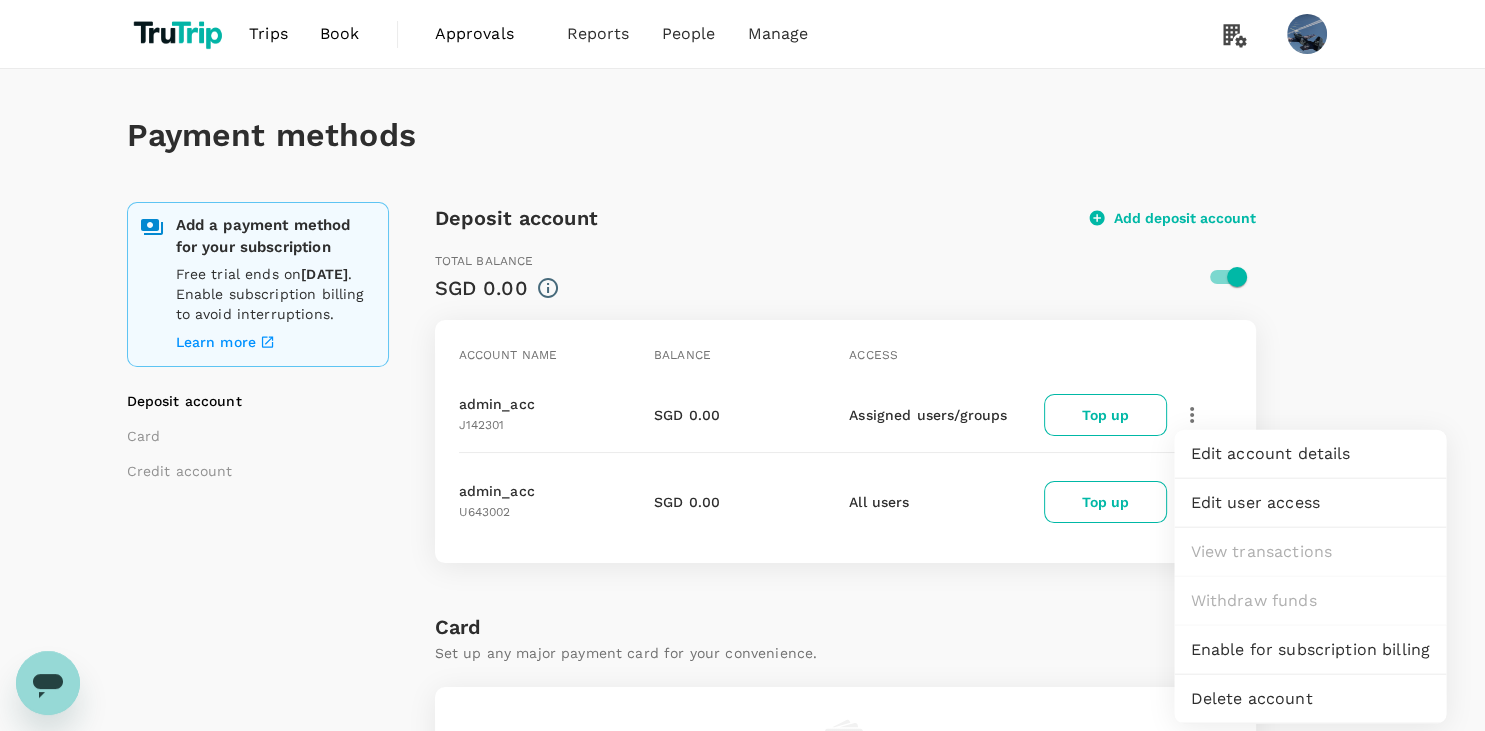 click on "Edit user access" at bounding box center (1310, 503) 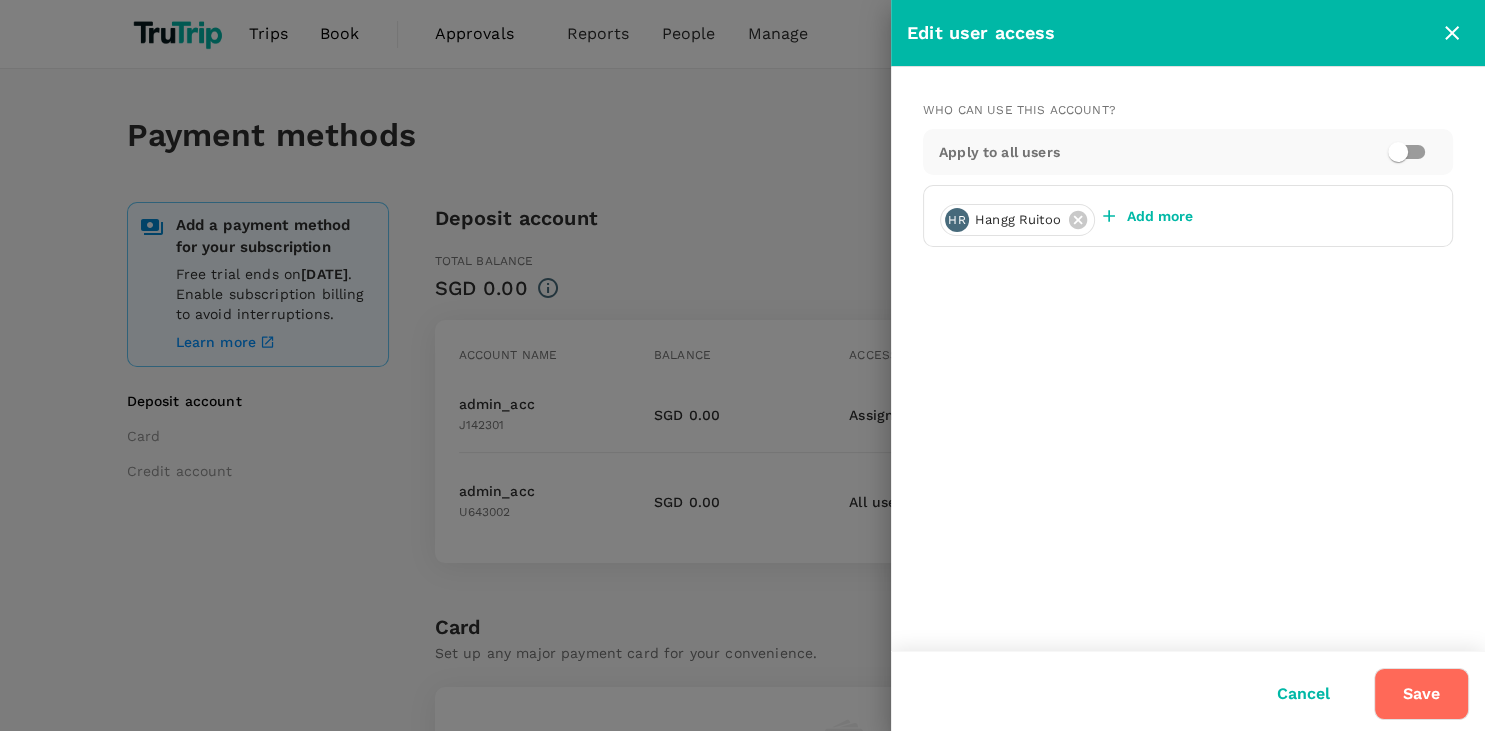 click at bounding box center (1398, 152) 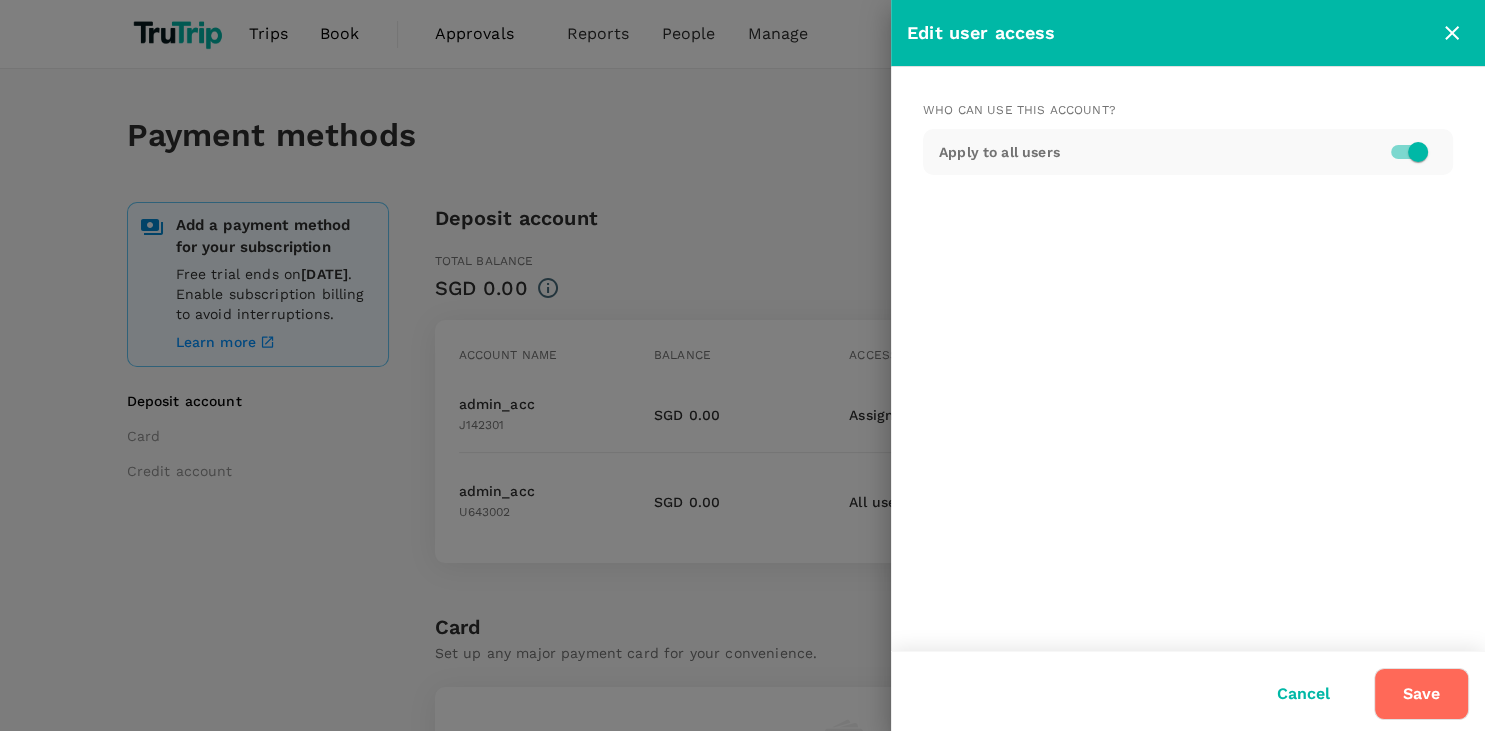 click at bounding box center [1418, 152] 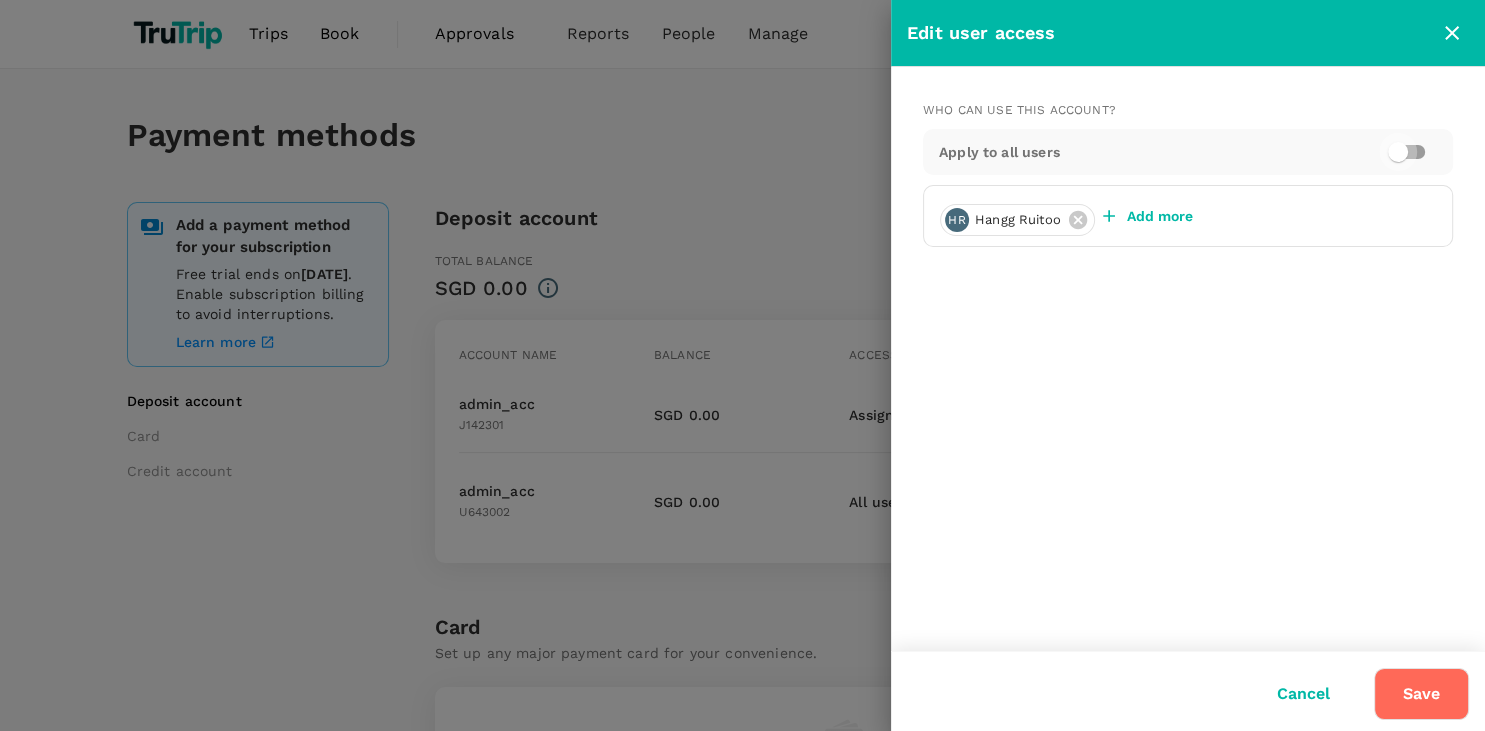 click at bounding box center [1398, 152] 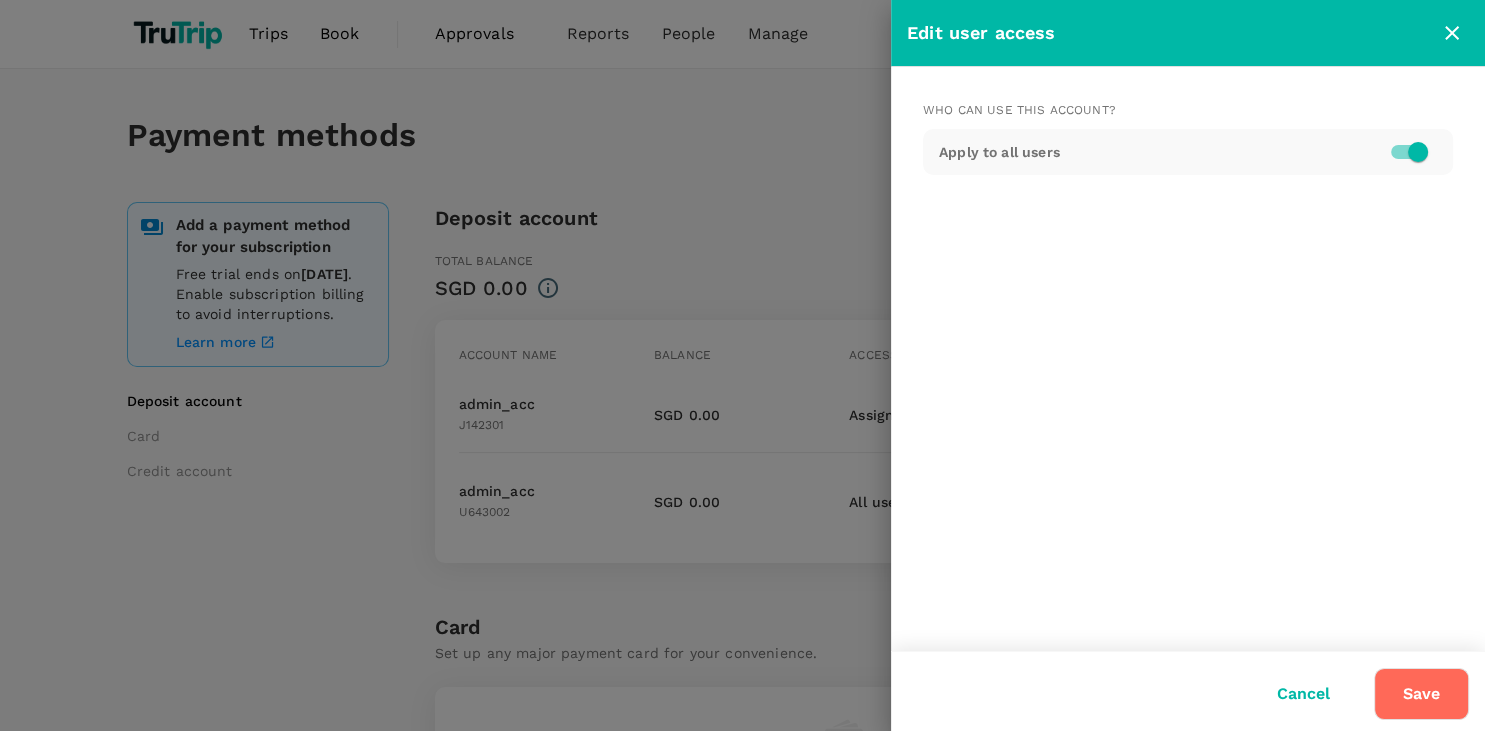 click at bounding box center [1418, 152] 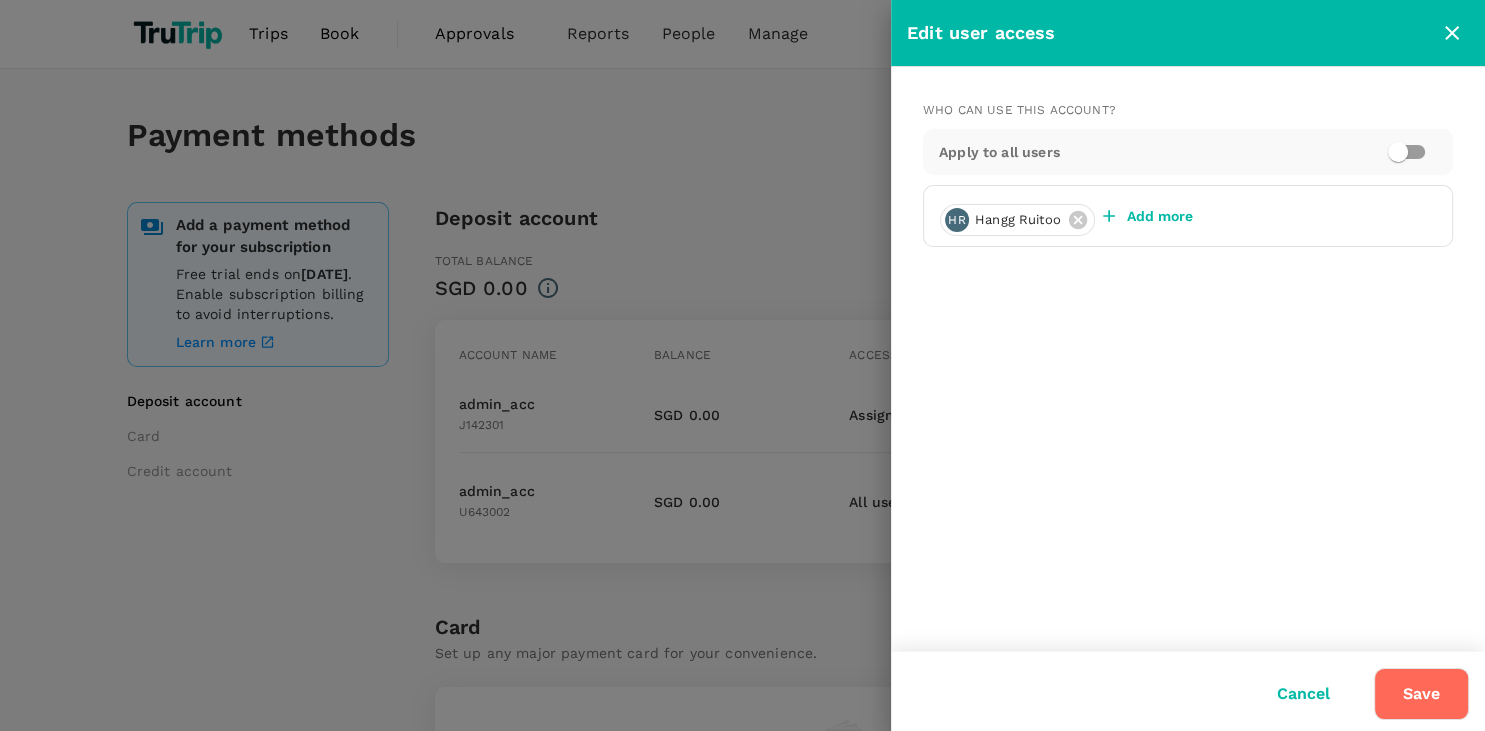 click 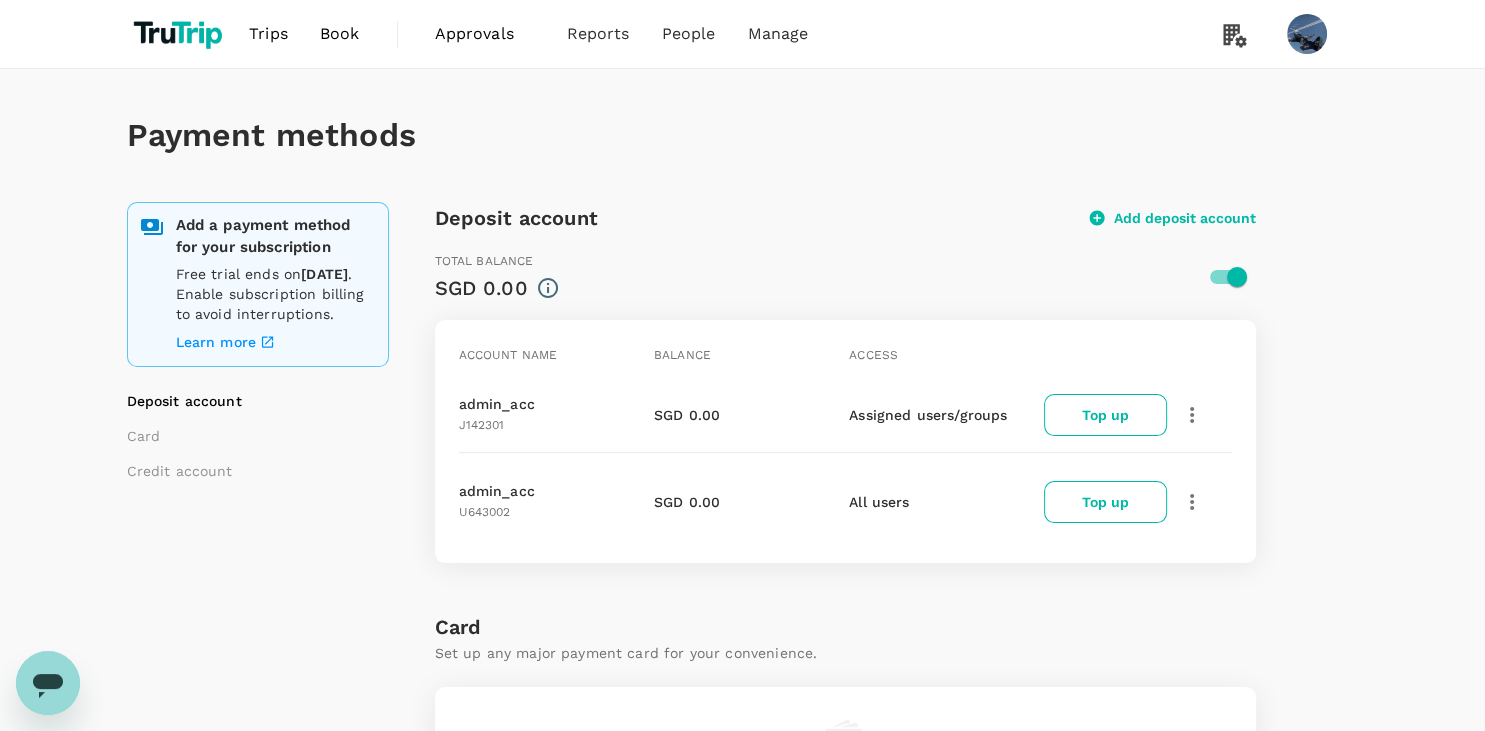 click 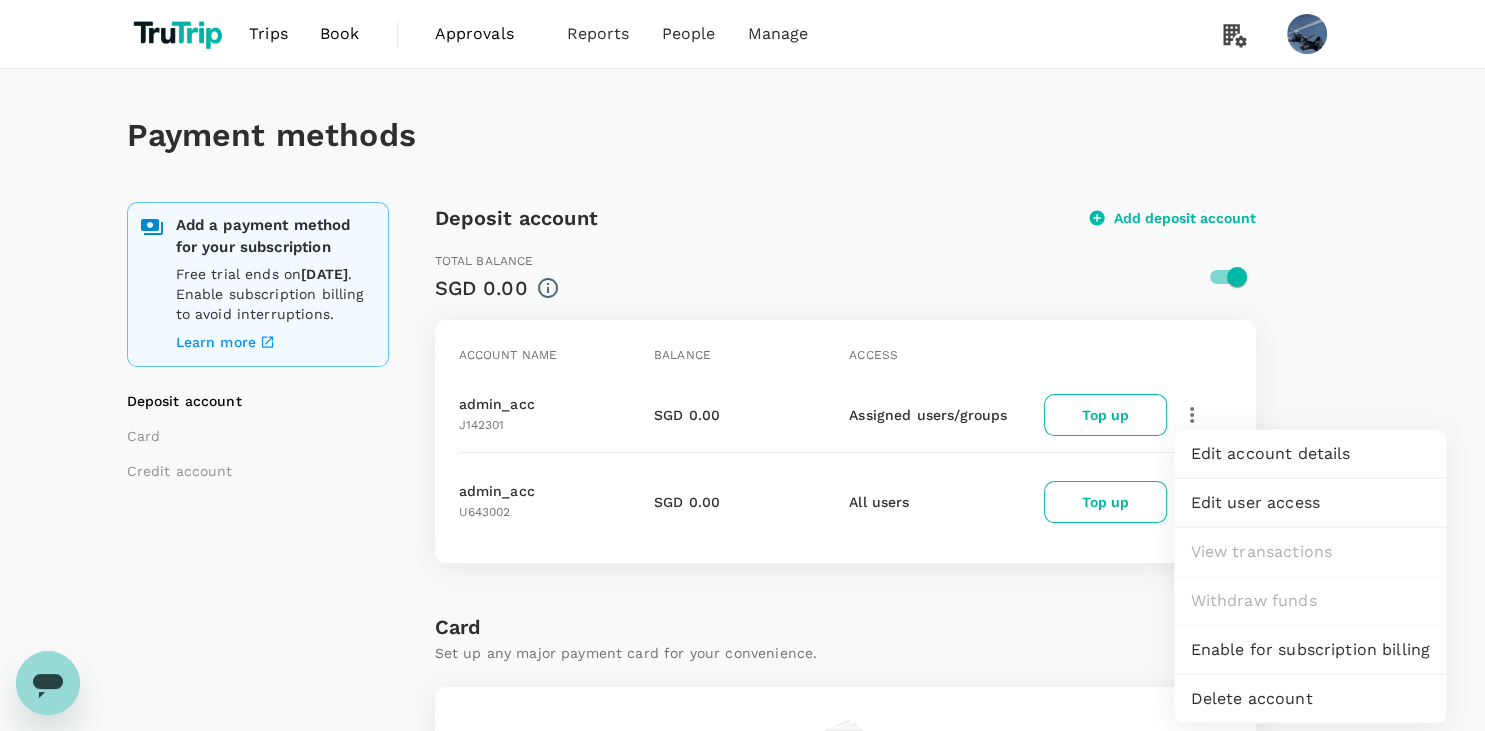 click on "SGD 0.00" at bounding box center [743, 411] 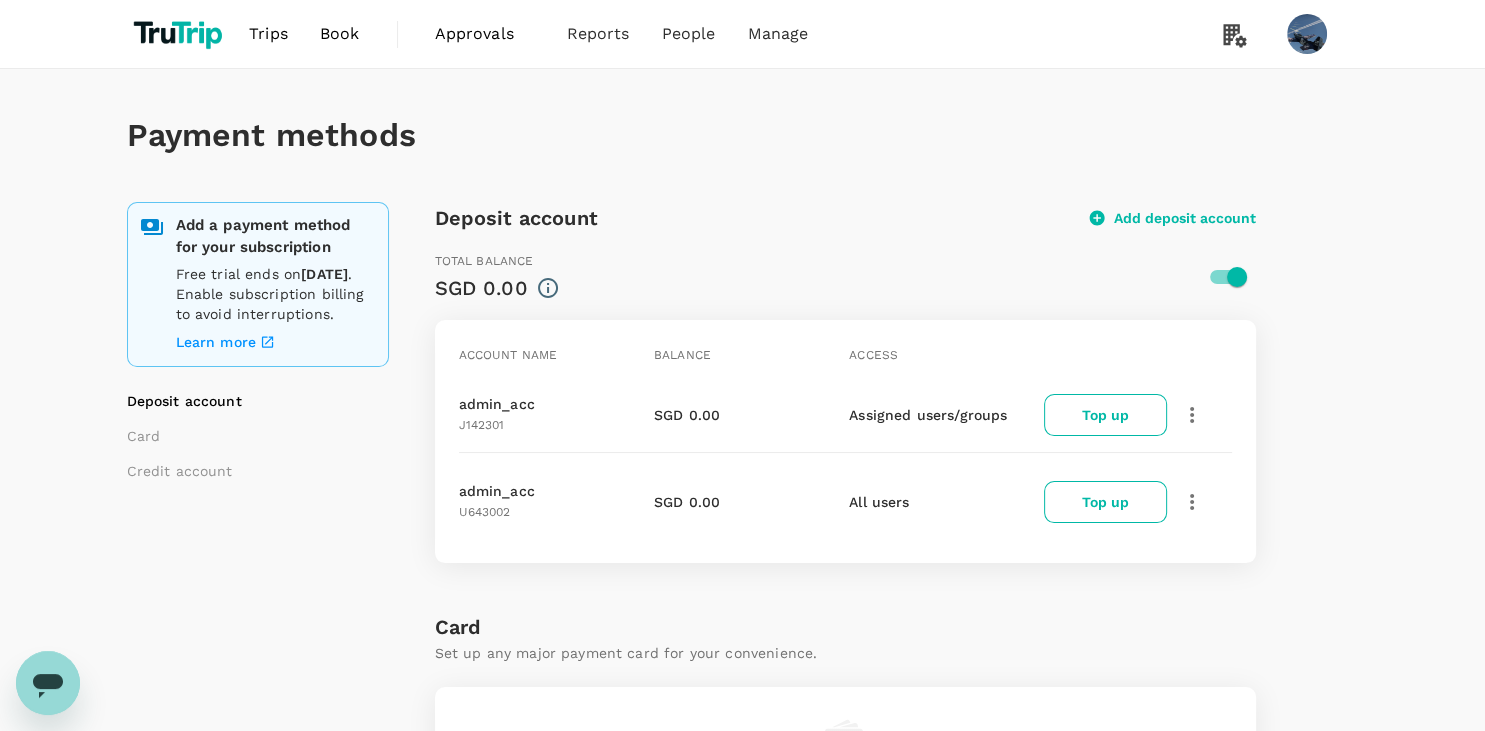 click on "SGD 0.00" at bounding box center [687, 415] 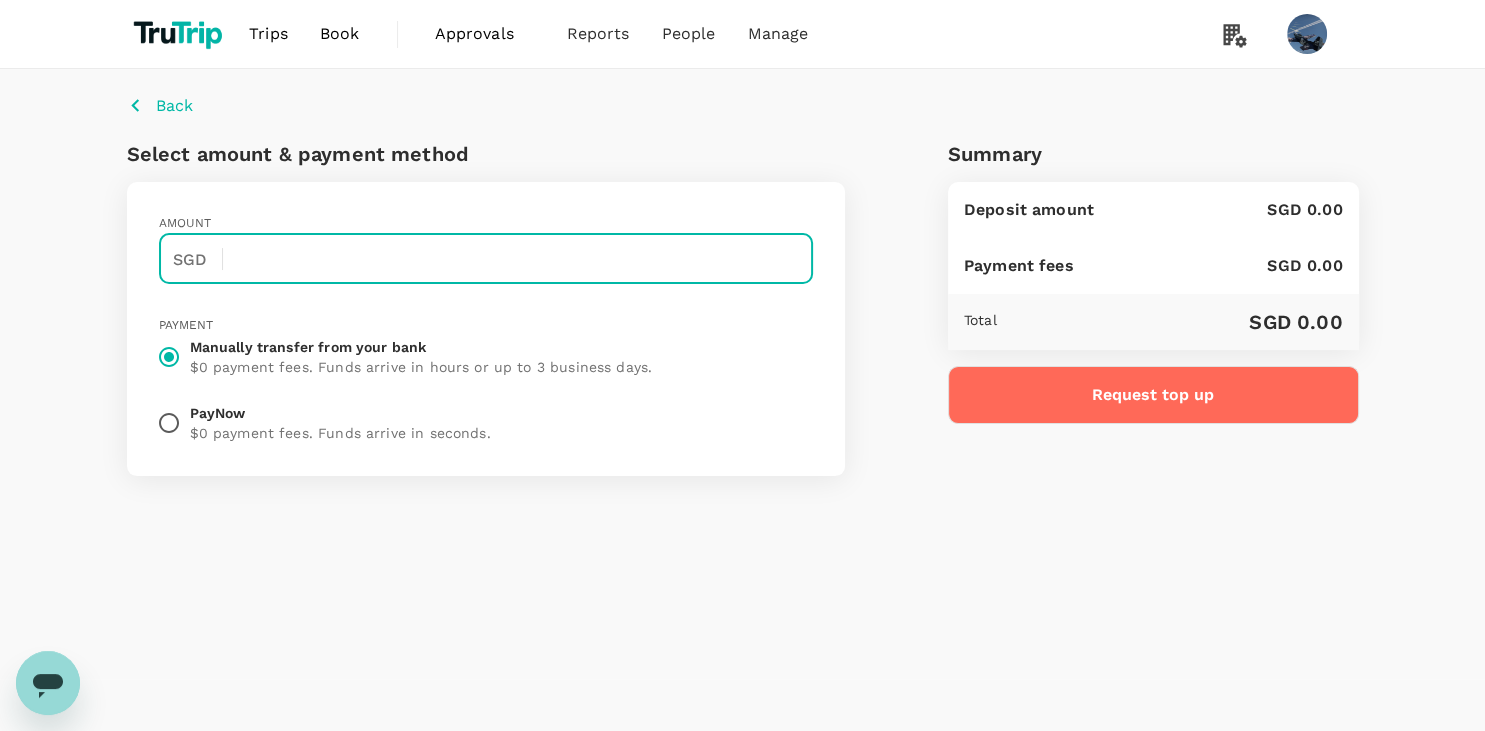 click at bounding box center (526, 259) 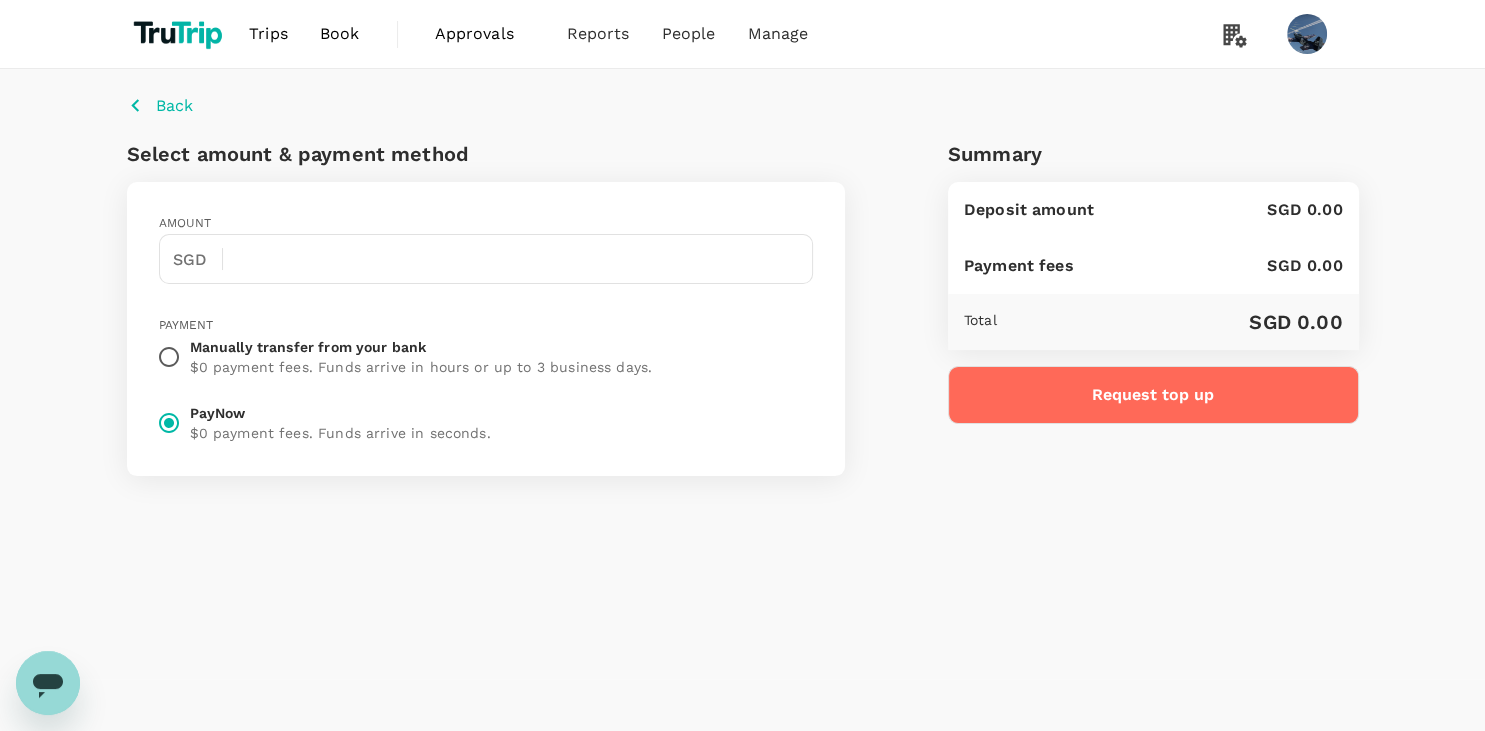 click on "$0 payment fees. Funds arrive in hours or up to 3 business days." at bounding box center (421, 367) 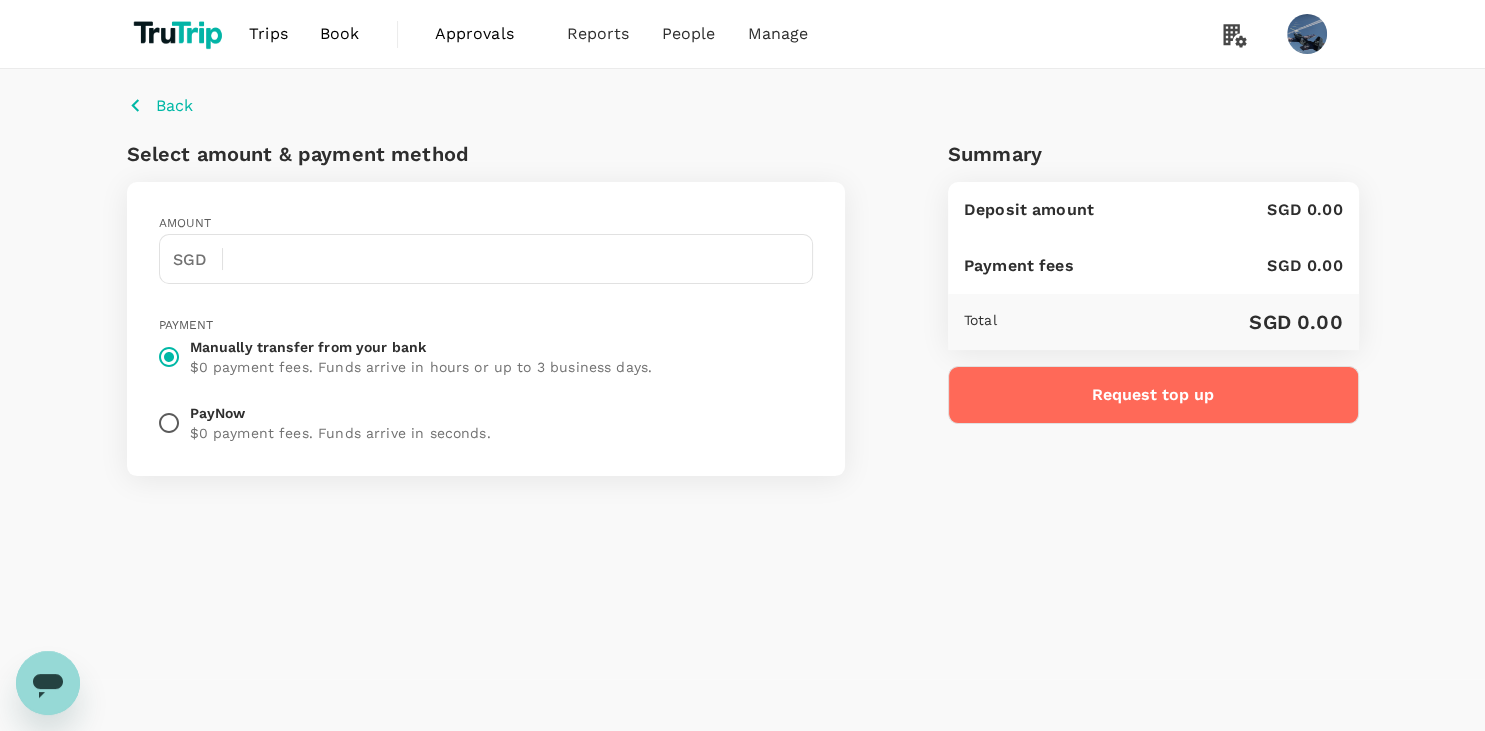 click on "Back" at bounding box center (174, 106) 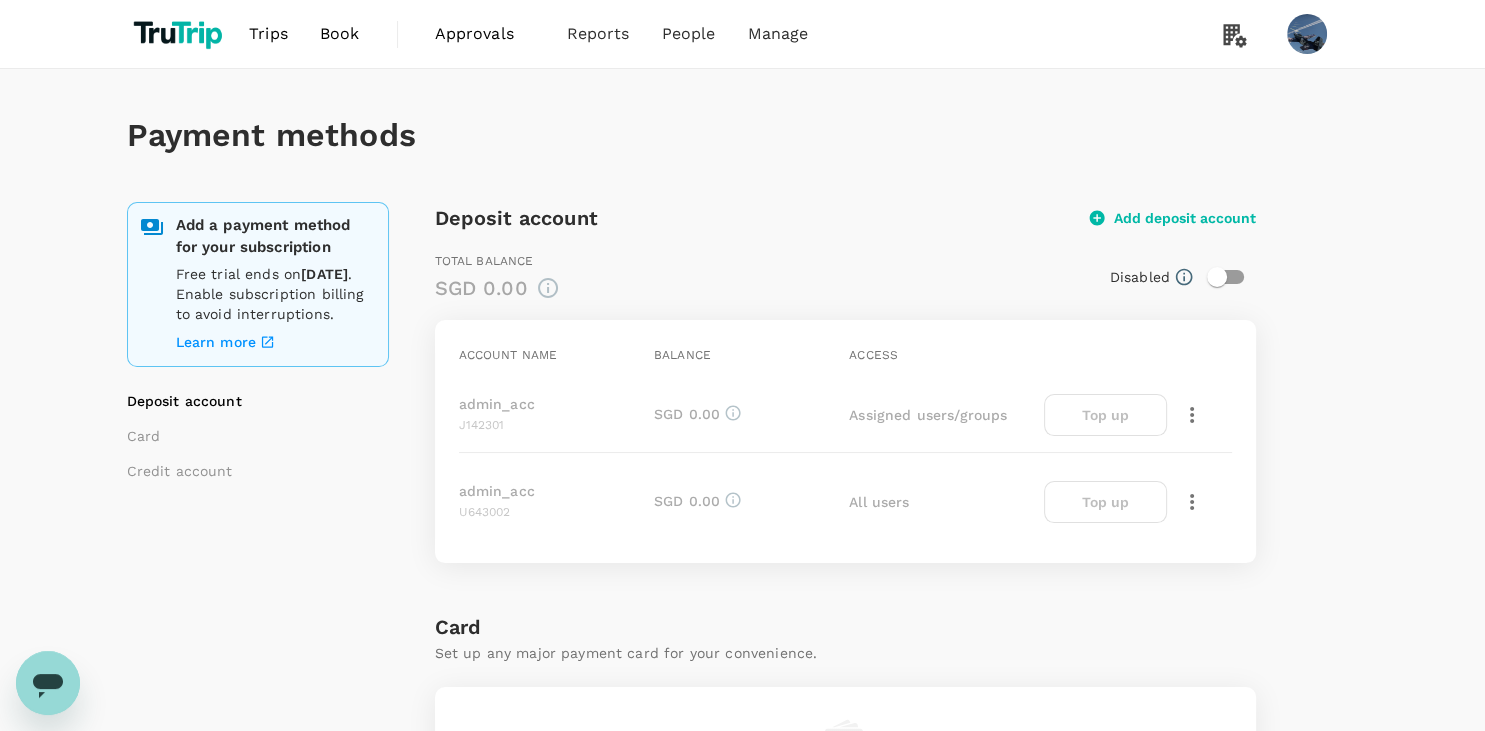 checkbox on "true" 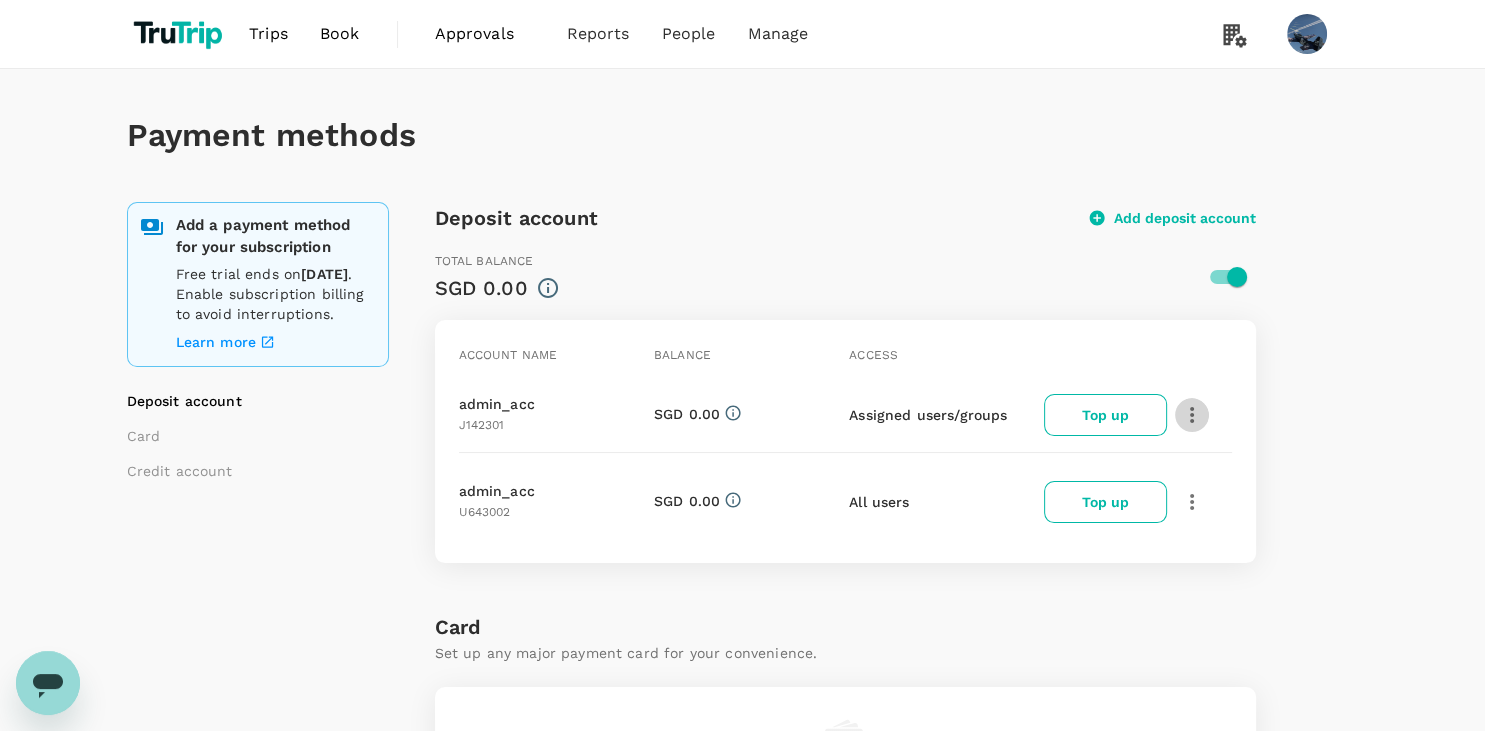 click 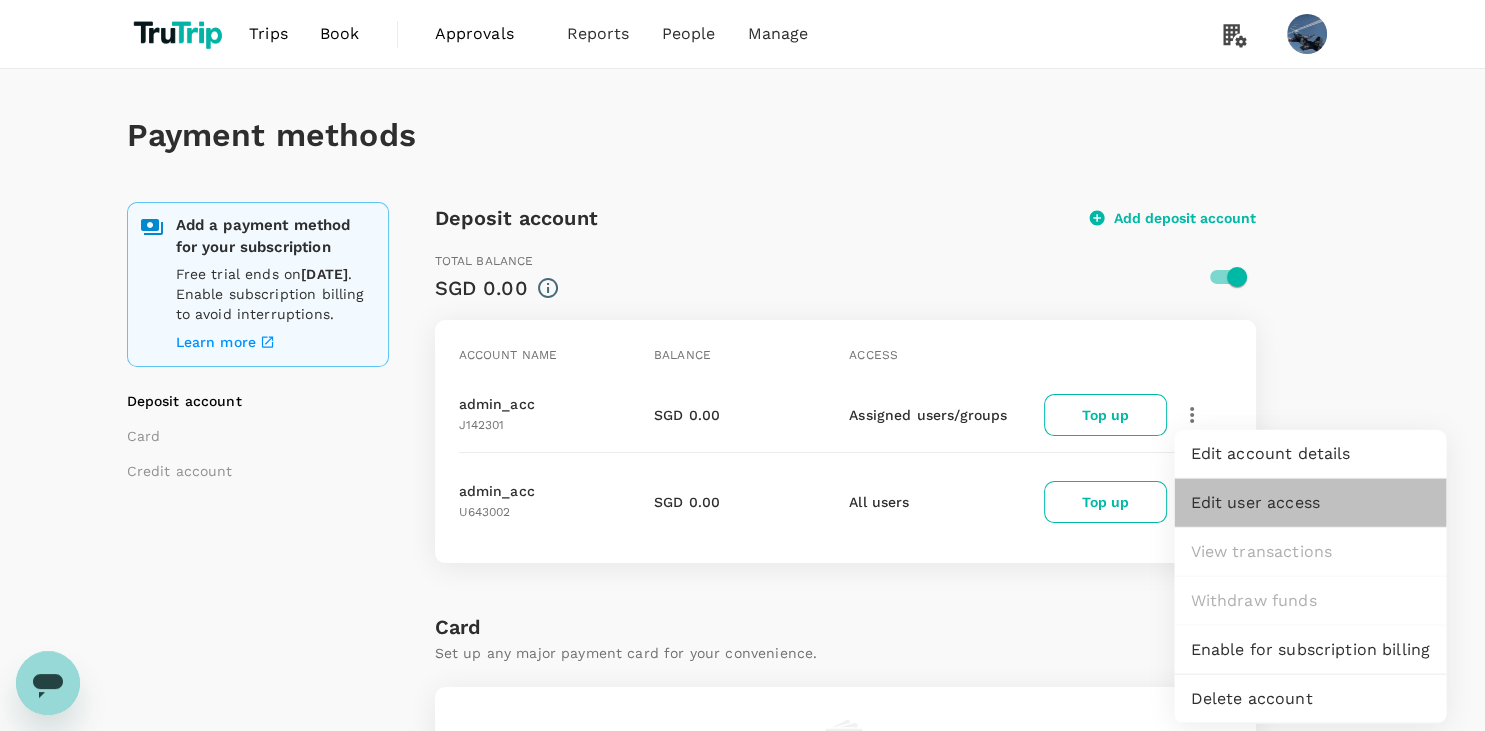 click on "Edit user access" at bounding box center (1310, 503) 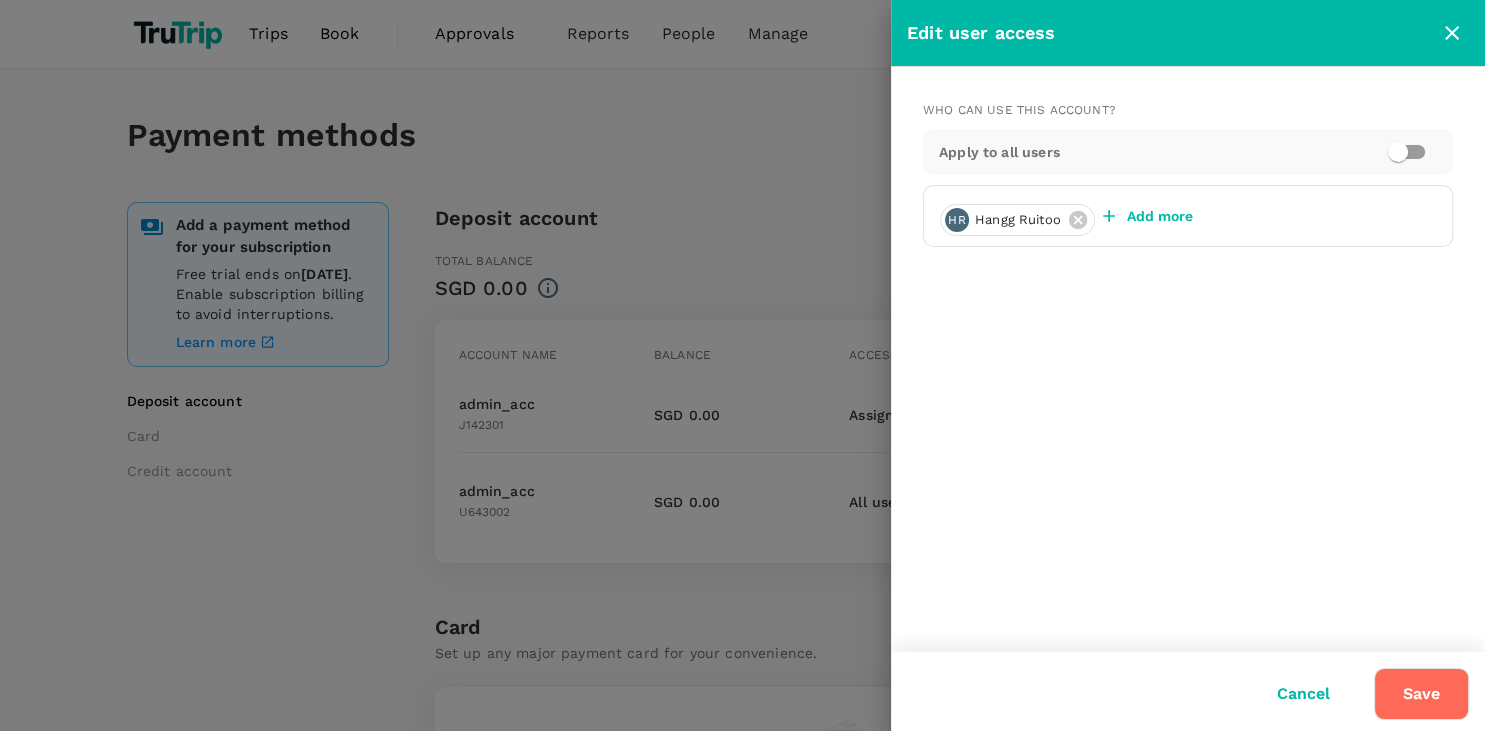 click on "Save" at bounding box center (1421, 694) 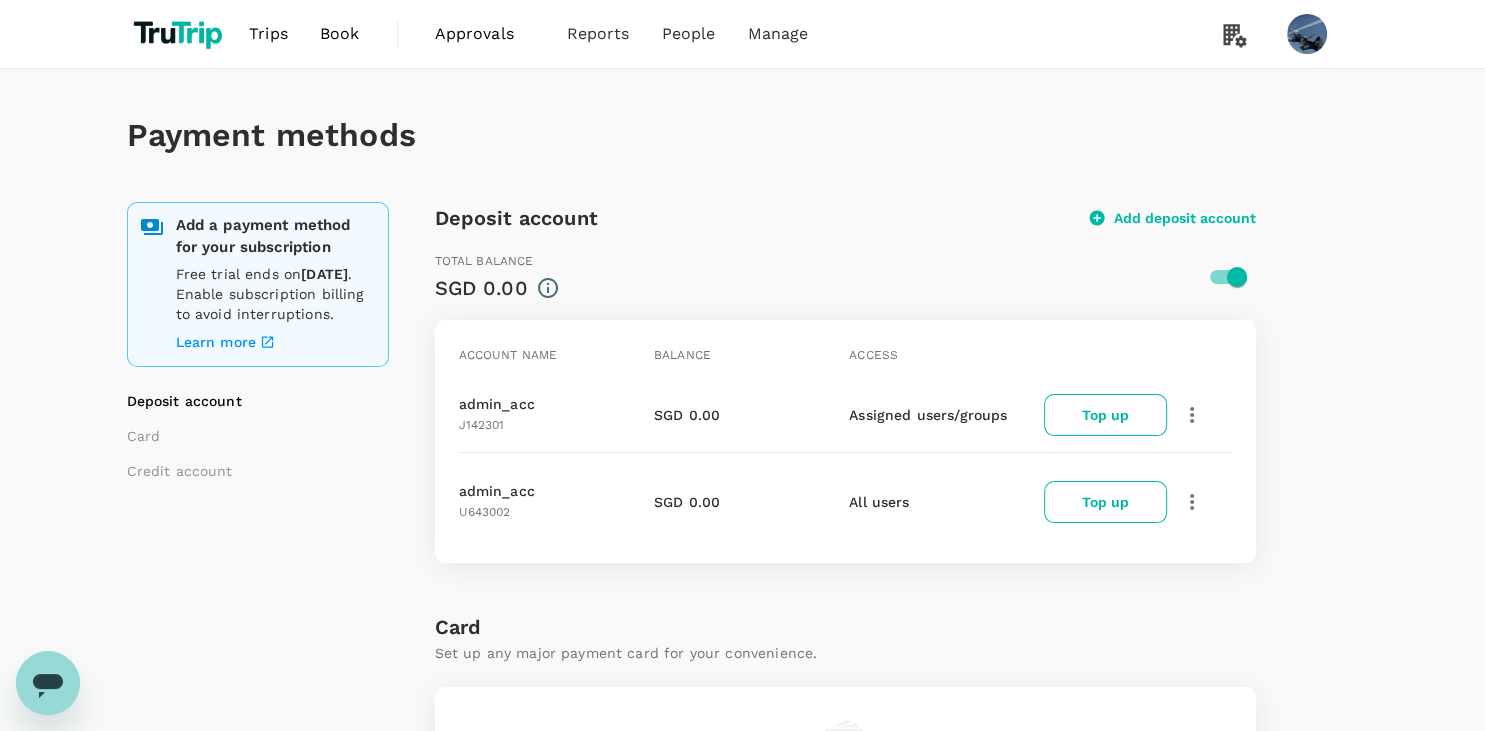 click 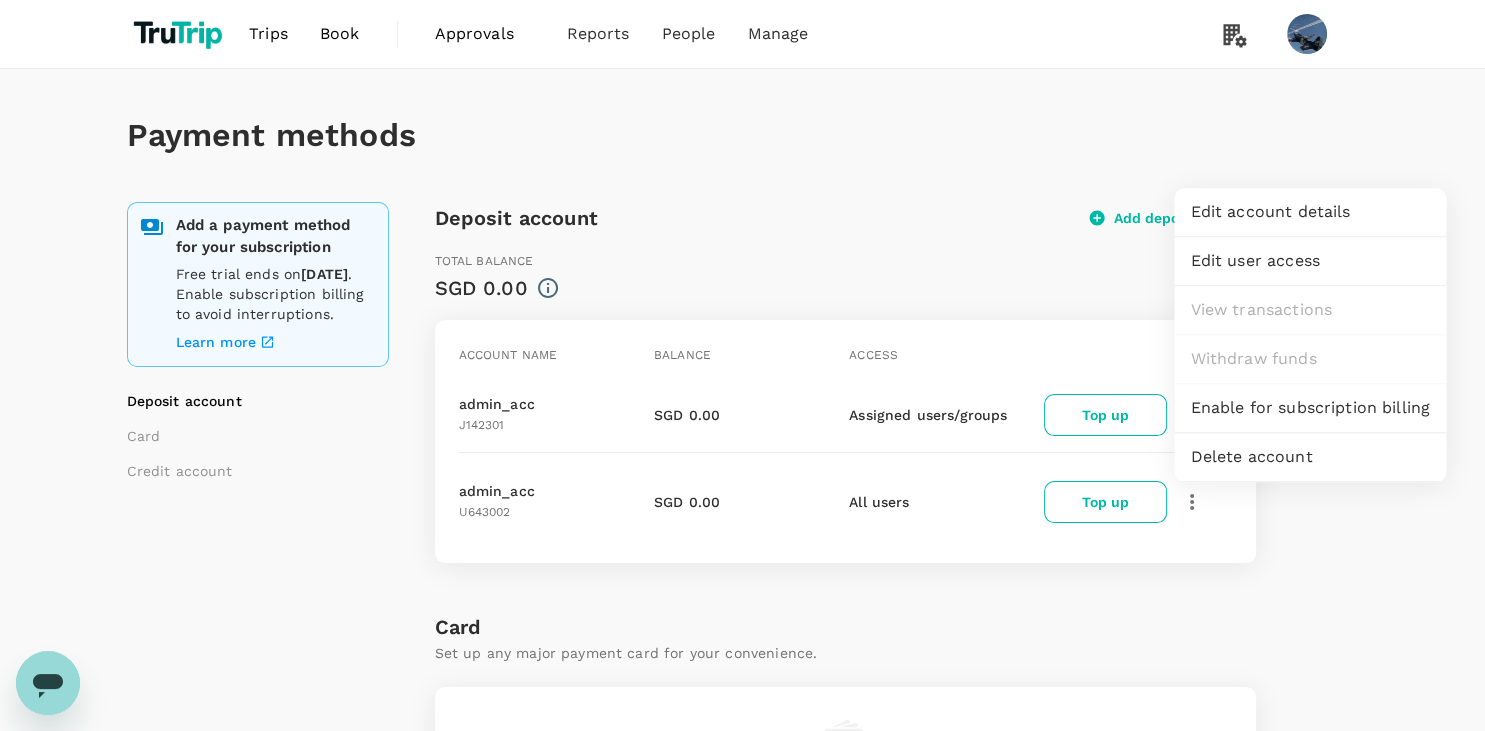 click on "Edit account details" at bounding box center [1310, 212] 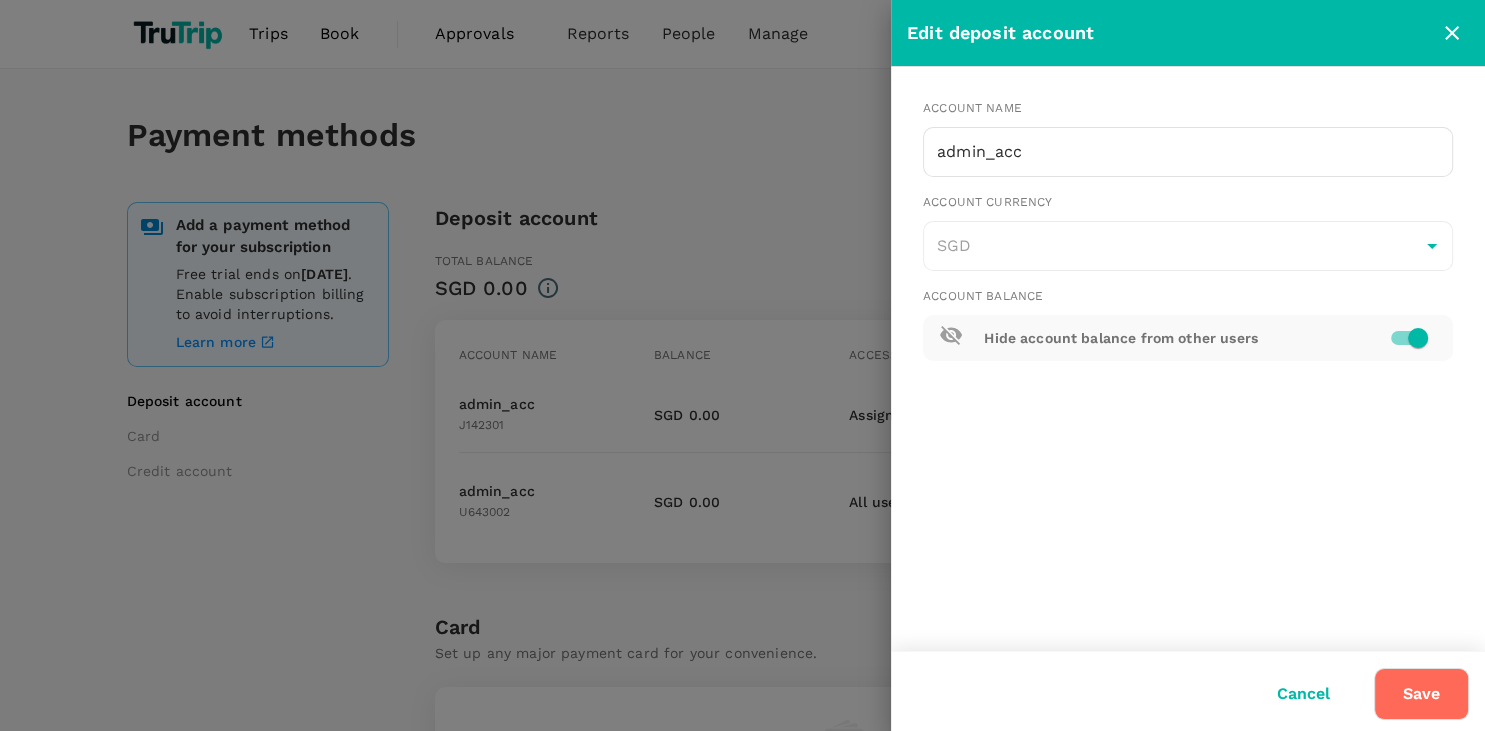 click at bounding box center (742, 365) 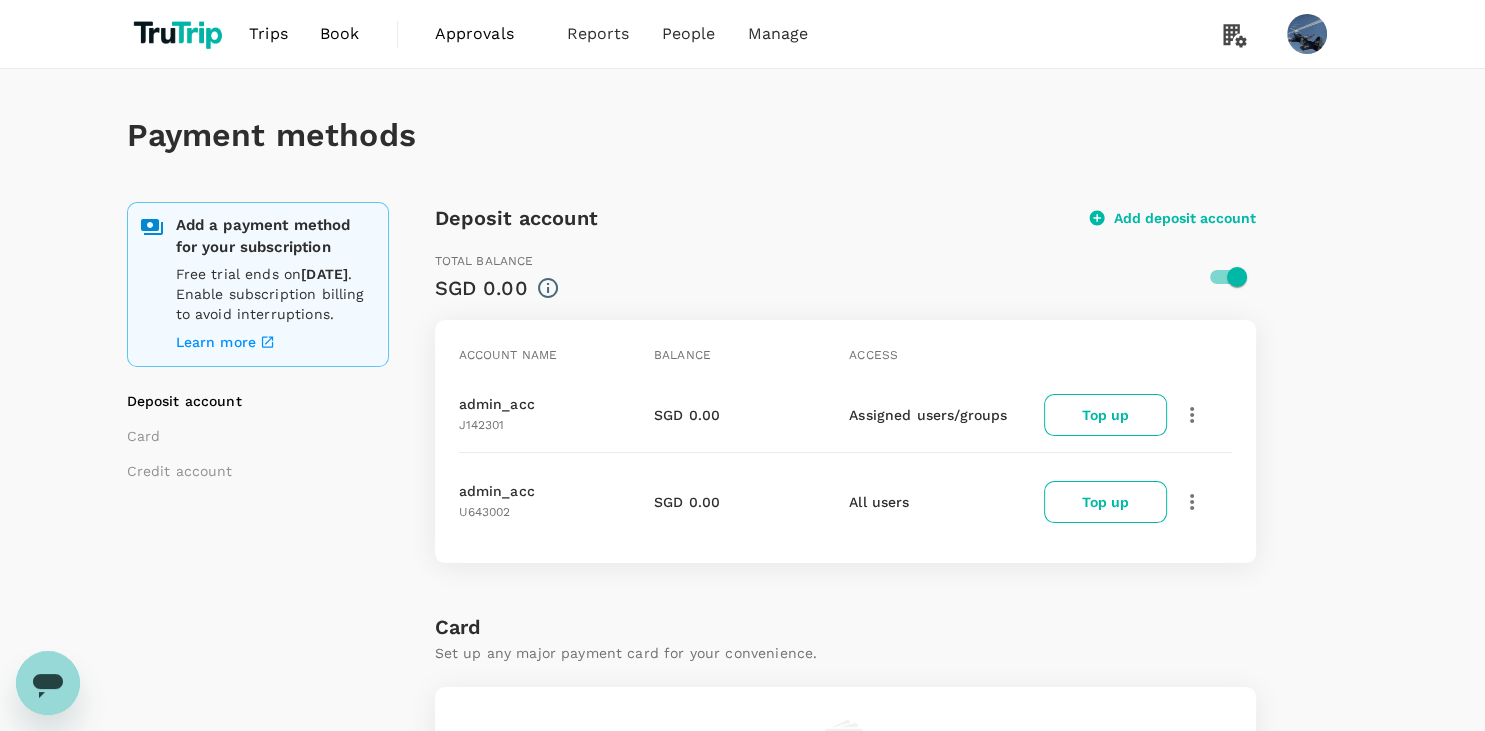click 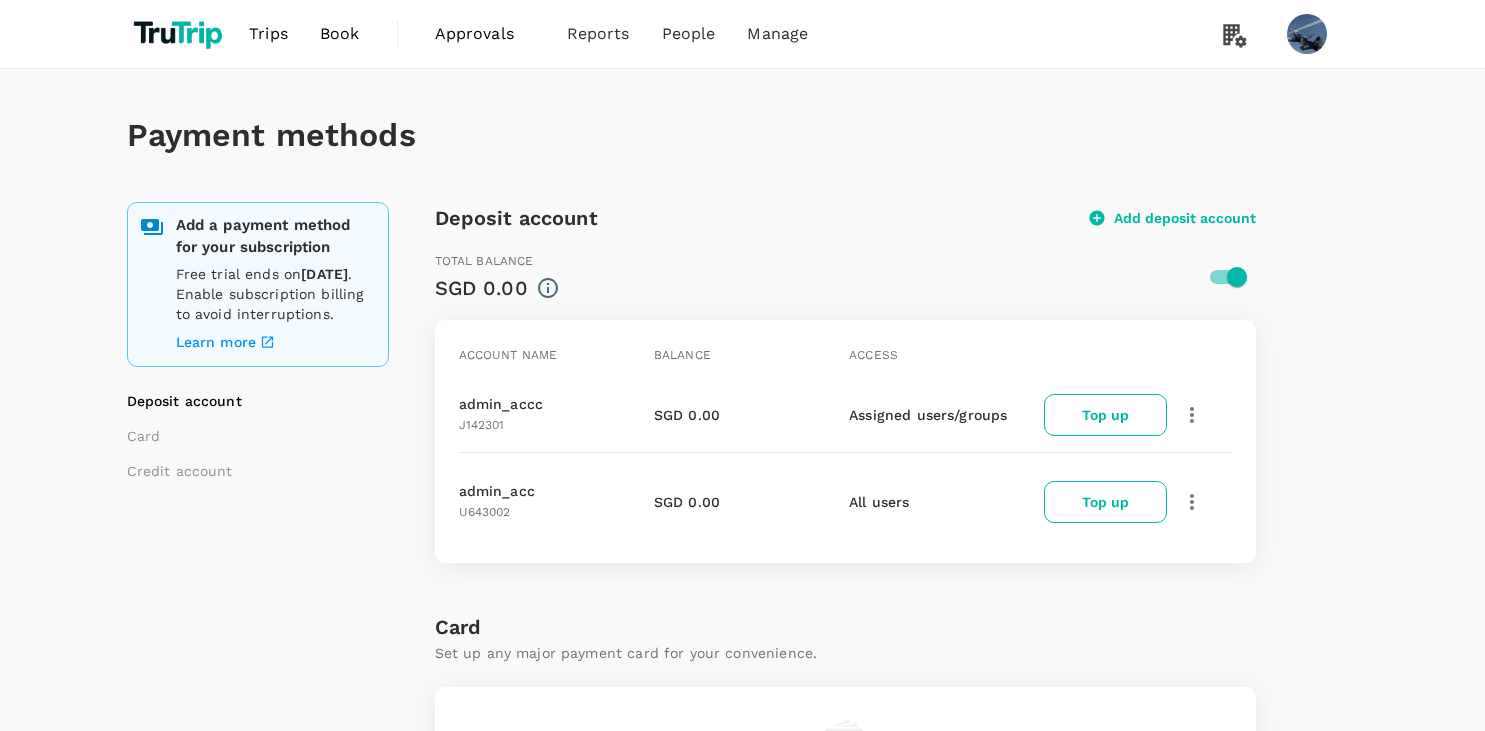 scroll, scrollTop: 0, scrollLeft: 0, axis: both 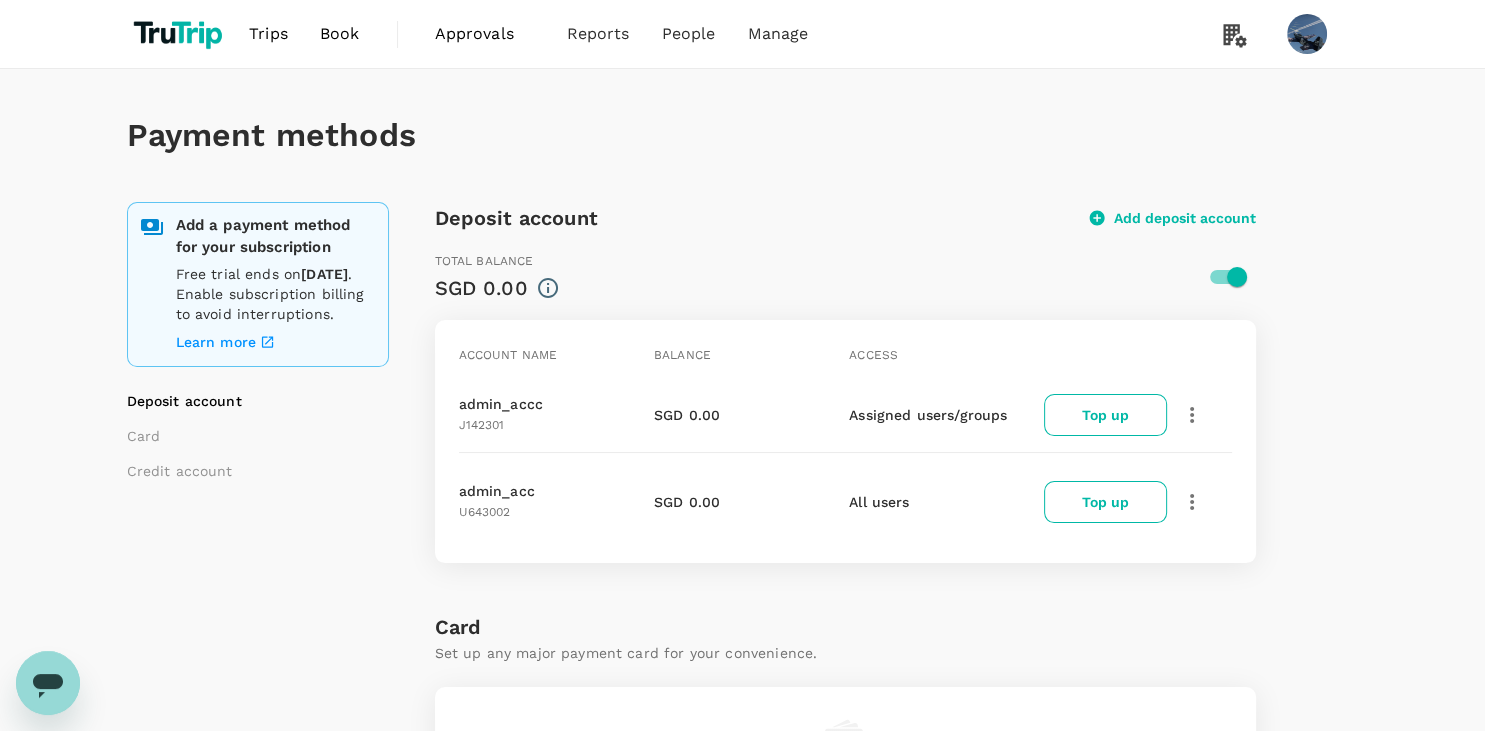 click 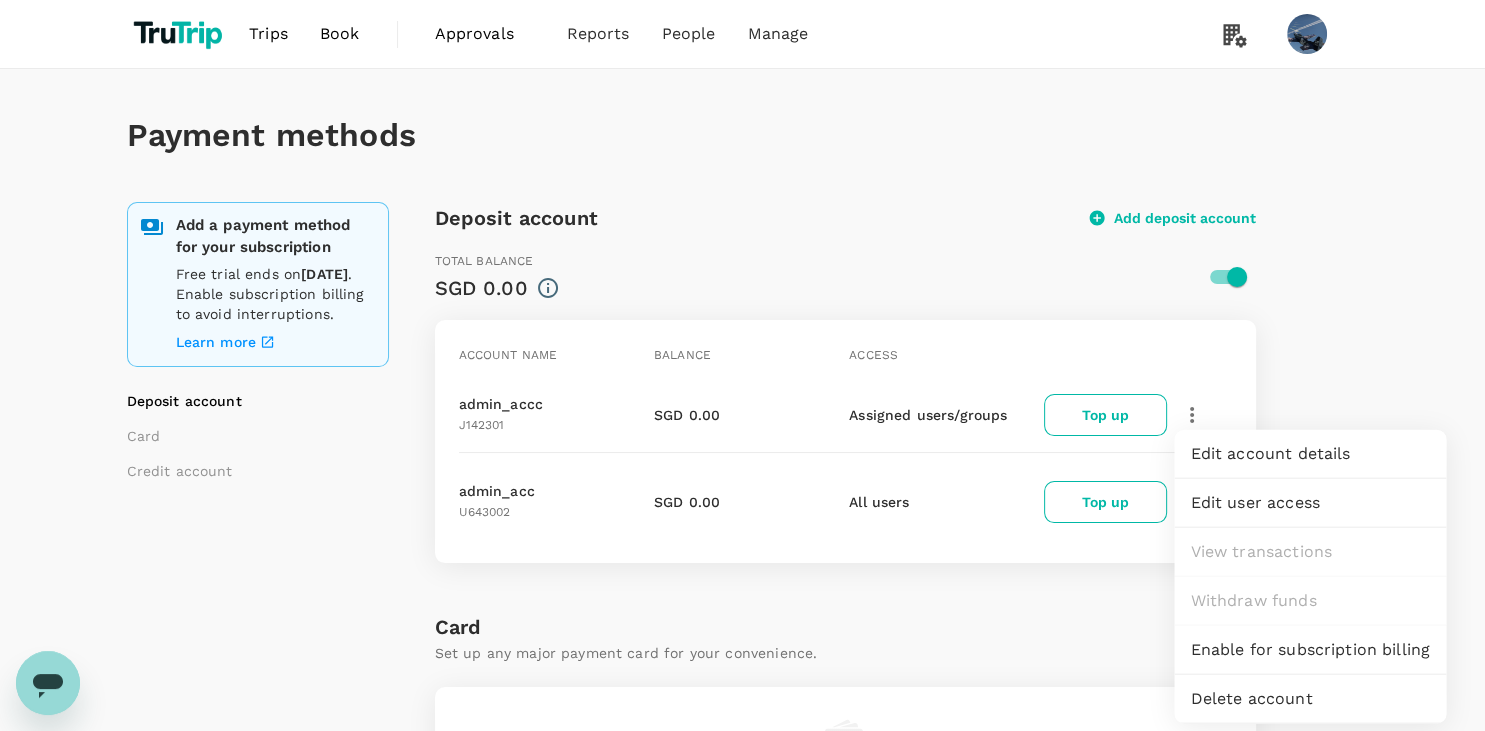 click on "Card" at bounding box center (845, 627) 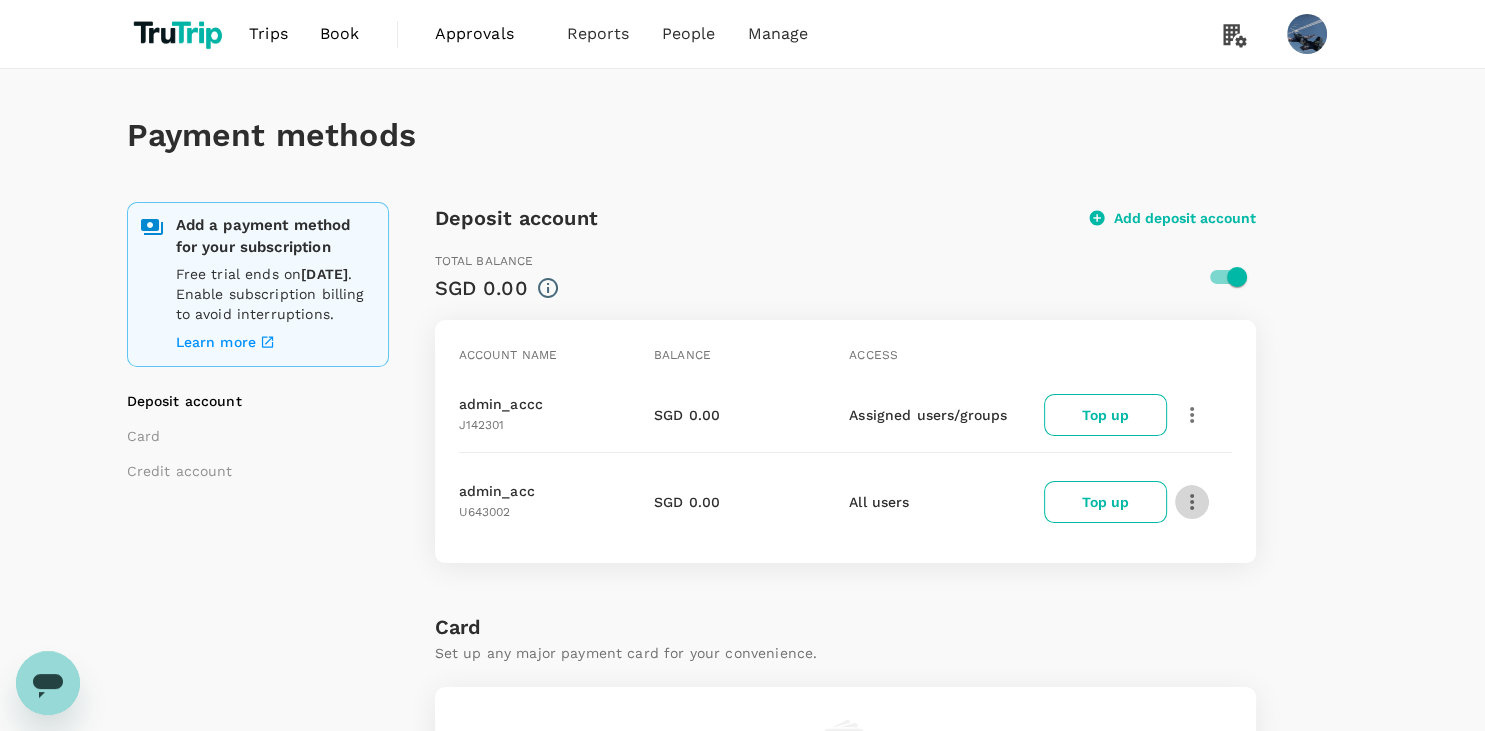 click at bounding box center (1192, 502) 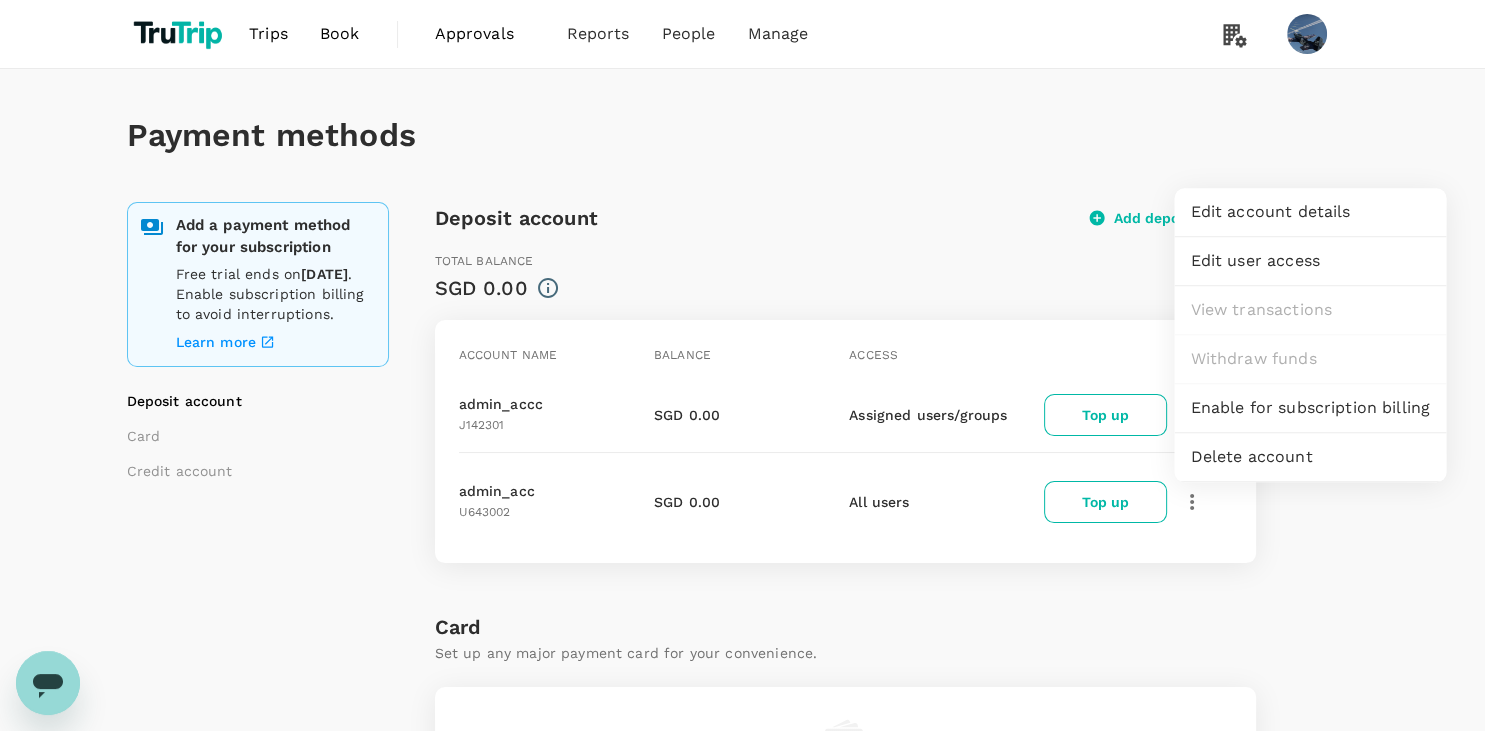 click on "Delete account" at bounding box center [1310, 457] 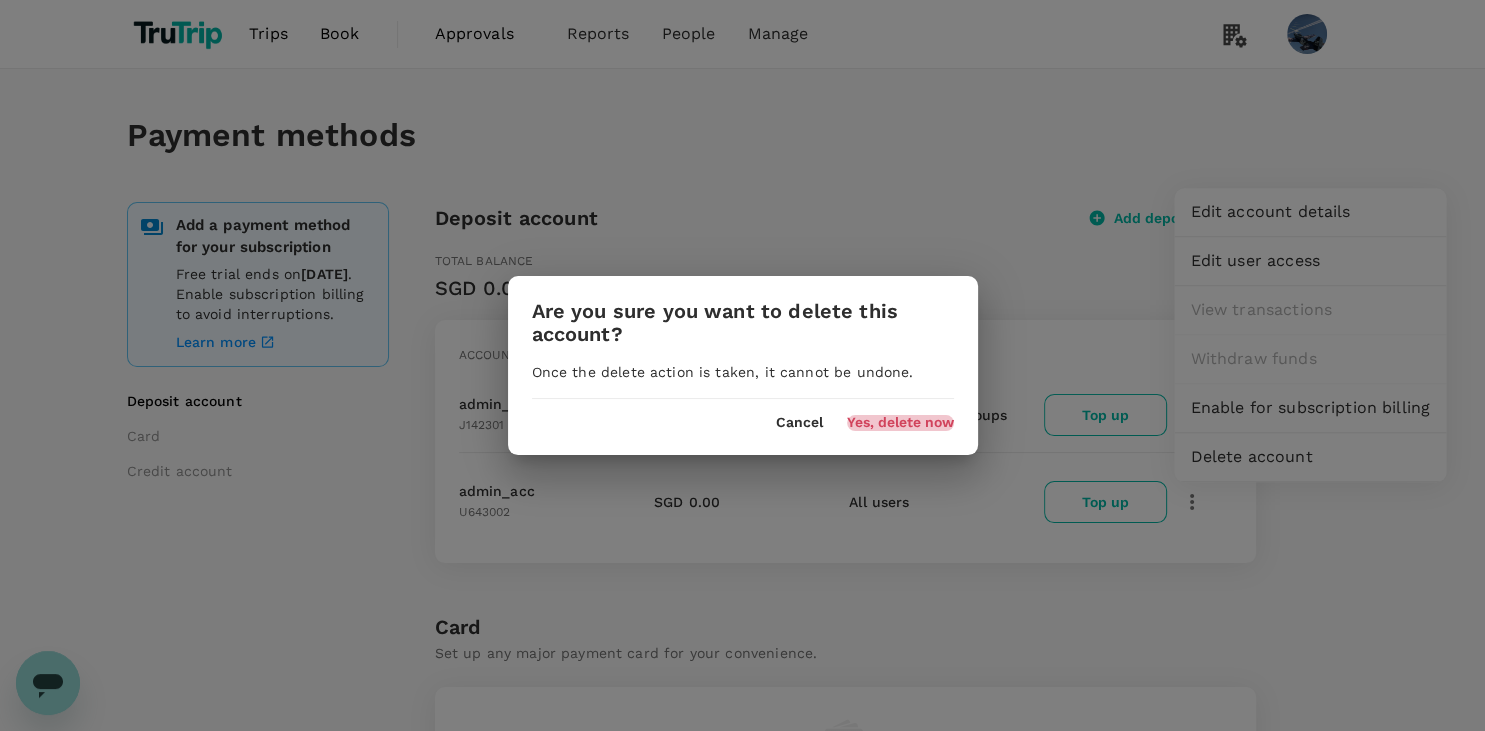 click on "Yes, delete now" at bounding box center (900, 423) 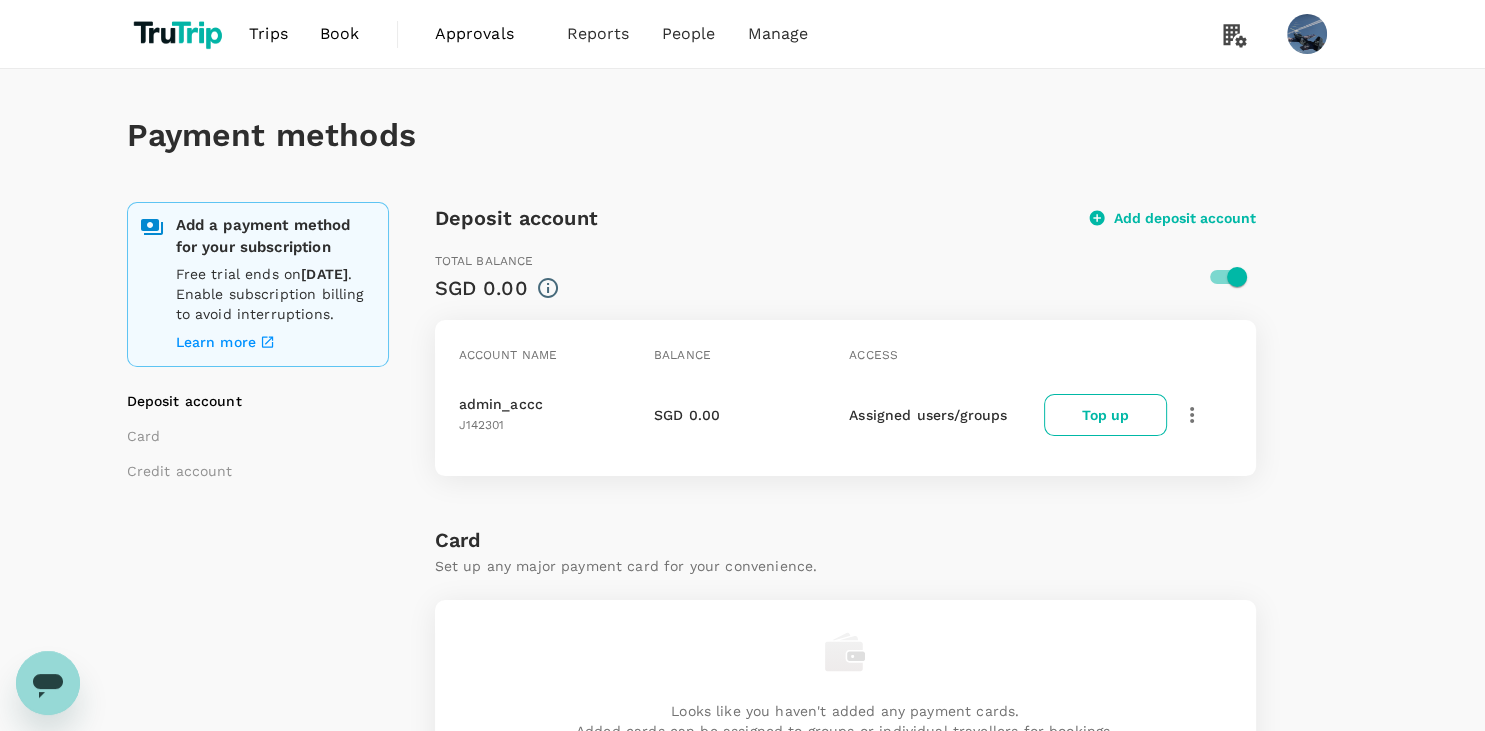 click 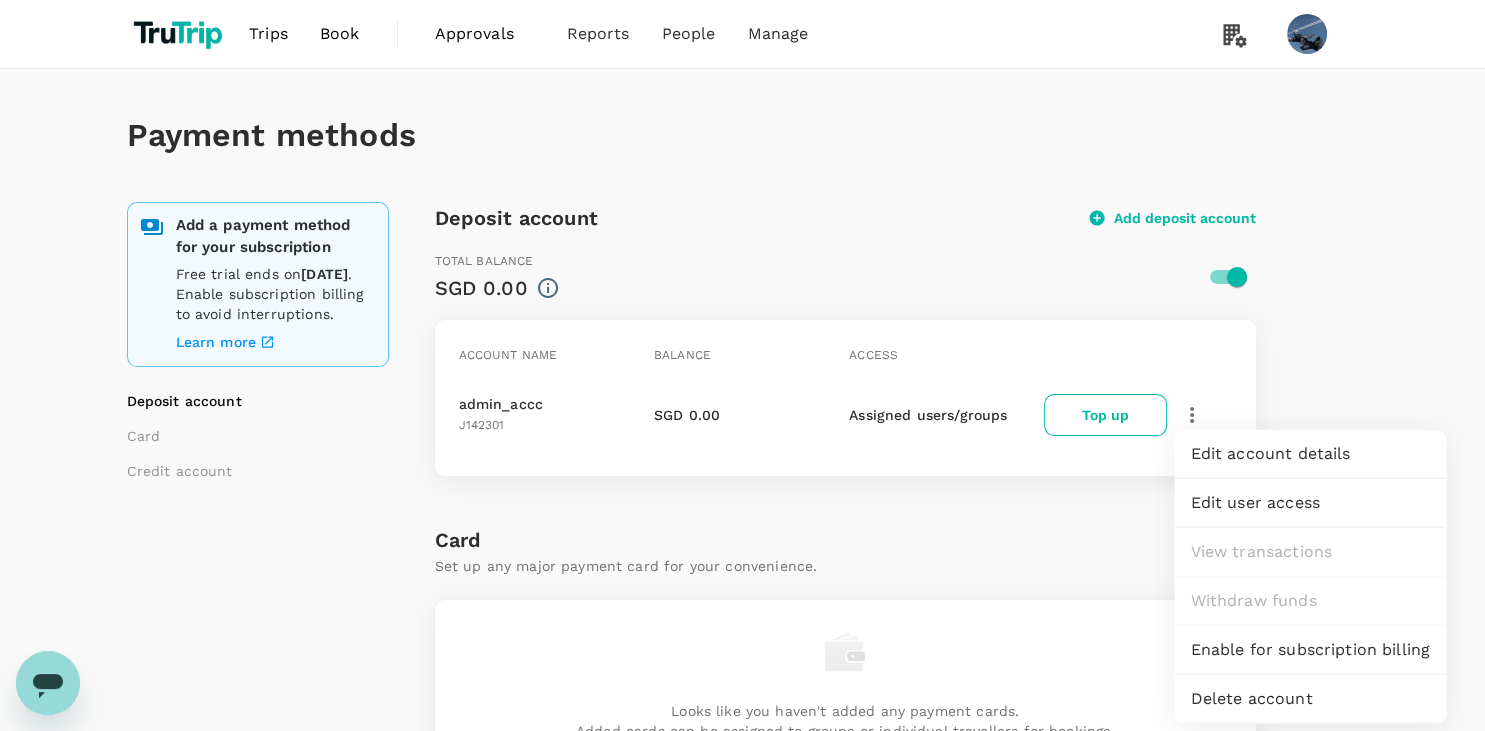 click 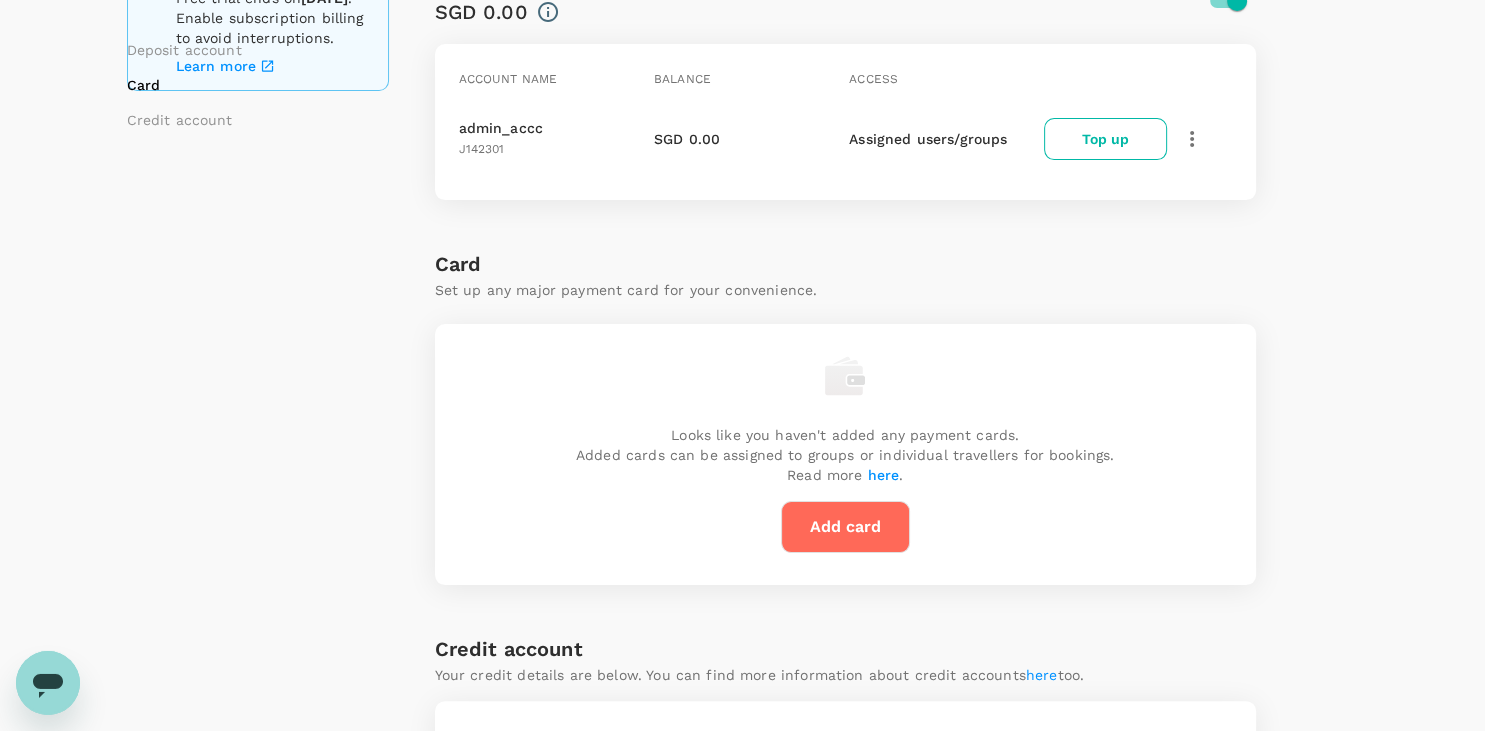 scroll, scrollTop: 422, scrollLeft: 0, axis: vertical 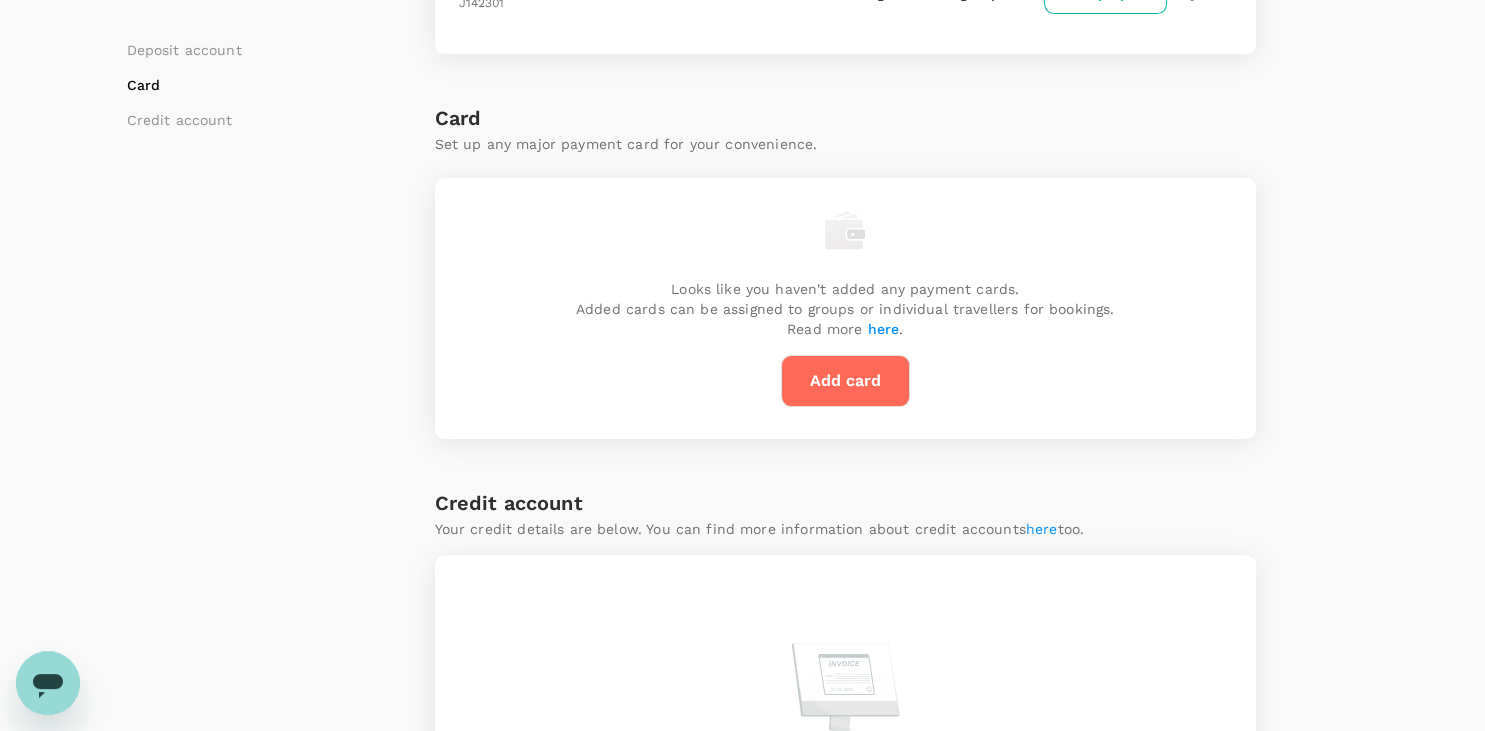 click on "Looks like you haven't added any payment cards. Added cards can be assigned to groups or individual travellers for bookings. Read more   here . Add card" at bounding box center [845, 308] 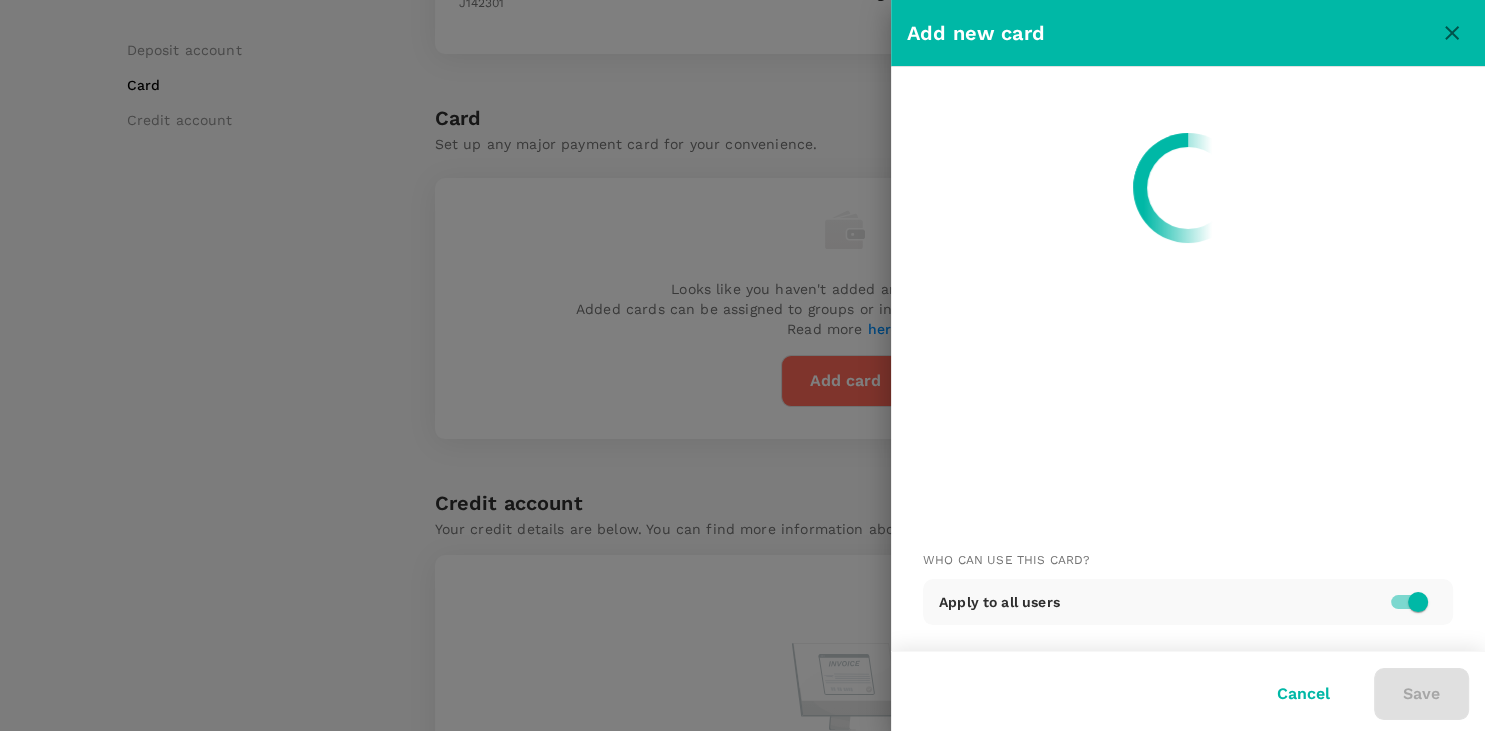 scroll, scrollTop: 0, scrollLeft: 0, axis: both 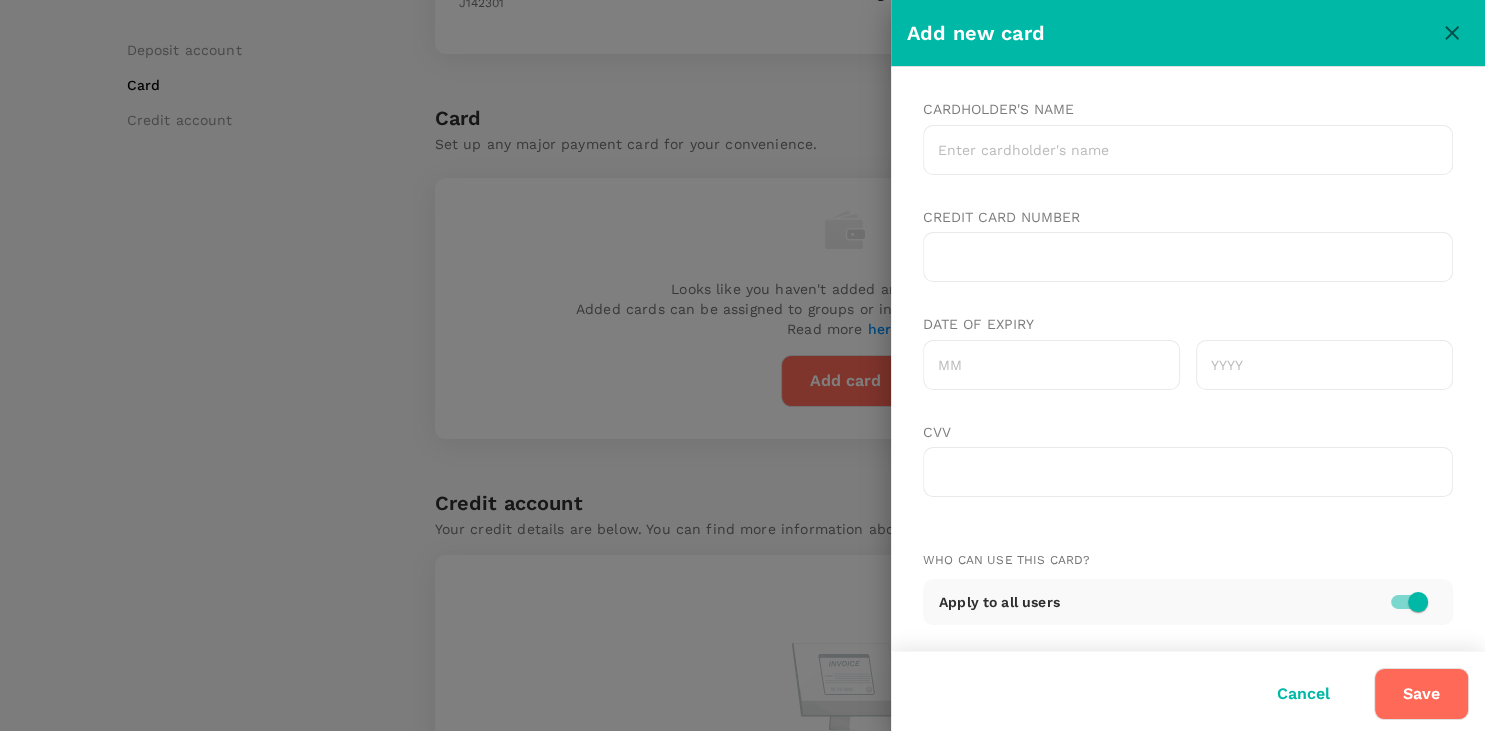 click on "Cardholder's name" at bounding box center (1188, 150) 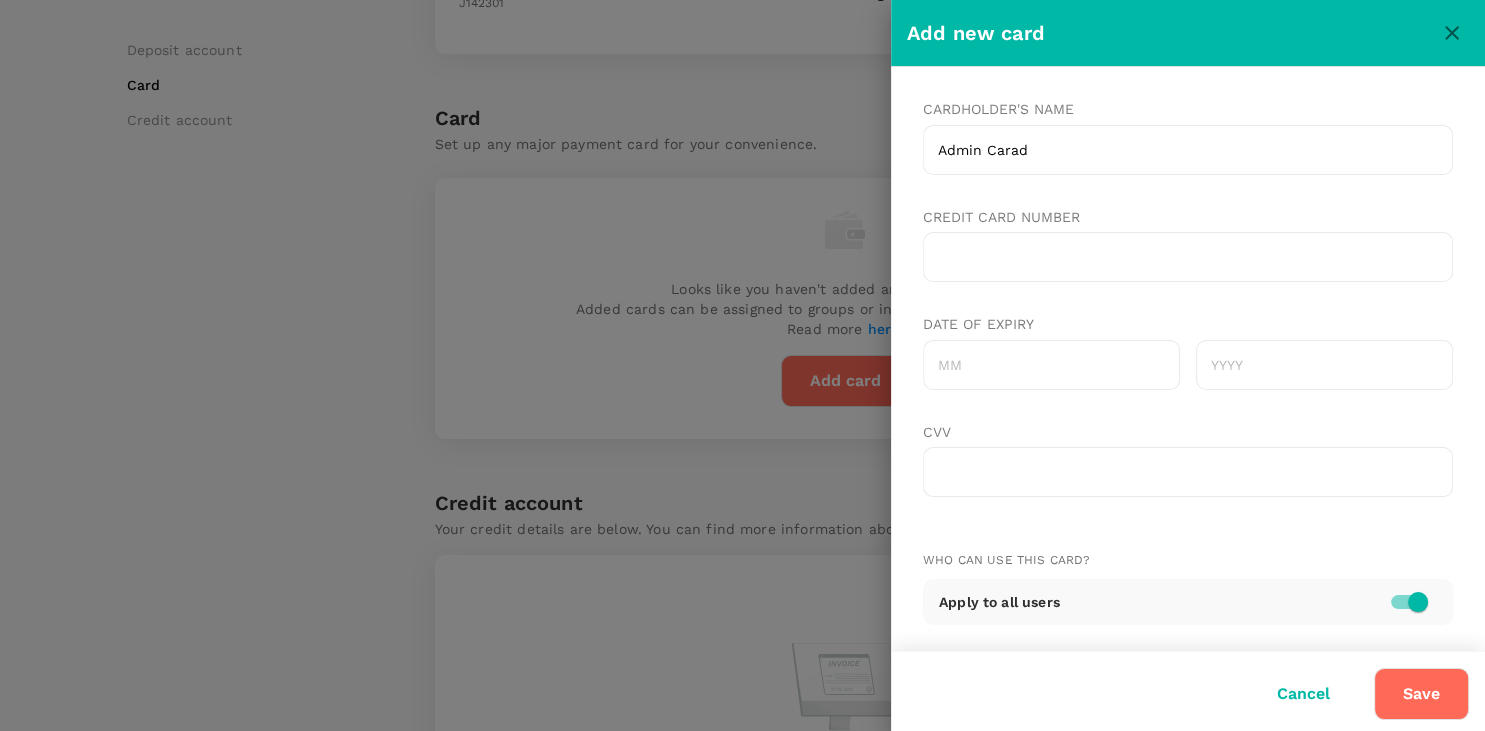 type on "Admin Carad" 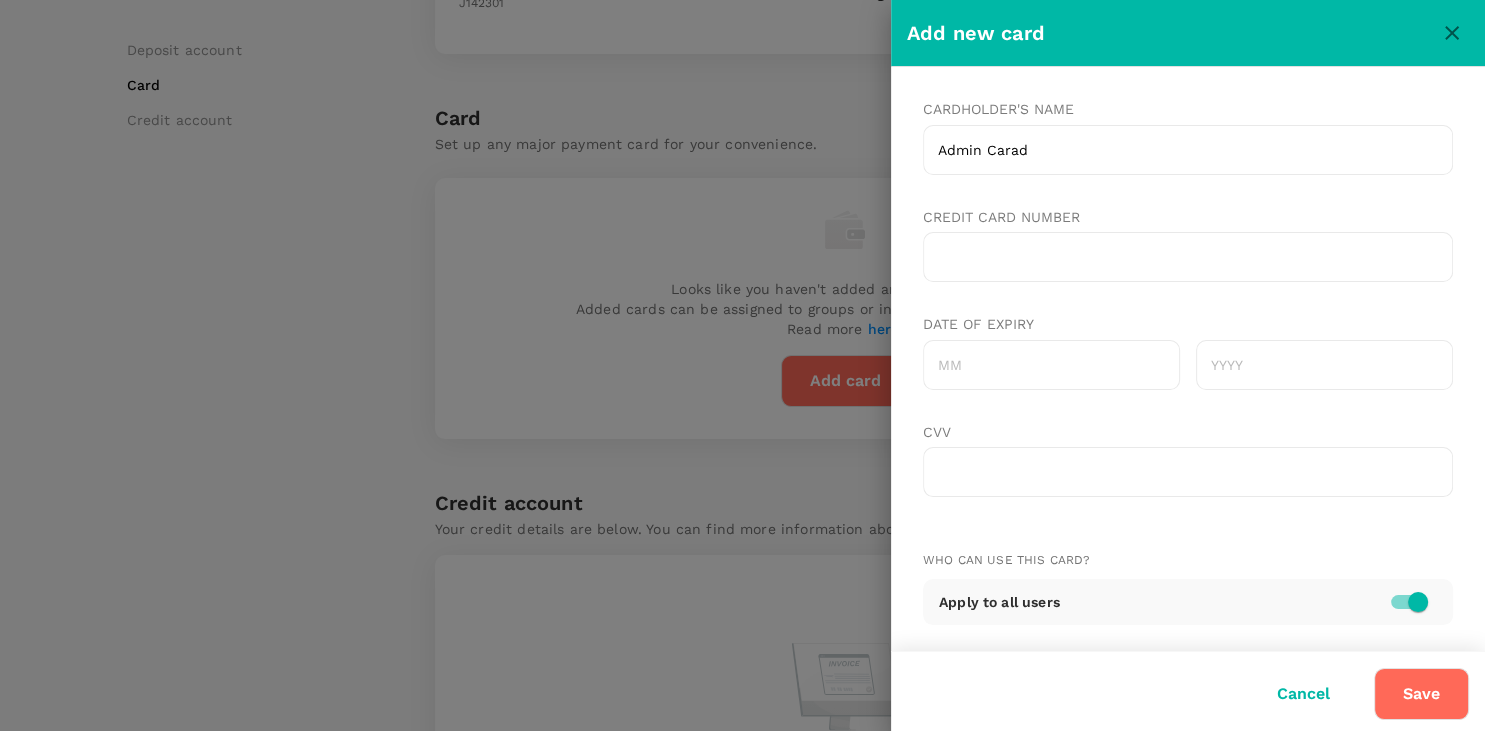 click on "Date of expiry" at bounding box center [1051, 365] 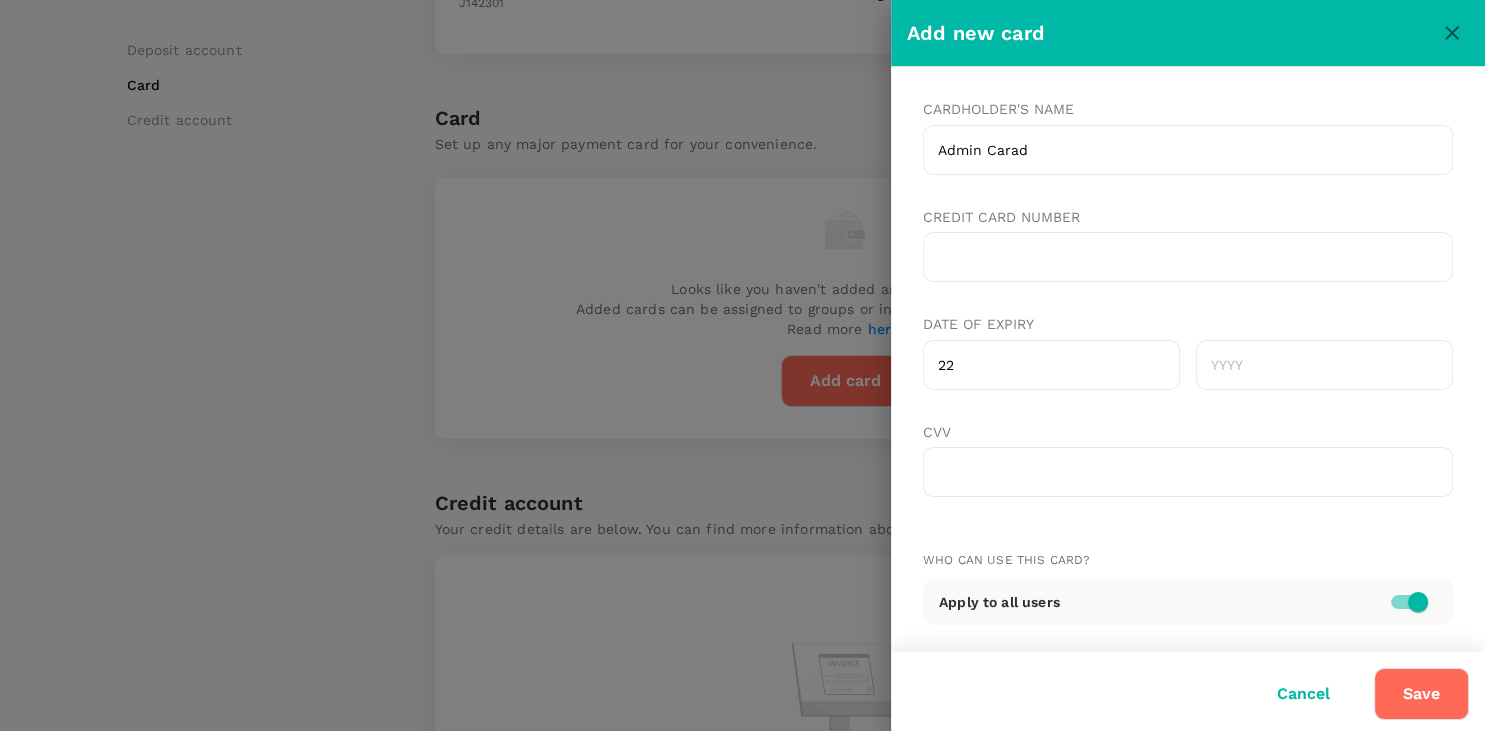 type on "22" 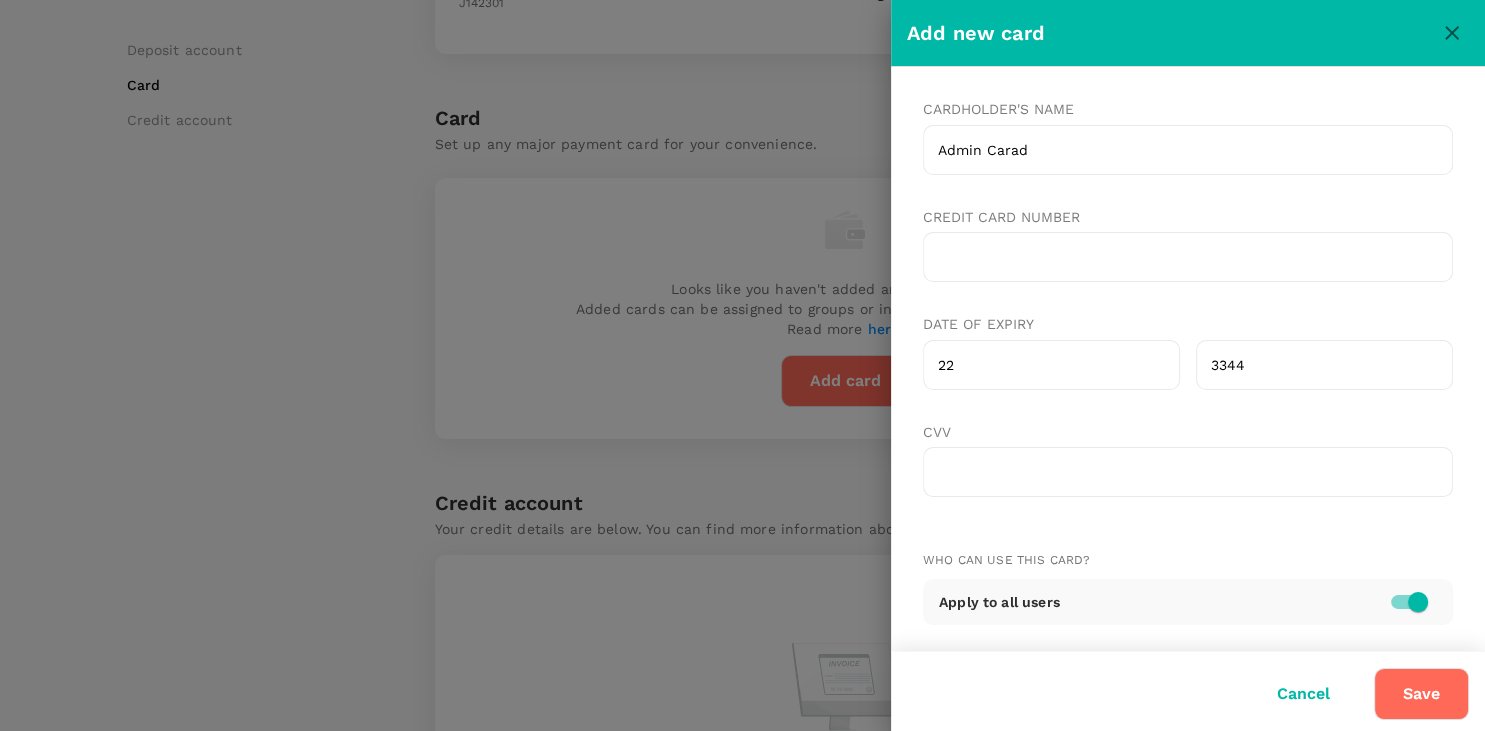 type on "3344" 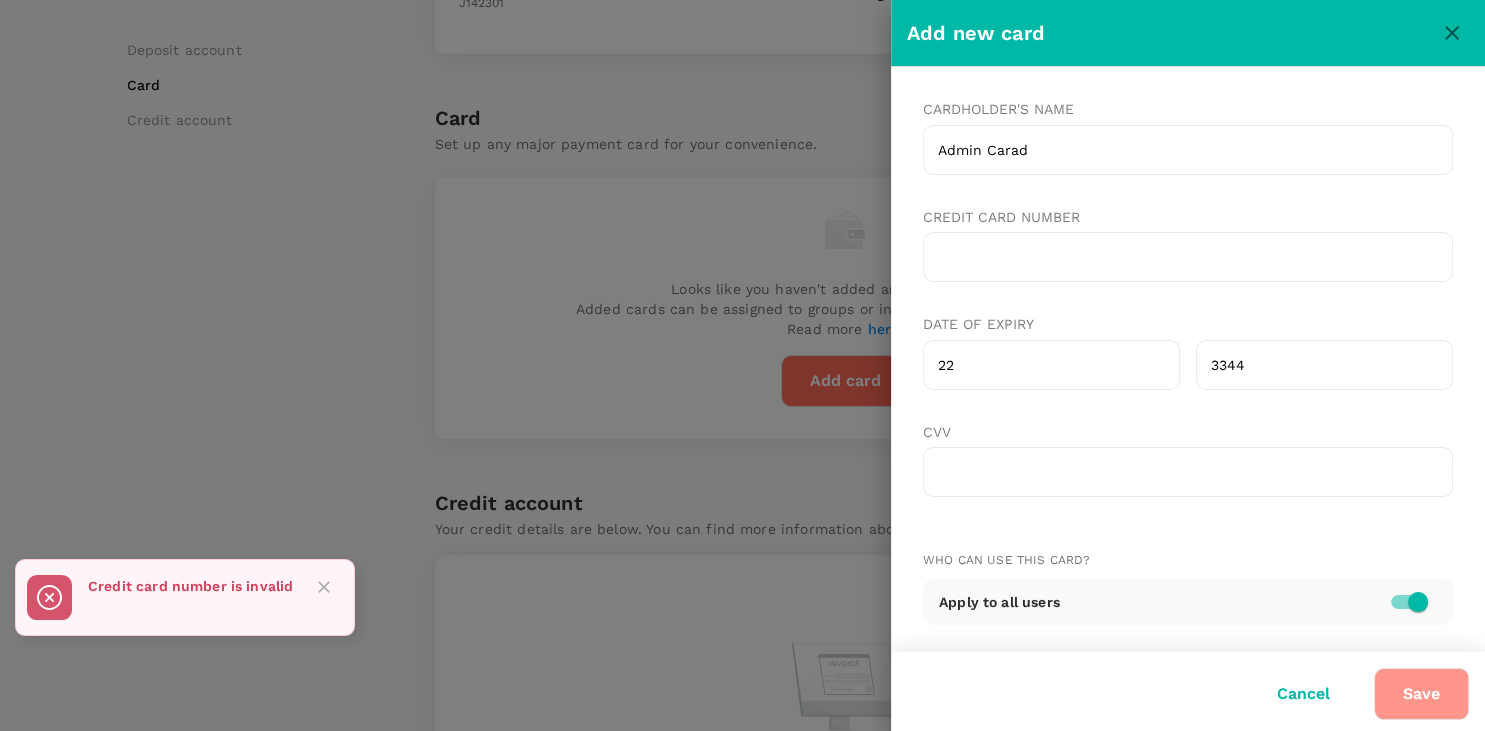 click on "Save" at bounding box center [1421, 694] 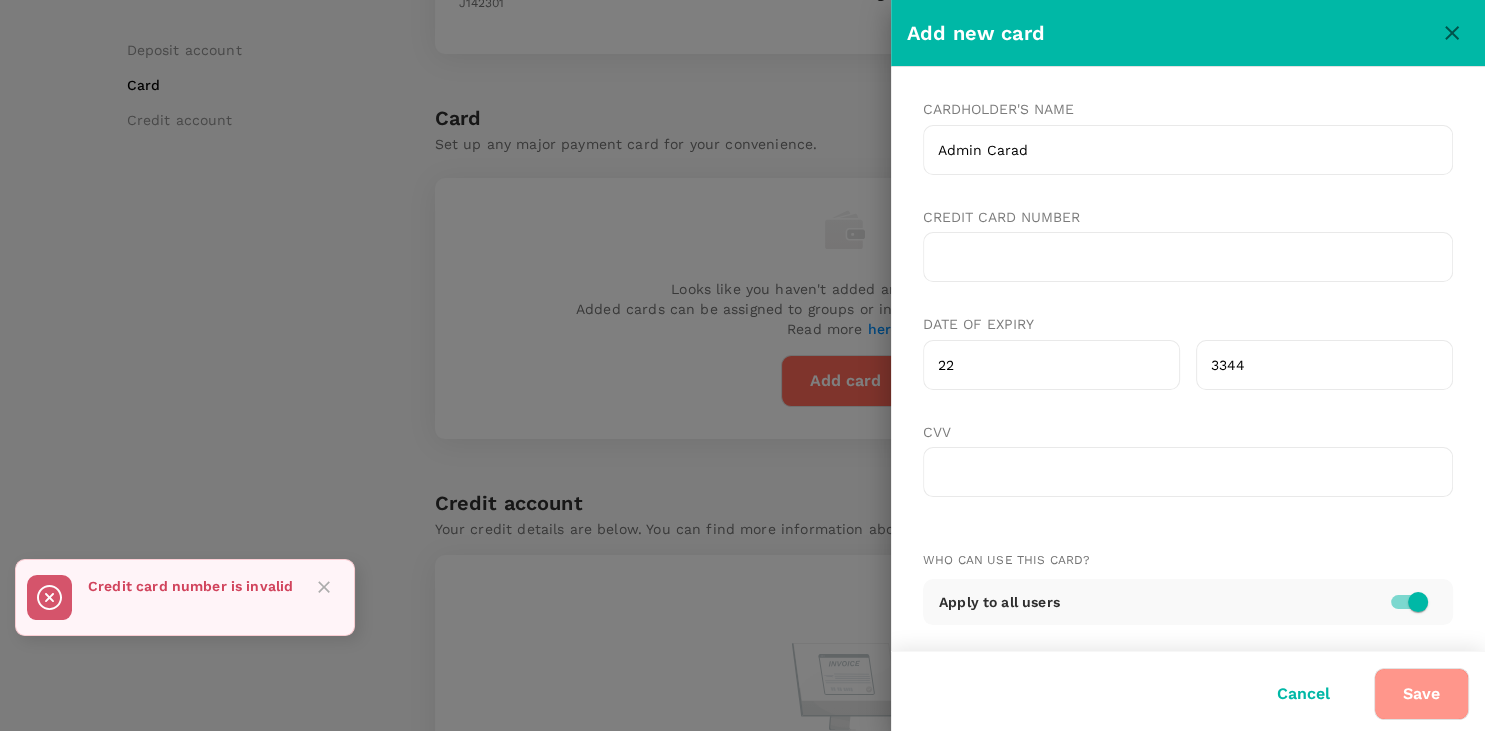 click on "Save" at bounding box center (1421, 694) 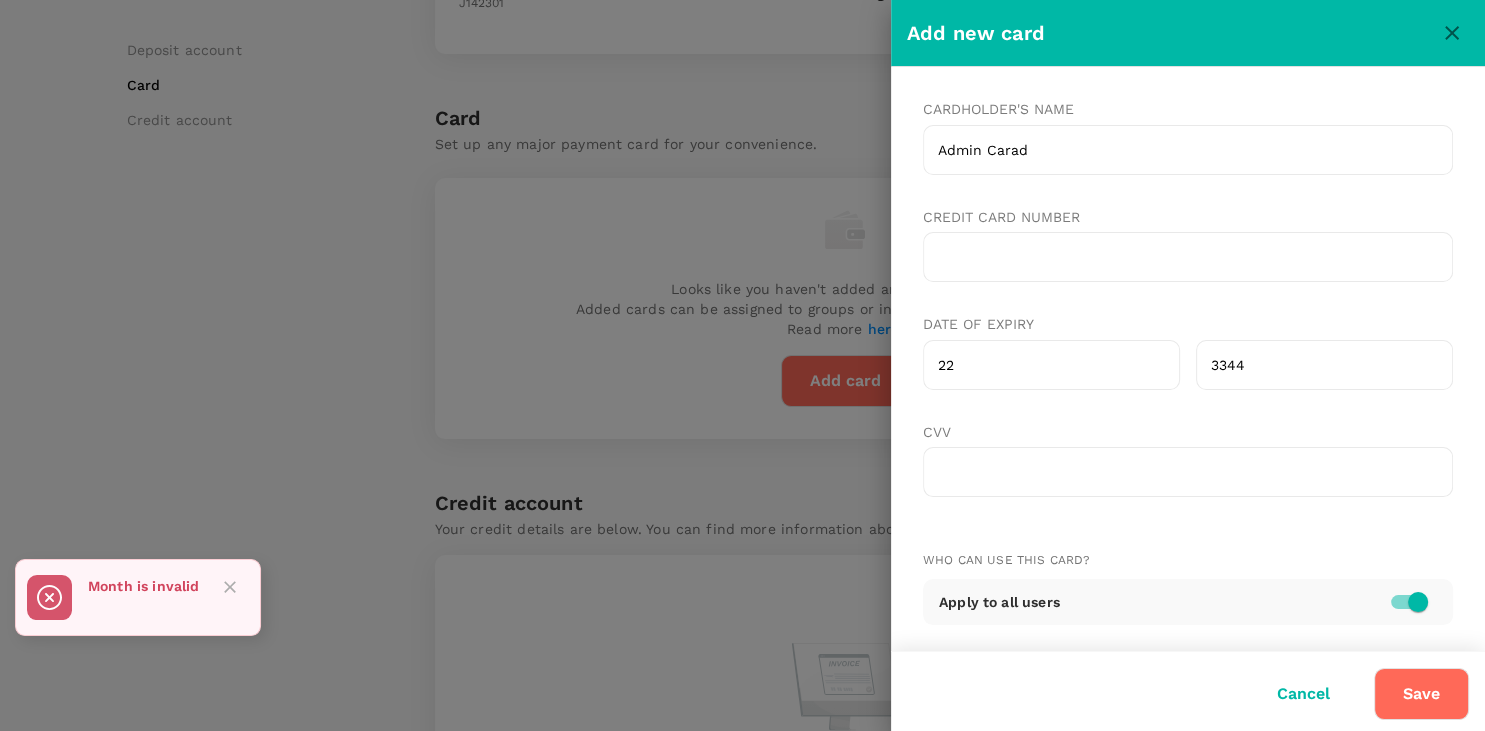 drag, startPoint x: 1291, startPoint y: 377, endPoint x: 1099, endPoint y: 348, distance: 194.17775 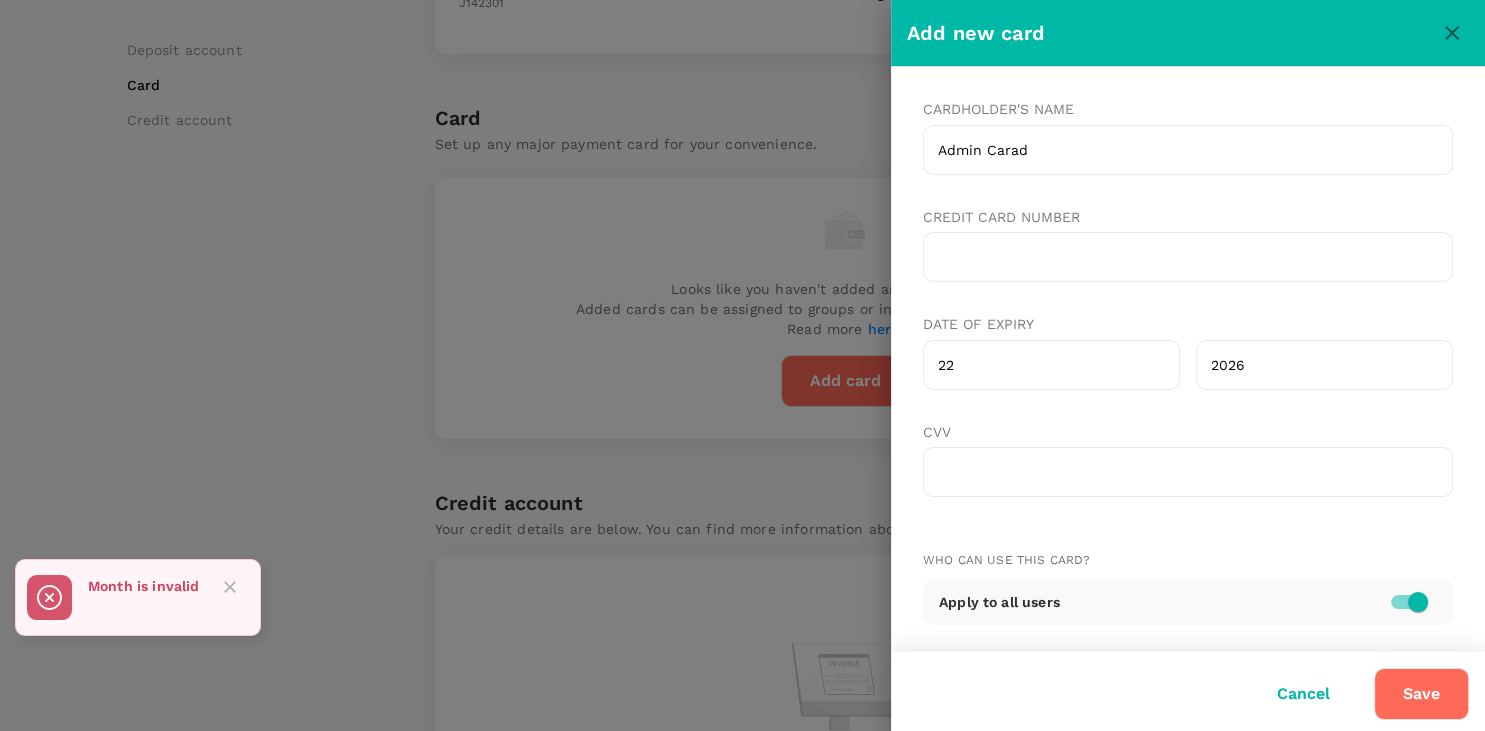type on "2026" 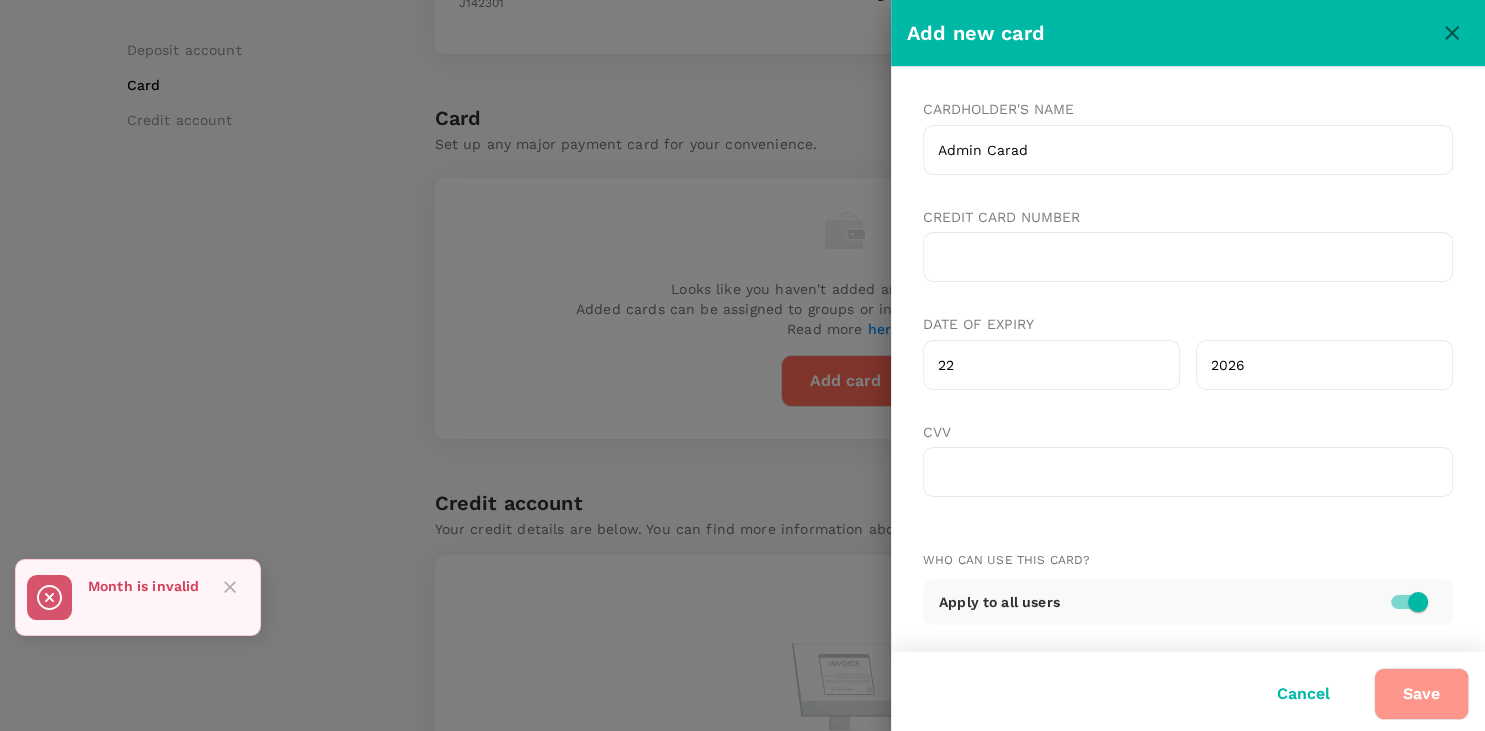 click on "Save" at bounding box center [1421, 694] 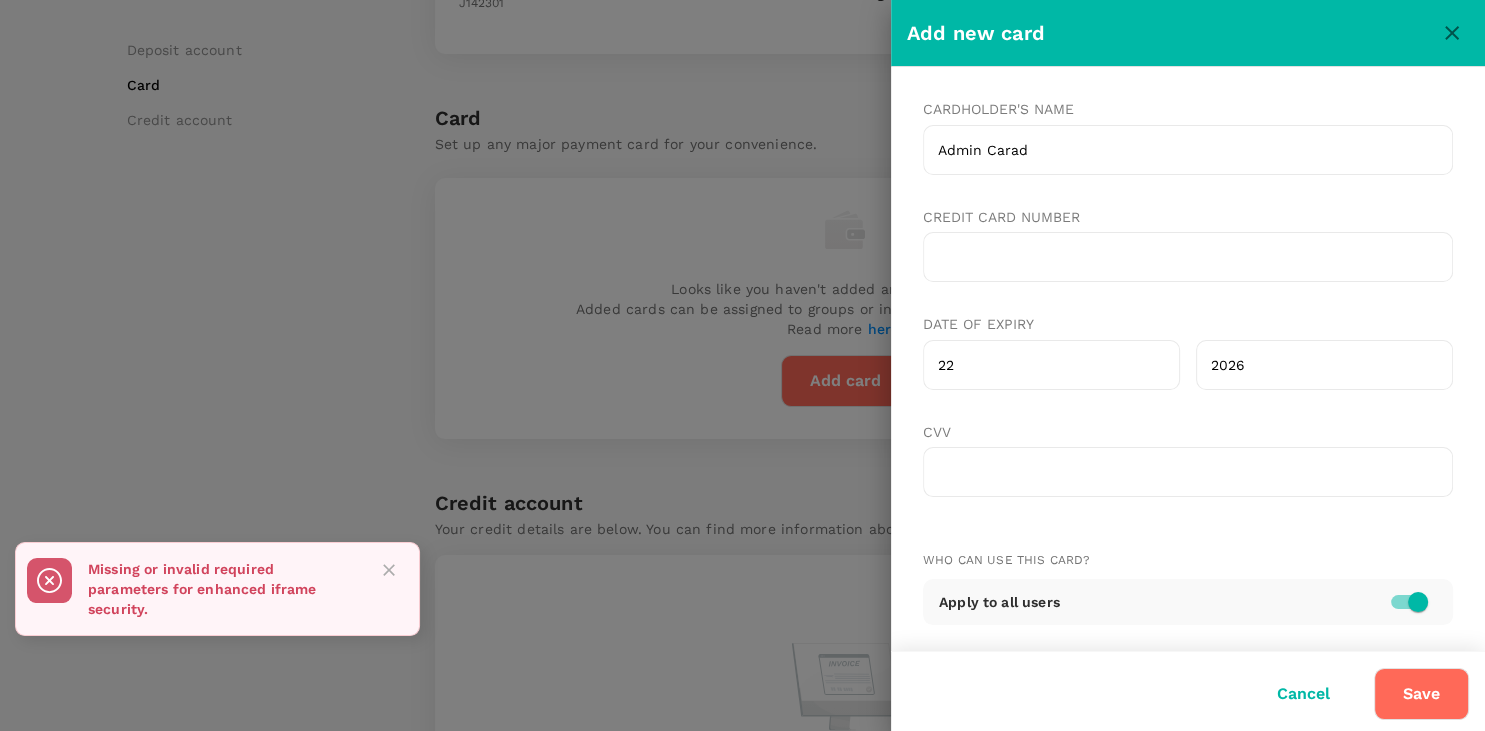 drag, startPoint x: 126, startPoint y: 579, endPoint x: 186, endPoint y: 625, distance: 75.60423 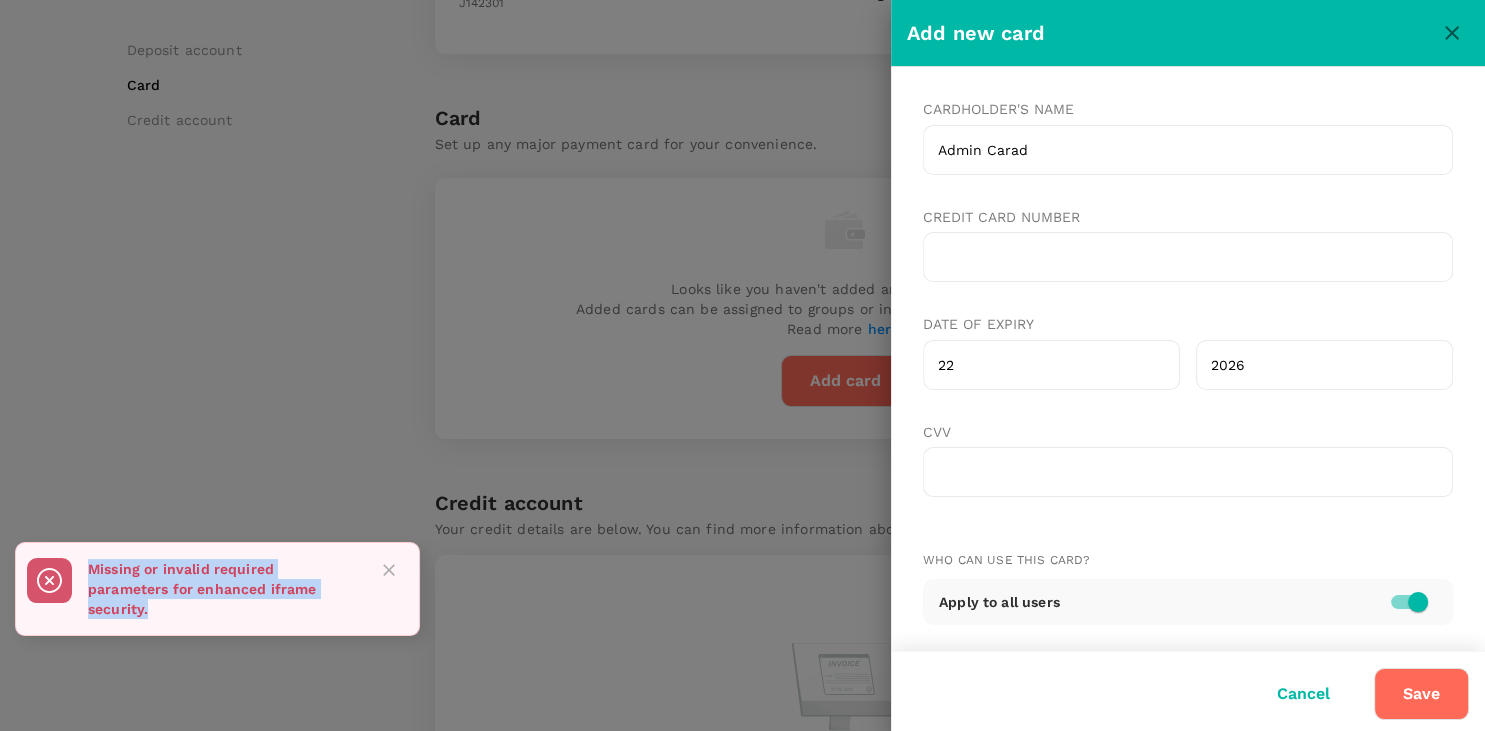 drag, startPoint x: 170, startPoint y: 618, endPoint x: 66, endPoint y: 564, distance: 117.18362 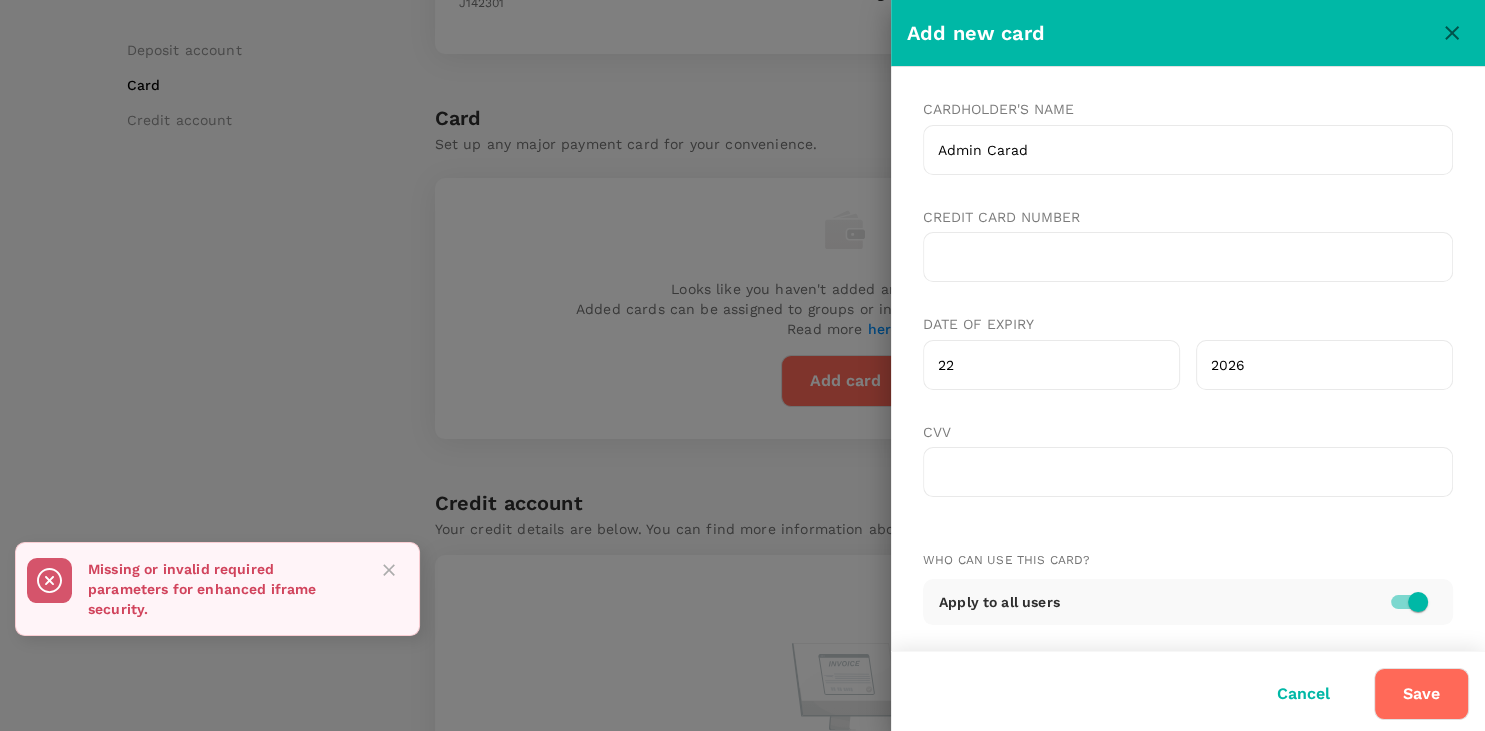 click on "Missing or invalid required parameters for enhanced iframe security." at bounding box center [223, 589] 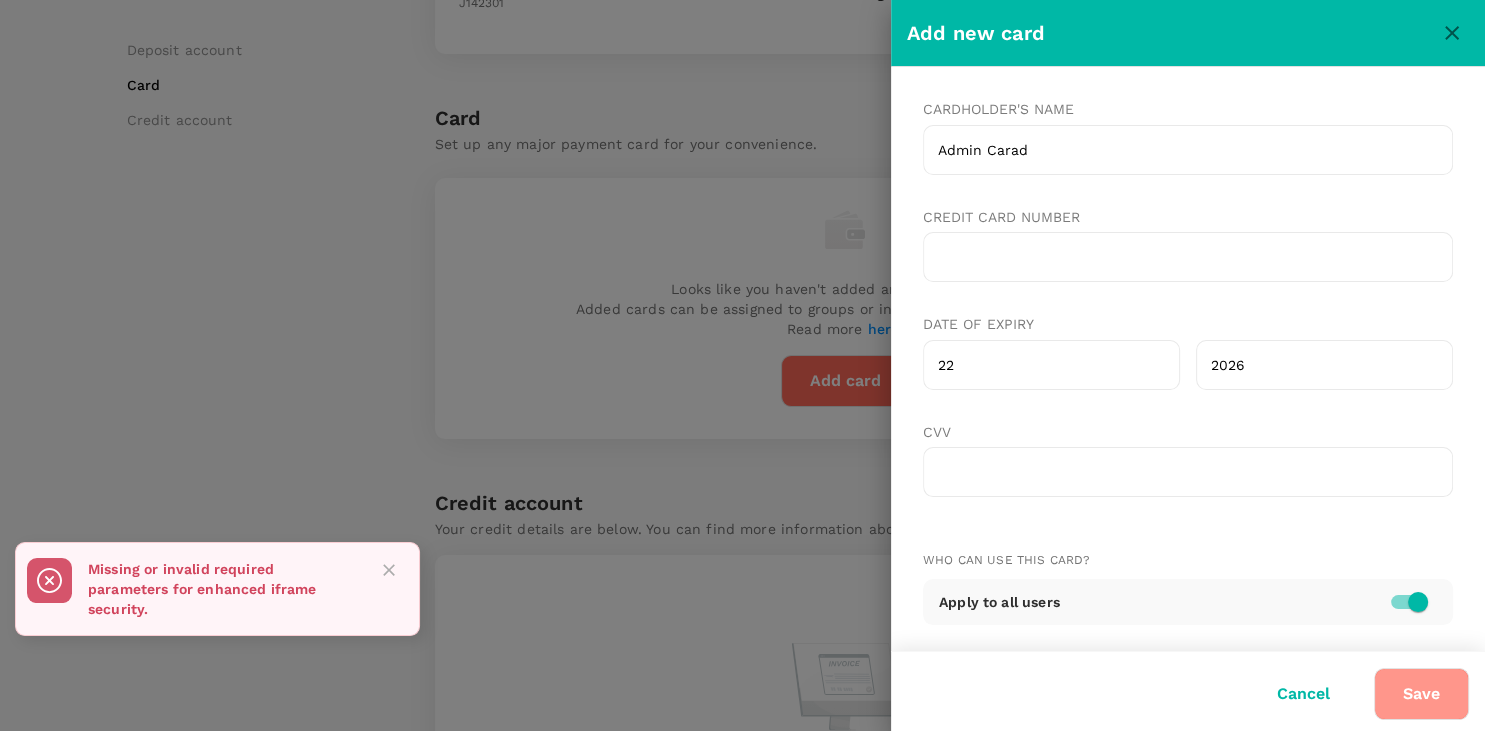 click on "Save" at bounding box center [1421, 694] 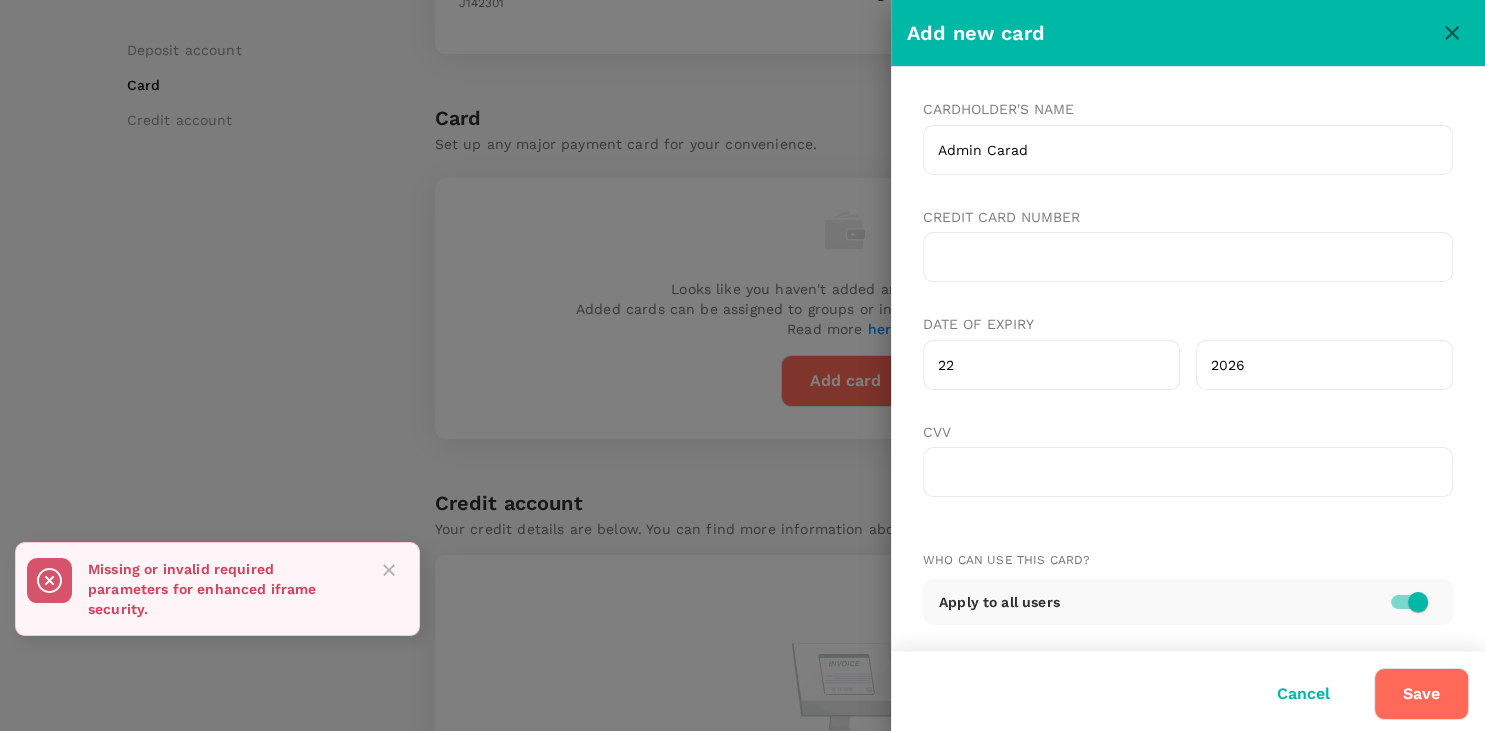 click at bounding box center [742, 365] 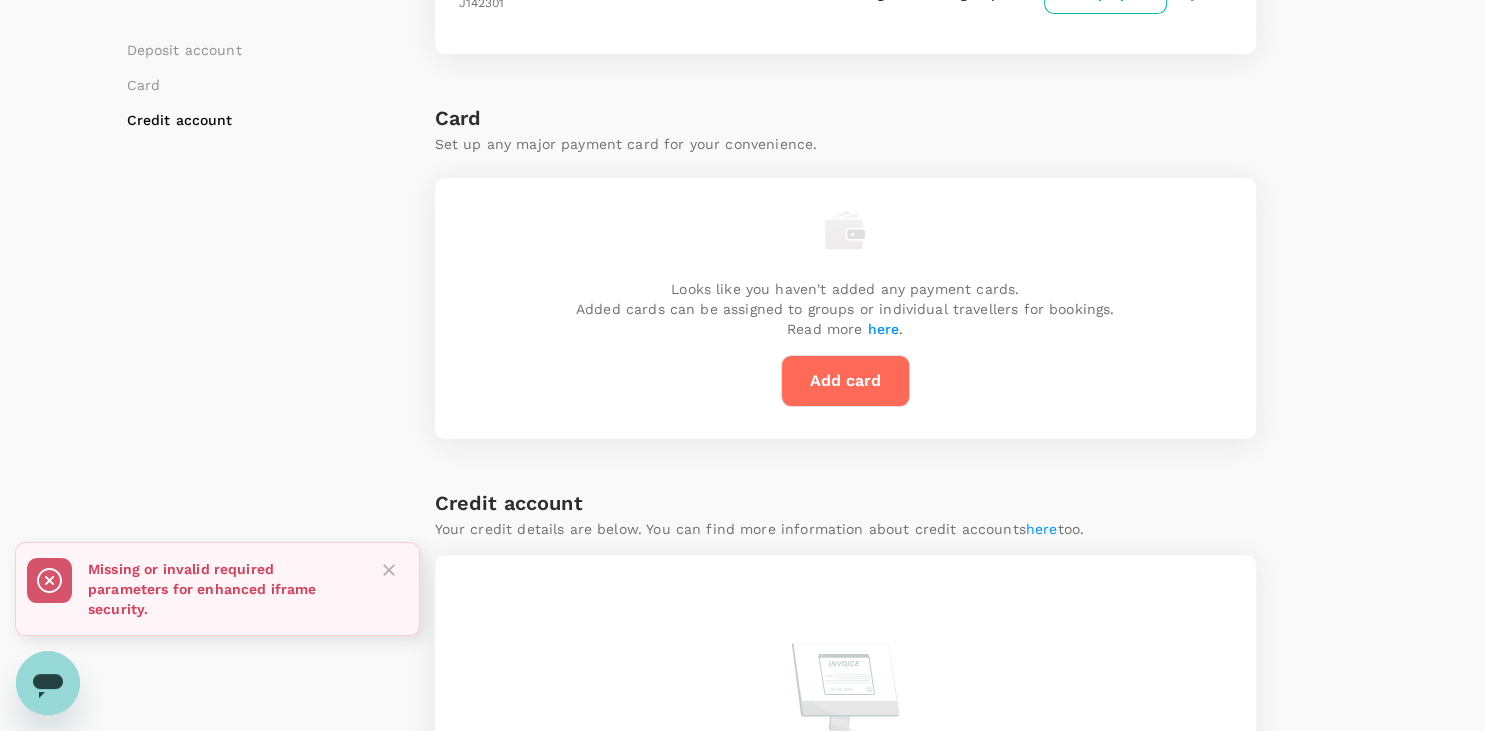 scroll, scrollTop: 751, scrollLeft: 0, axis: vertical 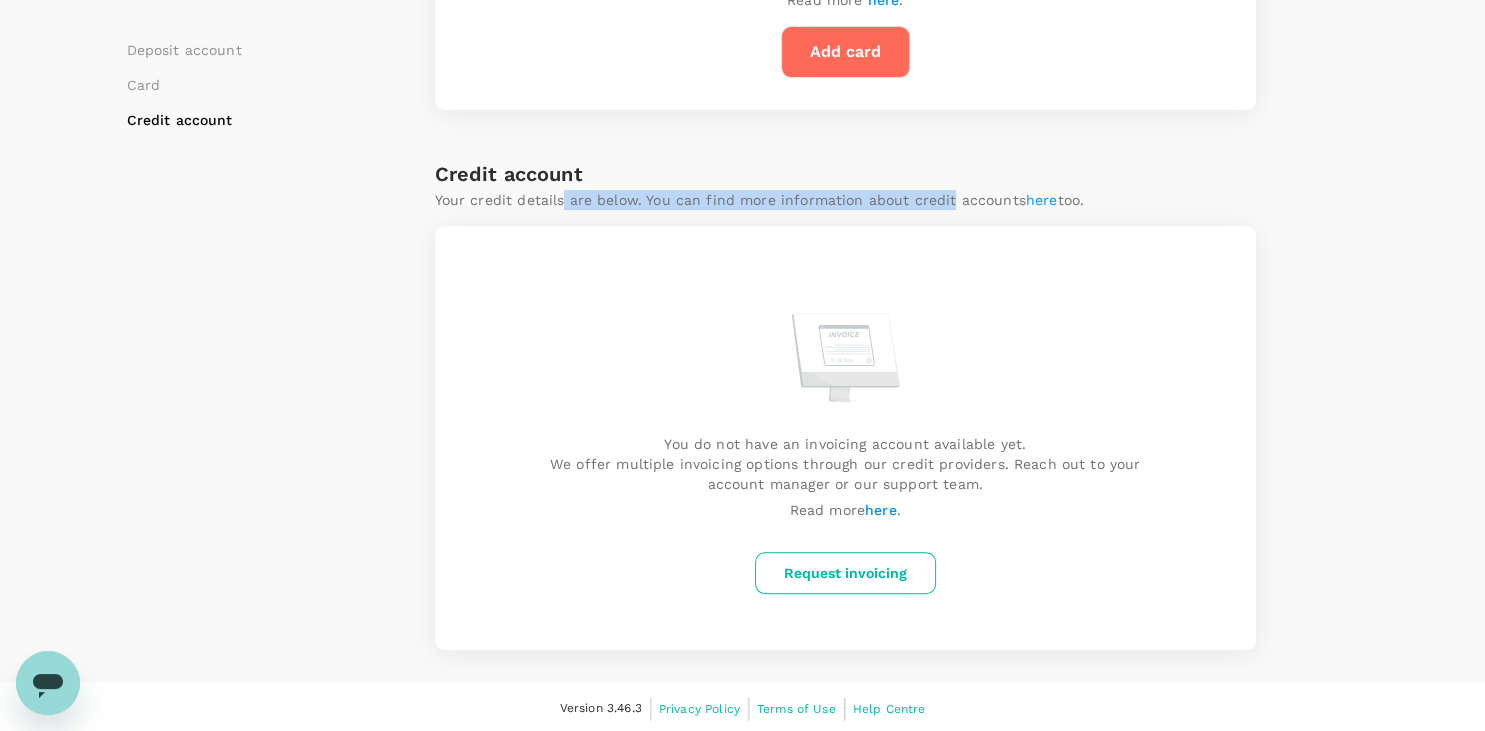 drag, startPoint x: 558, startPoint y: 200, endPoint x: 945, endPoint y: 188, distance: 387.186 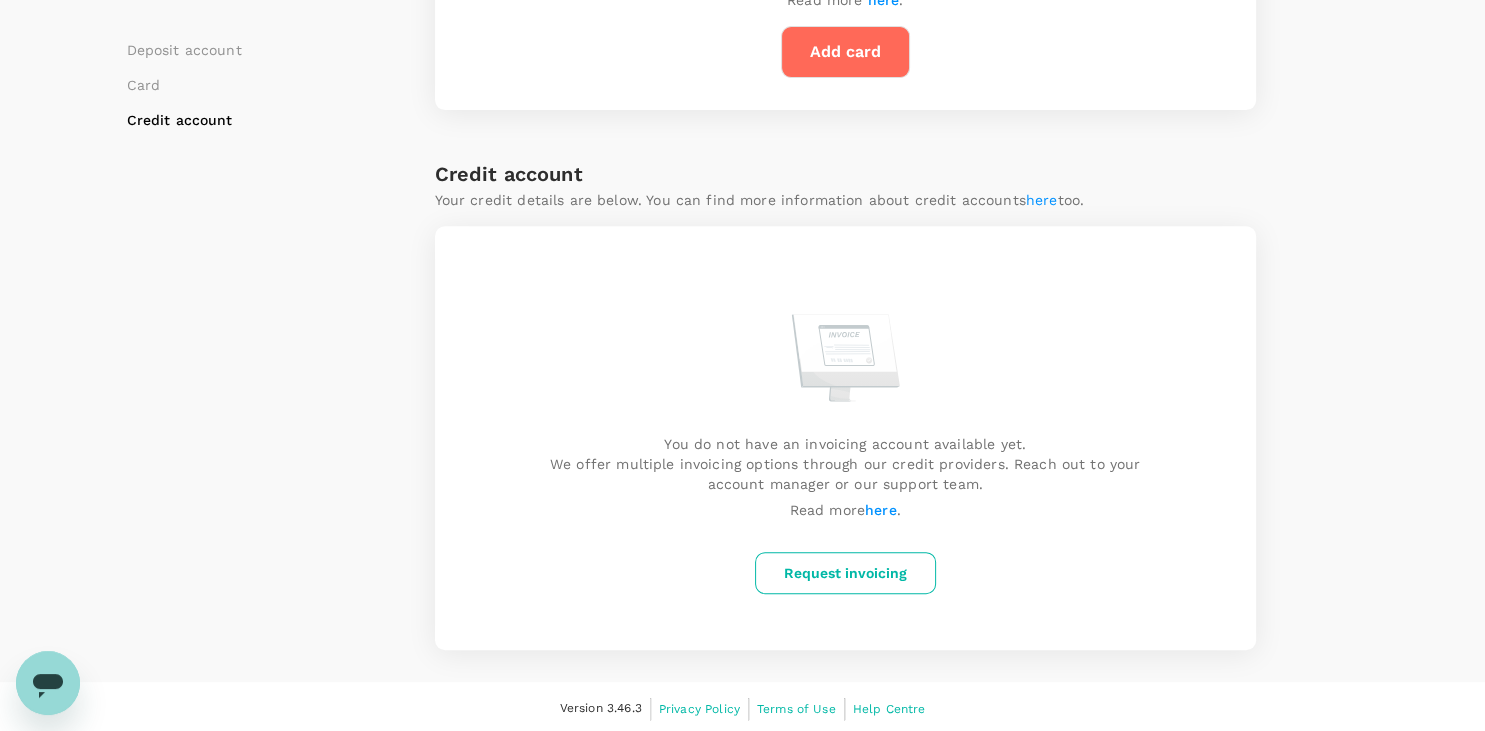 click on "Your credit details are below. You can find more information about credit accounts  here  too." at bounding box center (760, 200) 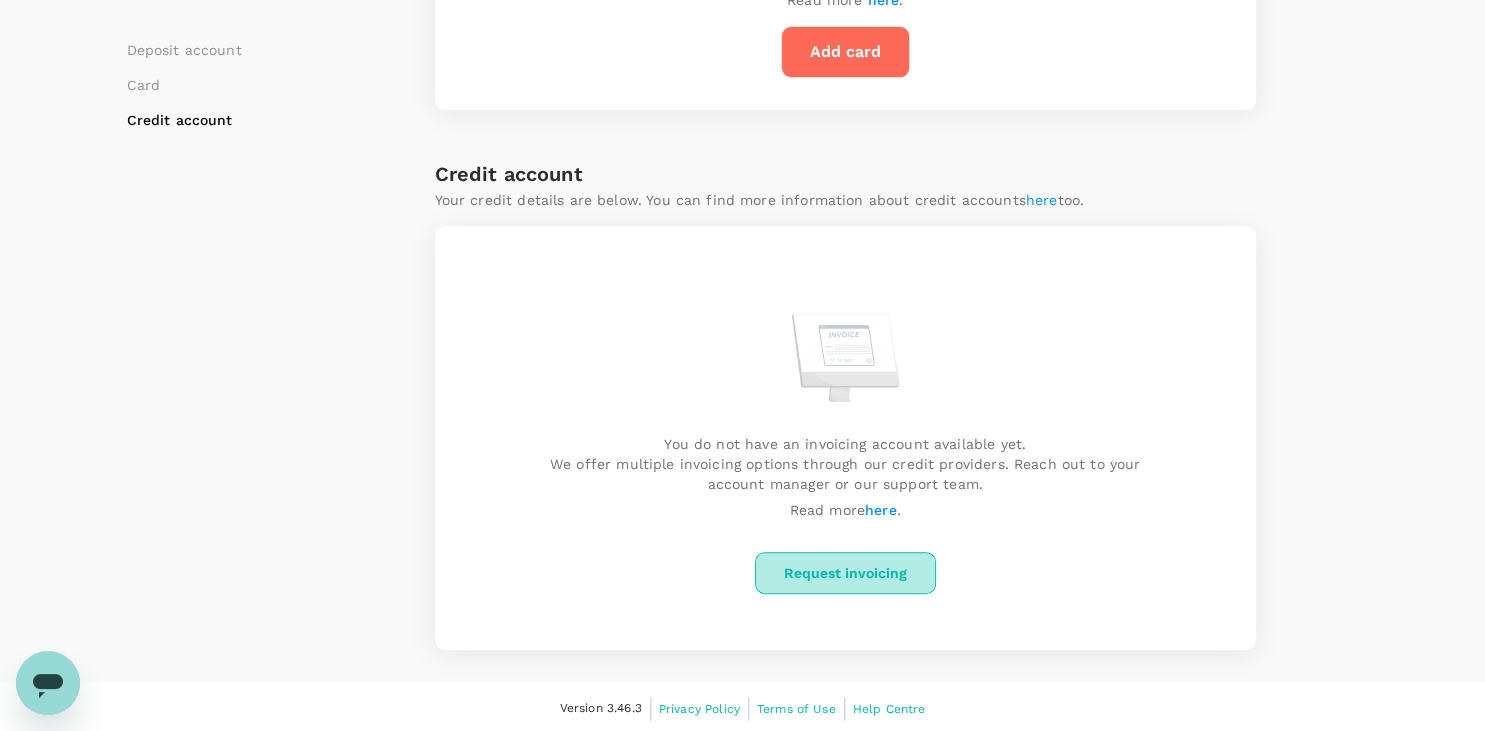 click on "Request invoicing" at bounding box center [845, 573] 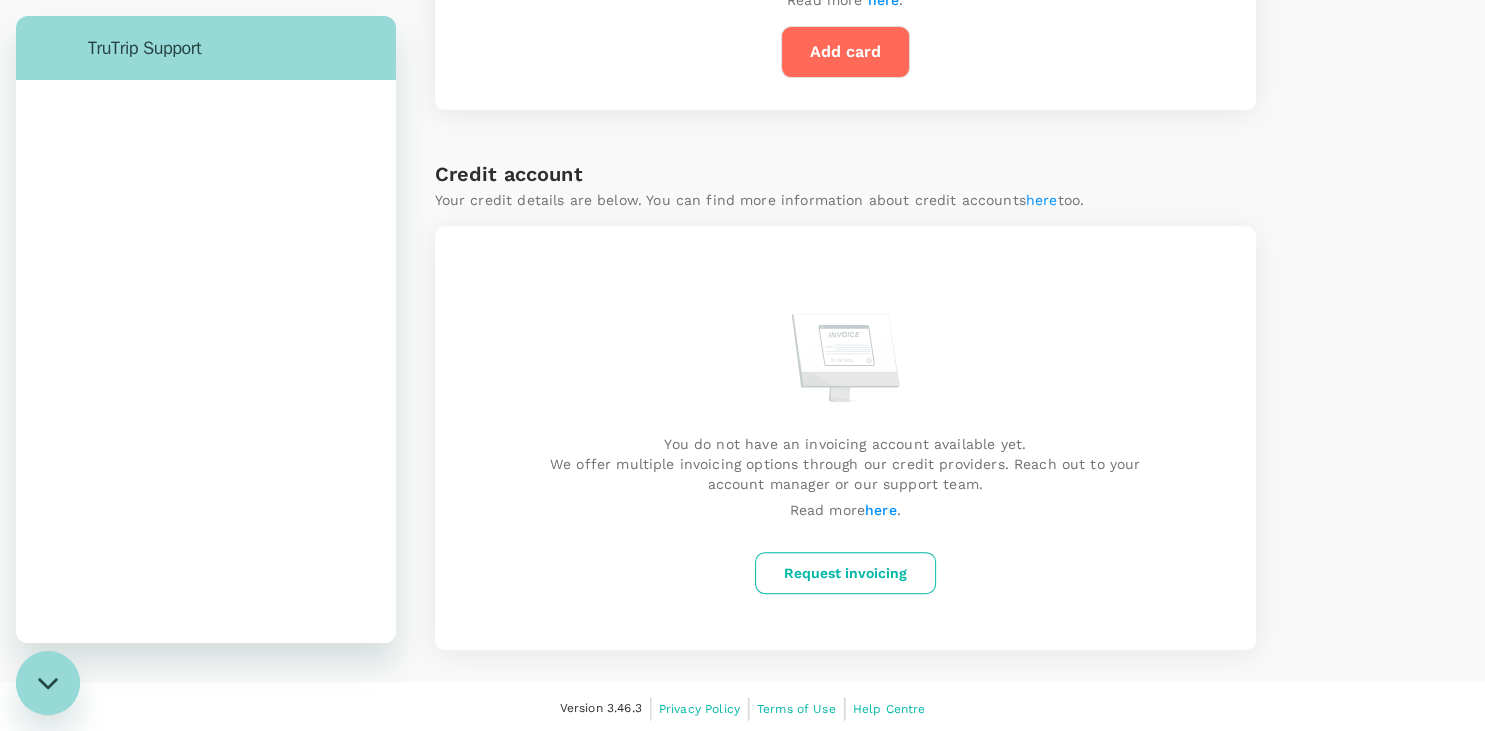 scroll, scrollTop: 0, scrollLeft: 0, axis: both 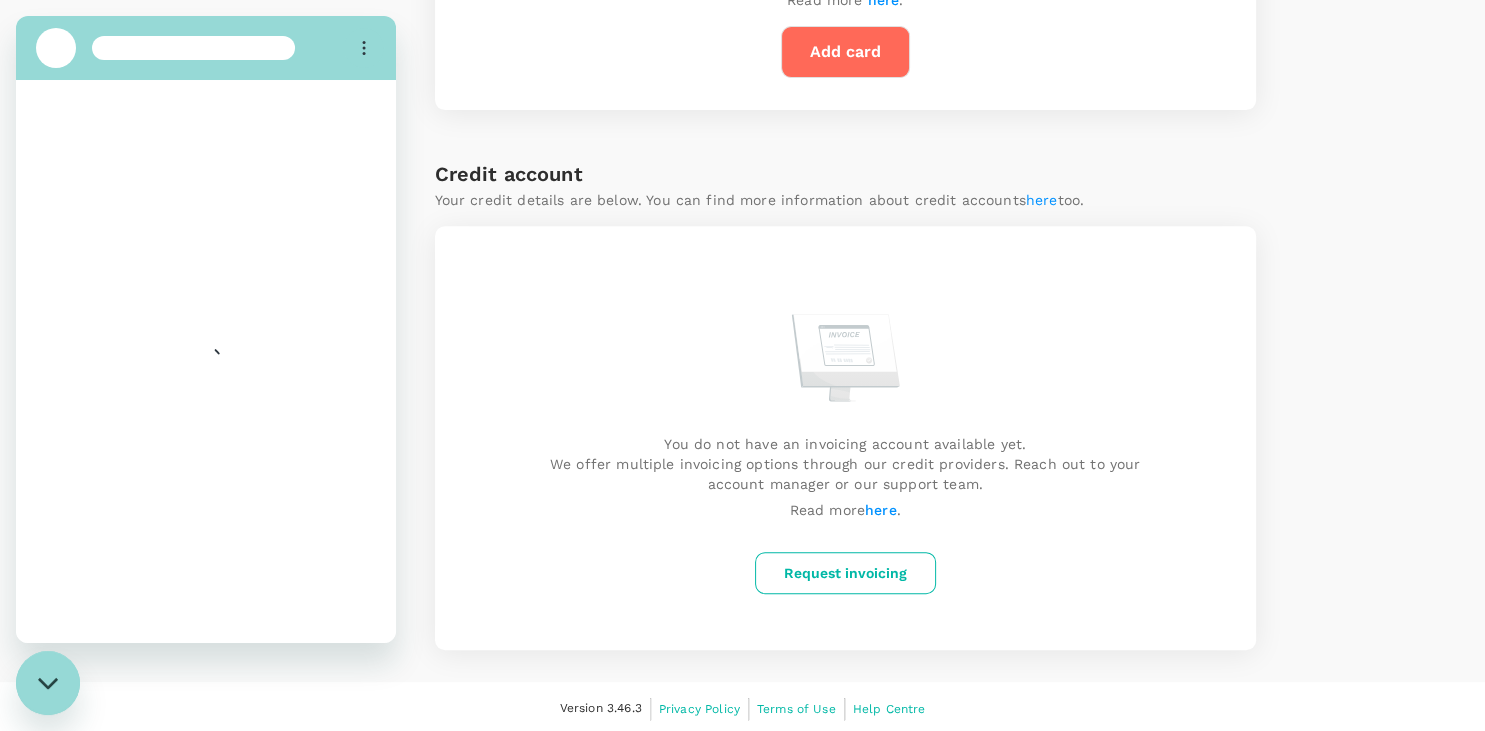 click on "Deposit account Add deposit account Total balance SGD 0.00 Account name Balance Access admin_accc J142301 SGD 0.00 Assigned users/groups Top up Card Set up any major payment card for your convenience. Looks like you haven't added any payment cards. Added cards can be assigned to groups or individual travellers for bookings. Read more   here . Add card Credit account Your credit details are below. You can find more information about credit accounts  here  too. You do not have an invoicing account available yet.   We offer multiple invoicing options through our credit providers. Reach out to your   account manager or our support team. Read more  here . Request invoicing" at bounding box center [845, 50] 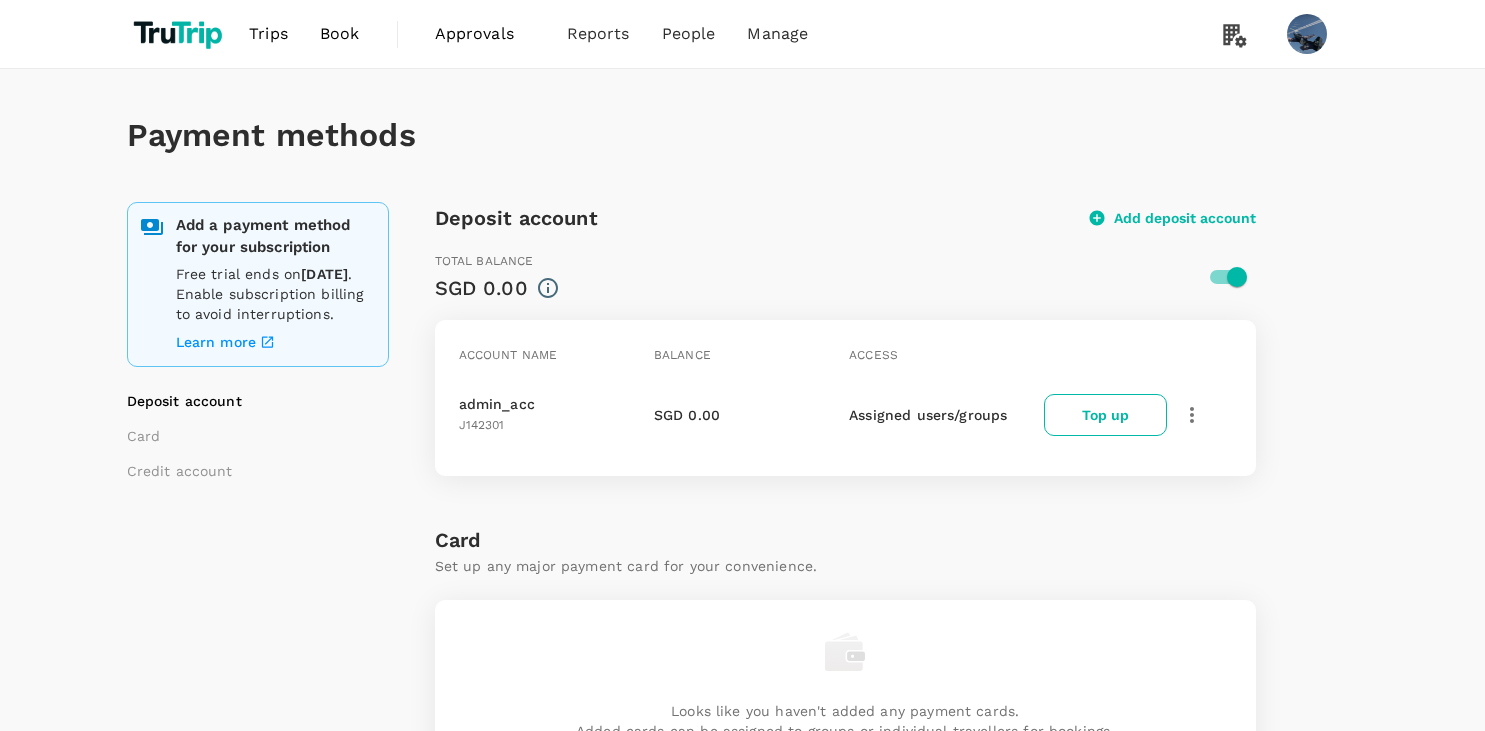 scroll, scrollTop: 0, scrollLeft: 0, axis: both 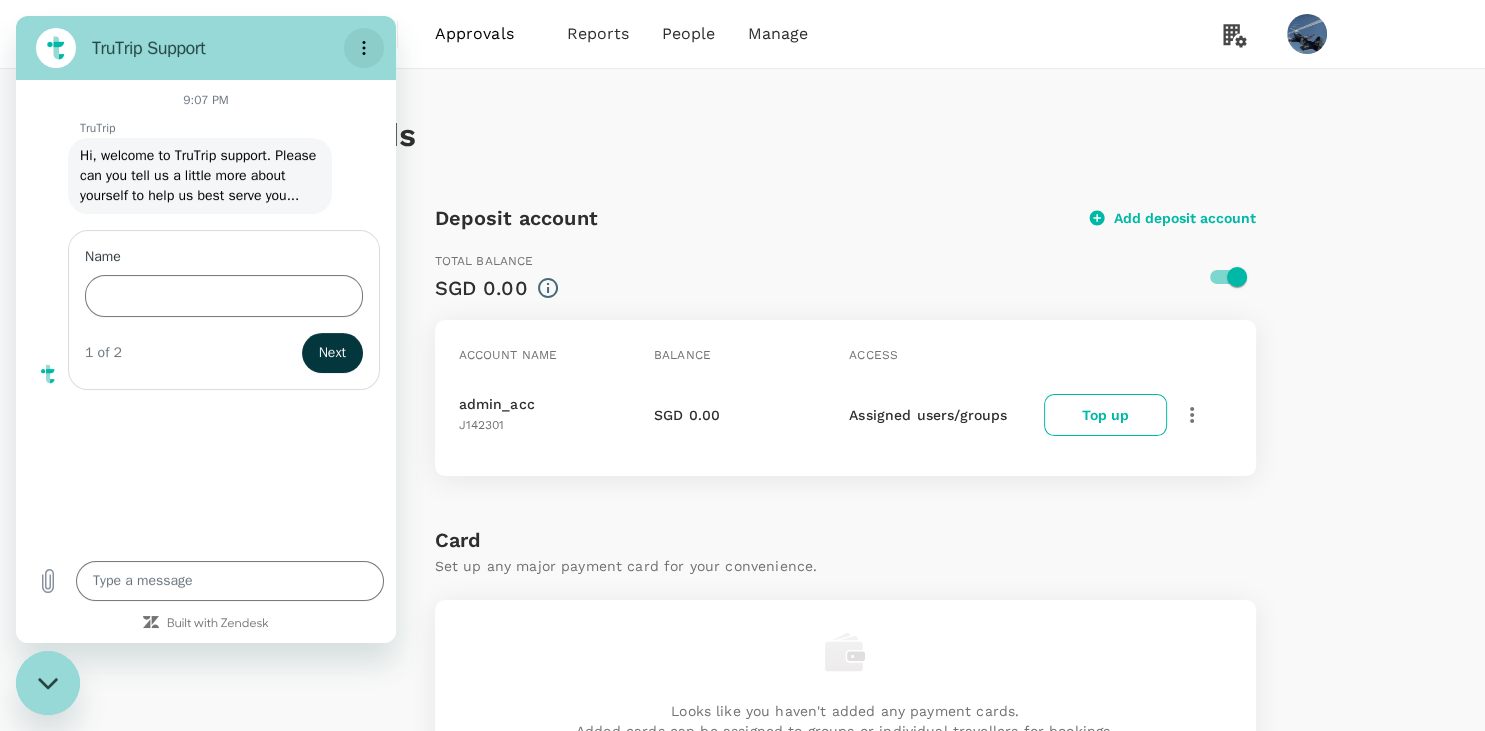 click at bounding box center [364, 48] 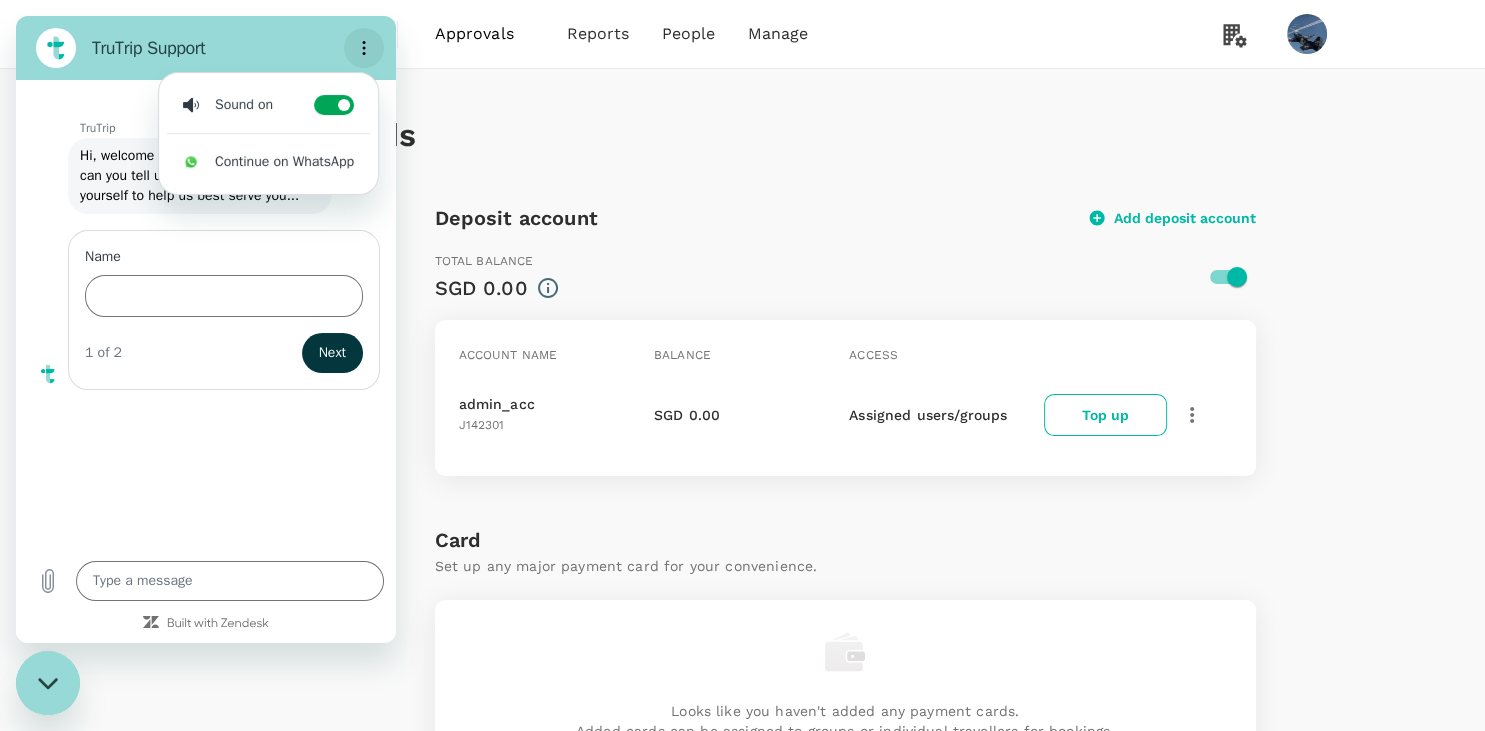 click at bounding box center [364, 48] 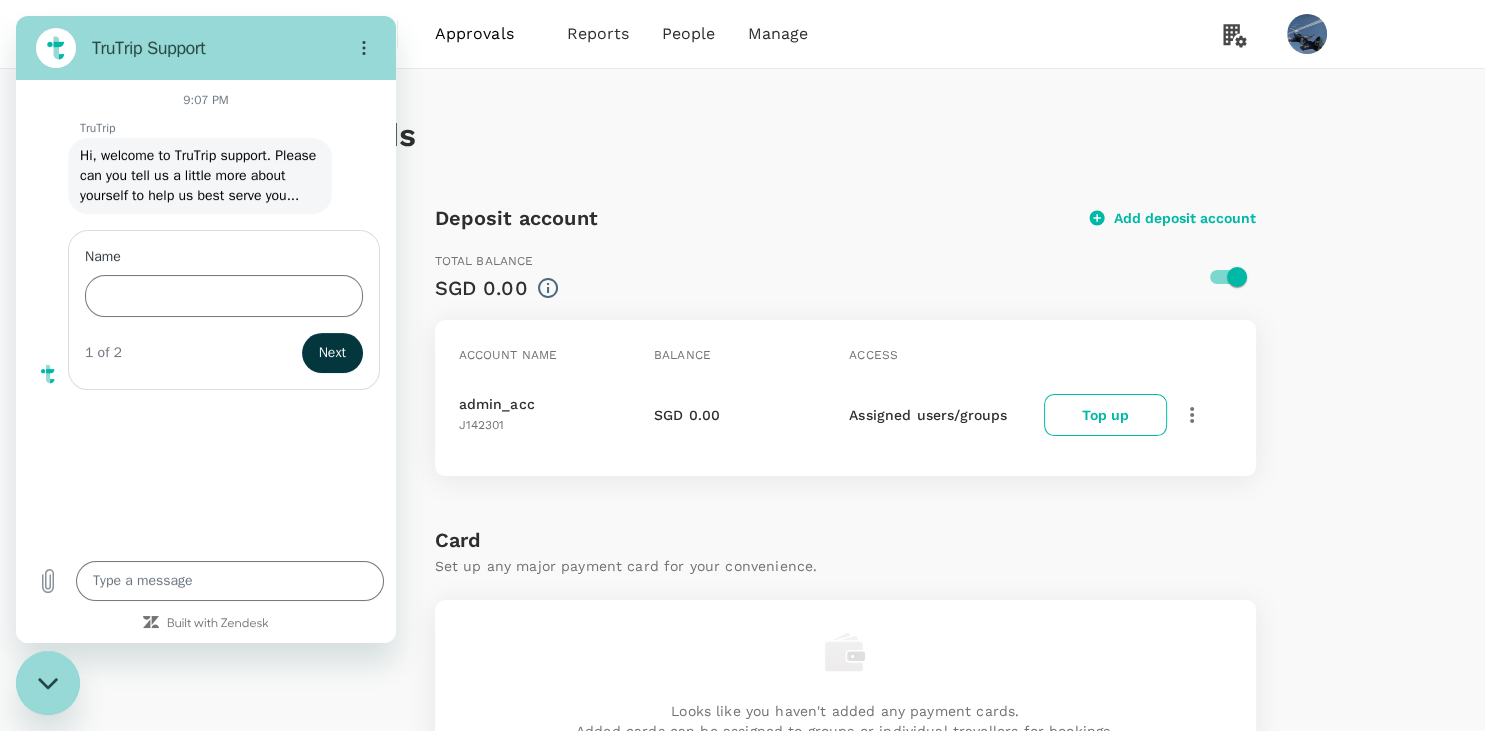click at bounding box center (48, 683) 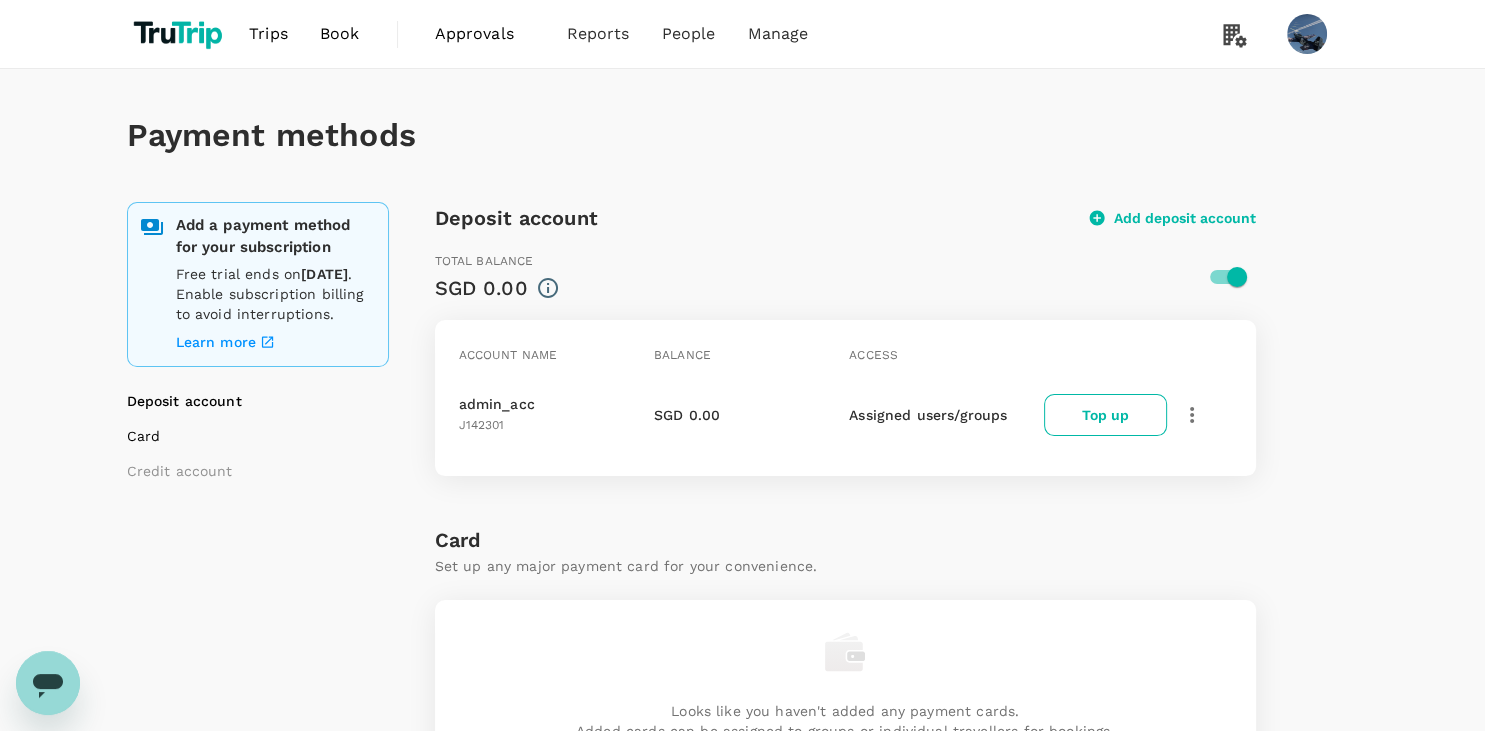 click on "Card" at bounding box center (252, 436) 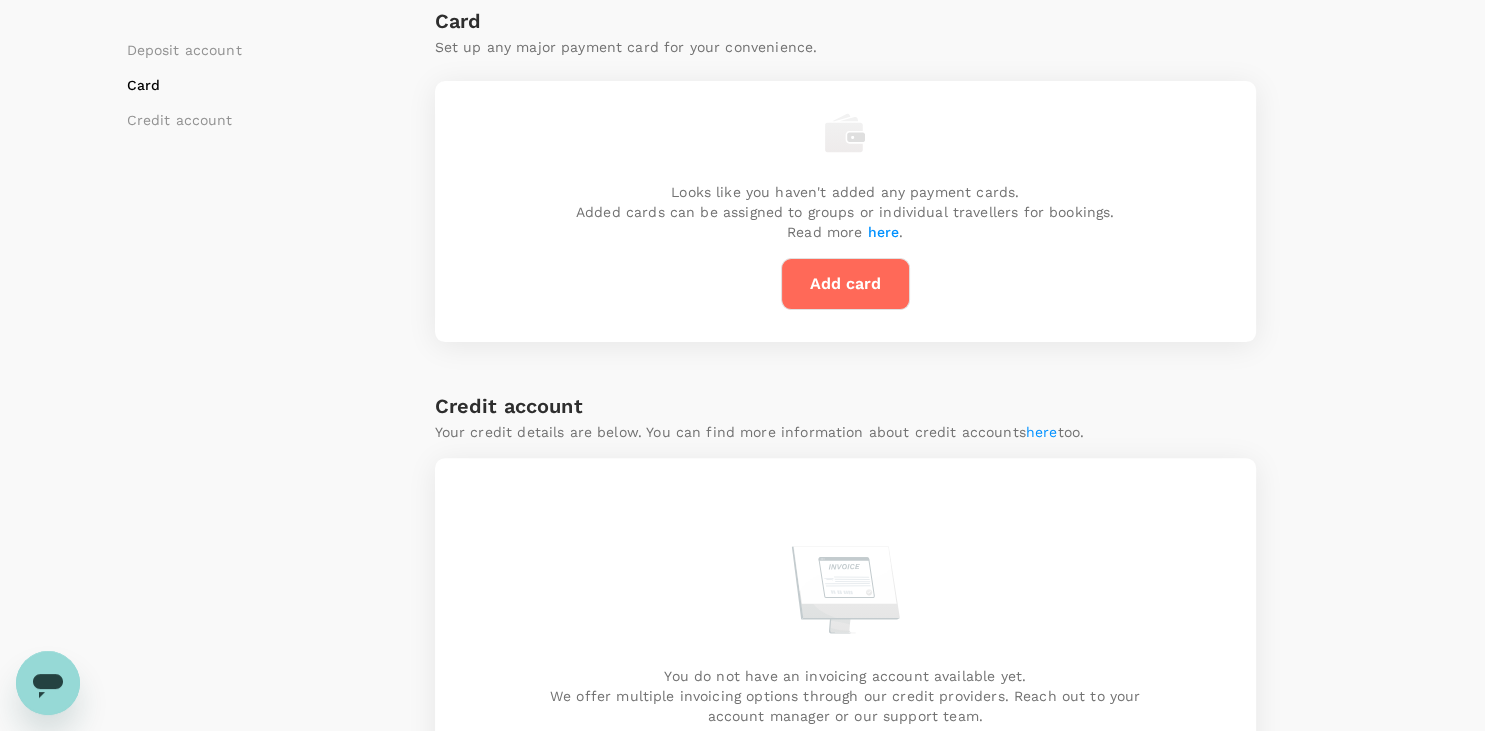 scroll, scrollTop: 520, scrollLeft: 0, axis: vertical 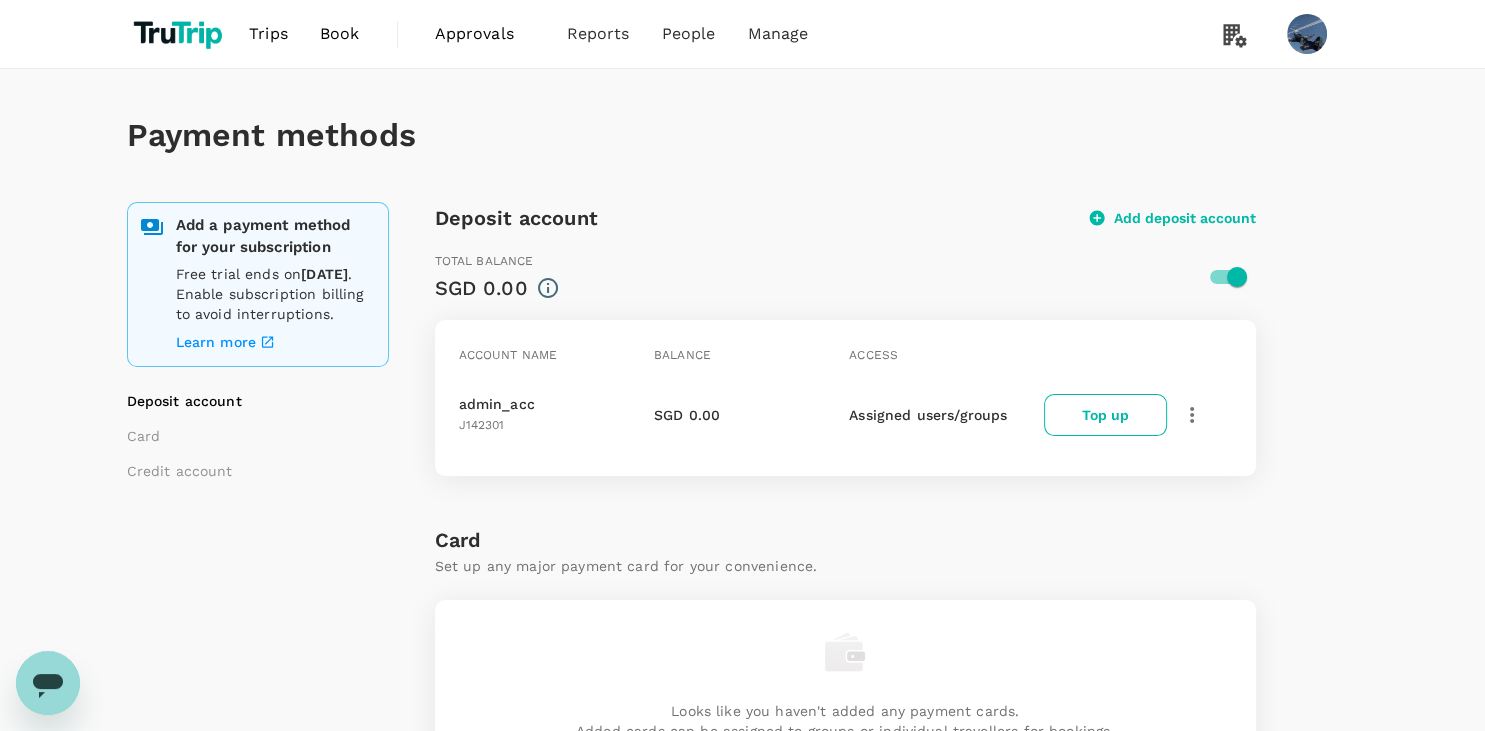click 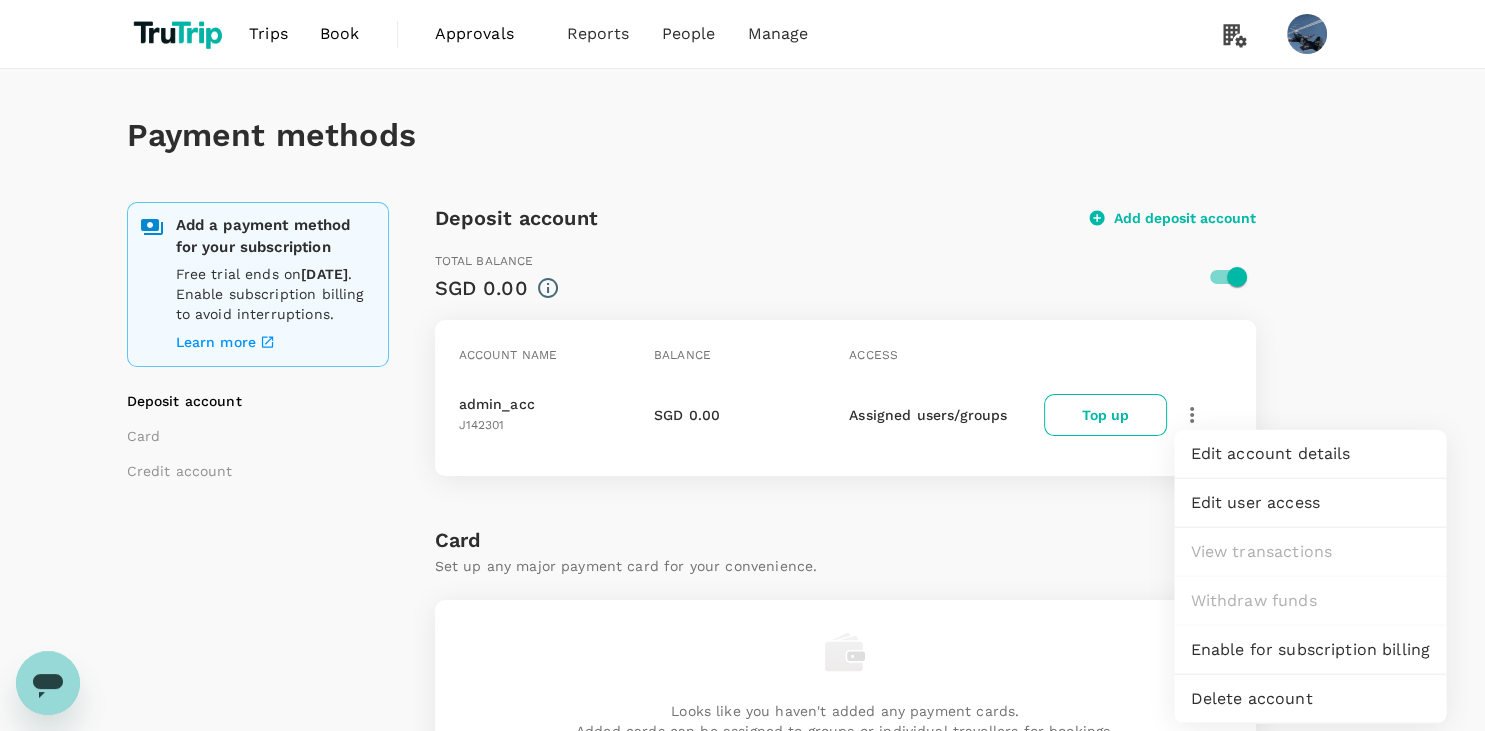 click on "Add a payment method for your subscription Free trial ends on  22 August 2025 . Enable subscription billing to avoid interruptions. Learn more Deposit account Card Credit account Deposit account Add deposit account Total balance SGD 0.00 Account name Balance Access admin_acc J142301 SGD 0.00 Assigned users/groups Top up Card Set up any major payment card for your convenience. Looks like you haven't added any payment cards. Added cards can be assigned to groups or individual travellers for bookings. Read more   here . Add card Credit account Your credit details are below. You can find more information about credit accounts  here  too. You do not have an invoicing account available yet.   We offer multiple invoicing options through our credit providers. Reach out to your   account manager or our support team. Read more  here . Request invoicing" at bounding box center (743, 801) 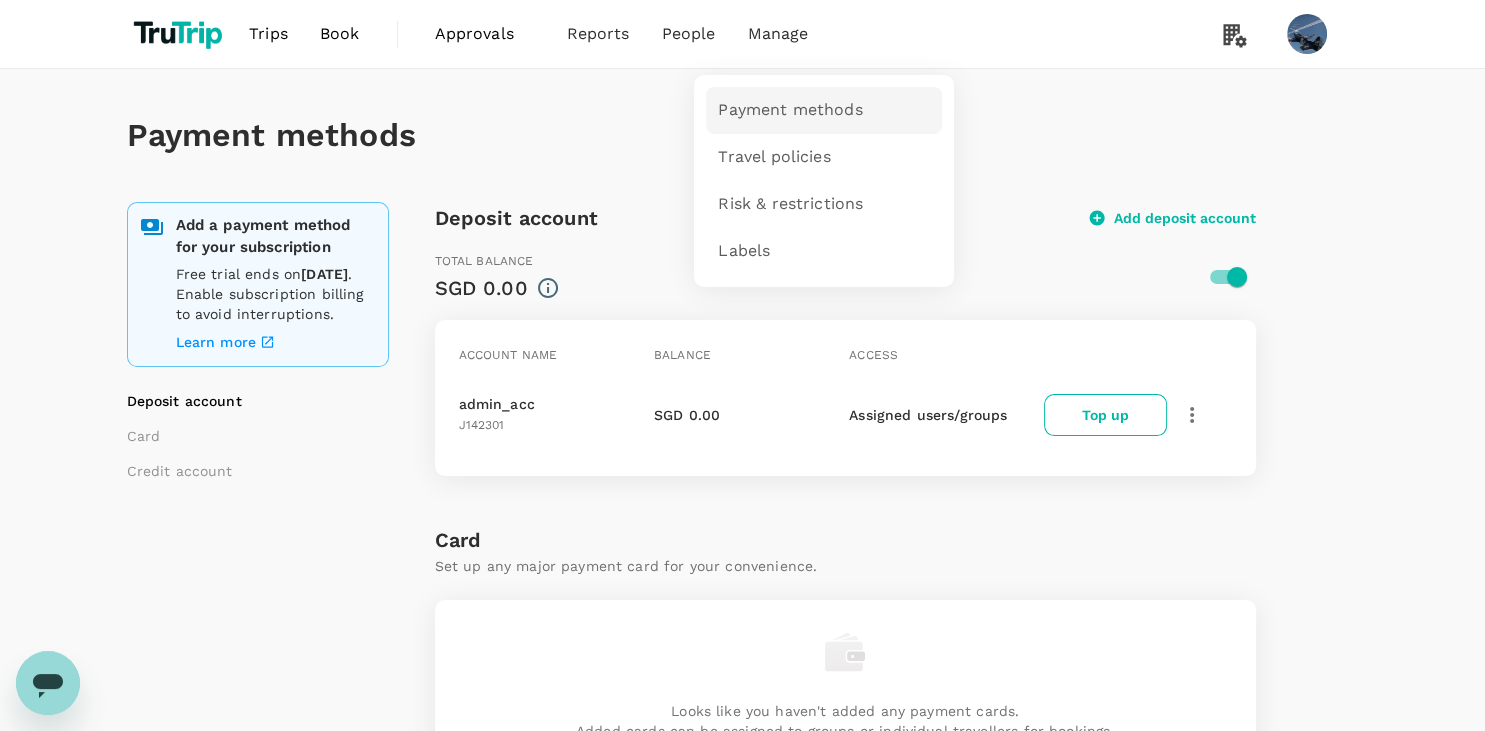 click on "Payment methods" at bounding box center (790, 110) 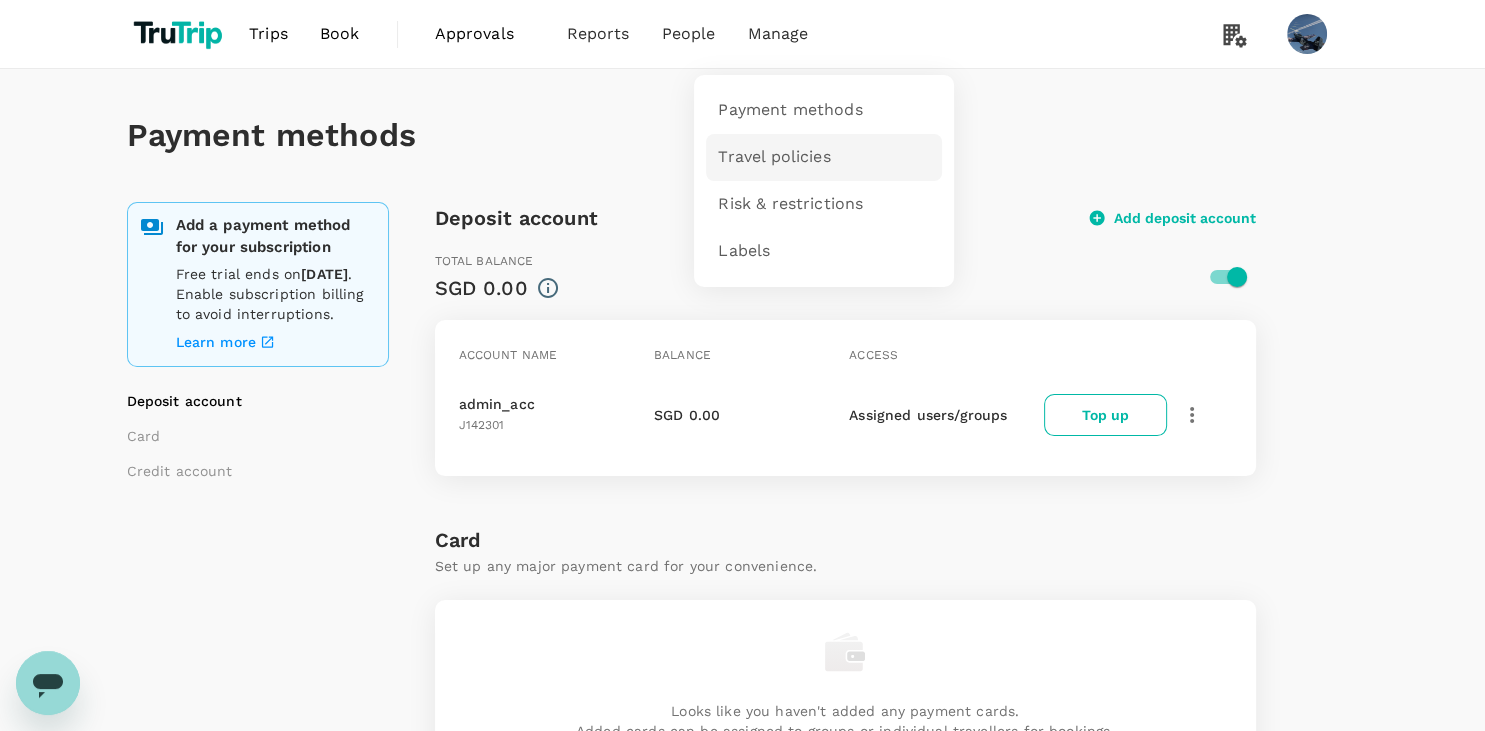click on "Travel policies" at bounding box center (774, 157) 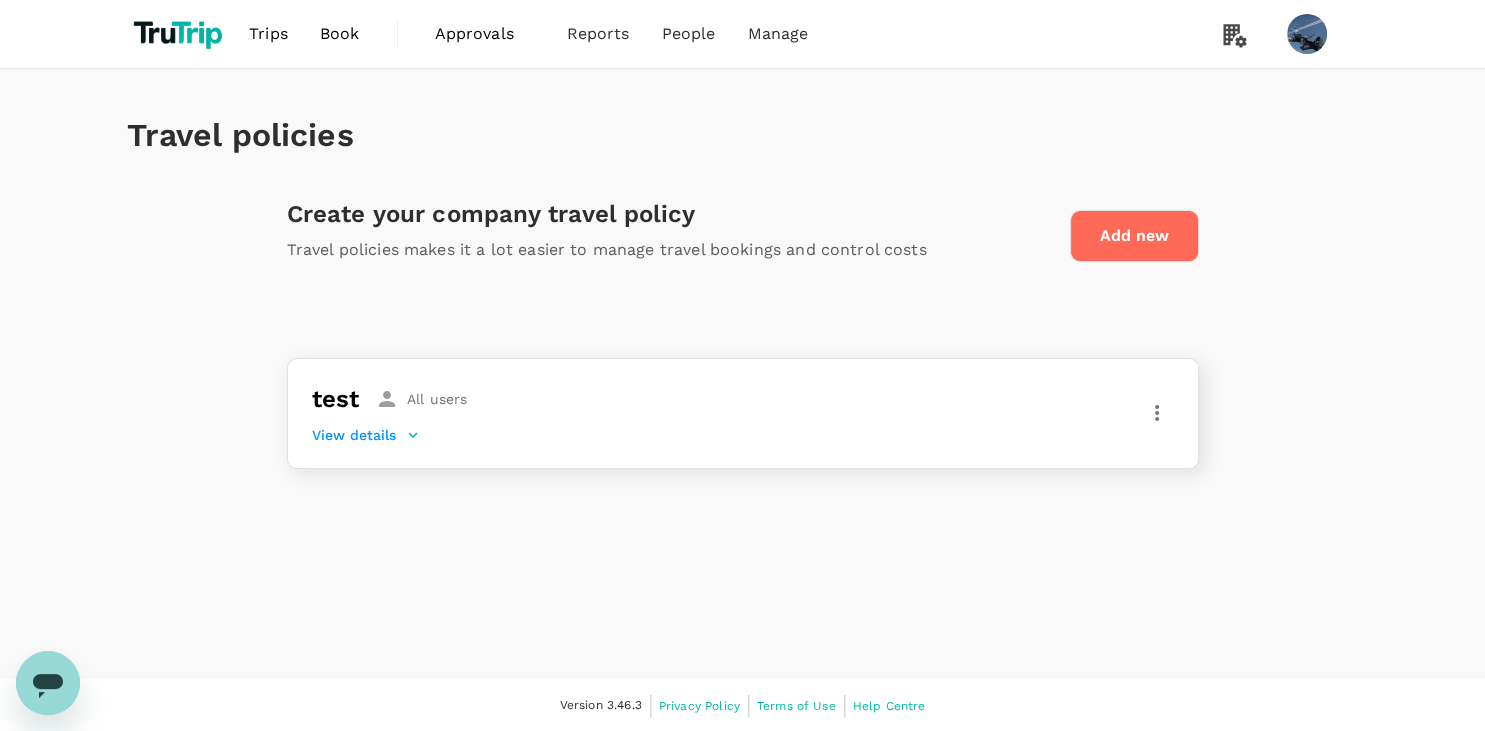 click on "View details" at bounding box center [366, 435] 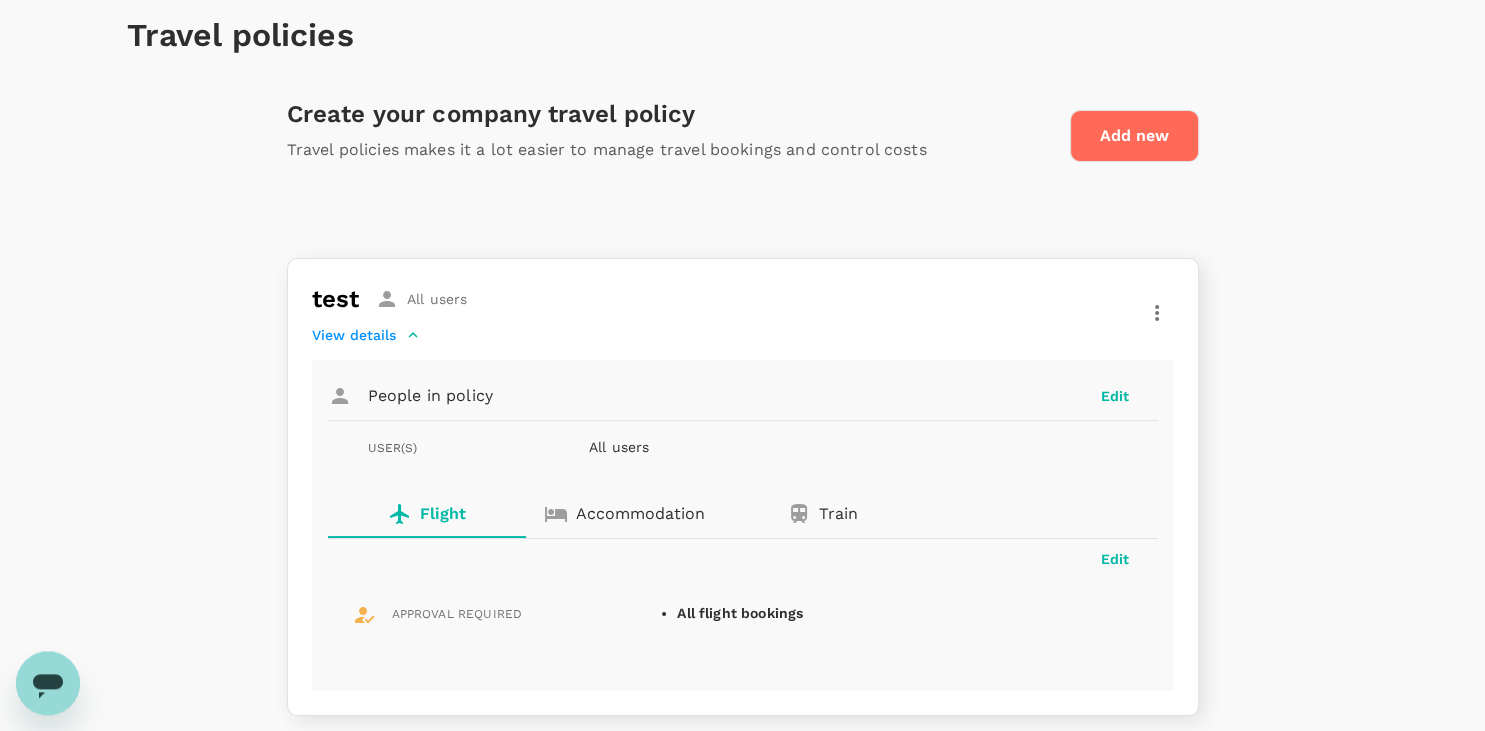 scroll, scrollTop: 184, scrollLeft: 0, axis: vertical 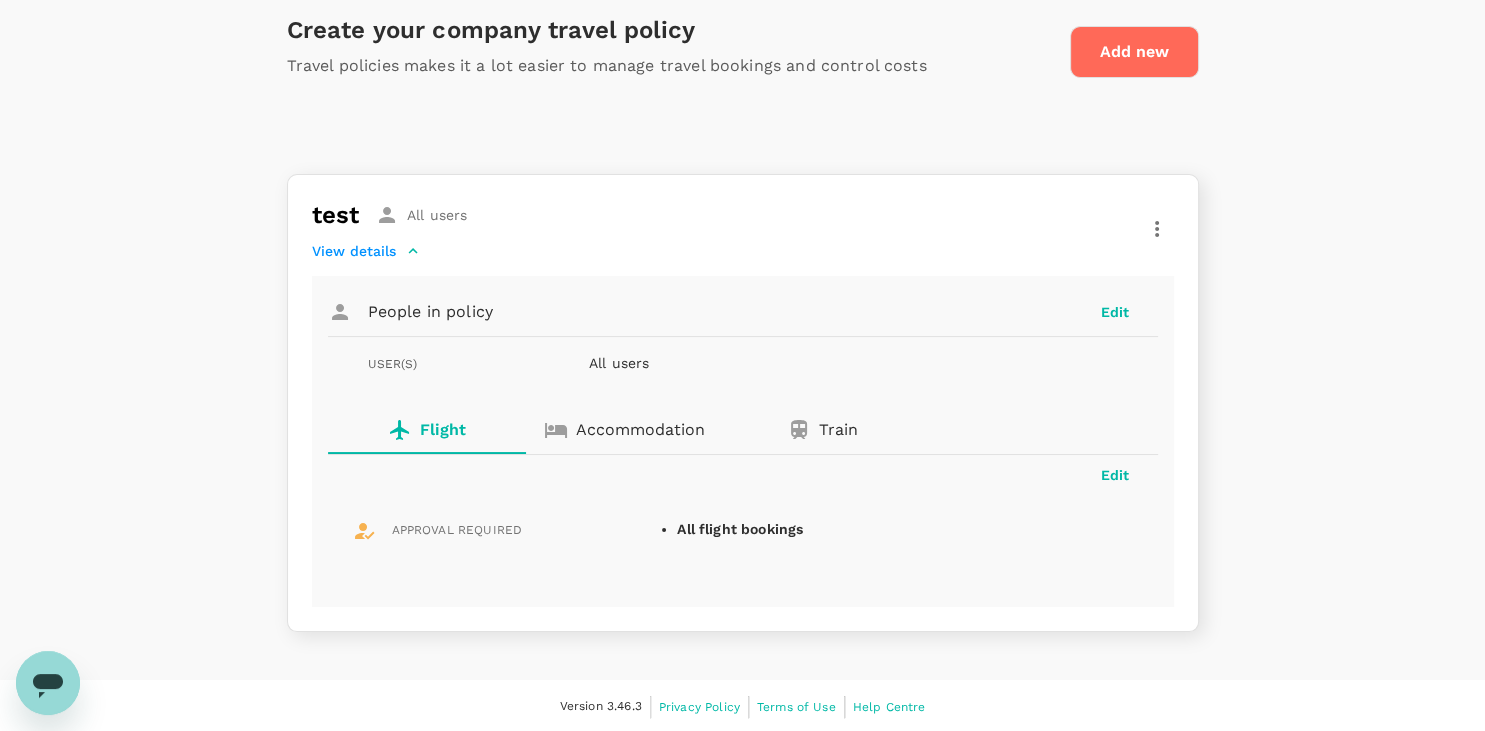 click on "Edit" at bounding box center [1115, 312] 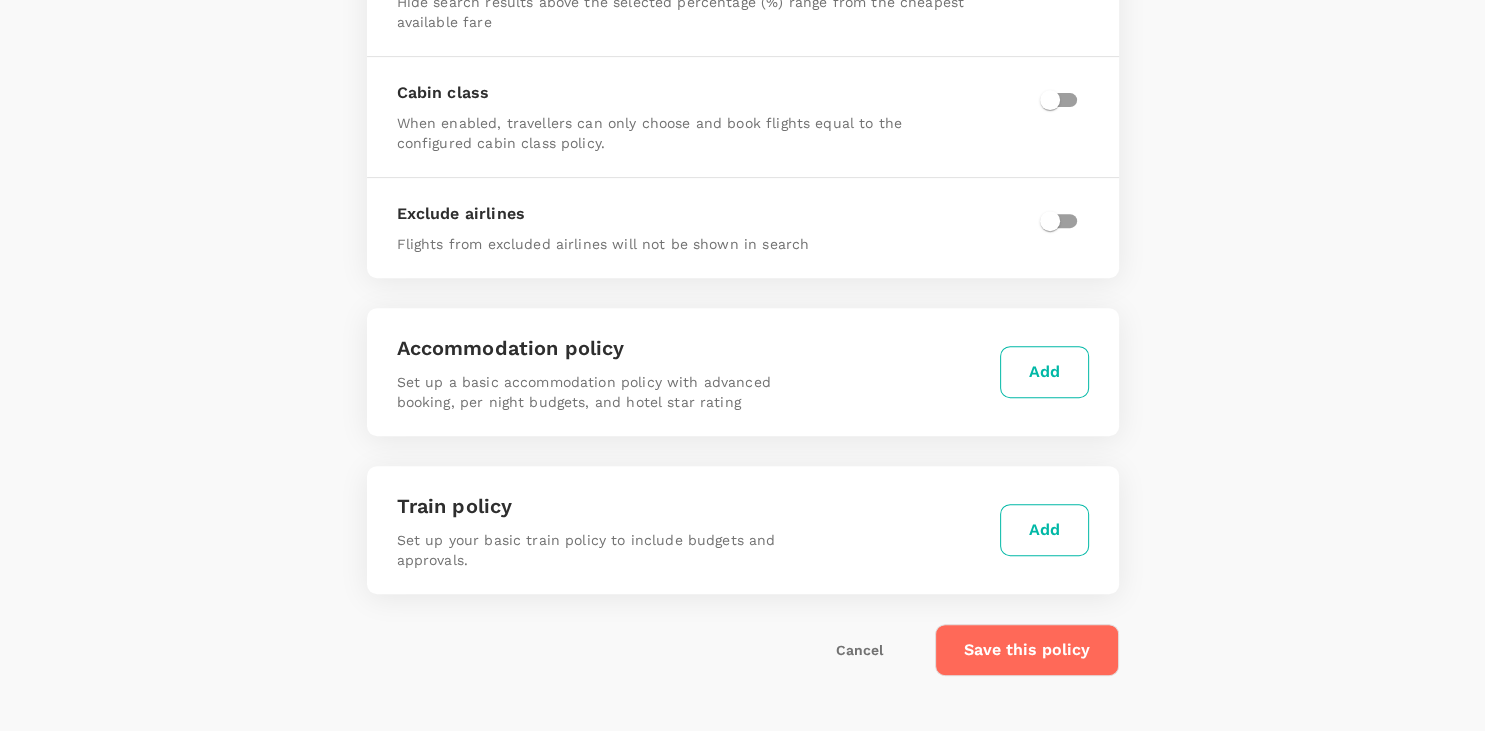 scroll, scrollTop: 798, scrollLeft: 0, axis: vertical 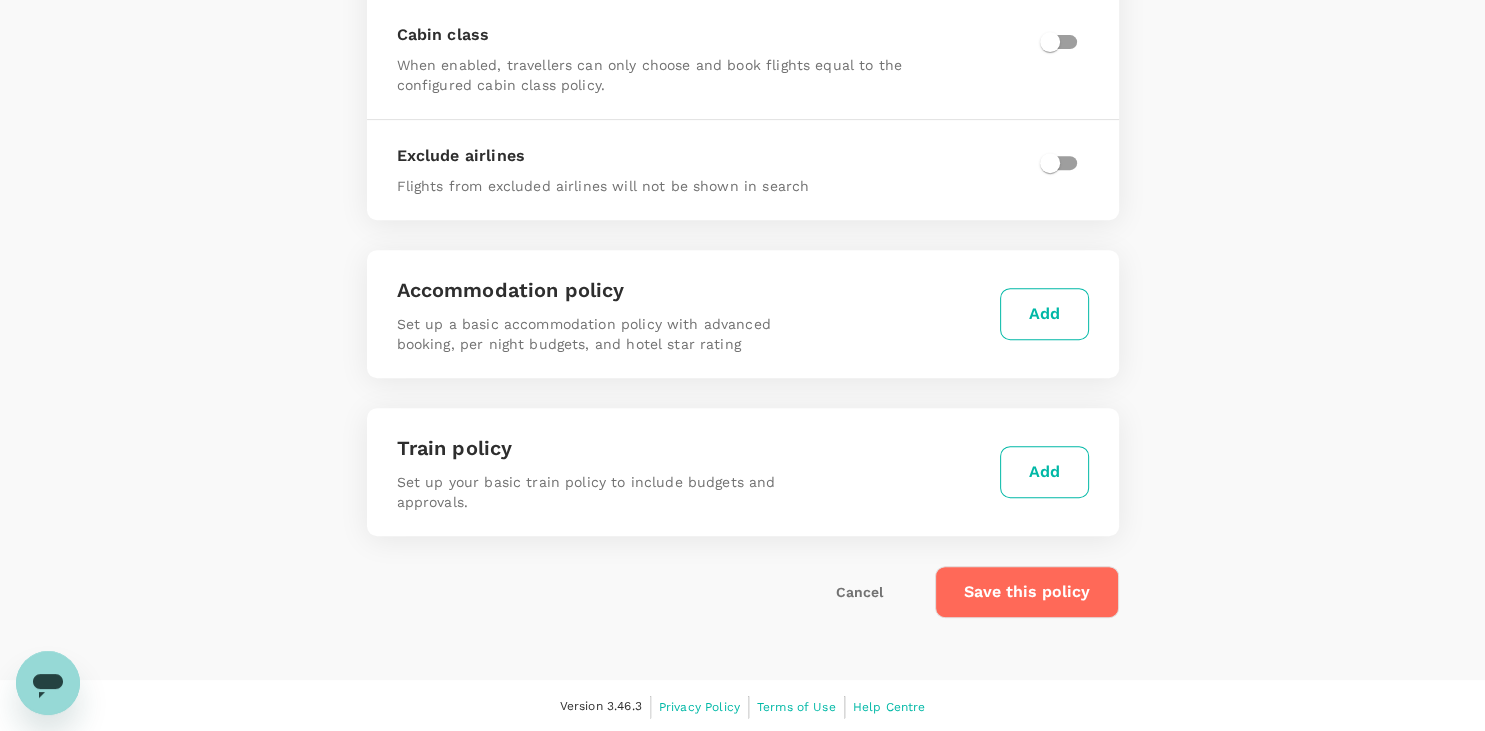 type on "testy" 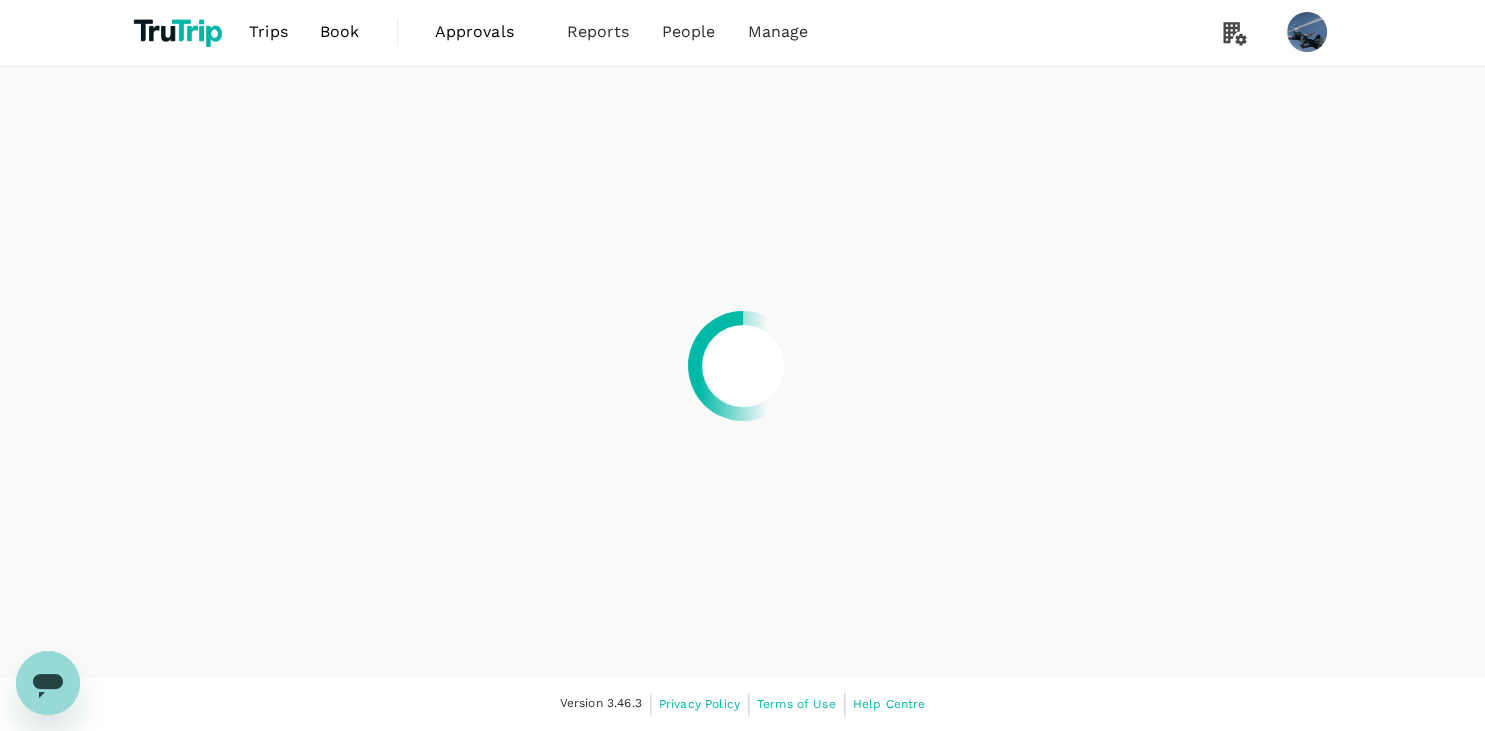 scroll, scrollTop: 0, scrollLeft: 0, axis: both 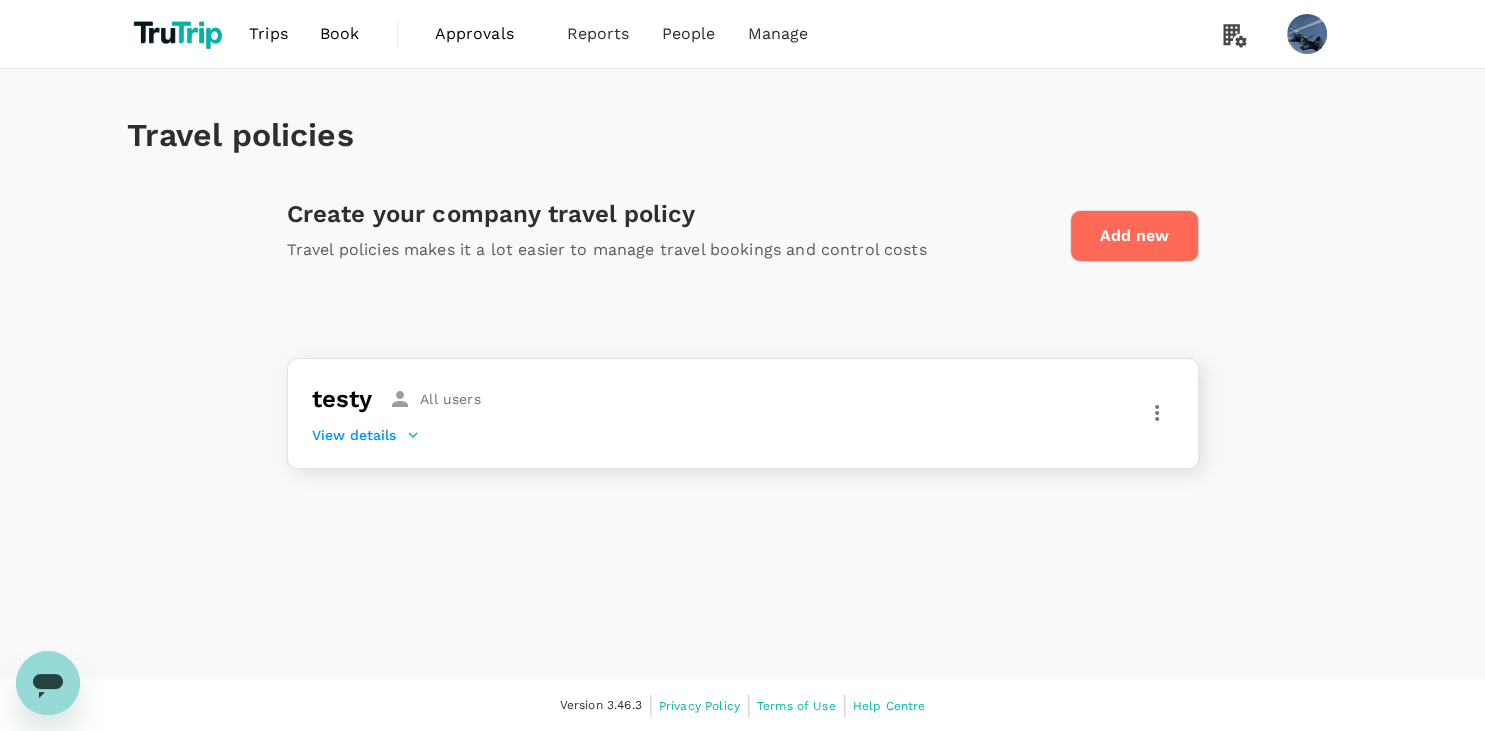 click on "testy All users View details" at bounding box center (396, 413) 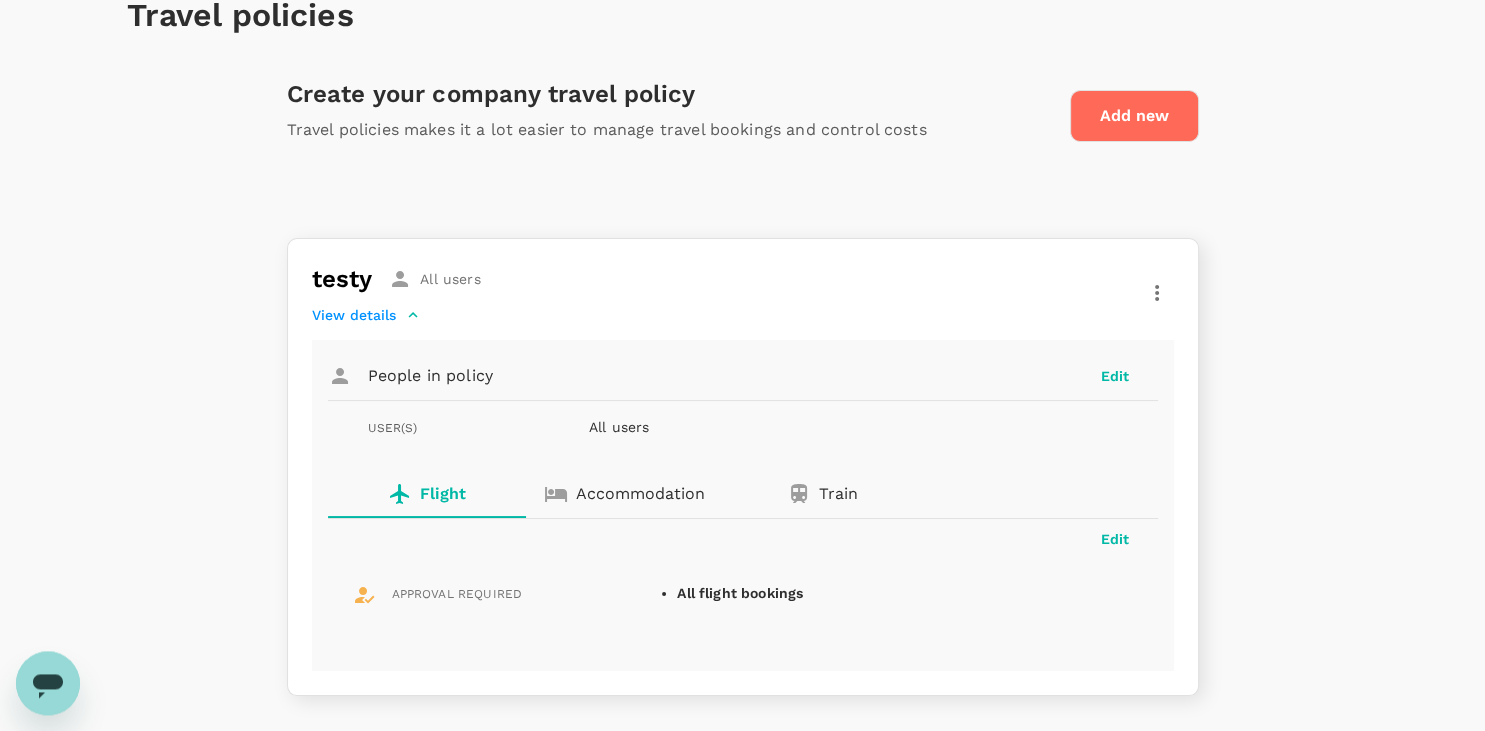 scroll, scrollTop: 184, scrollLeft: 0, axis: vertical 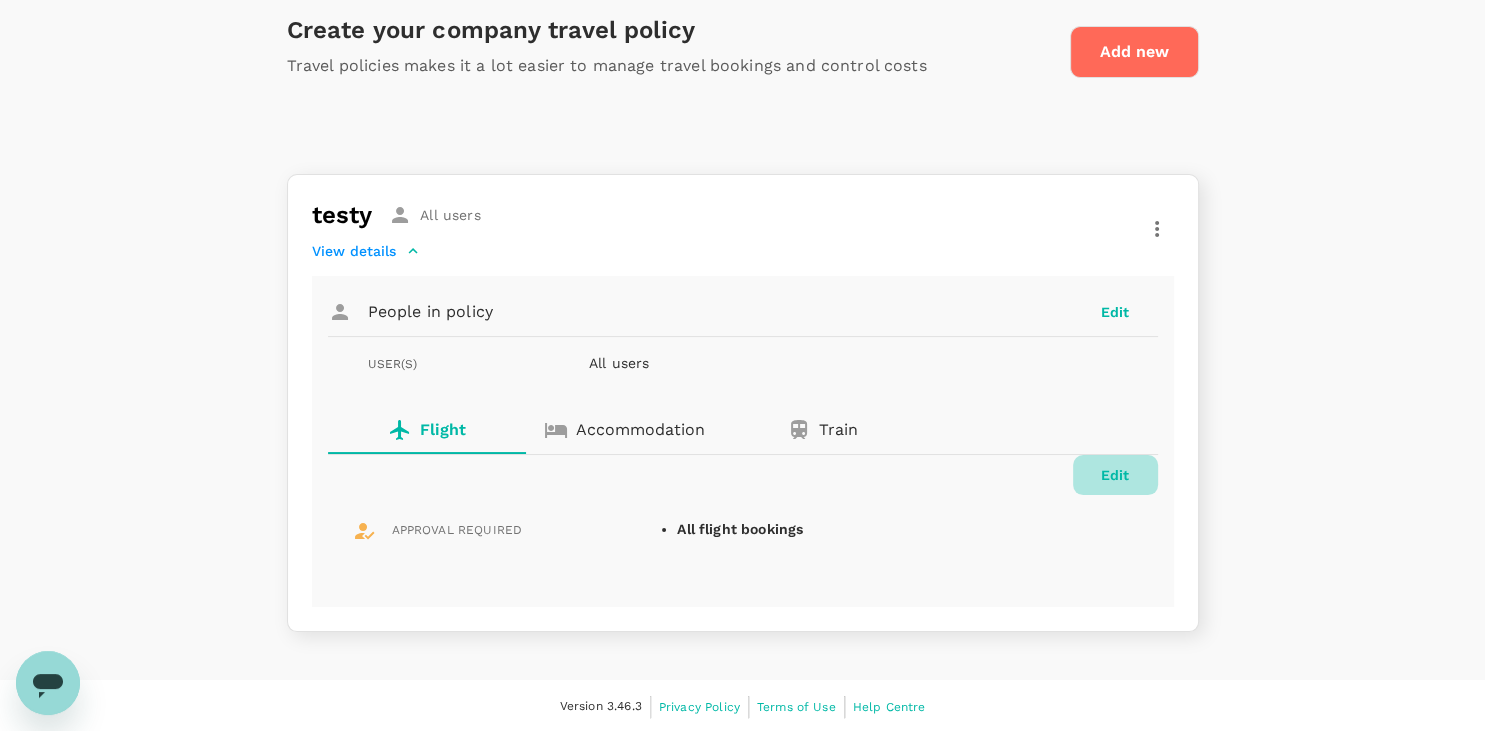 click on "Edit" at bounding box center (1115, 475) 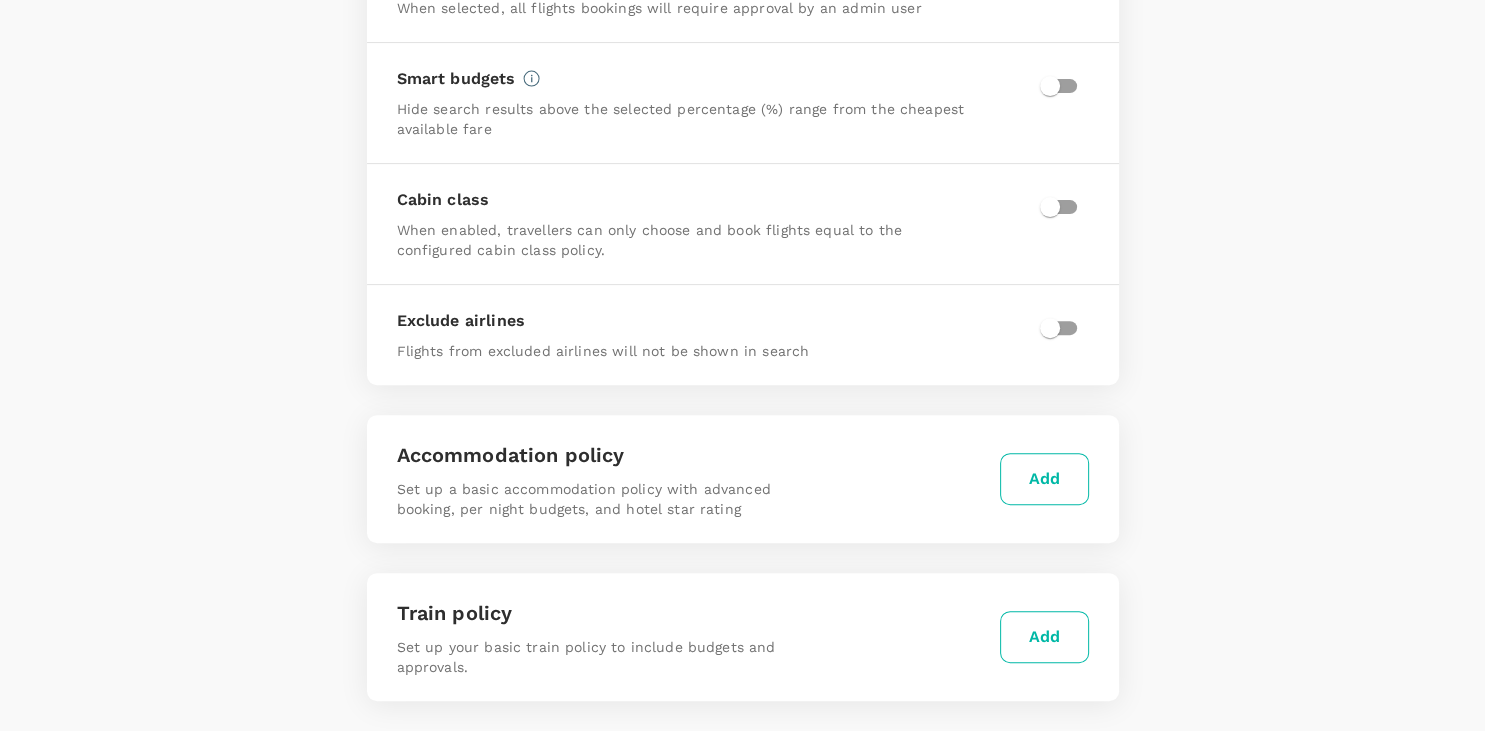 scroll, scrollTop: 634, scrollLeft: 0, axis: vertical 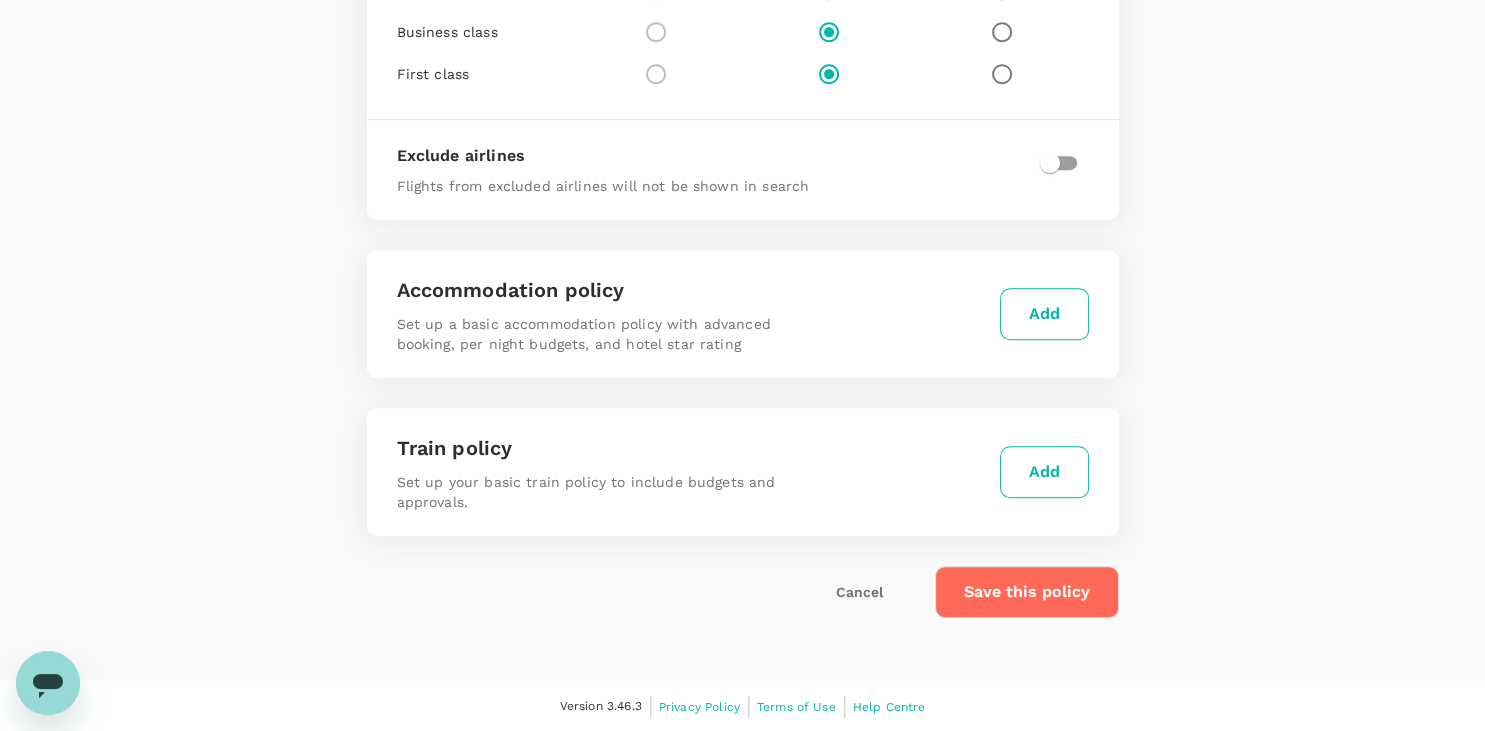 click on "Add" at bounding box center [1044, 314] 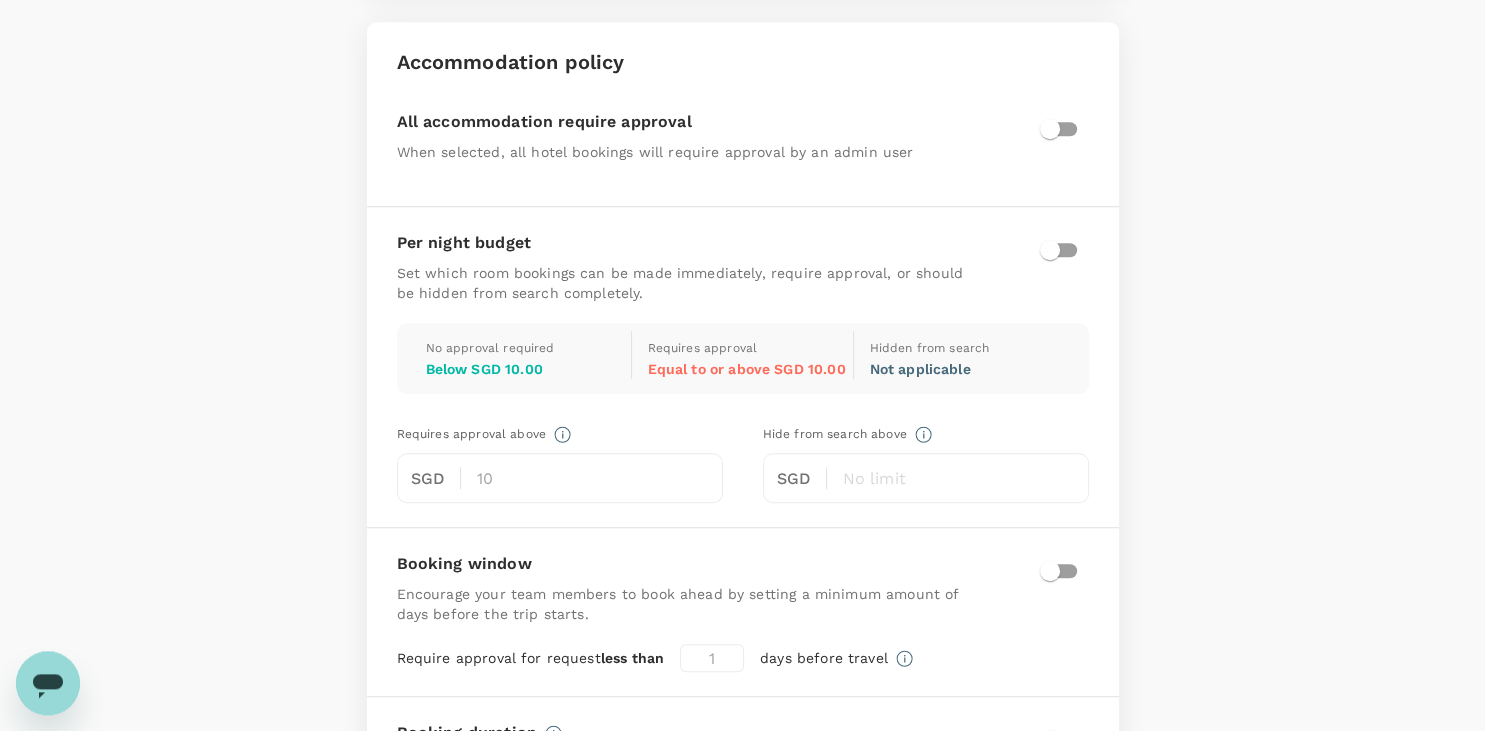 scroll, scrollTop: 1185, scrollLeft: 0, axis: vertical 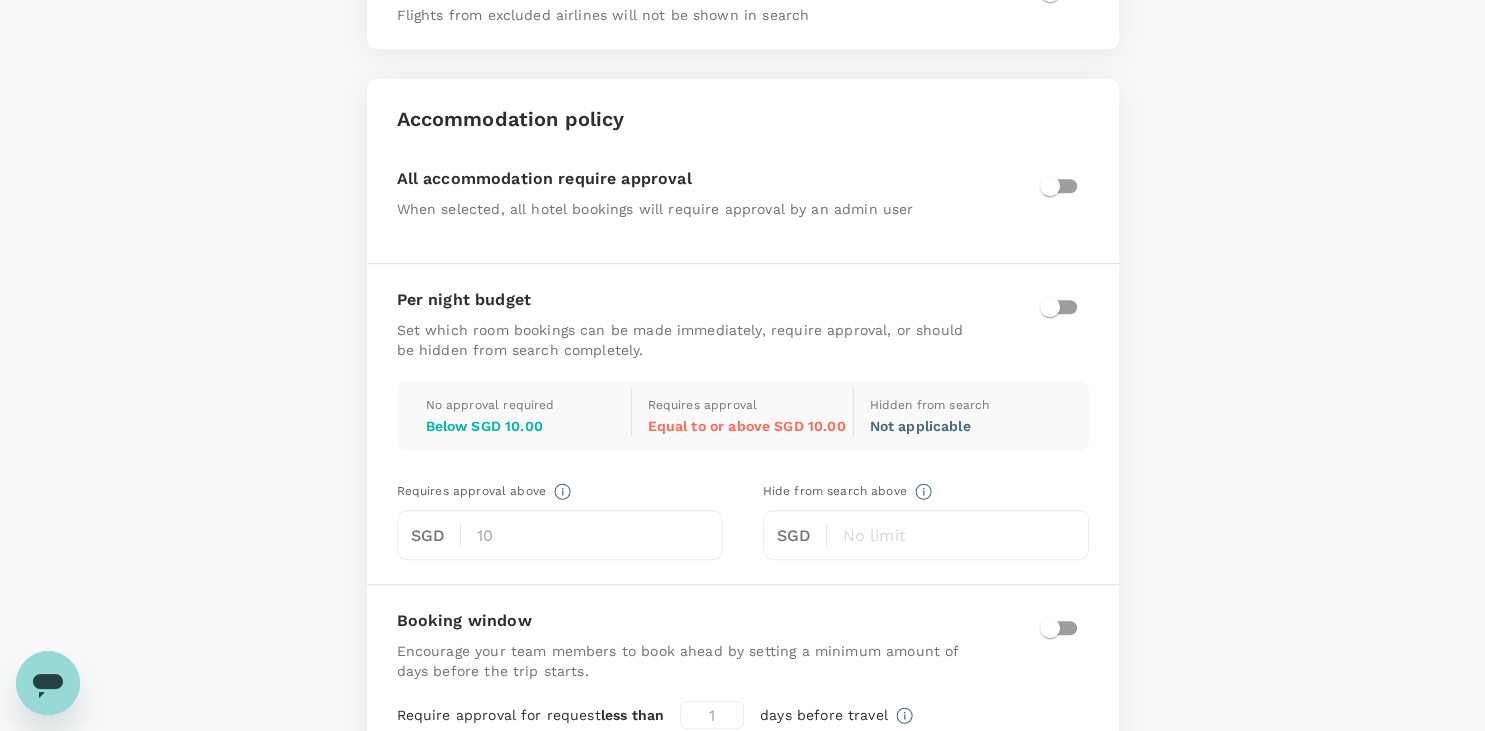 click at bounding box center (1050, 186) 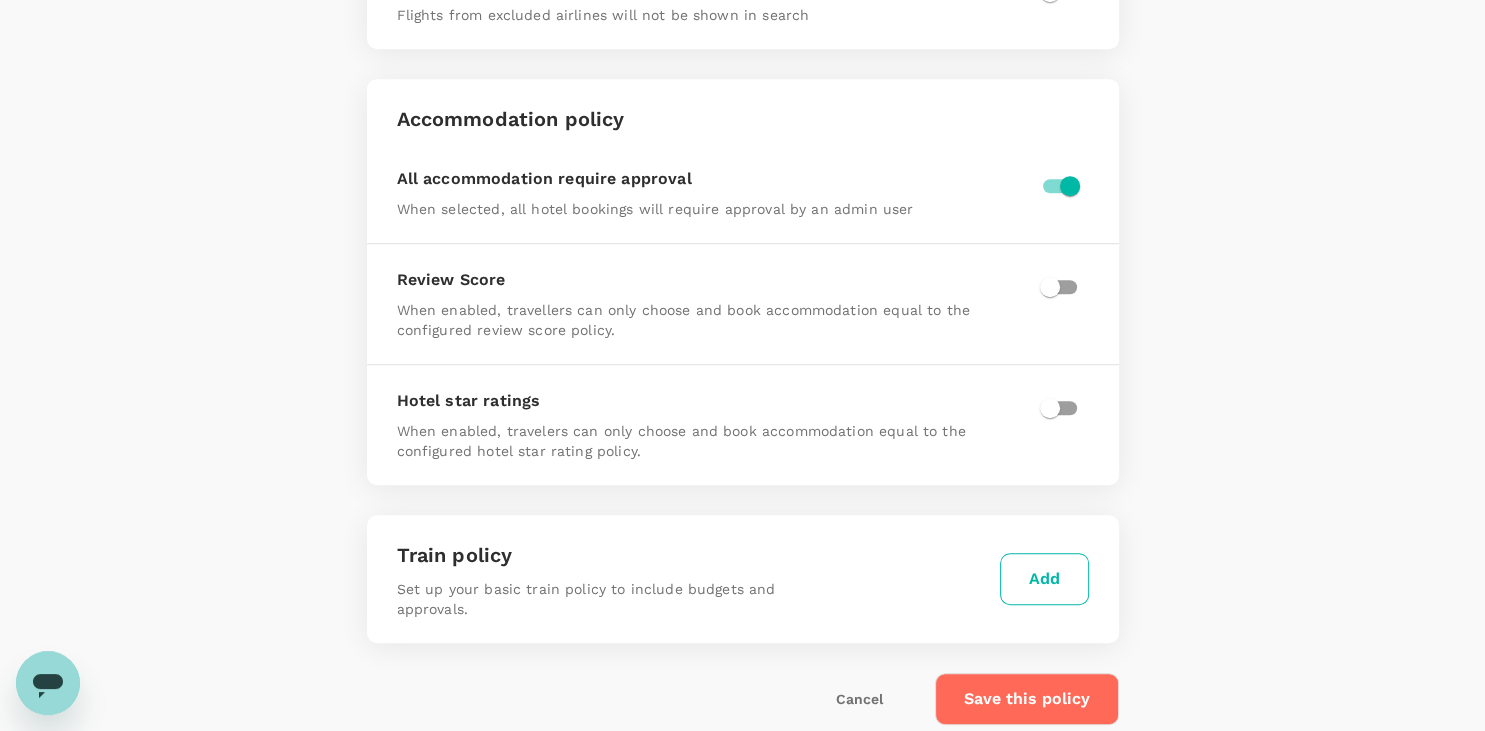 click at bounding box center [1070, 186] 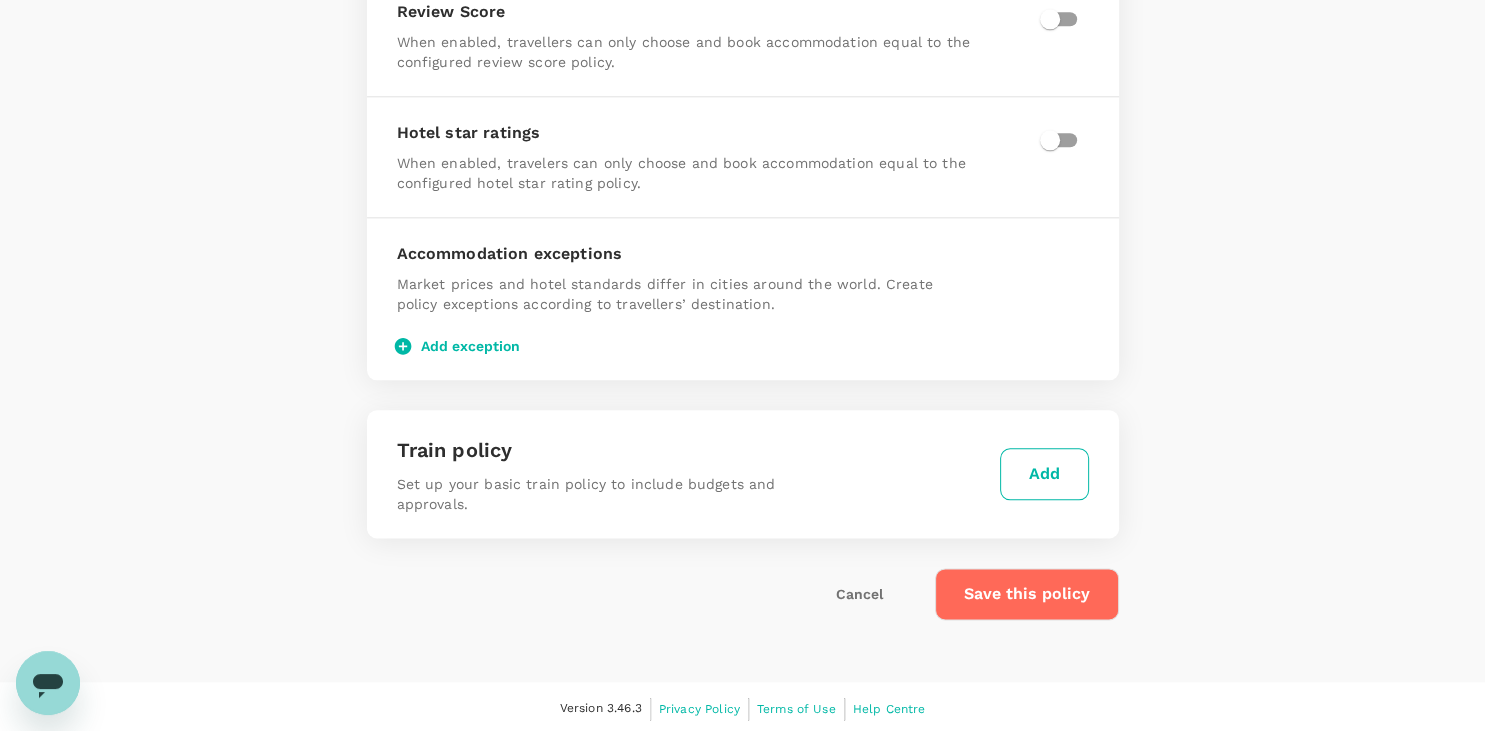 click on "Add" at bounding box center (1044, 474) 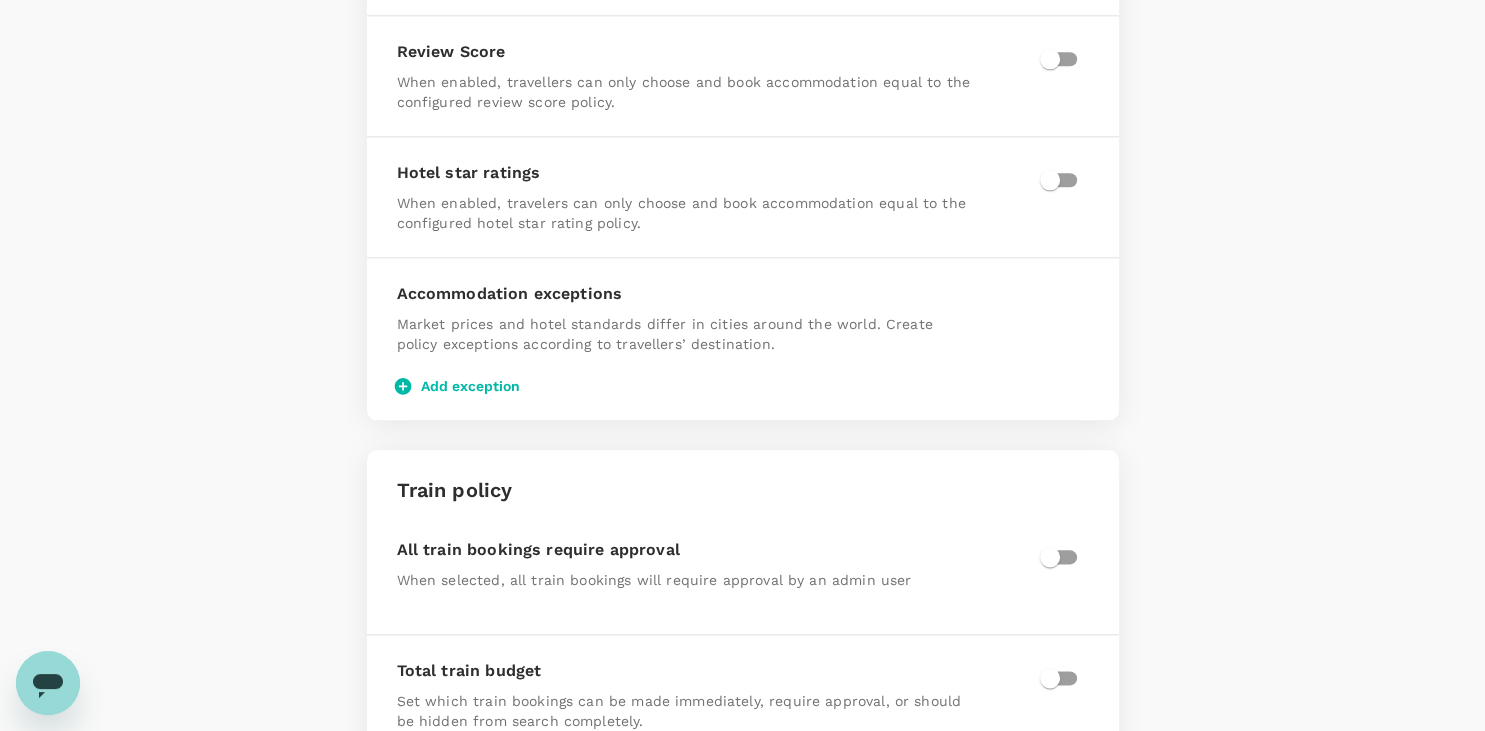 scroll, scrollTop: 2883, scrollLeft: 0, axis: vertical 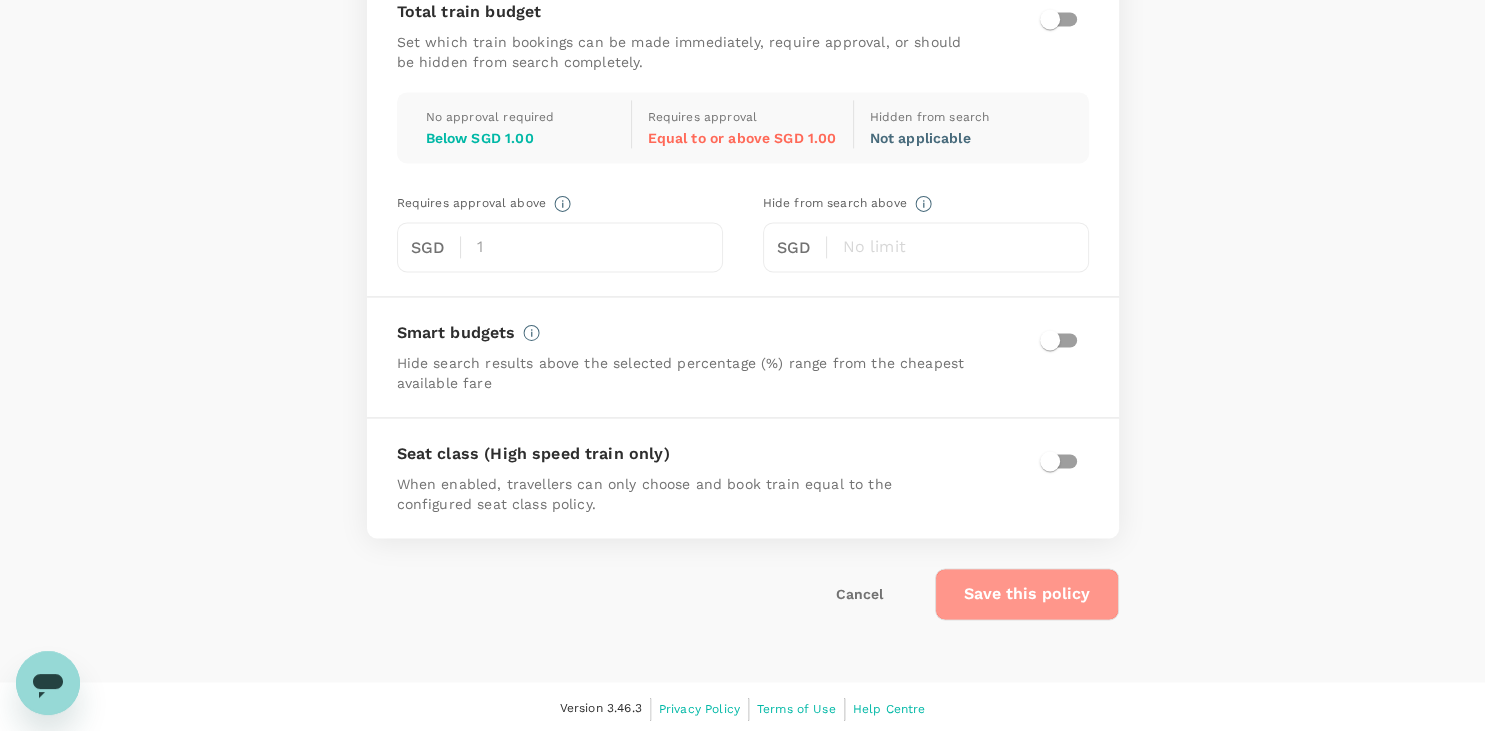 click on "Save this policy" at bounding box center [1027, 594] 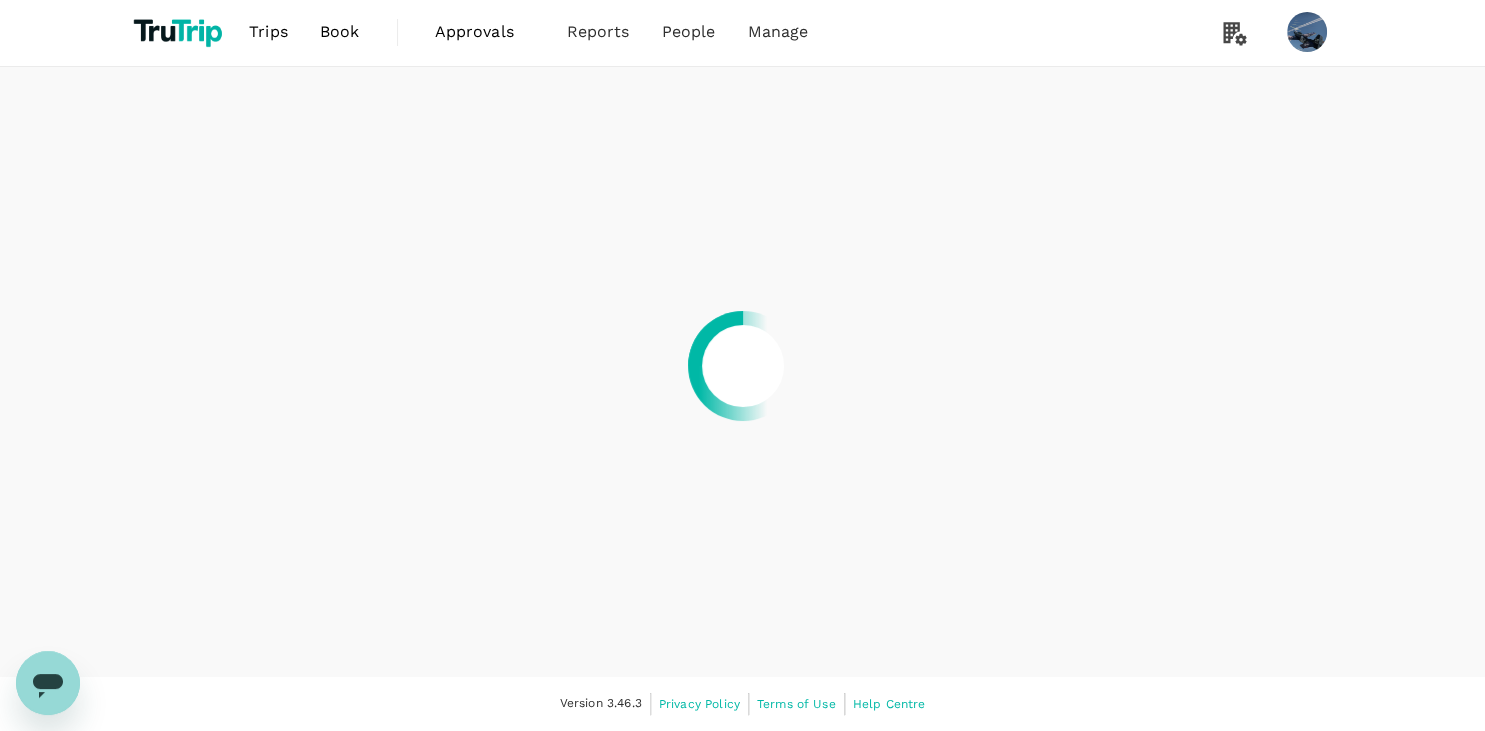 scroll, scrollTop: 0, scrollLeft: 0, axis: both 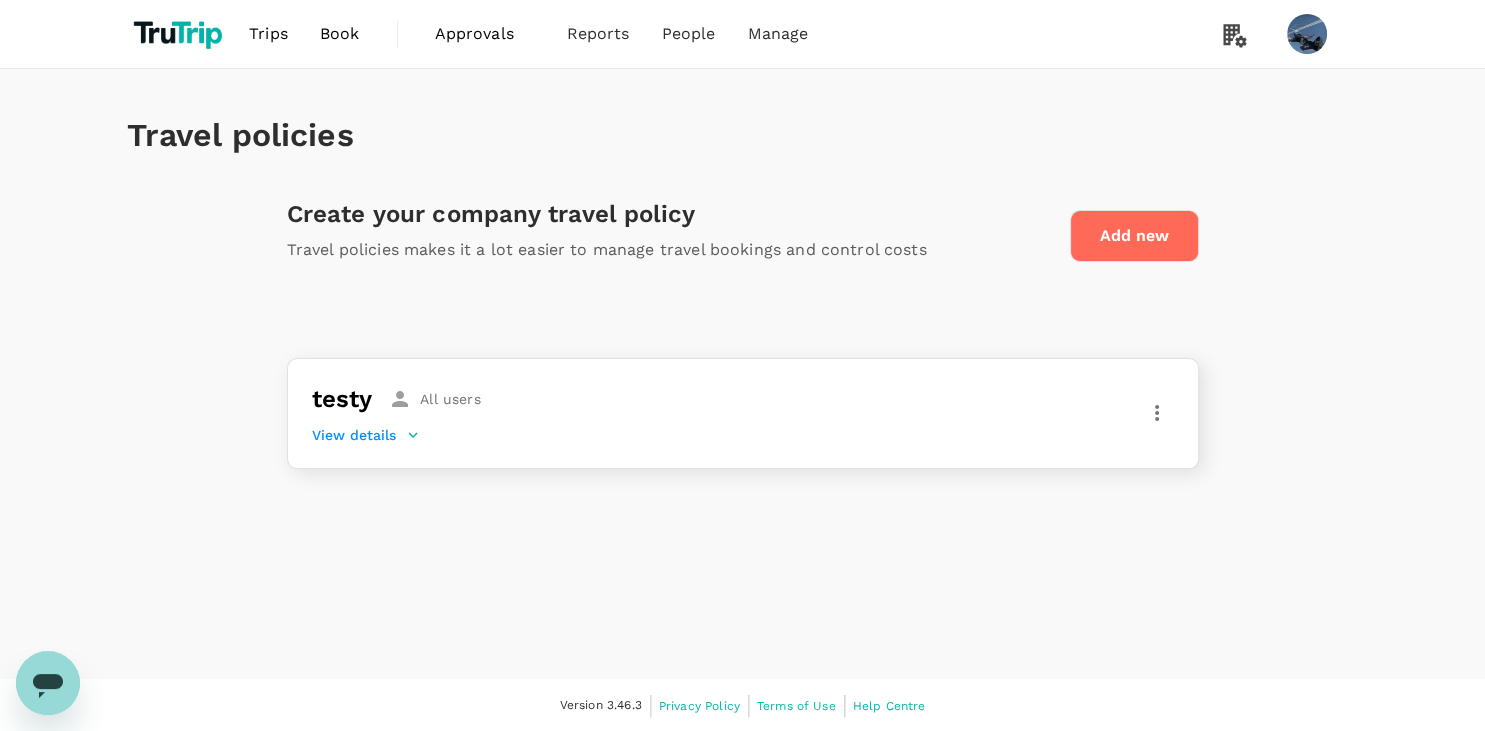 click on "View details" at bounding box center [366, 435] 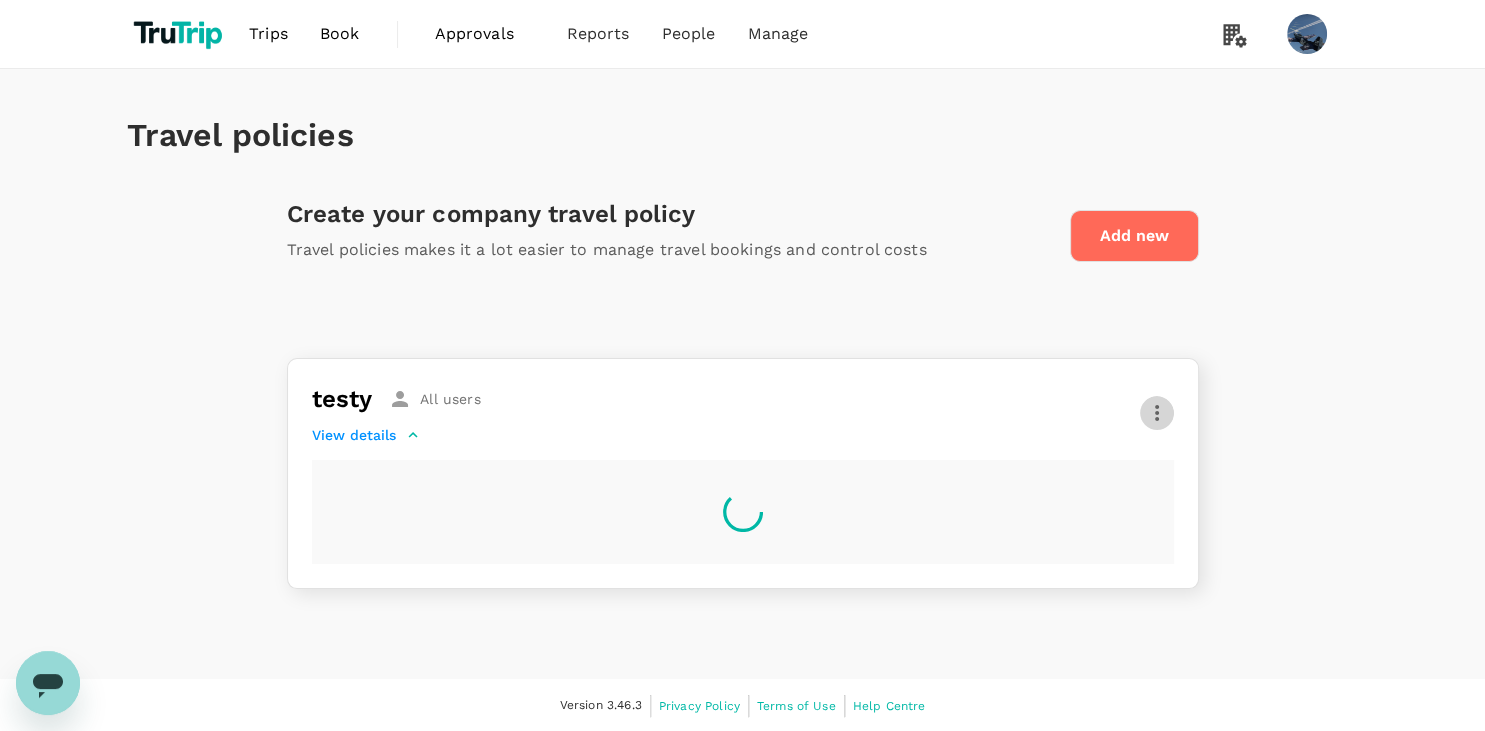click 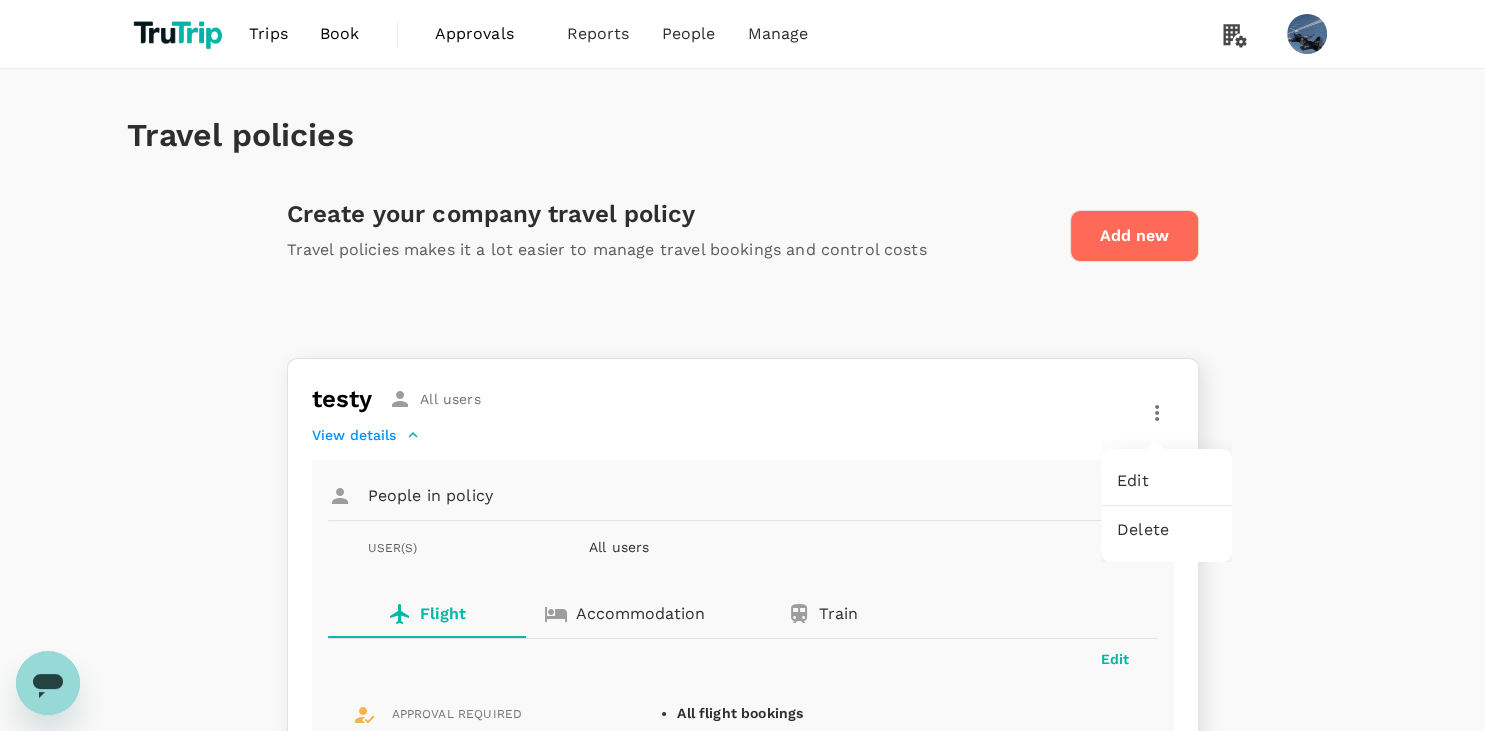 click on "Edit" at bounding box center [1166, 481] 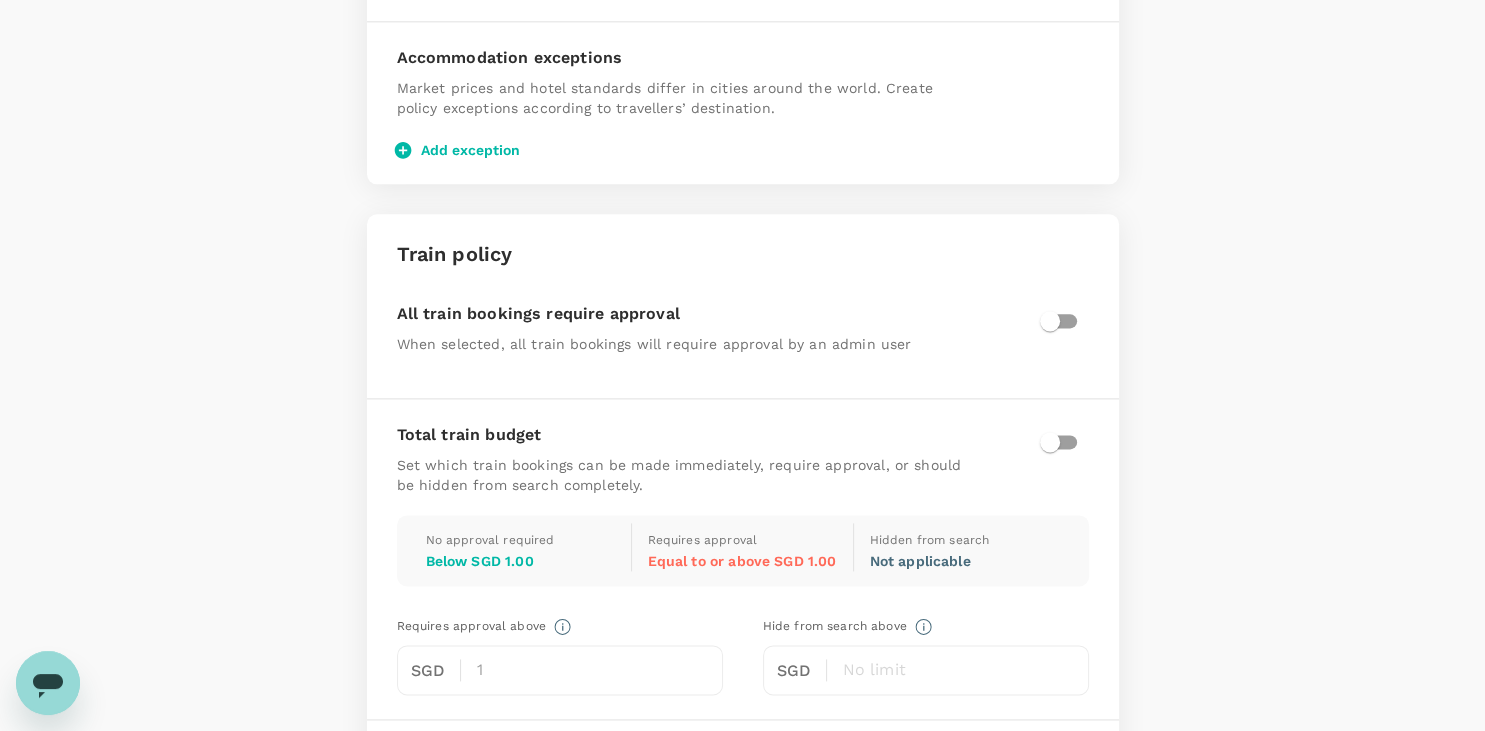 scroll, scrollTop: 2883, scrollLeft: 0, axis: vertical 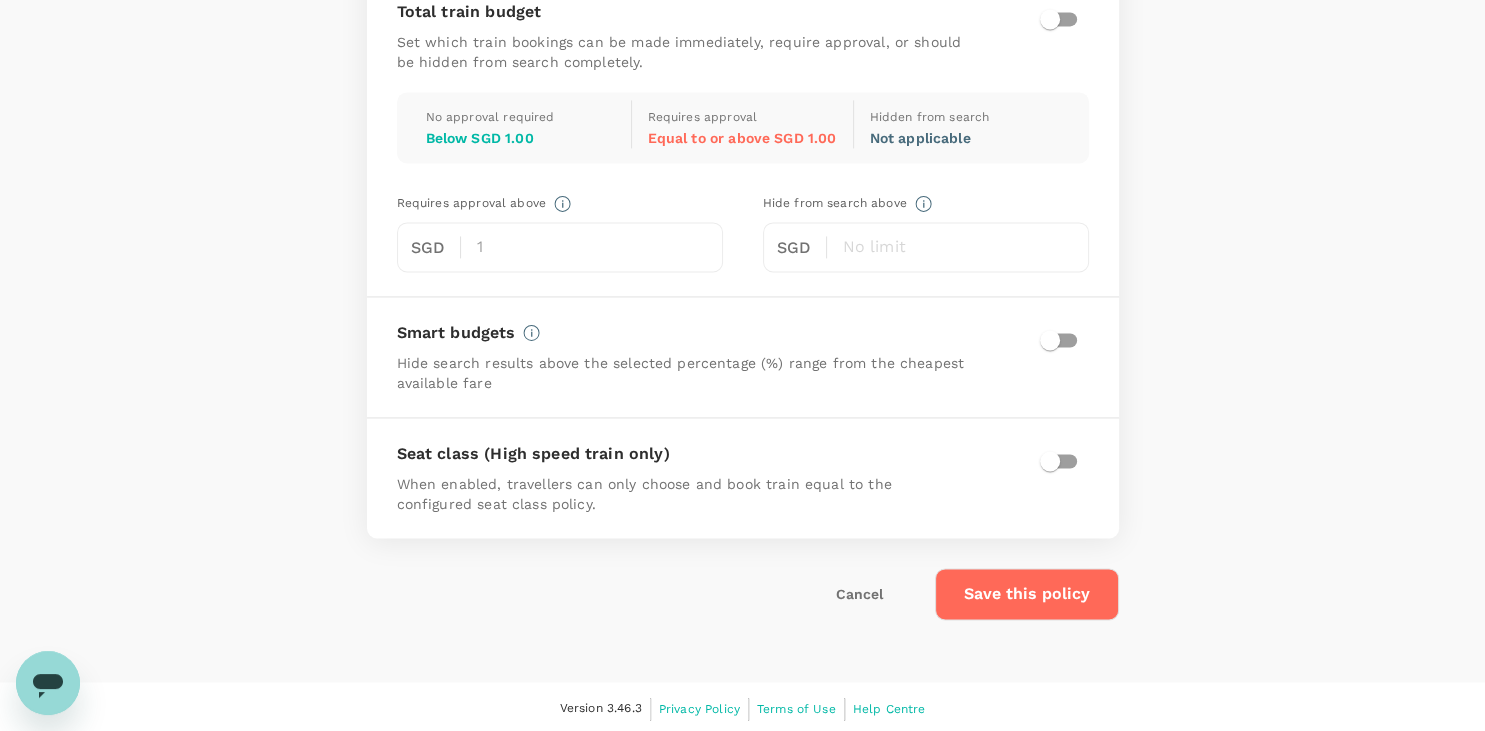 click on "Cancel" at bounding box center (859, 594) 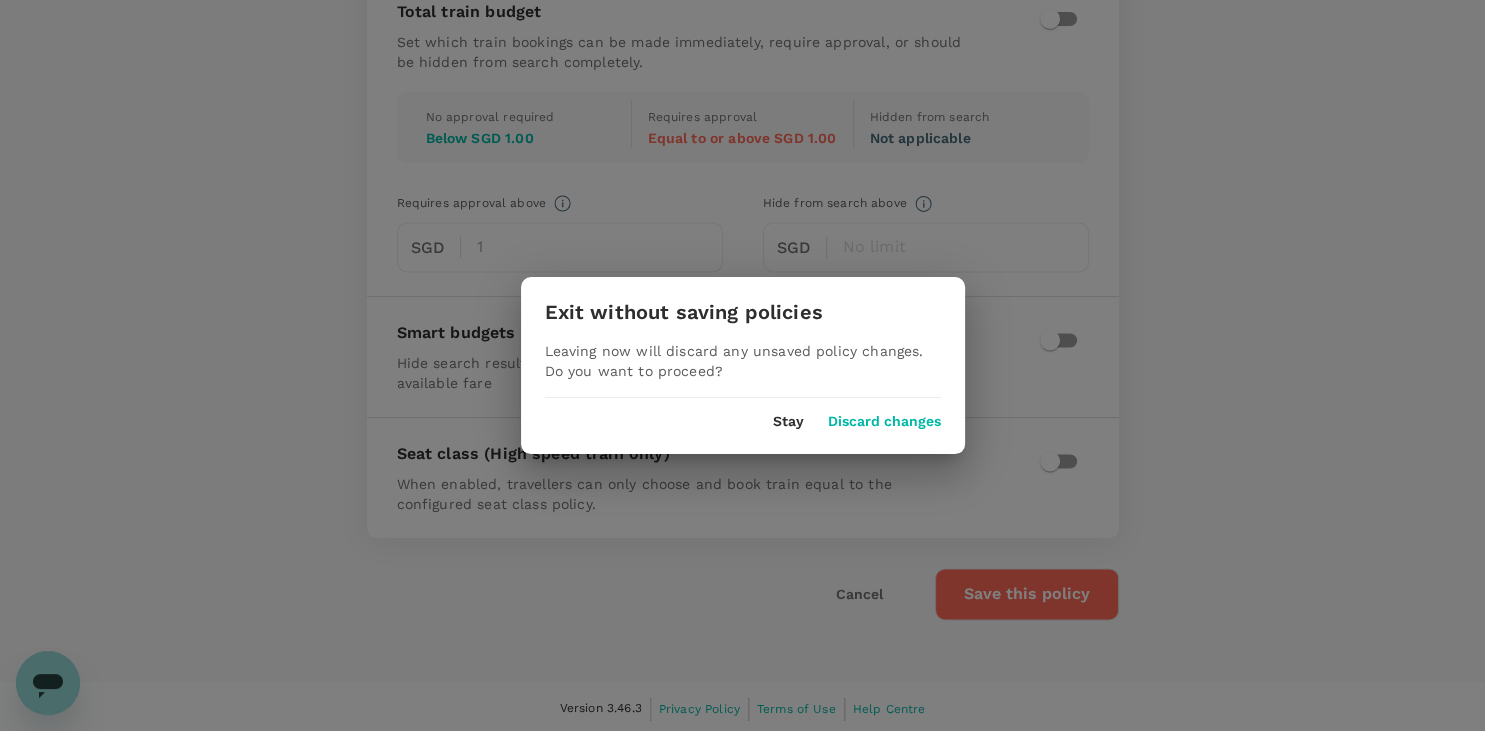 click on "Discard changes" at bounding box center [884, 422] 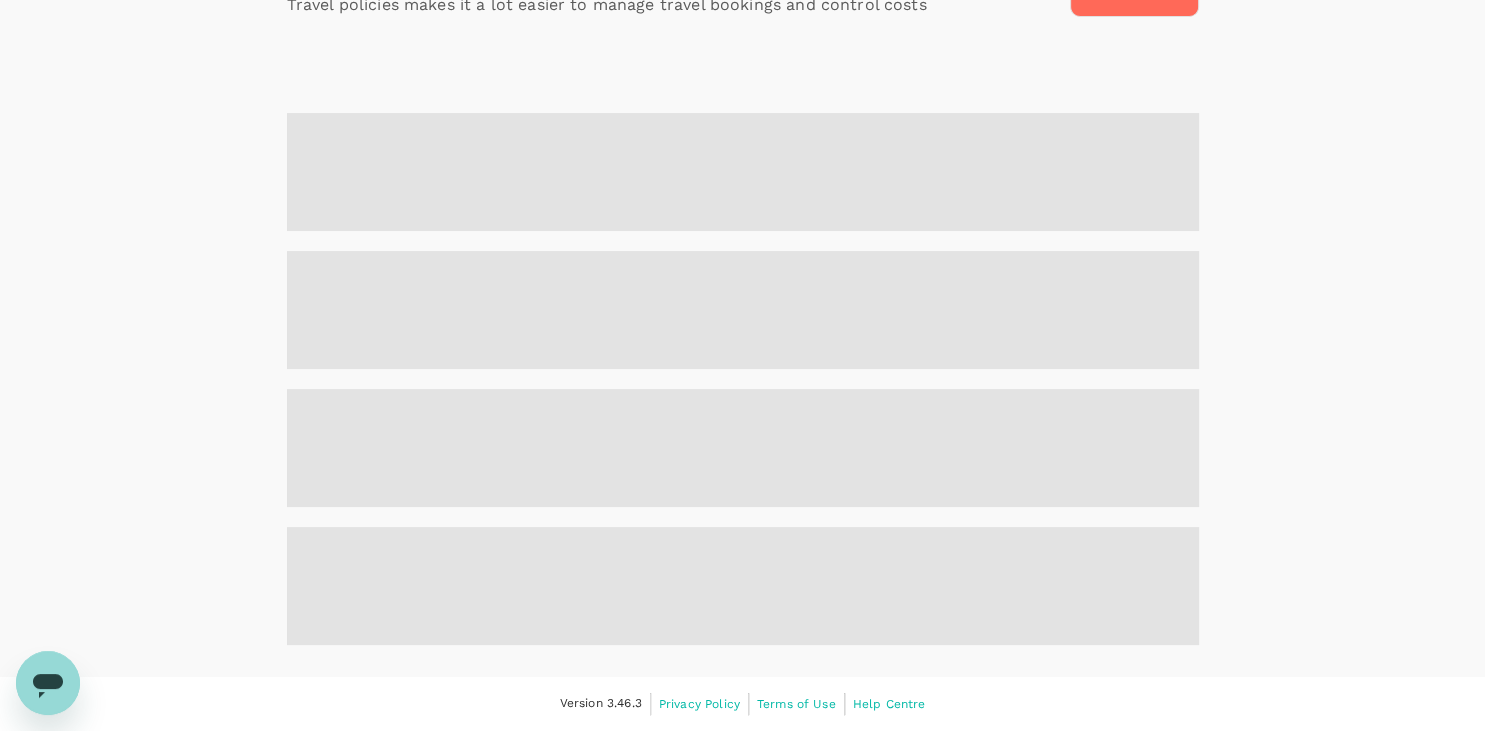 scroll, scrollTop: 0, scrollLeft: 0, axis: both 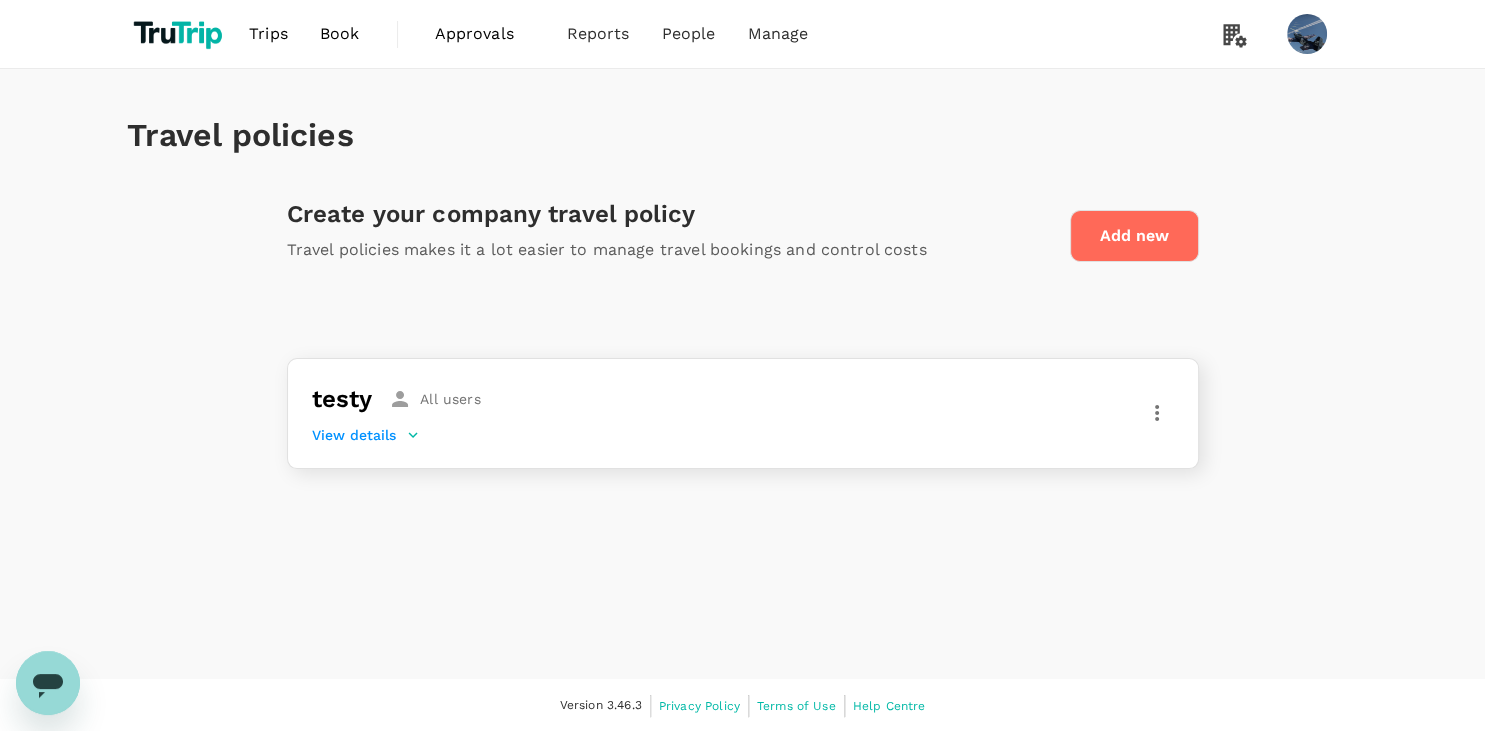 click on "Create your company travel policy Travel policies makes it a lot easier to manage travel bookings and control costs Add new" at bounding box center [743, 230] 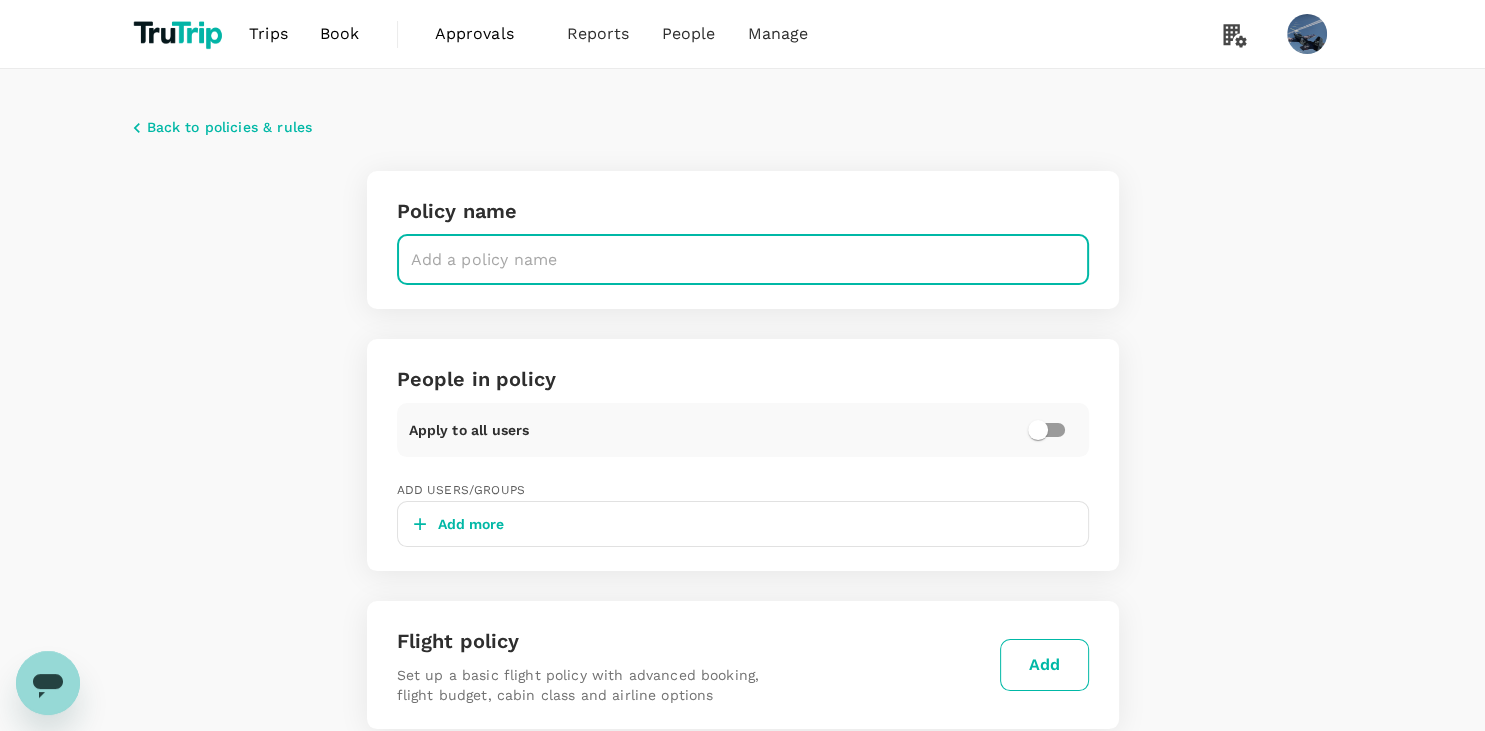 click at bounding box center (743, 260) 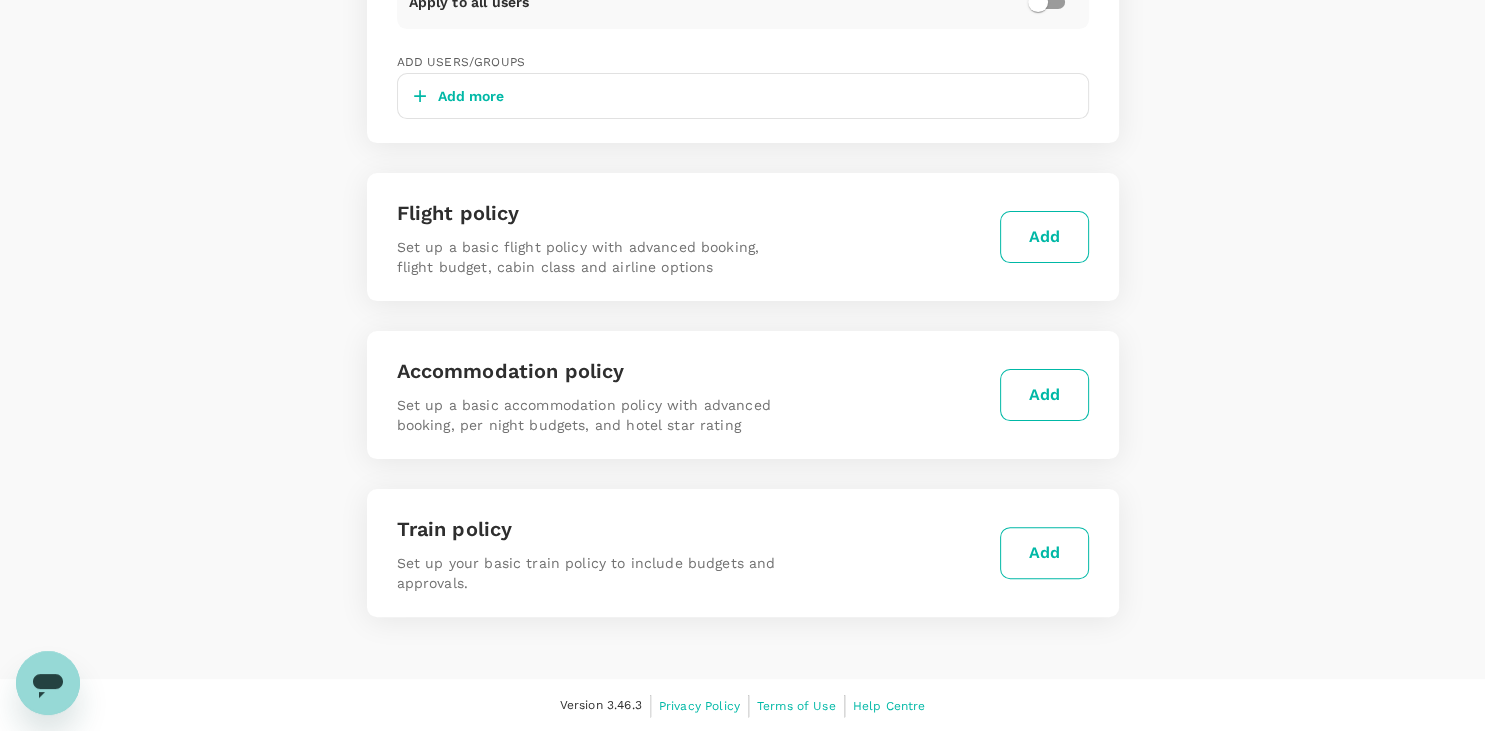 scroll, scrollTop: 0, scrollLeft: 0, axis: both 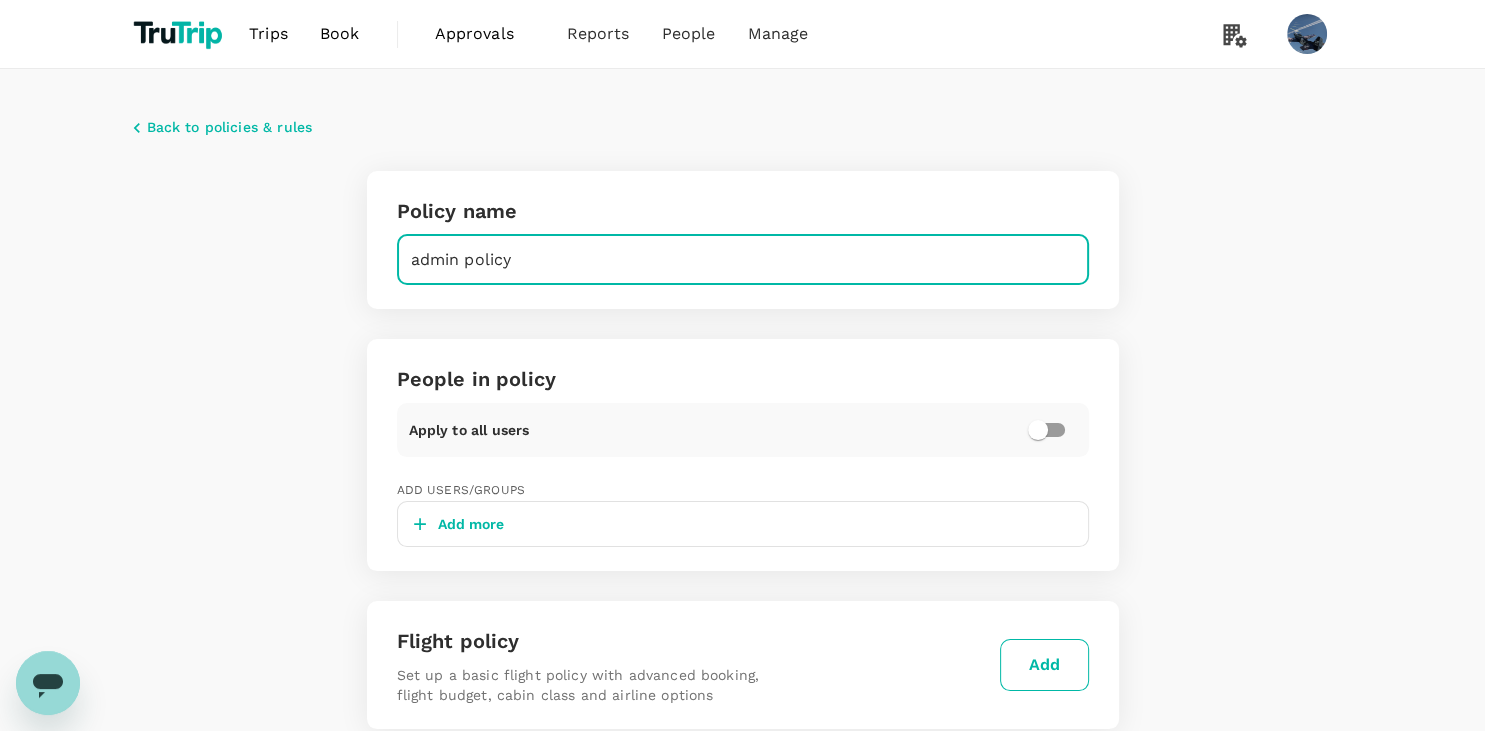 type on "admin policy" 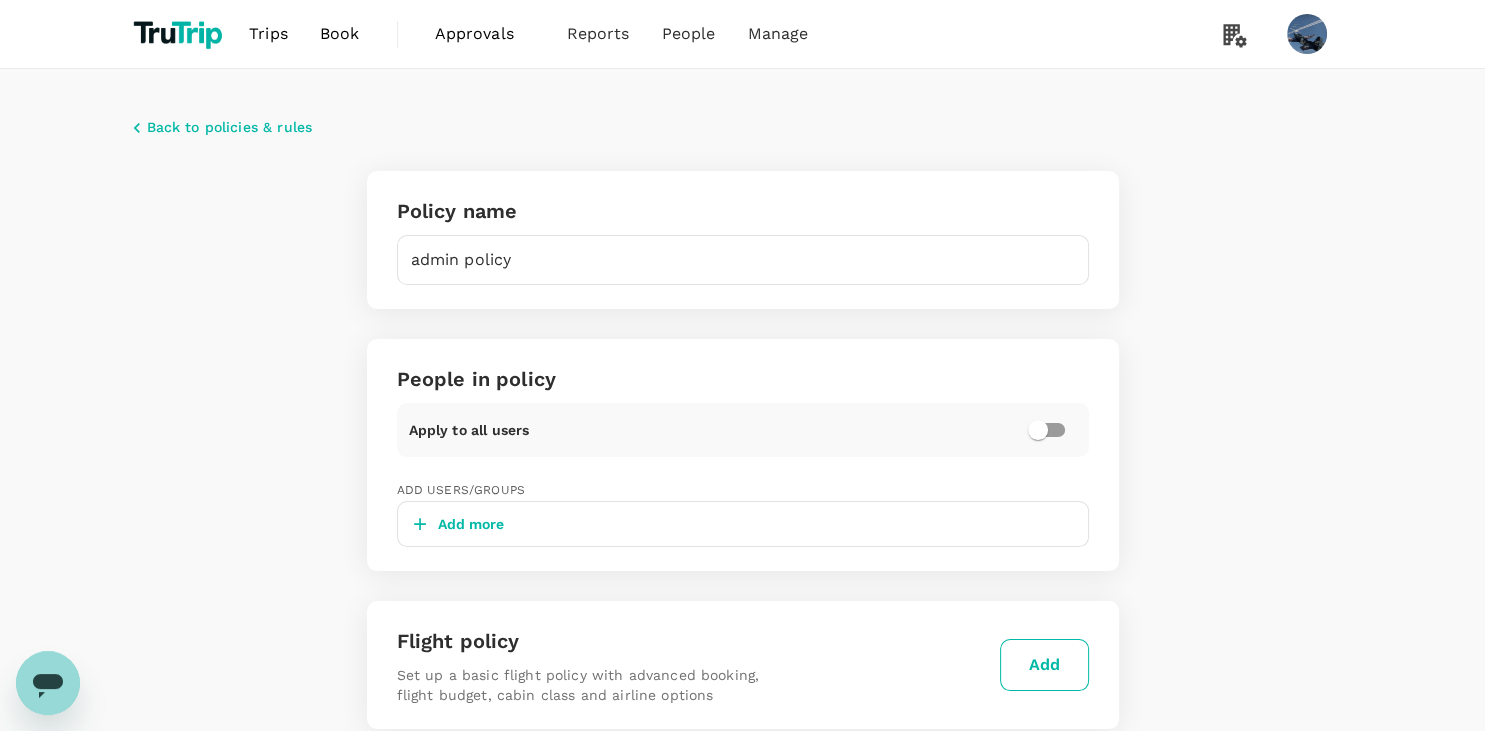 click on "Back to policies & rules Policy name admin policy ​ People in policy Apply to all users Add Users/Groups Add more Flight policy Set up a basic flight policy with advanced booking, flight budget, cabin class and airline options Add Accommodation policy Set up a basic accommodation policy with advanced booking, per night budgets, and hotel star rating Add Train policy Set up your basic train policy to include budgets and approvals. Add" at bounding box center (743, 572) 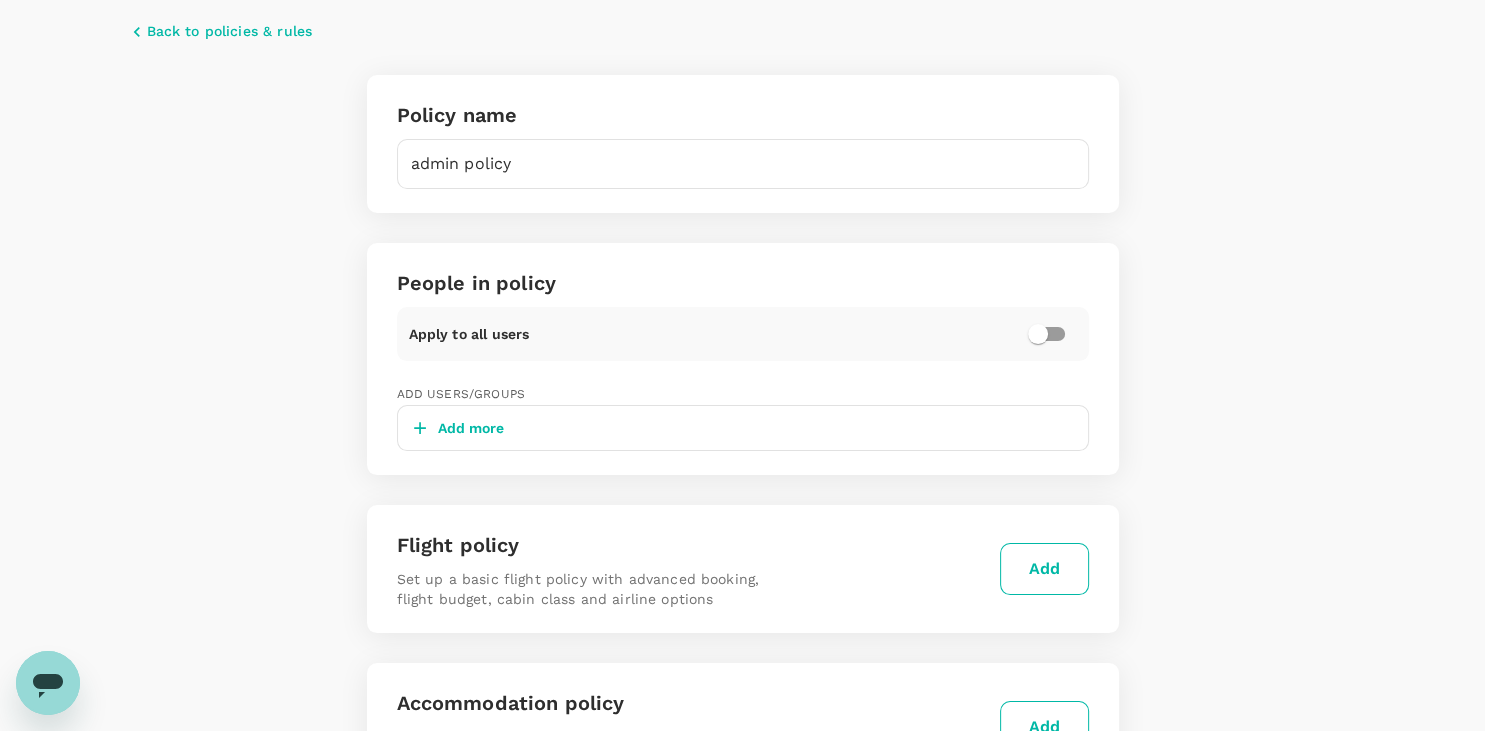scroll, scrollTop: 0, scrollLeft: 0, axis: both 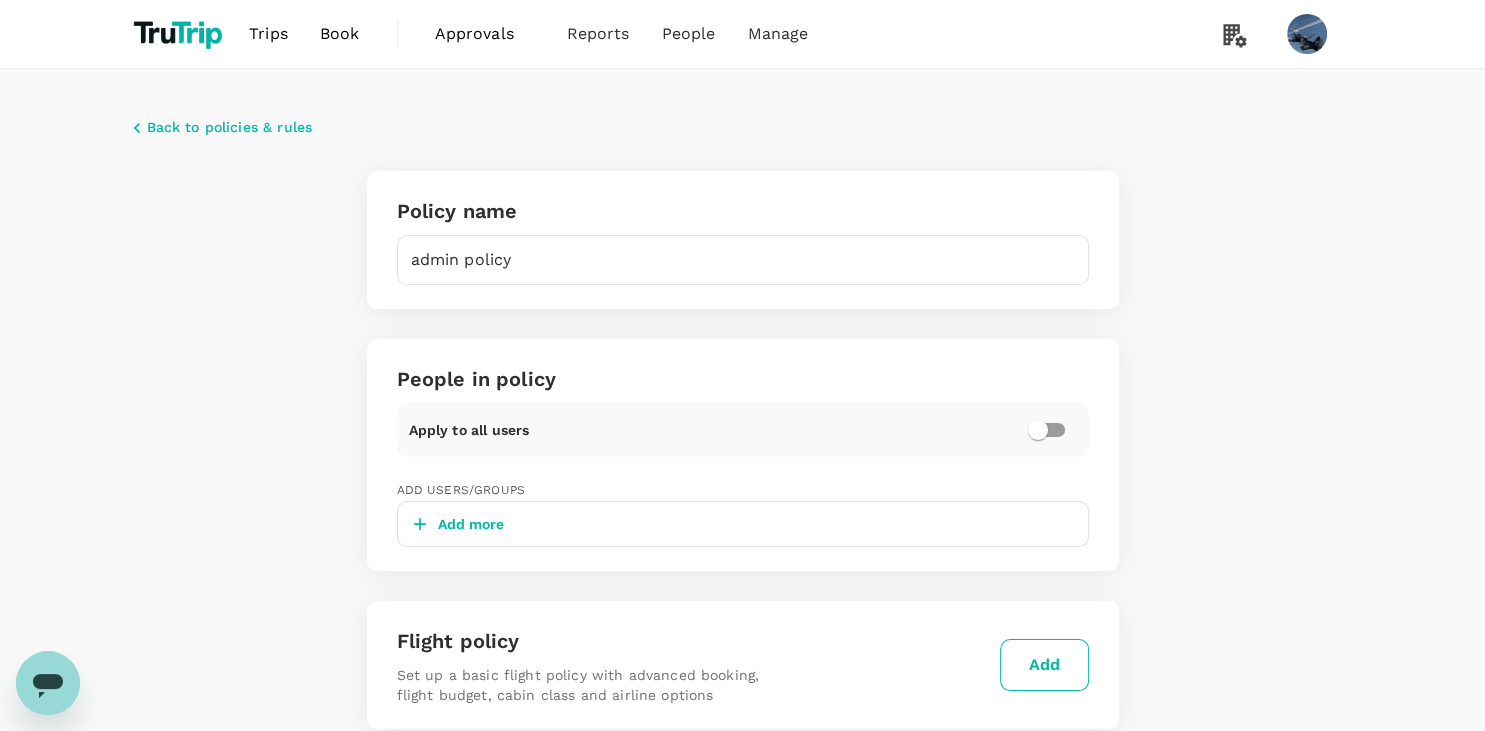 click on "Back to policies & rules" at bounding box center [230, 128] 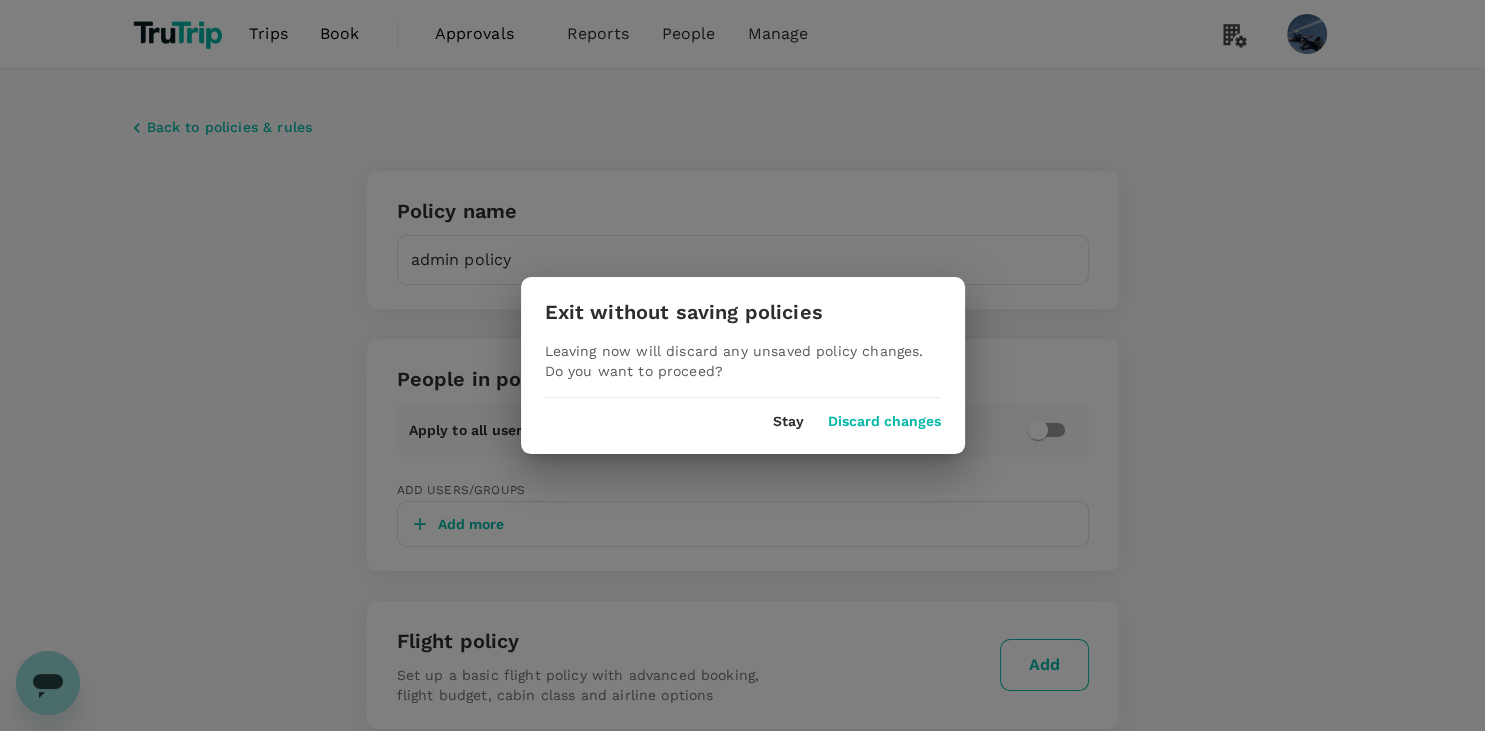 click on "Stay" at bounding box center [788, 422] 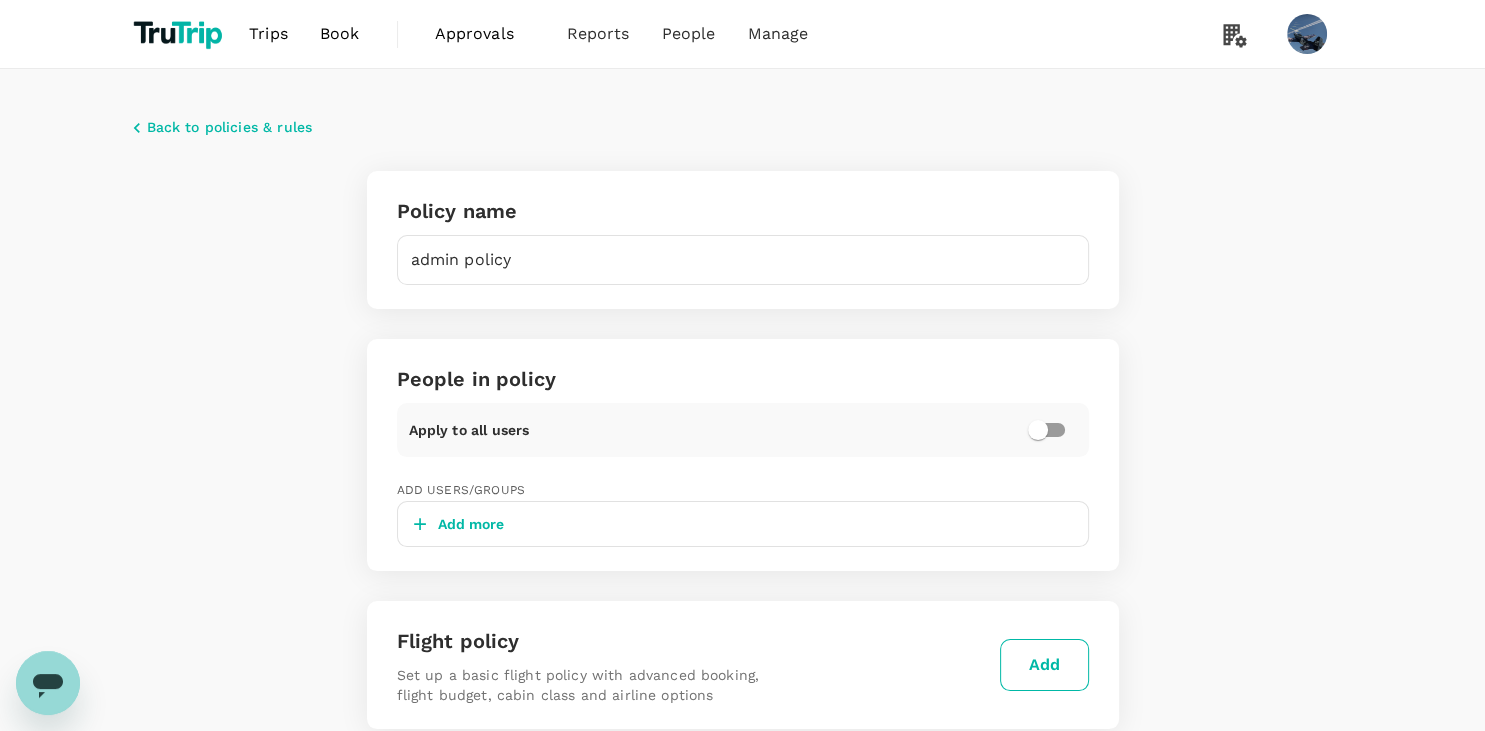 click on "Add more" at bounding box center [743, 524] 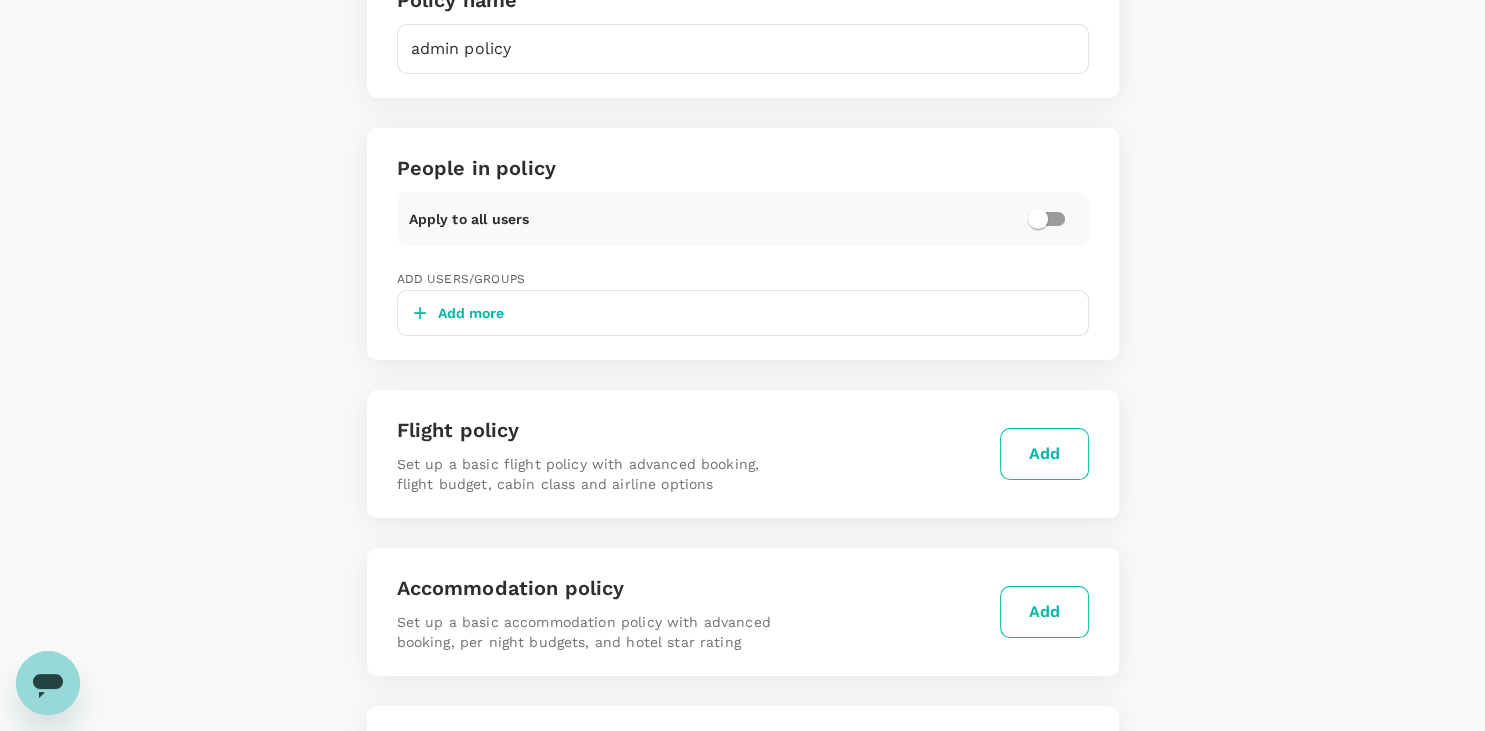click on "Add" at bounding box center [1044, 454] 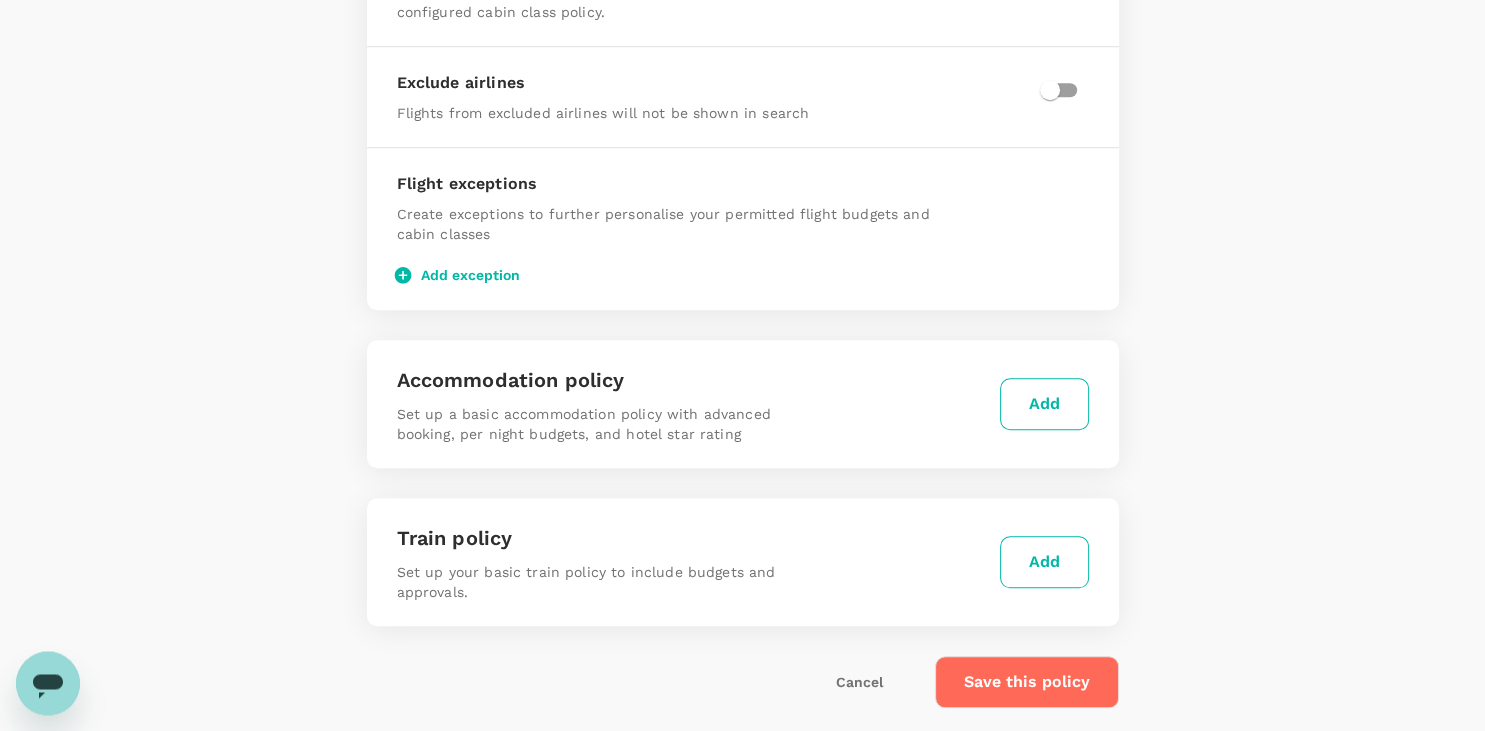 scroll, scrollTop: 1563, scrollLeft: 0, axis: vertical 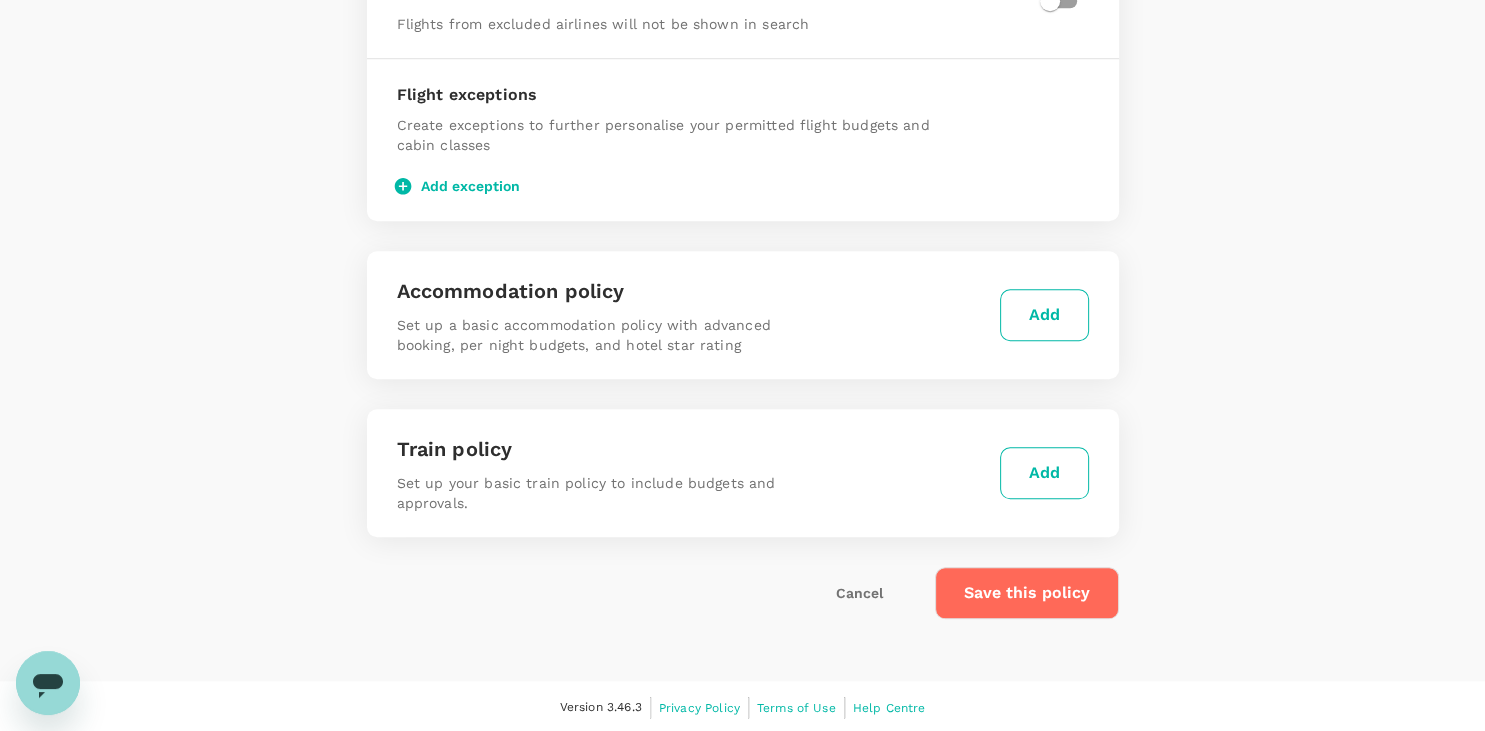 click on "Save this policy" at bounding box center [1027, 593] 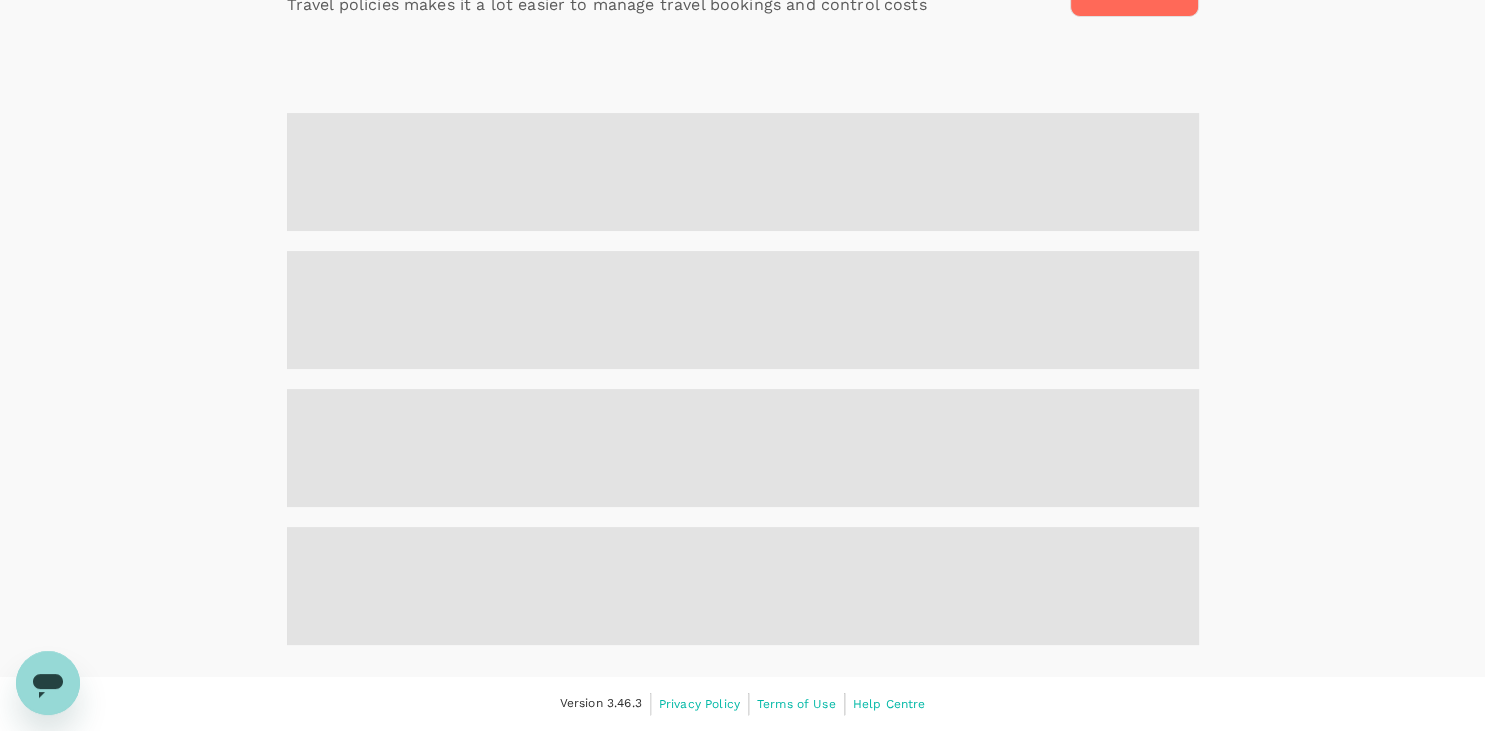 scroll, scrollTop: 0, scrollLeft: 0, axis: both 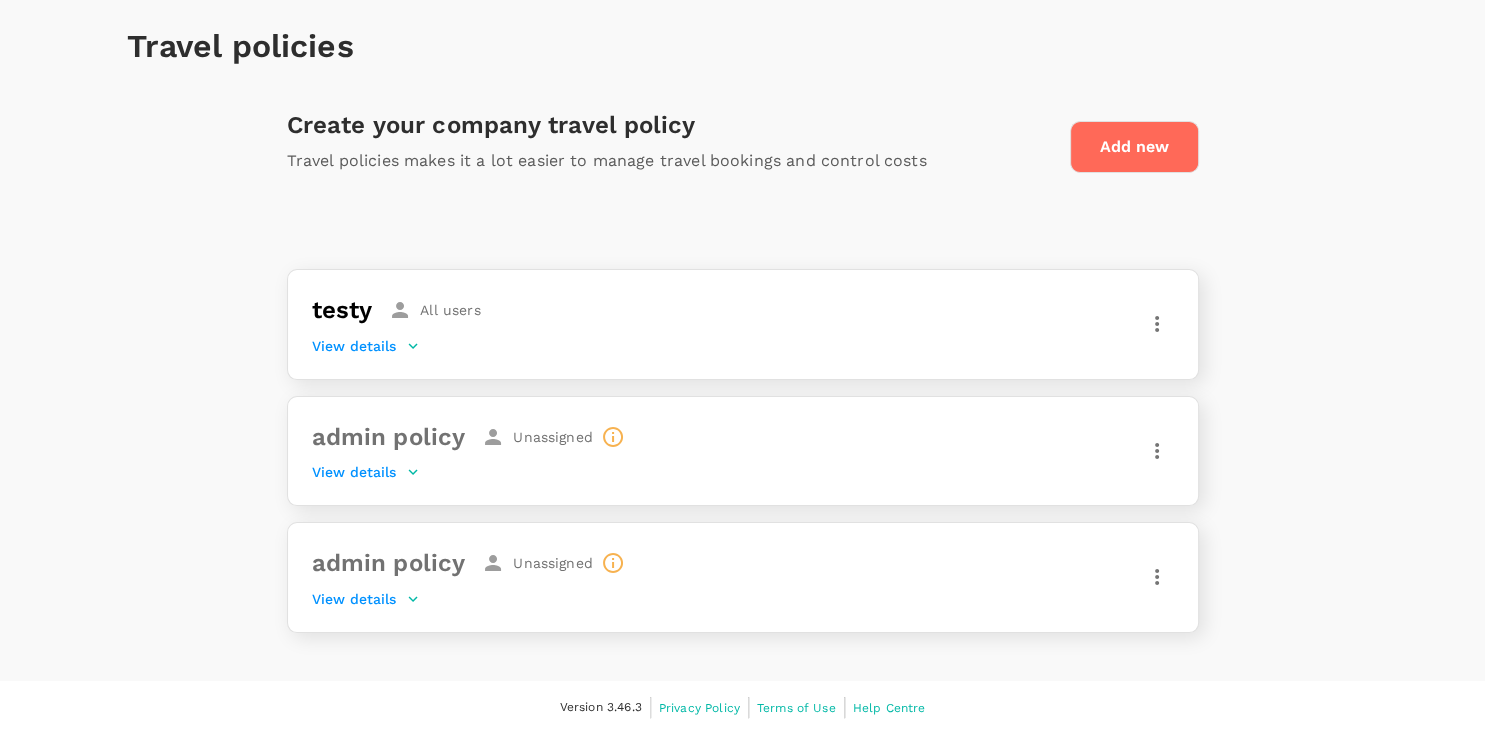 click 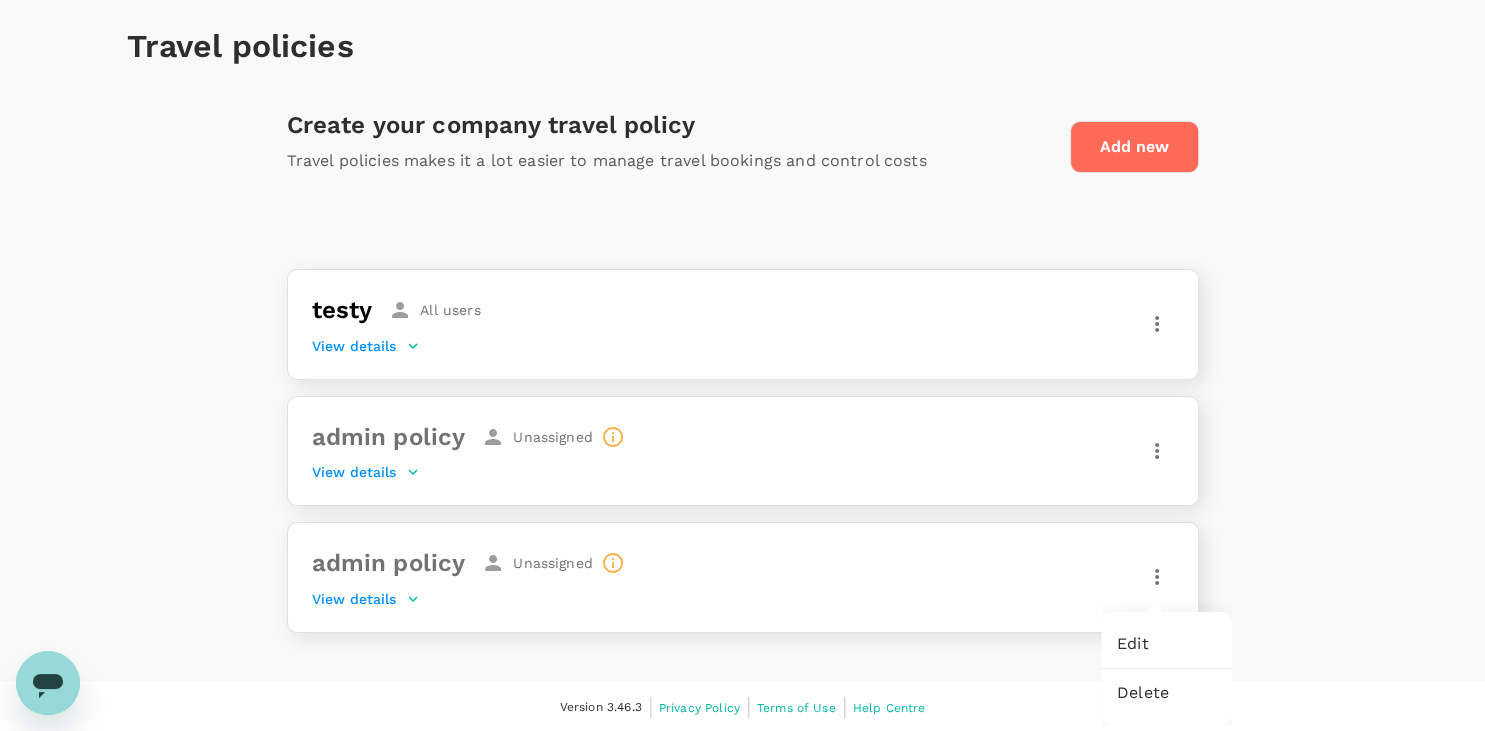 scroll, scrollTop: 0, scrollLeft: 0, axis: both 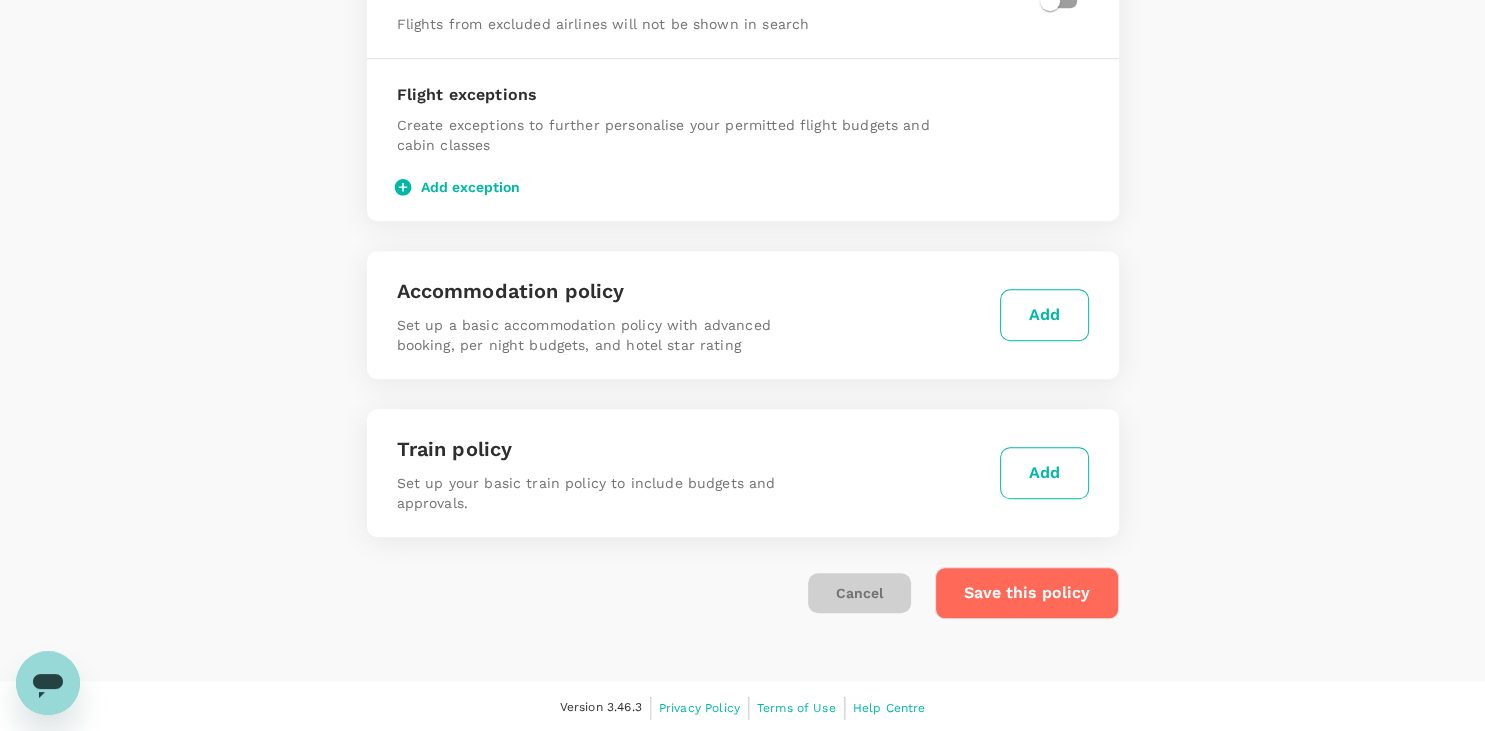 click on "Cancel" at bounding box center [859, 593] 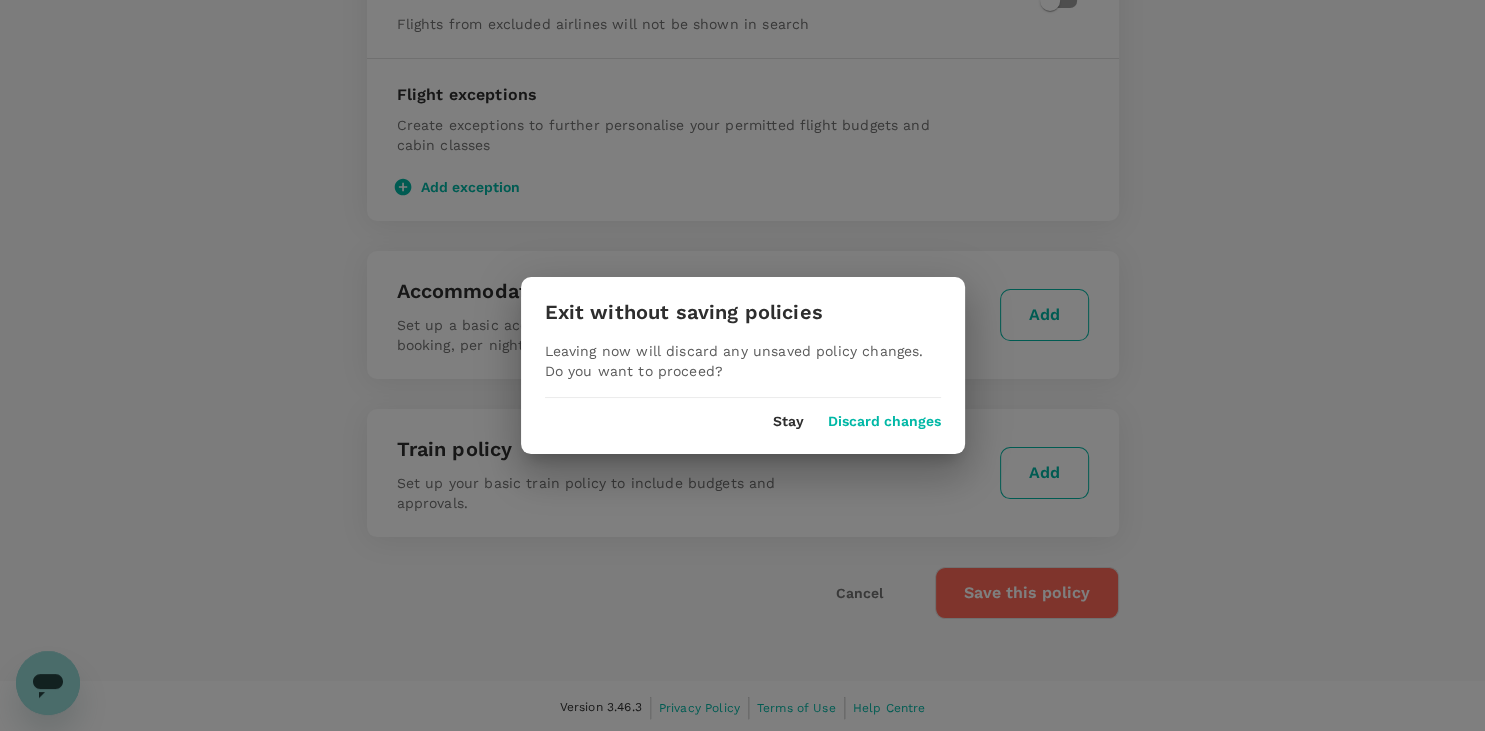 click on "Stay Discard changes" at bounding box center [743, 422] 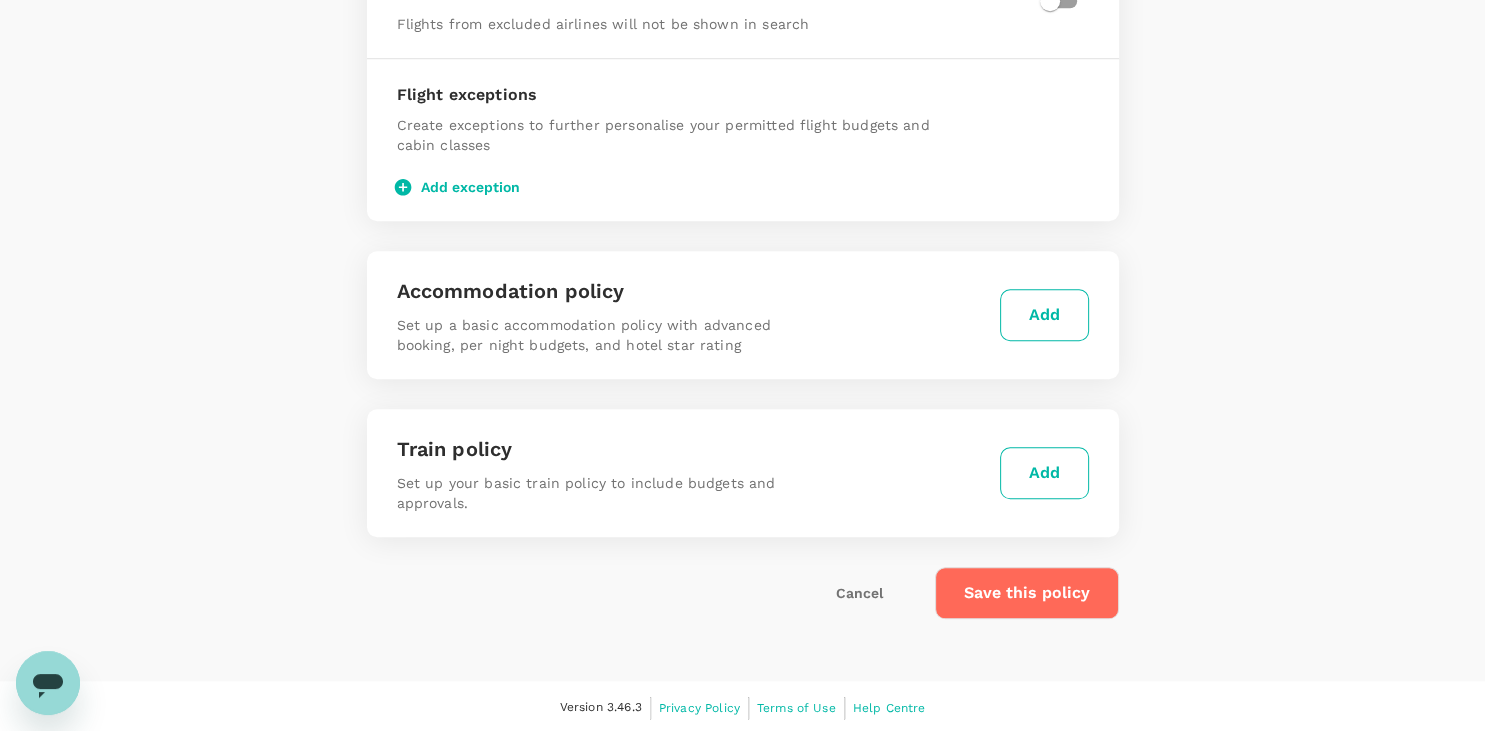 click on "Save this policy" at bounding box center [1027, 593] 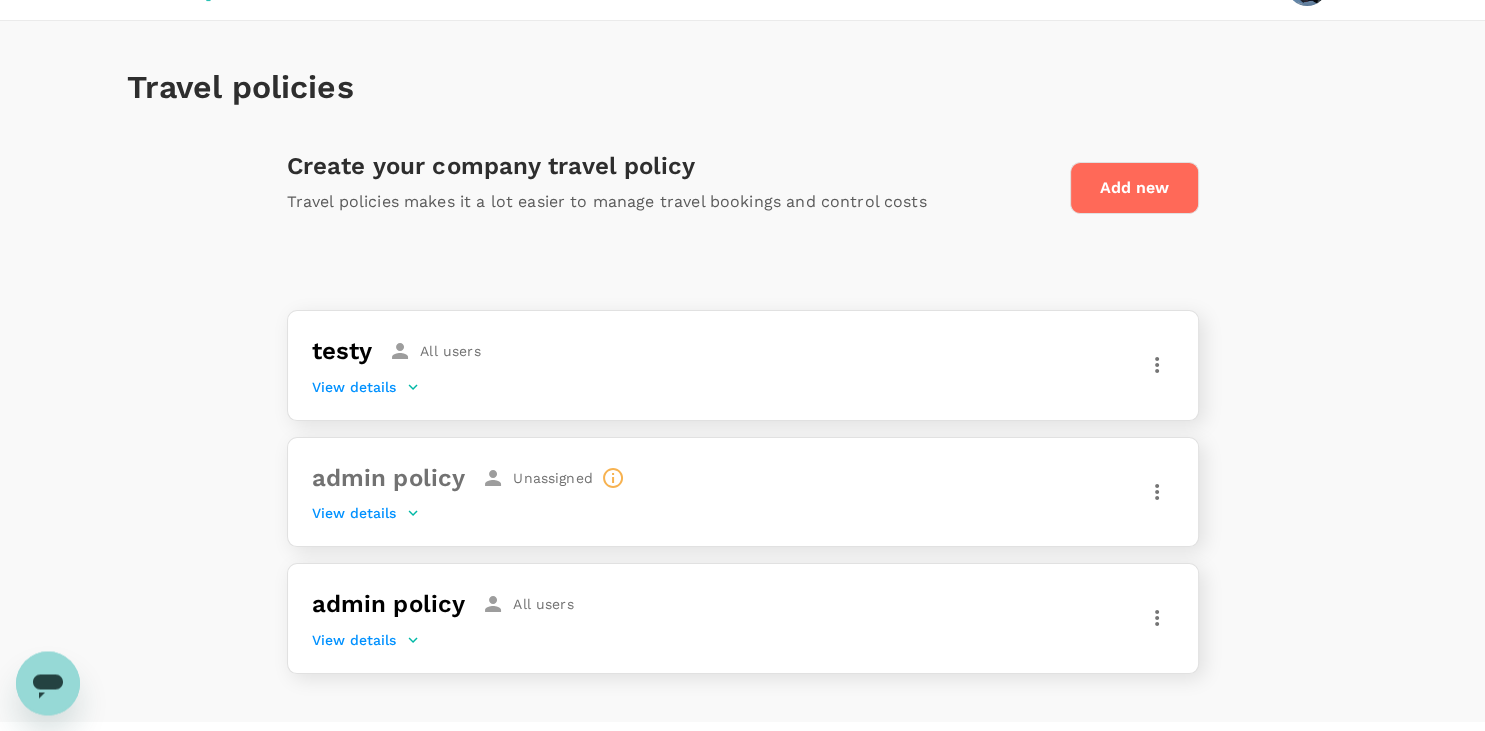 scroll, scrollTop: 88, scrollLeft: 0, axis: vertical 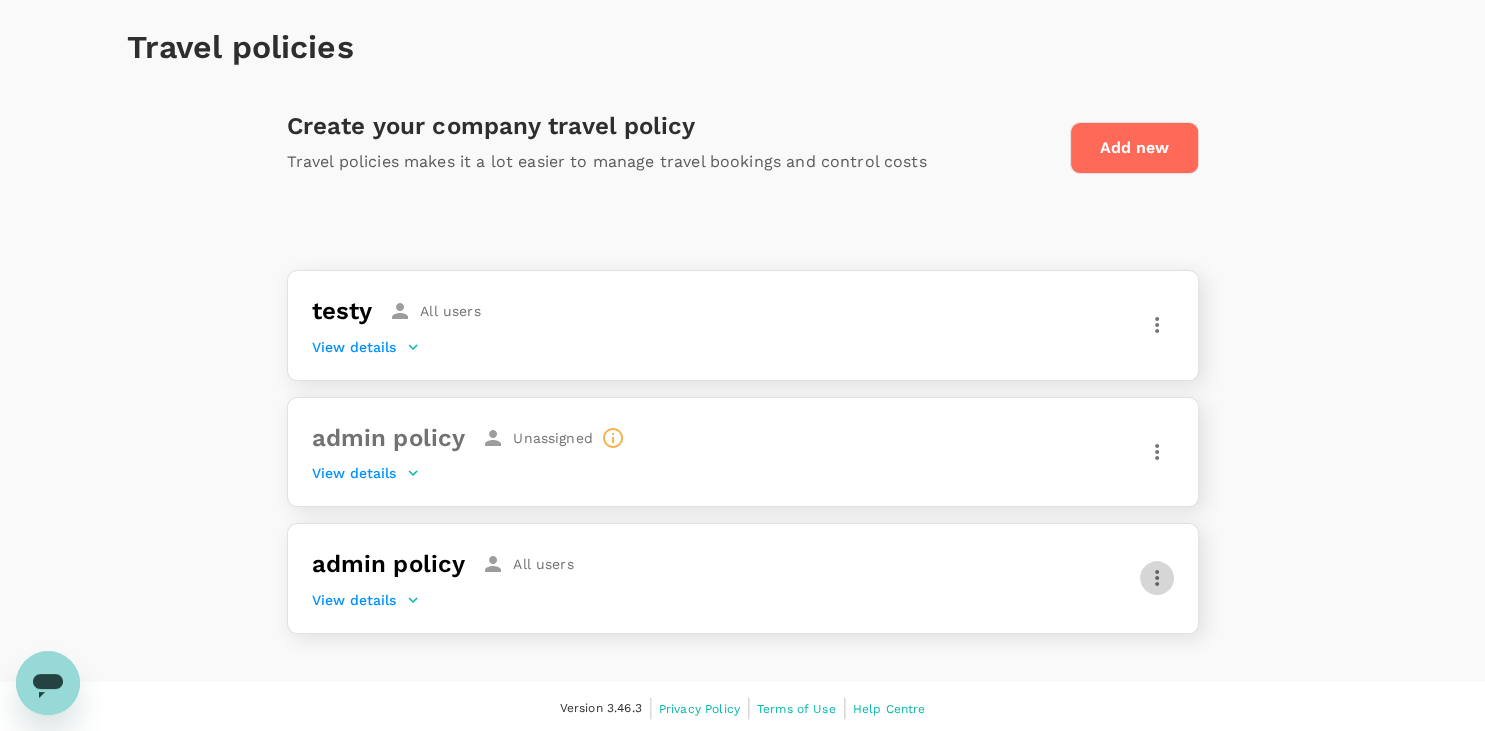 click 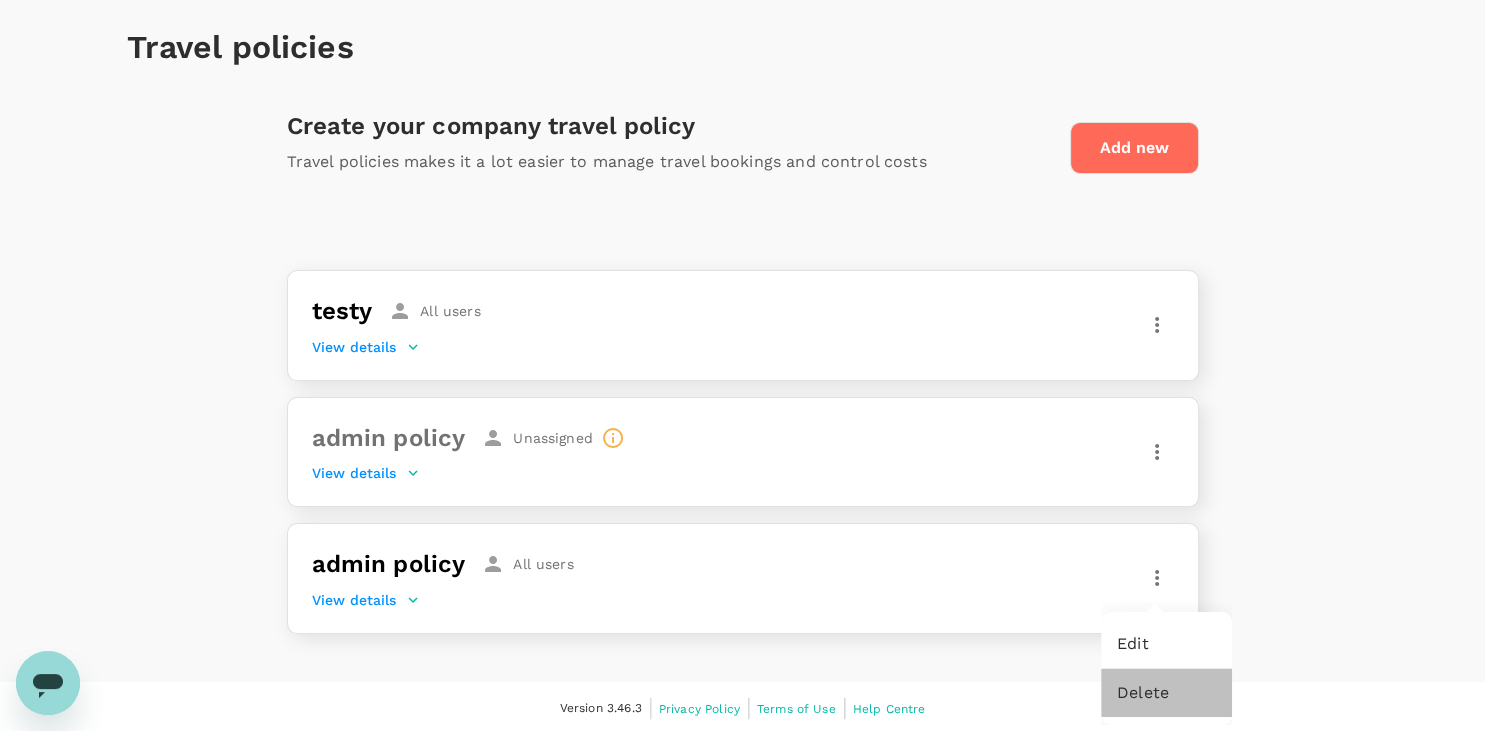 click on "Delete" at bounding box center [1166, 693] 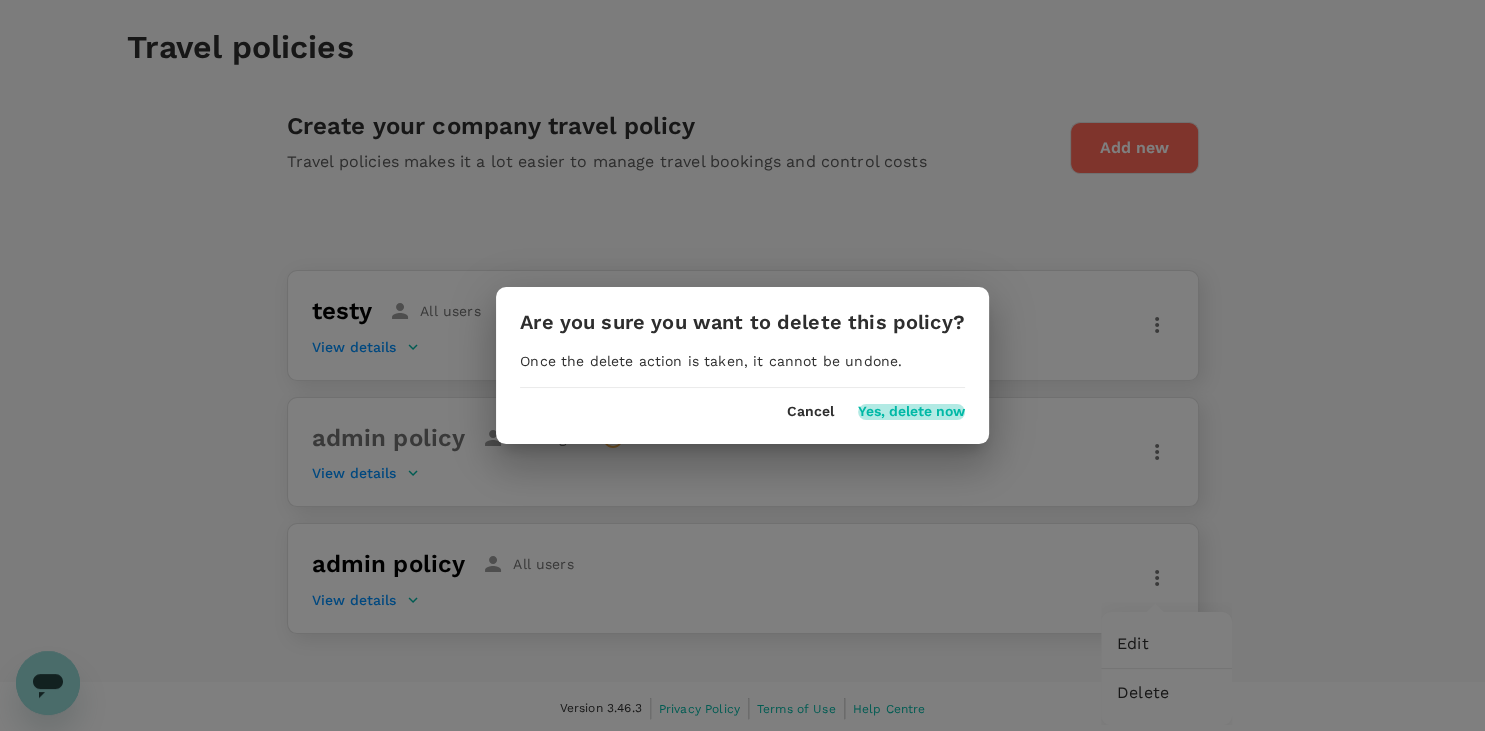 click on "Yes, delete now" at bounding box center [911, 412] 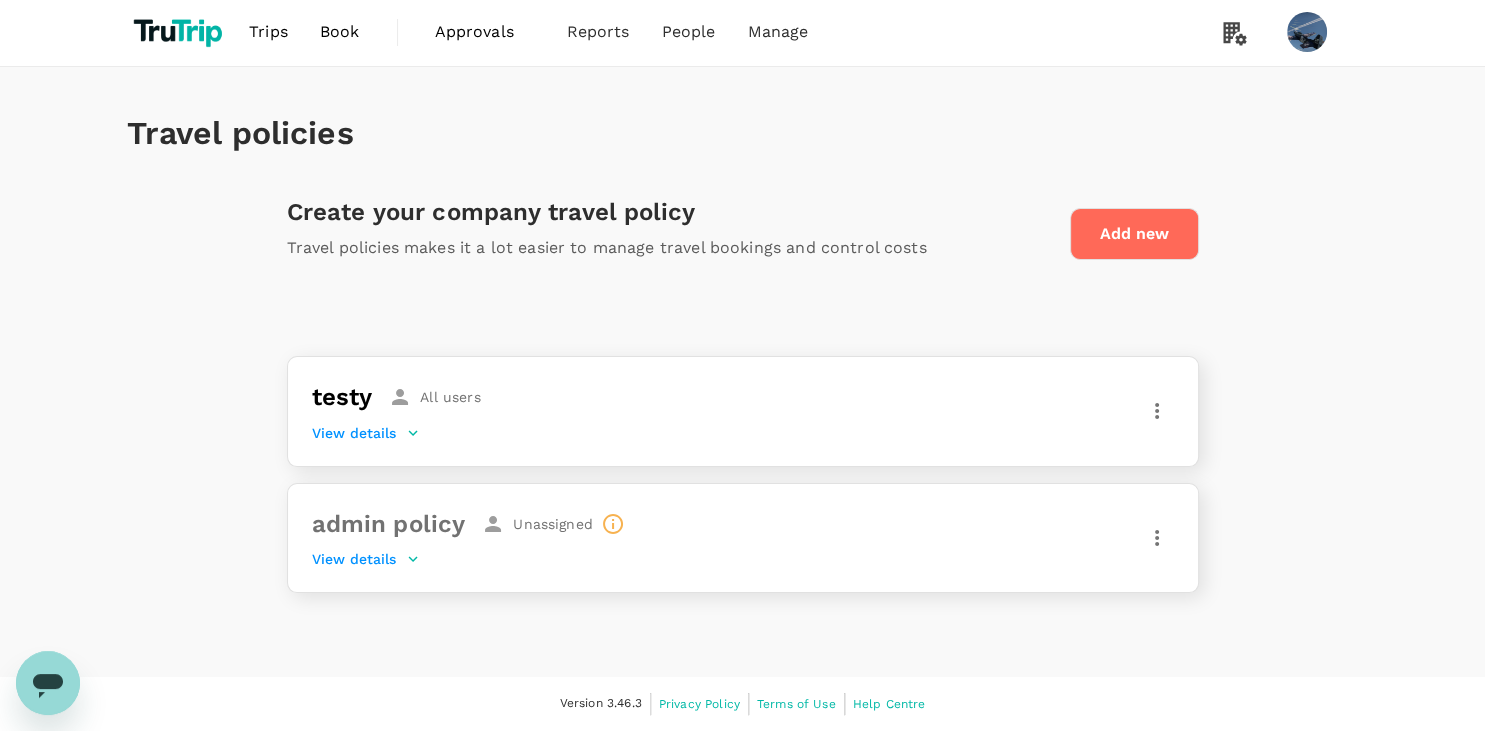 scroll, scrollTop: 0, scrollLeft: 0, axis: both 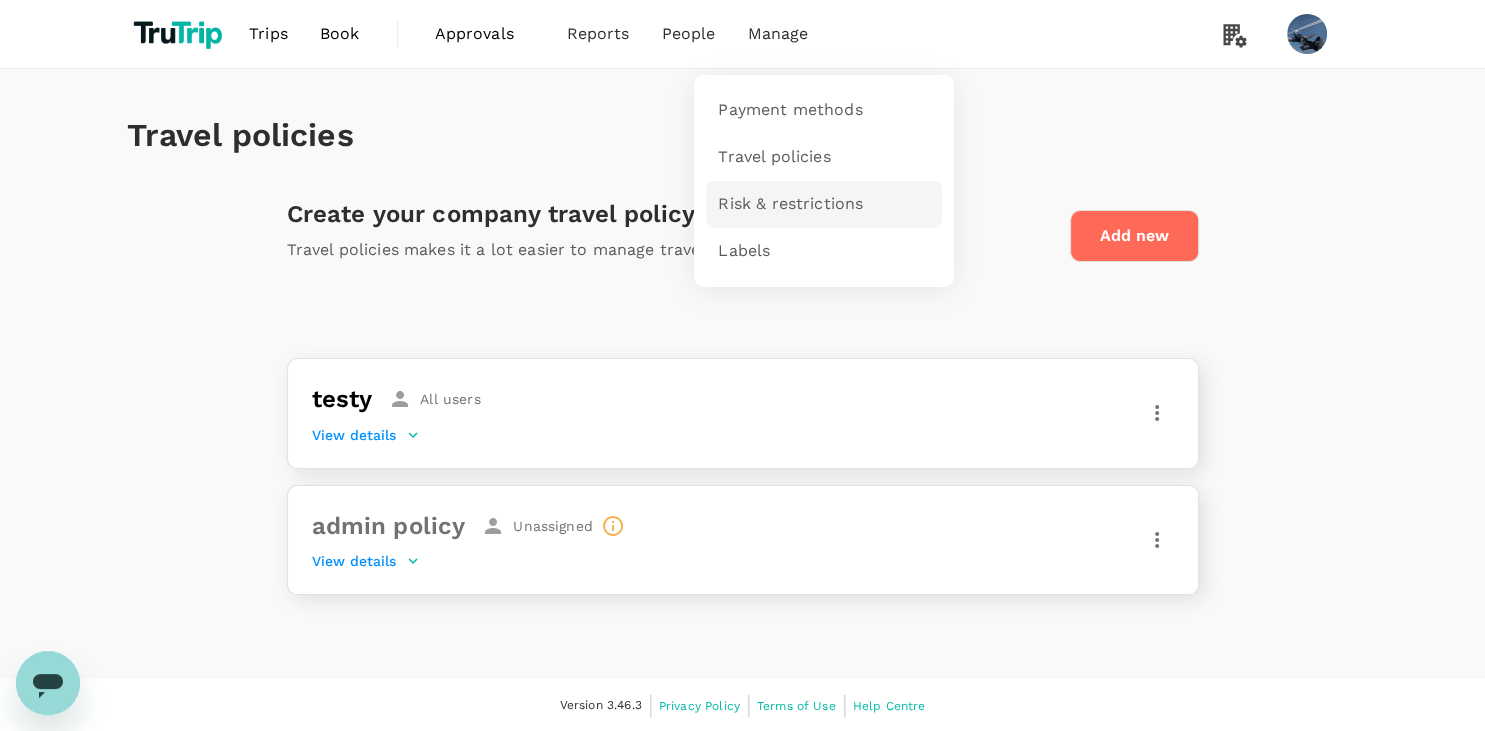 click on "Risk & restrictions" at bounding box center [790, 204] 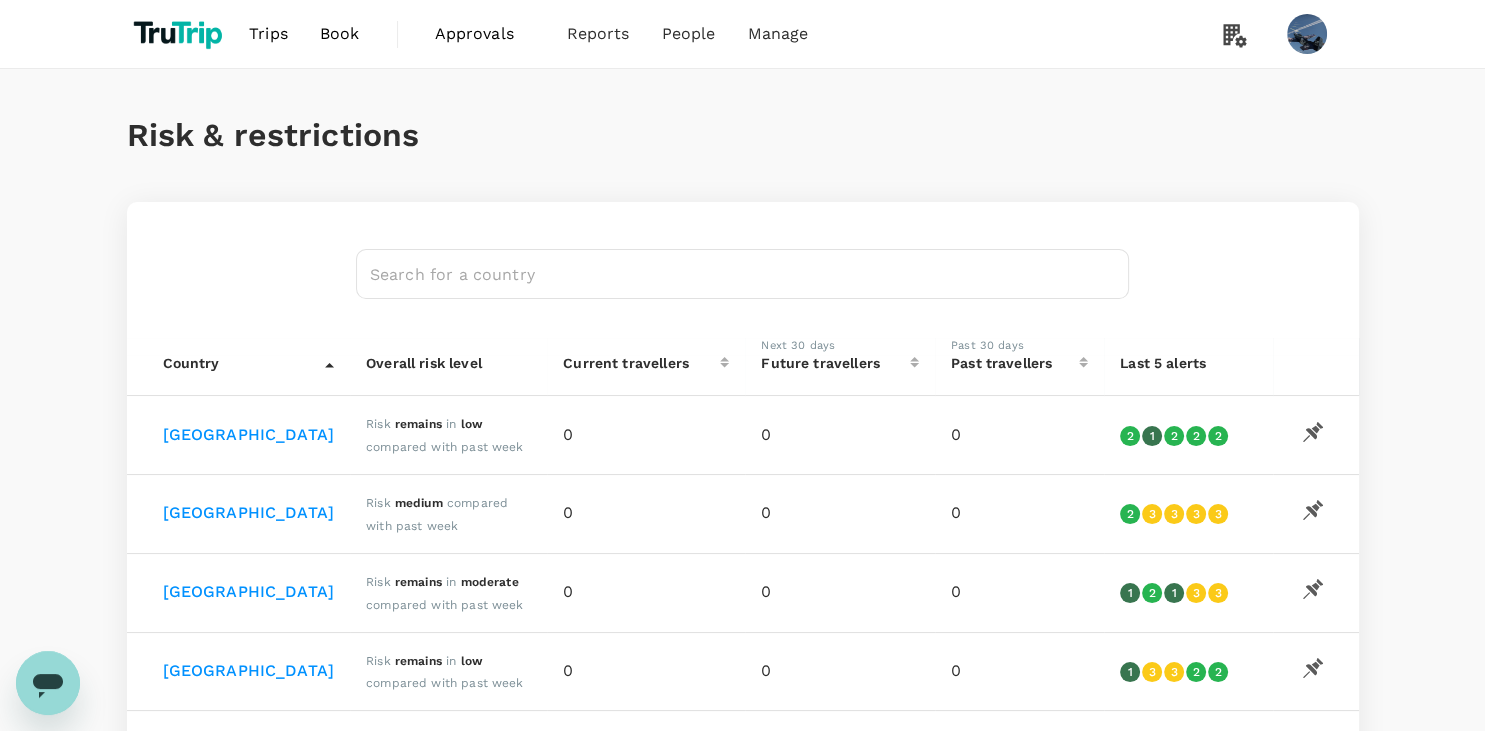 click on "Trips Book Approvals 0 Reports People Manage" at bounding box center (743, 34) 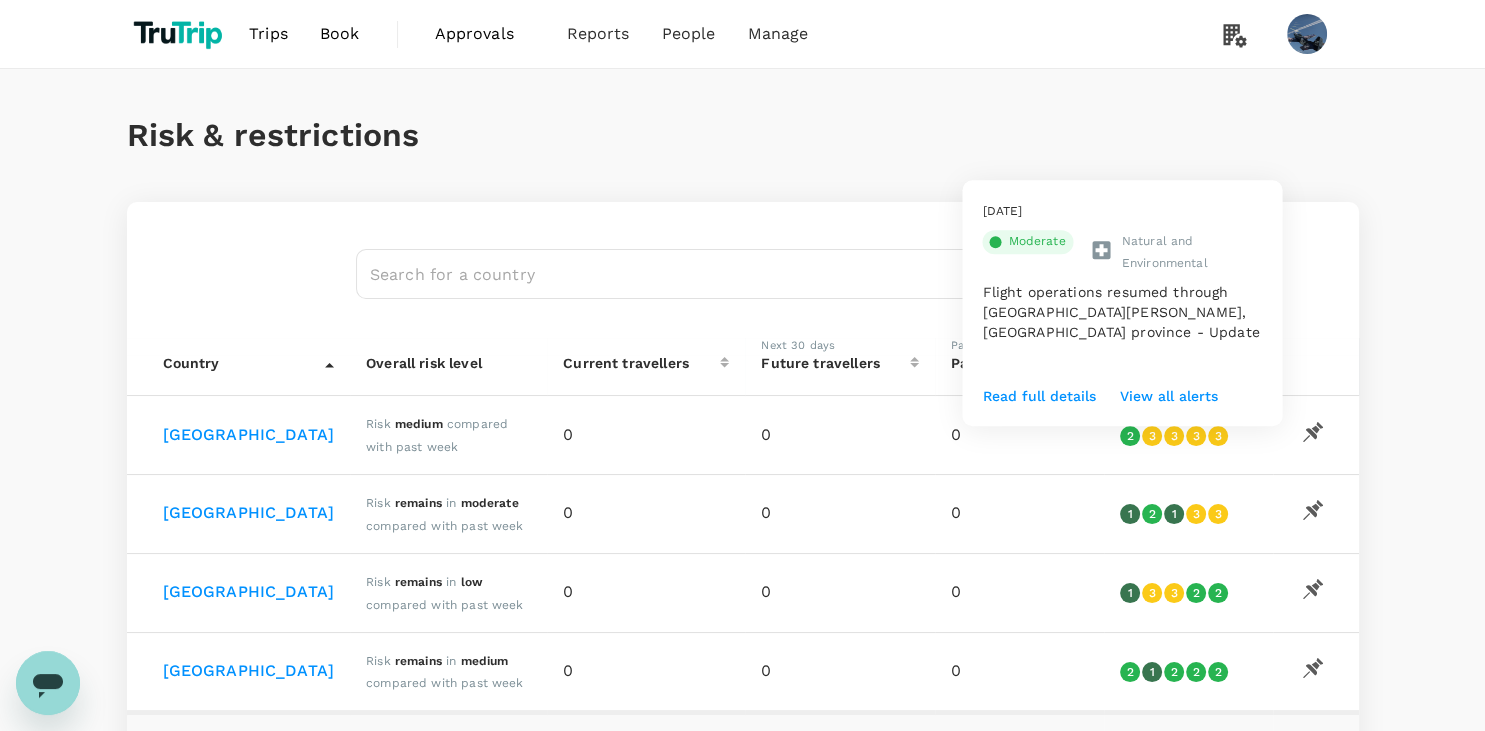 click on "Read full details" at bounding box center [1038, 396] 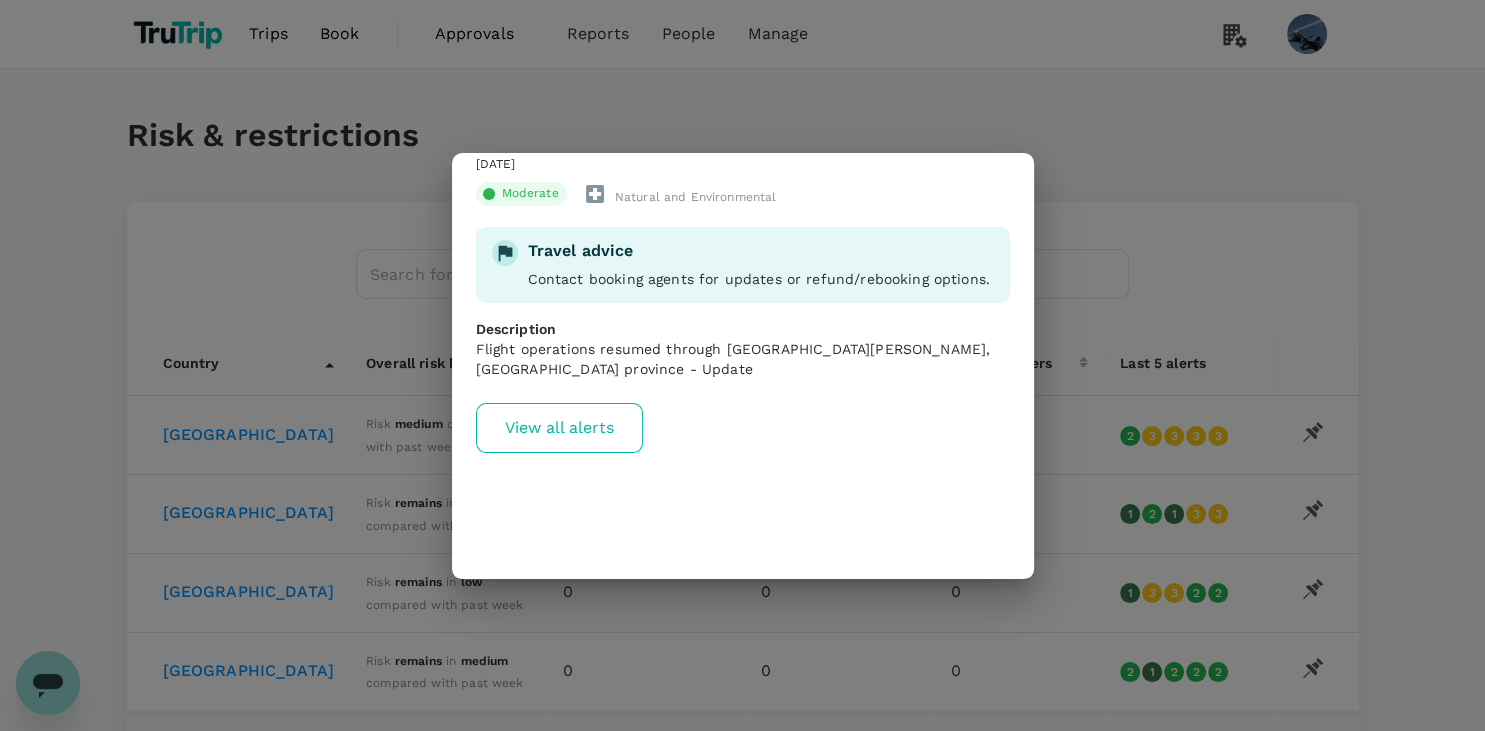 click on "View all alerts" at bounding box center [559, 428] 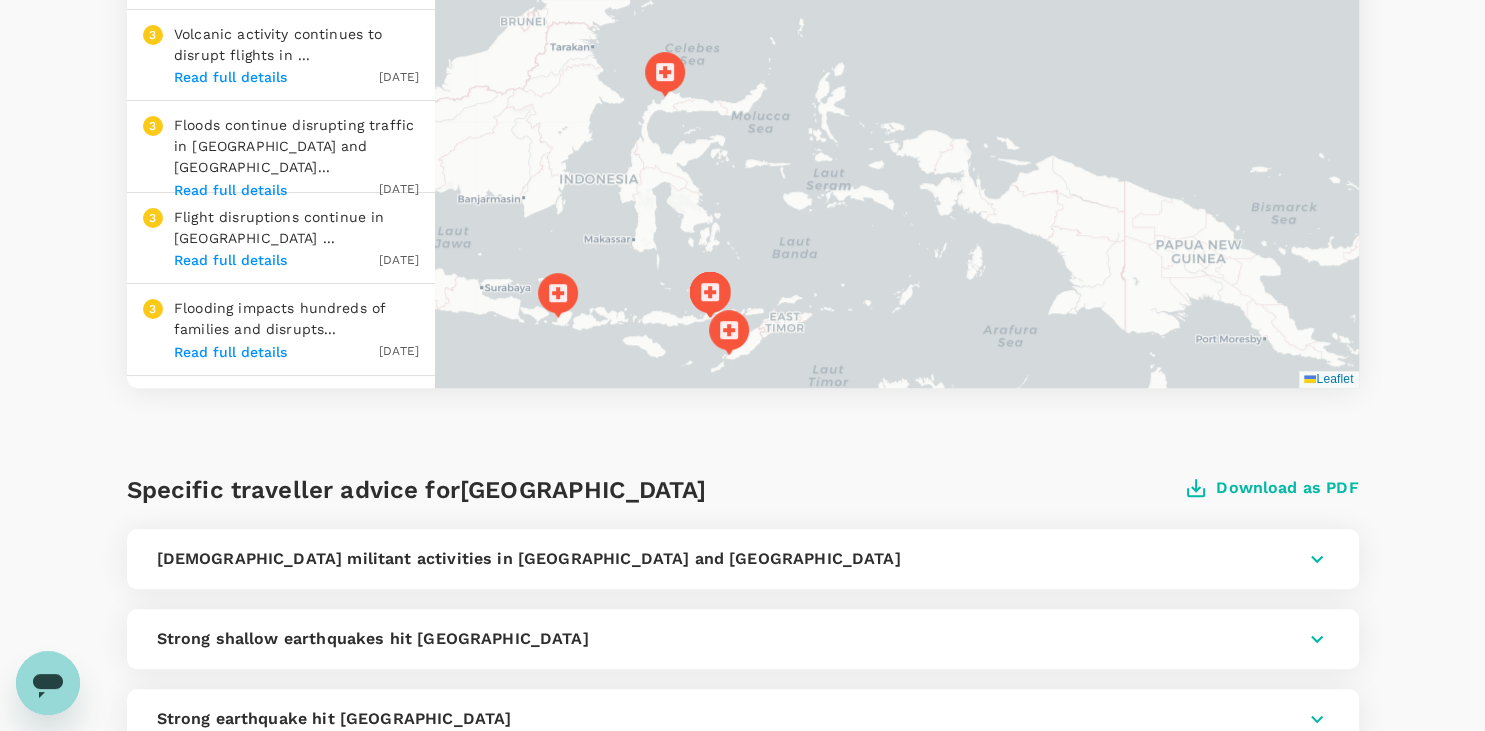 scroll, scrollTop: 0, scrollLeft: 0, axis: both 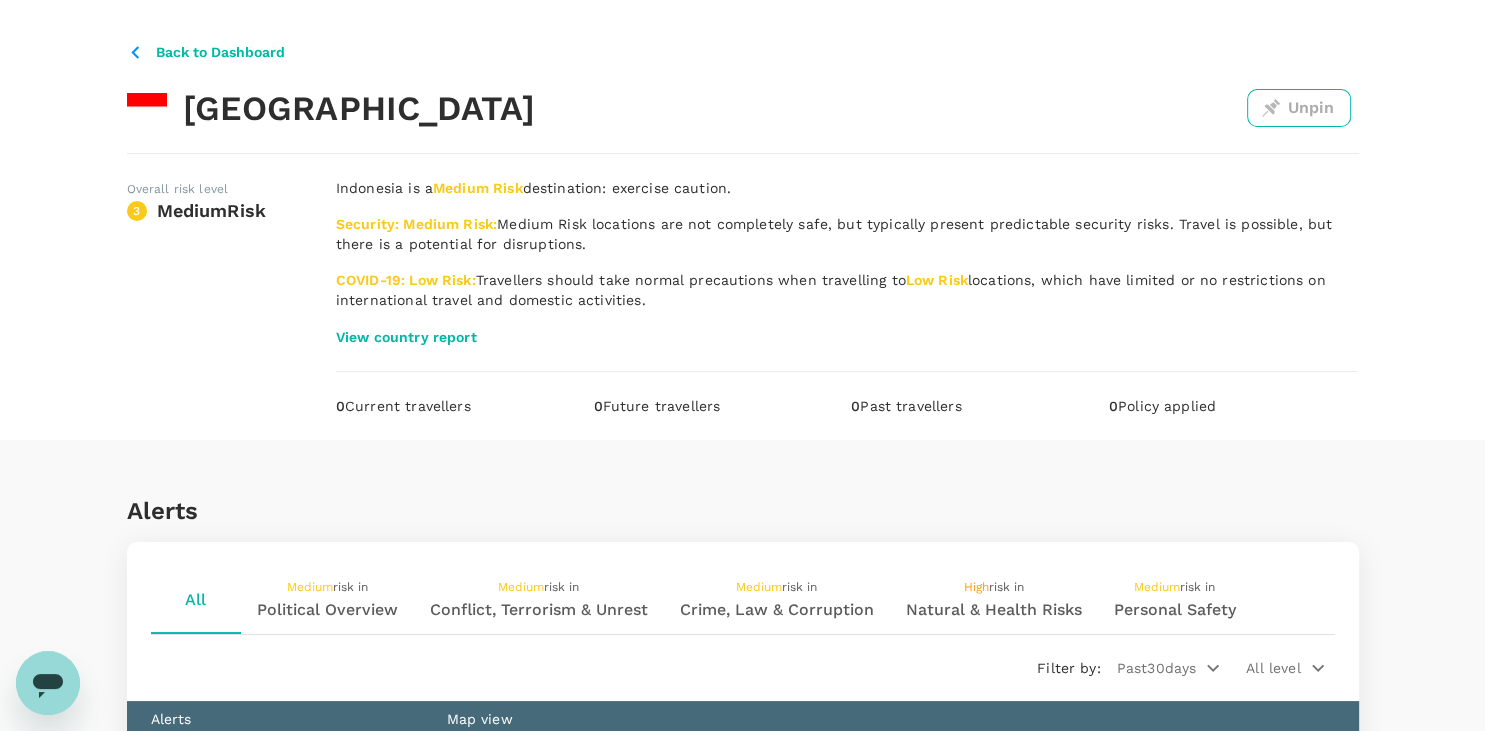 click 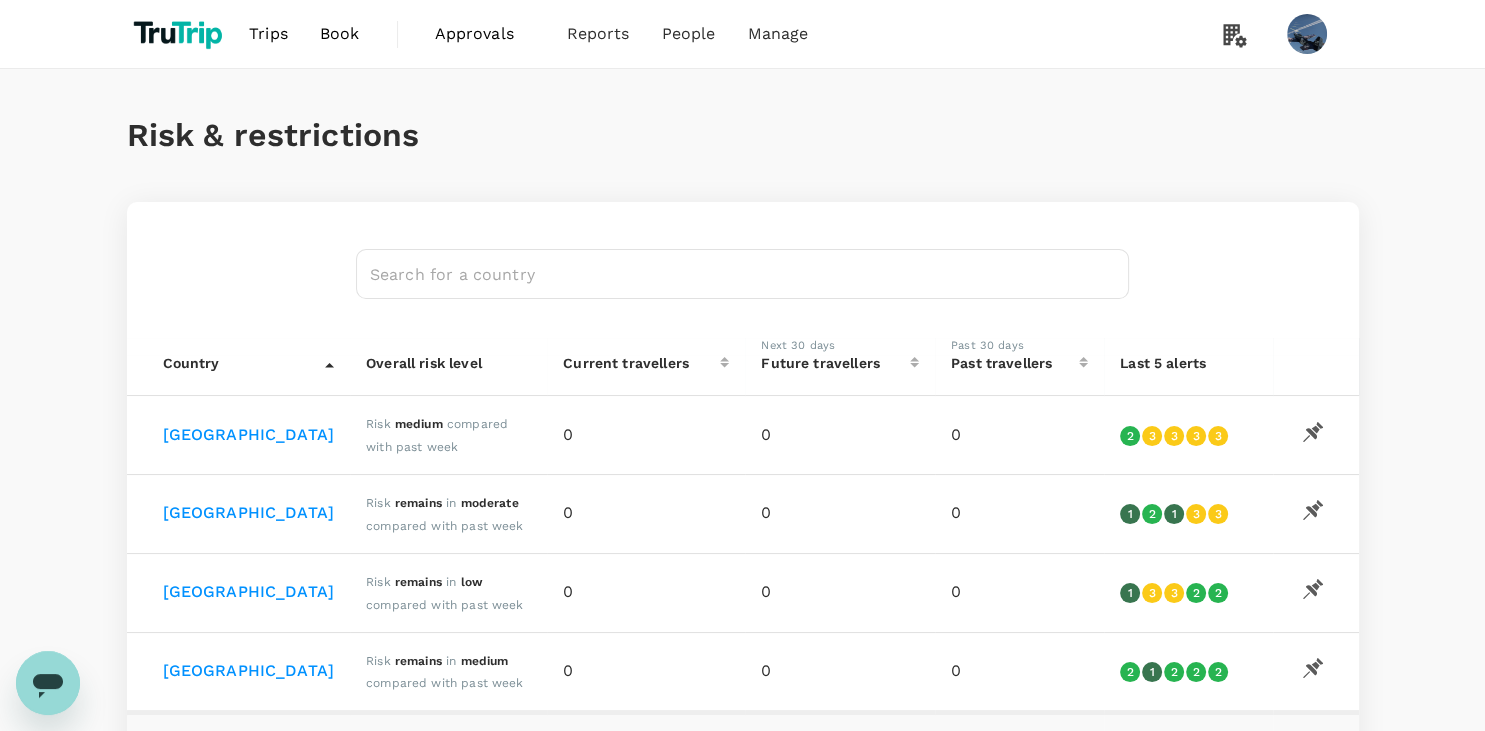 click 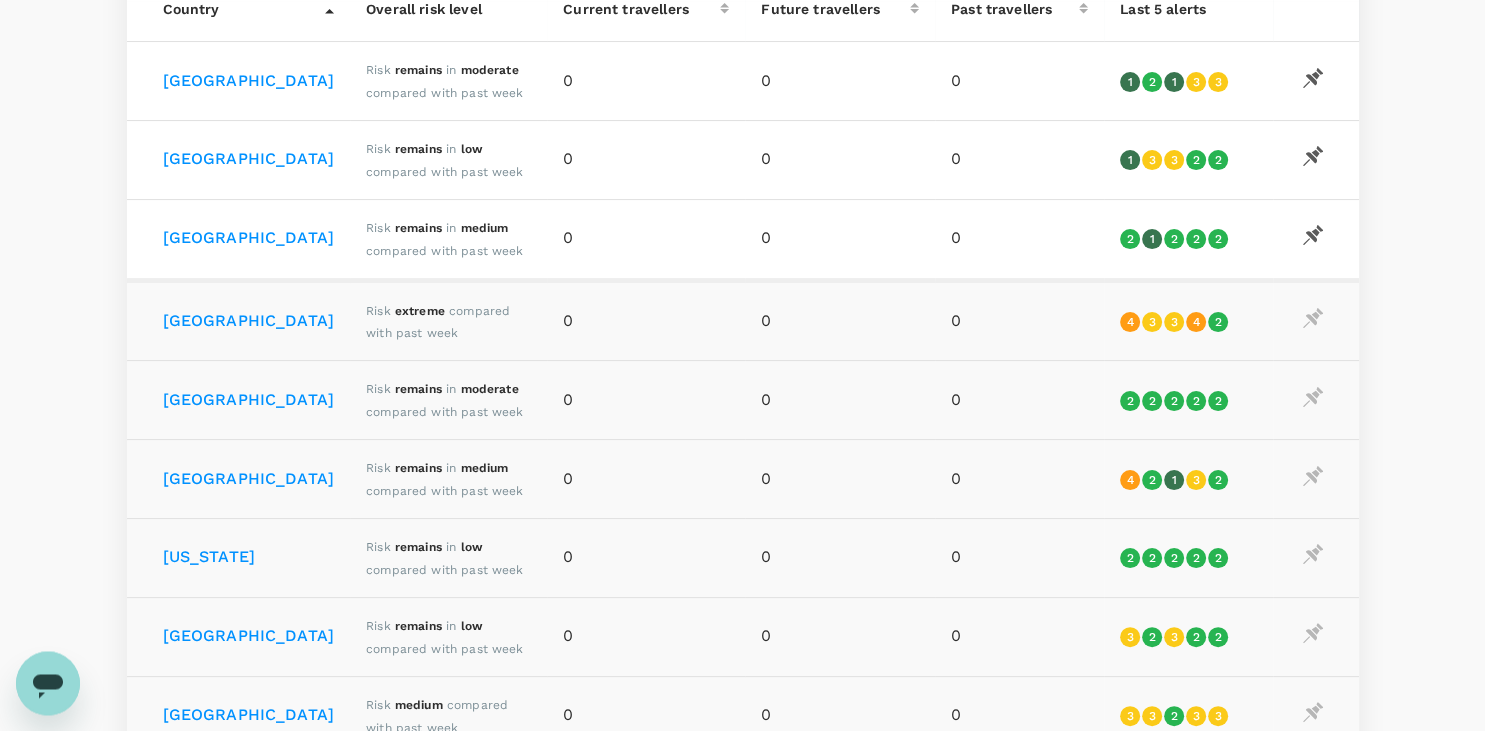 scroll, scrollTop: 422, scrollLeft: 0, axis: vertical 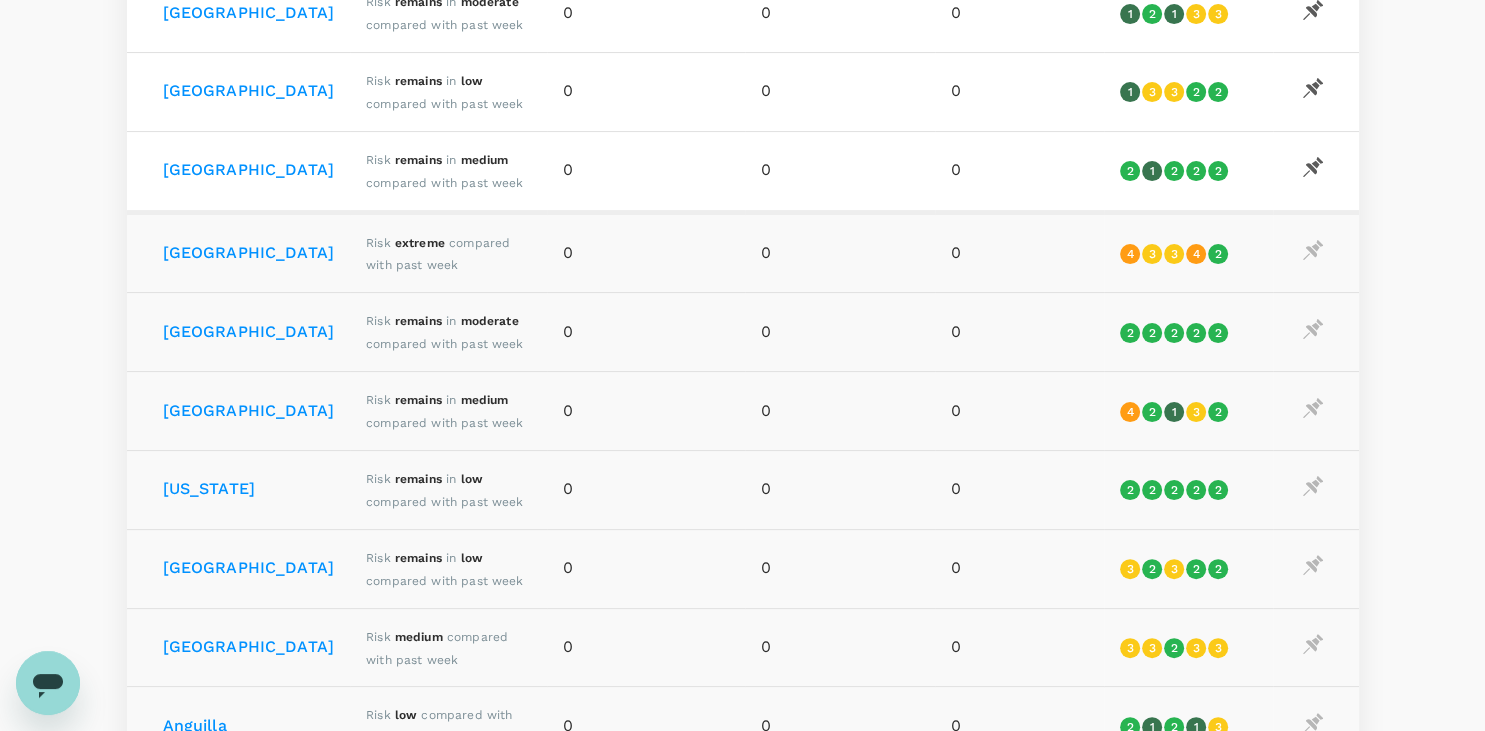 click 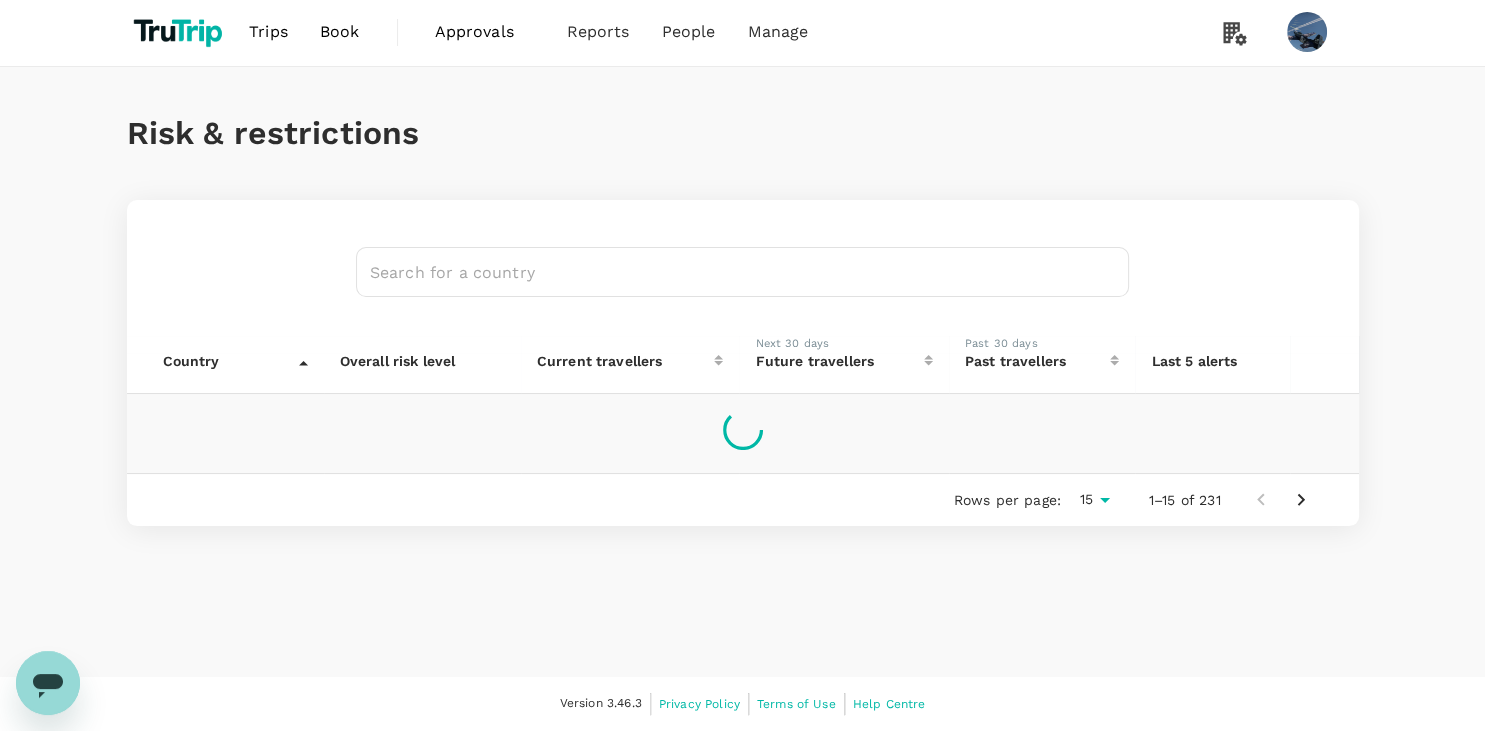 scroll, scrollTop: 0, scrollLeft: 0, axis: both 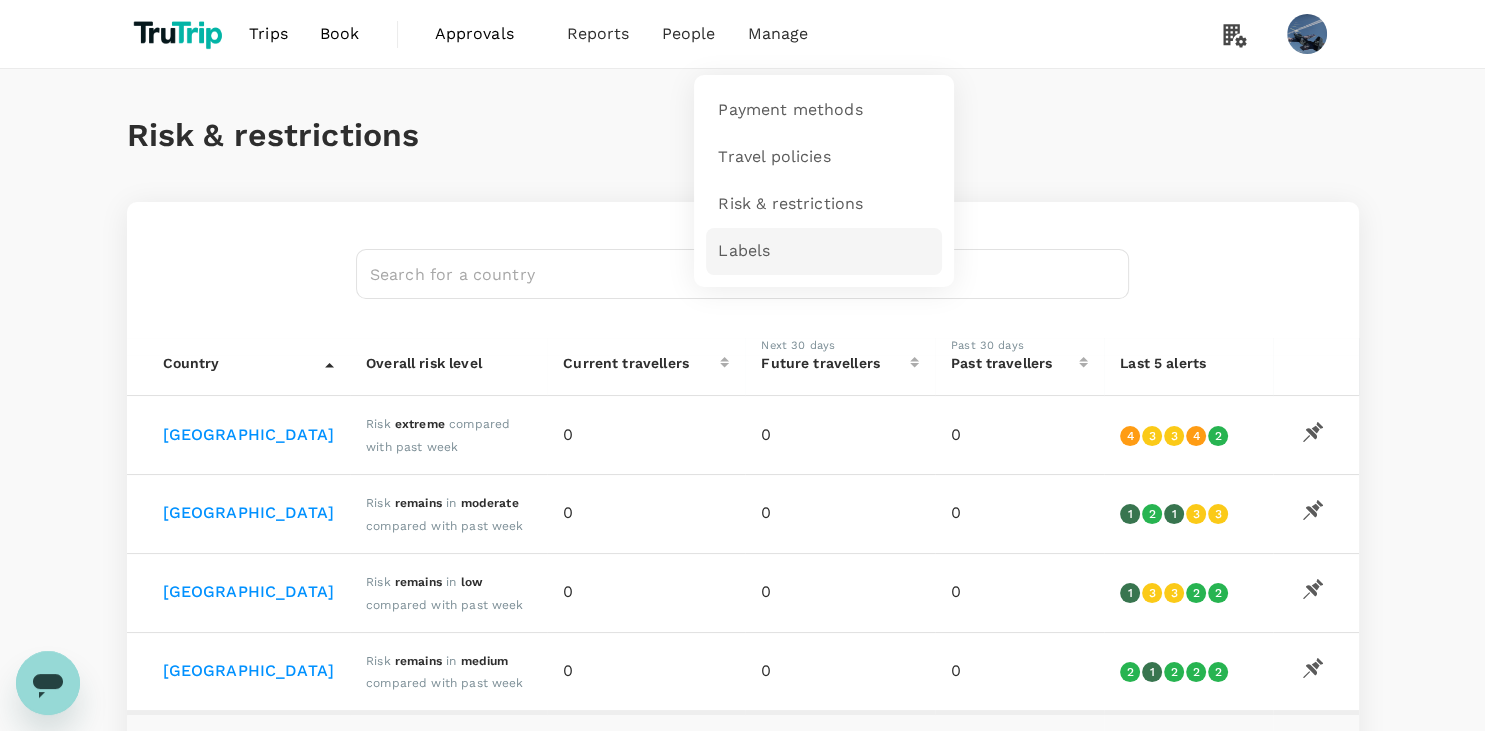 click on "Labels" at bounding box center (824, 251) 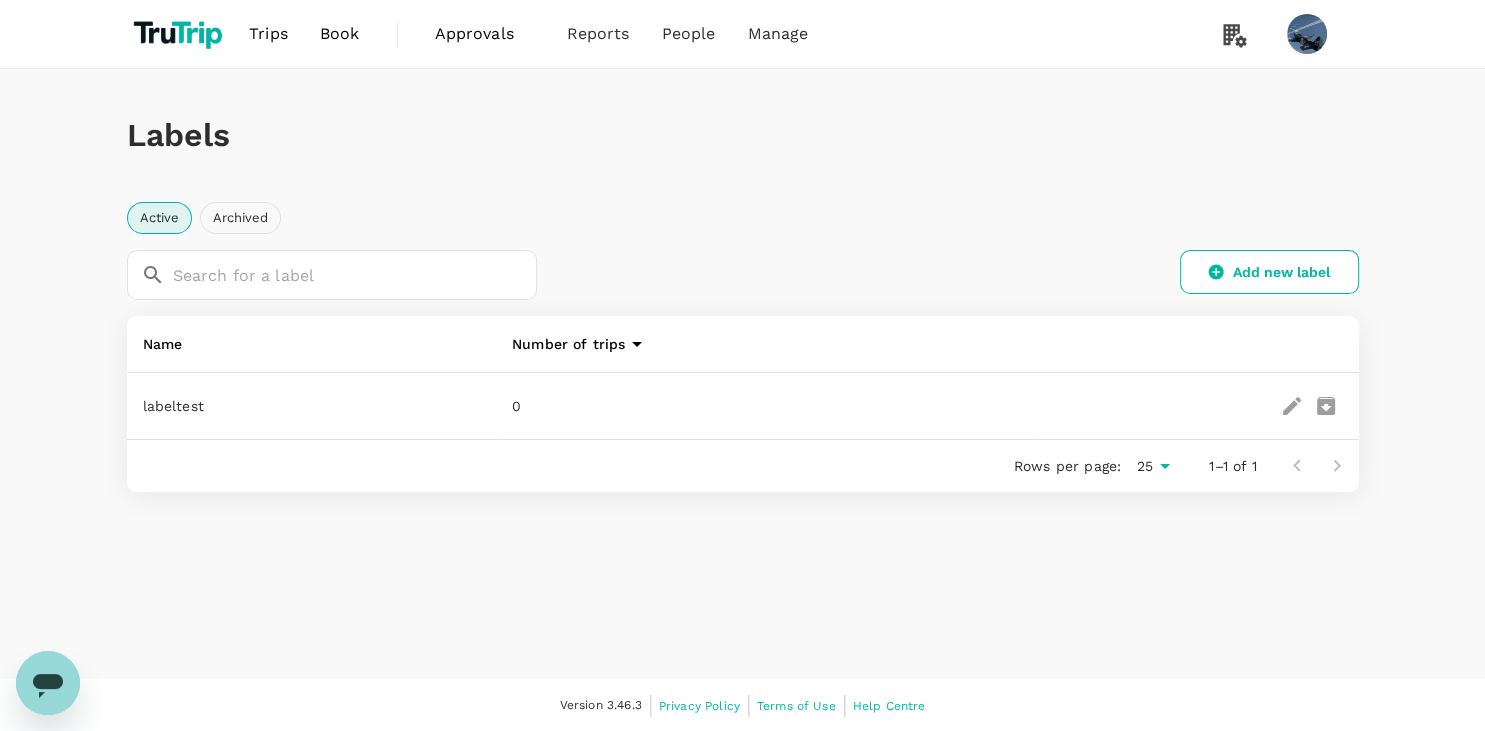 click on "Archived" at bounding box center (240, 218) 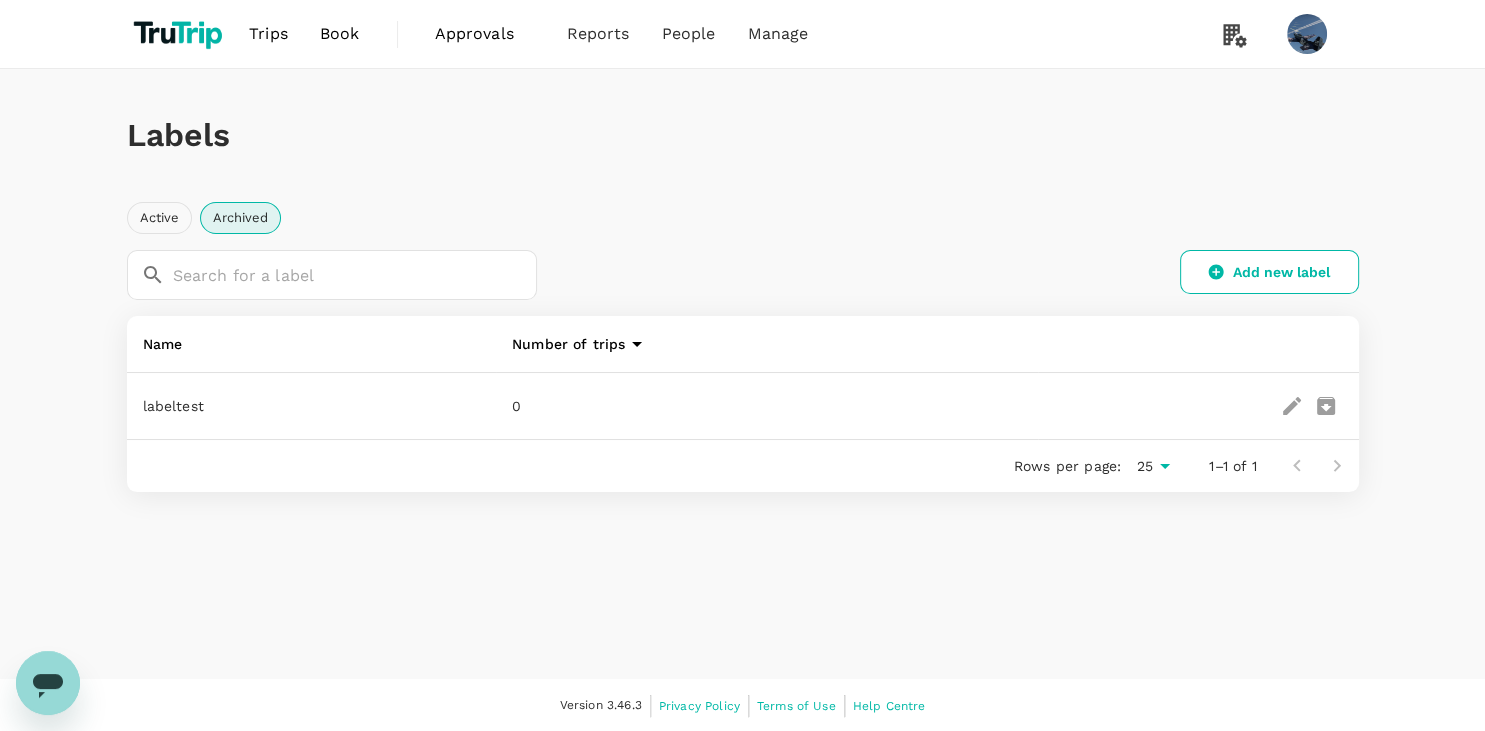 click on "Active" at bounding box center [159, 218] 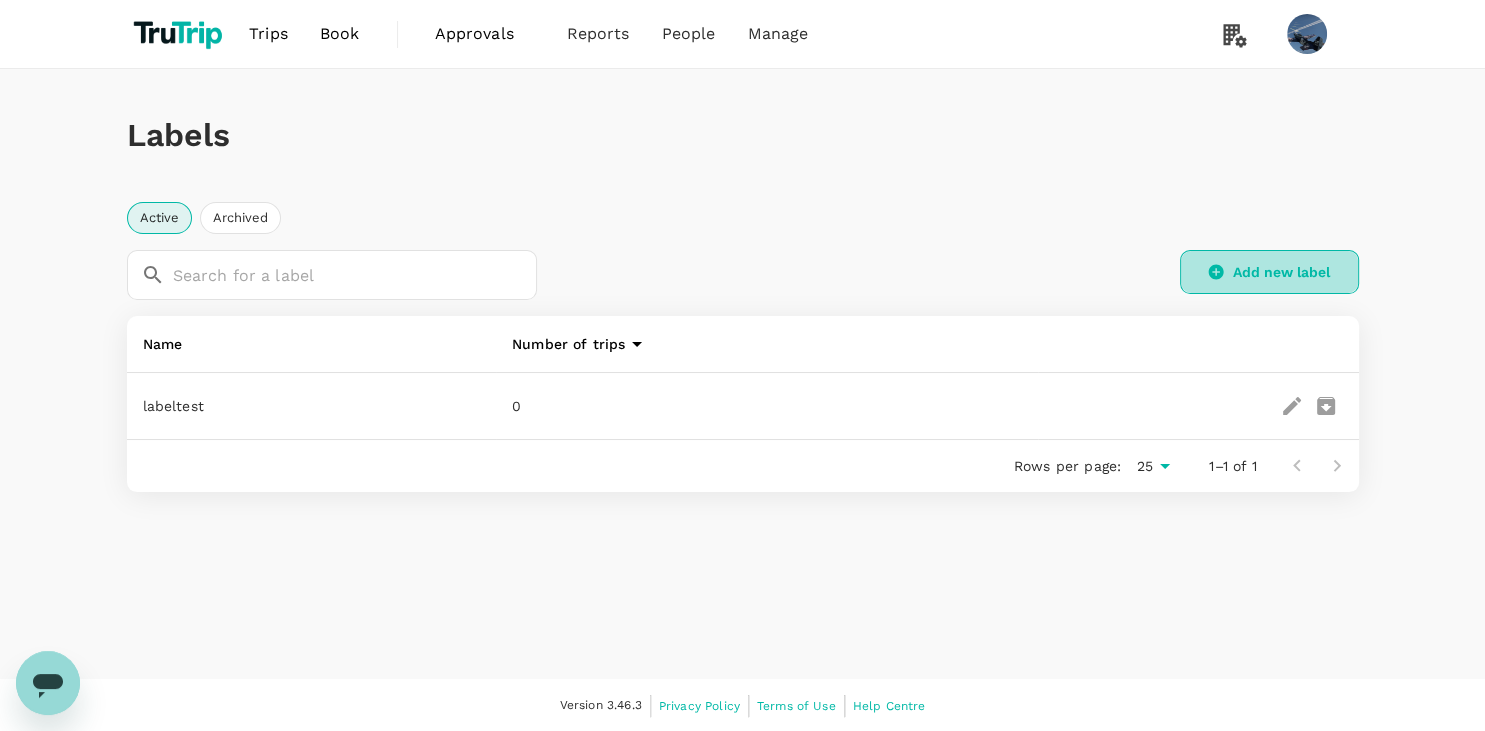 click on "Add new label" at bounding box center [1269, 272] 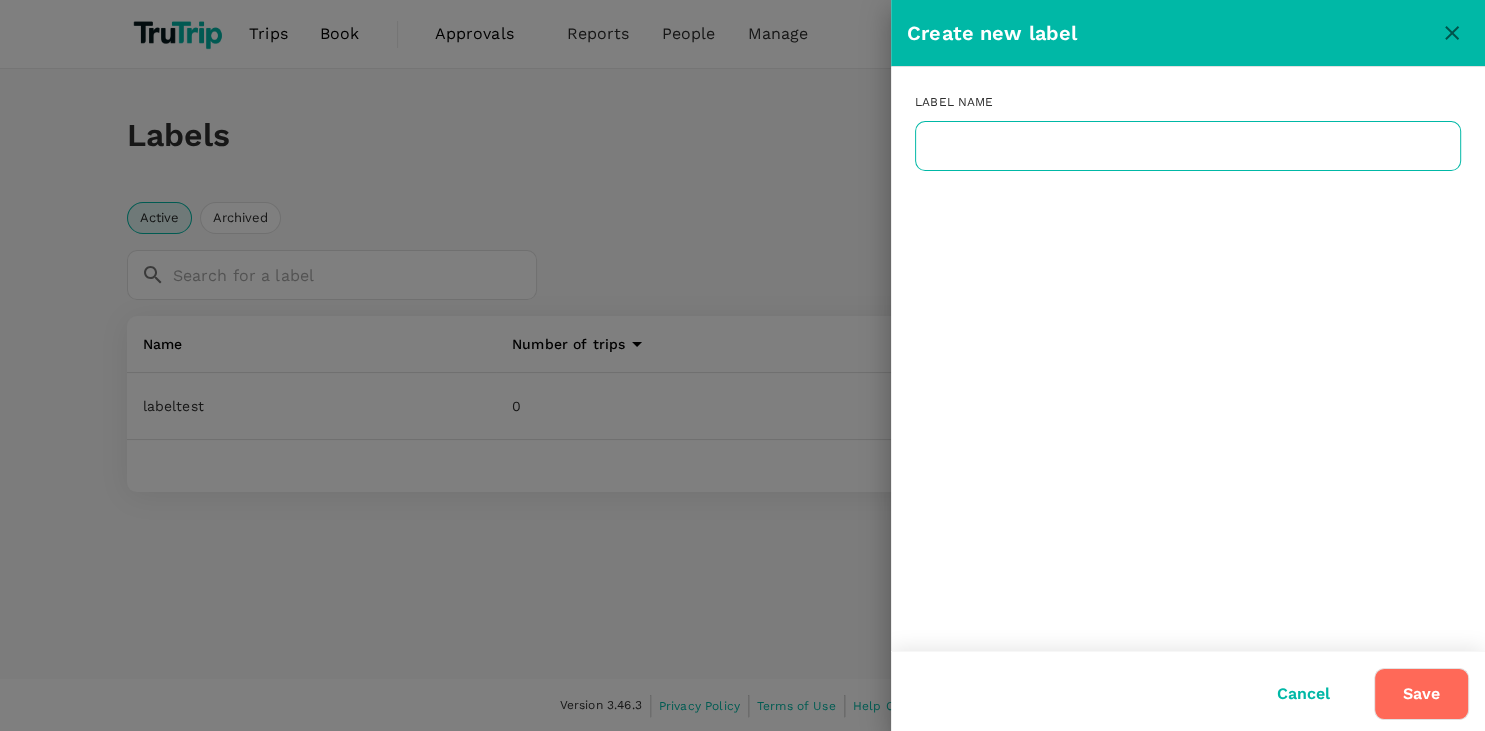 click at bounding box center (1188, 146) 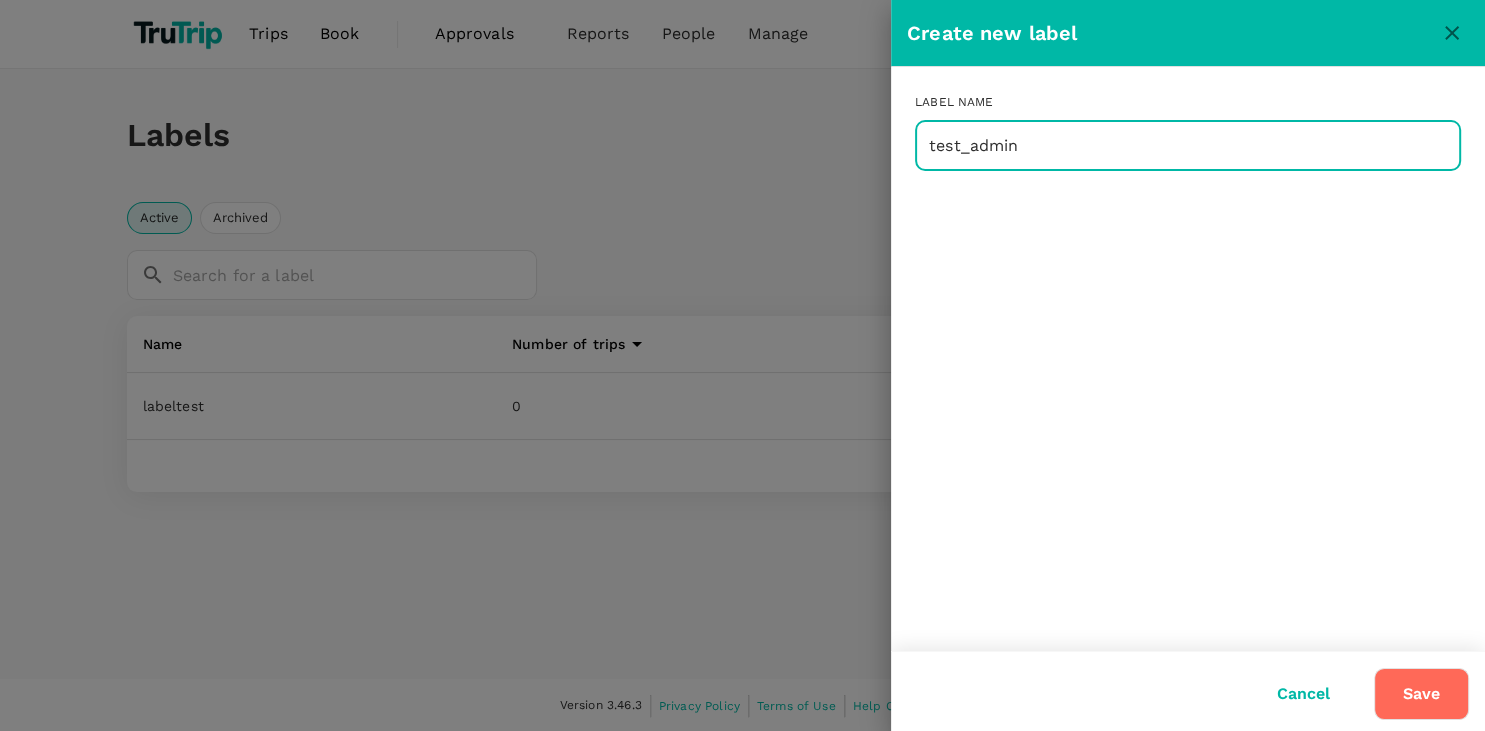 type on "test_admin" 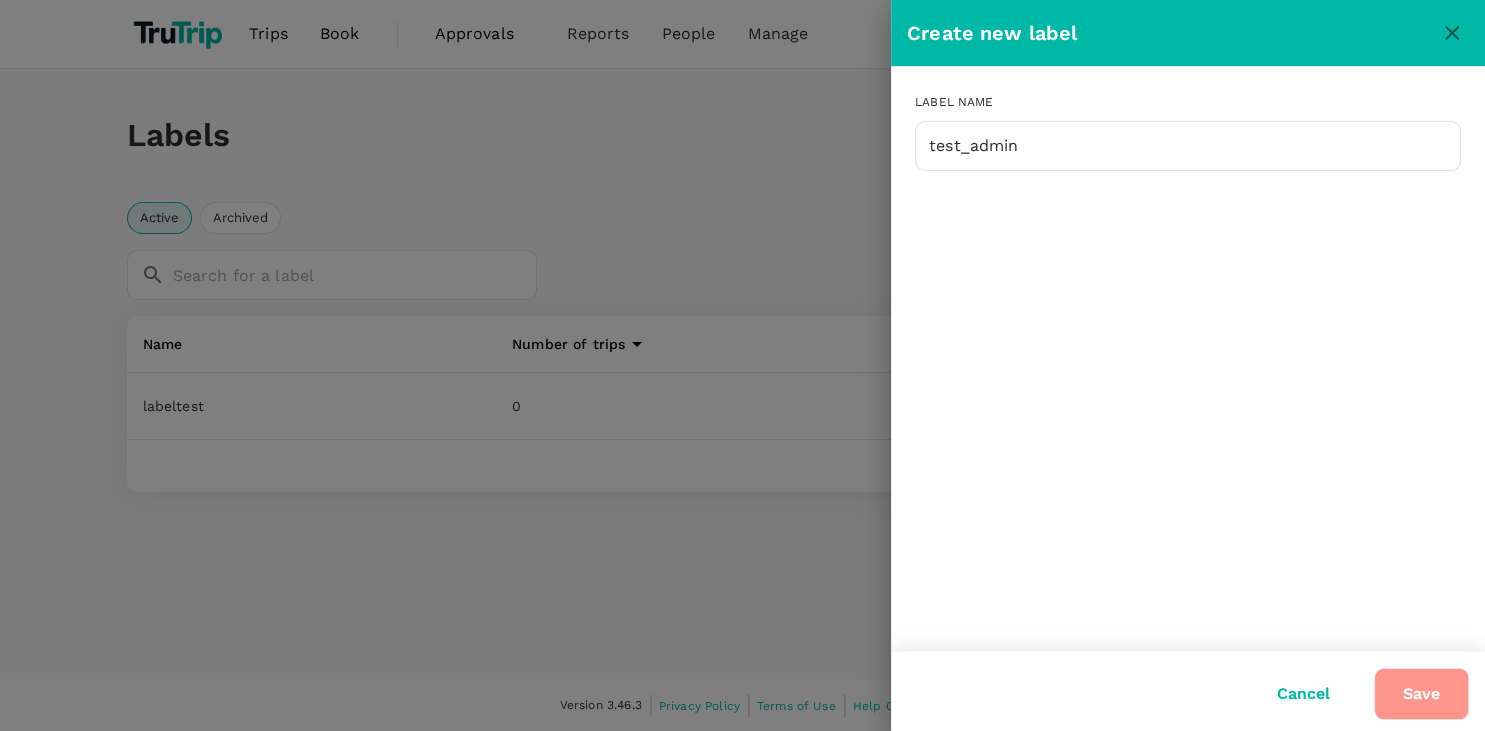 click on "Save" at bounding box center [1421, 694] 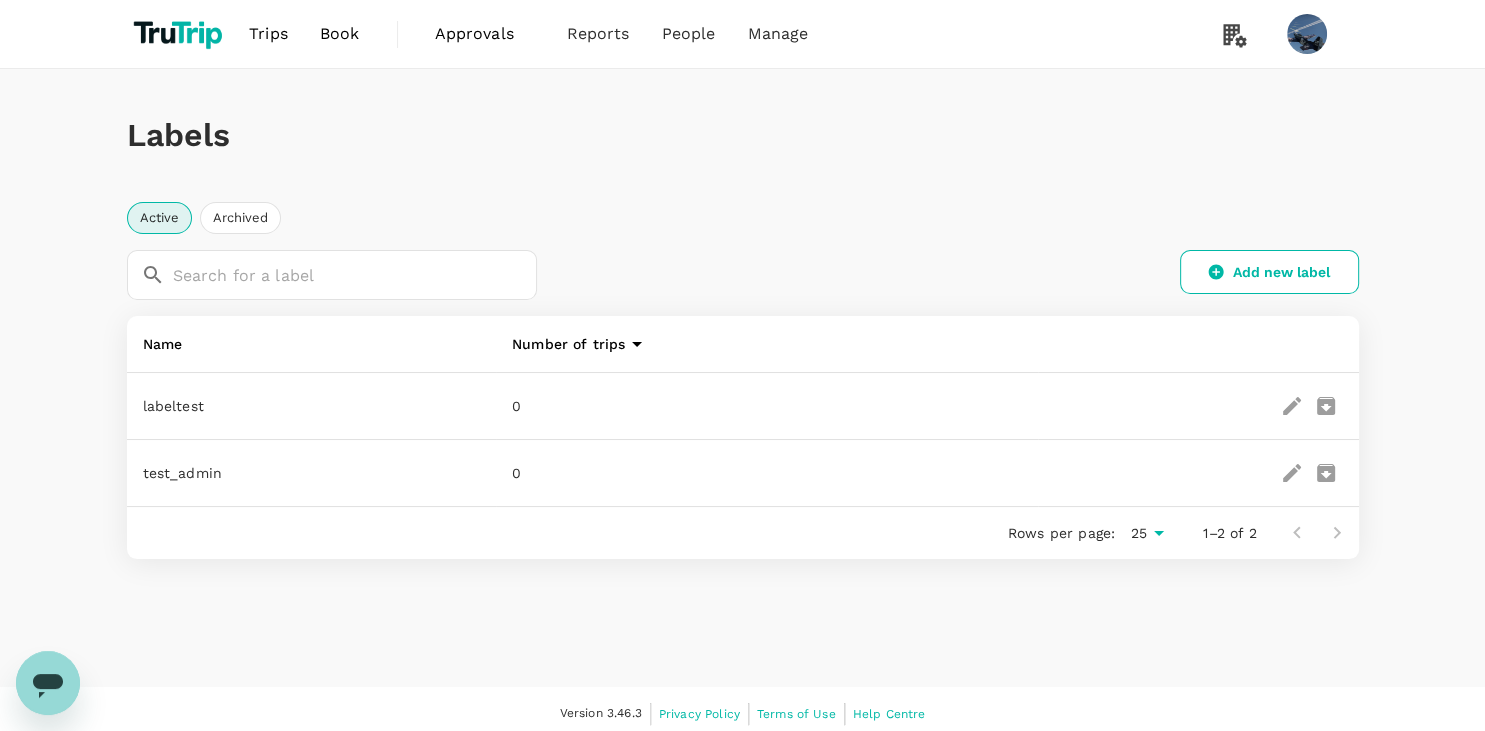 click at bounding box center (1198, 473) 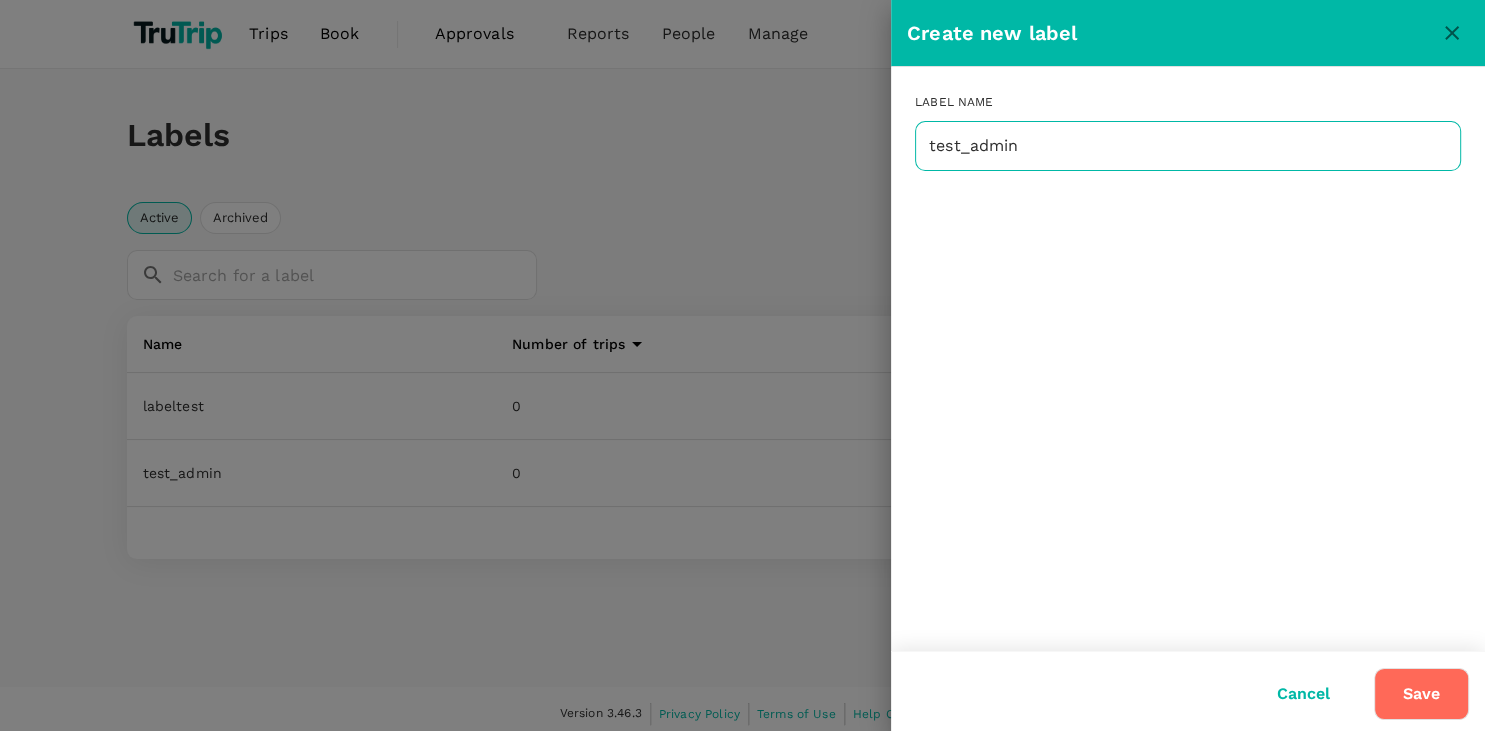click on "test_admin" at bounding box center (1188, 146) 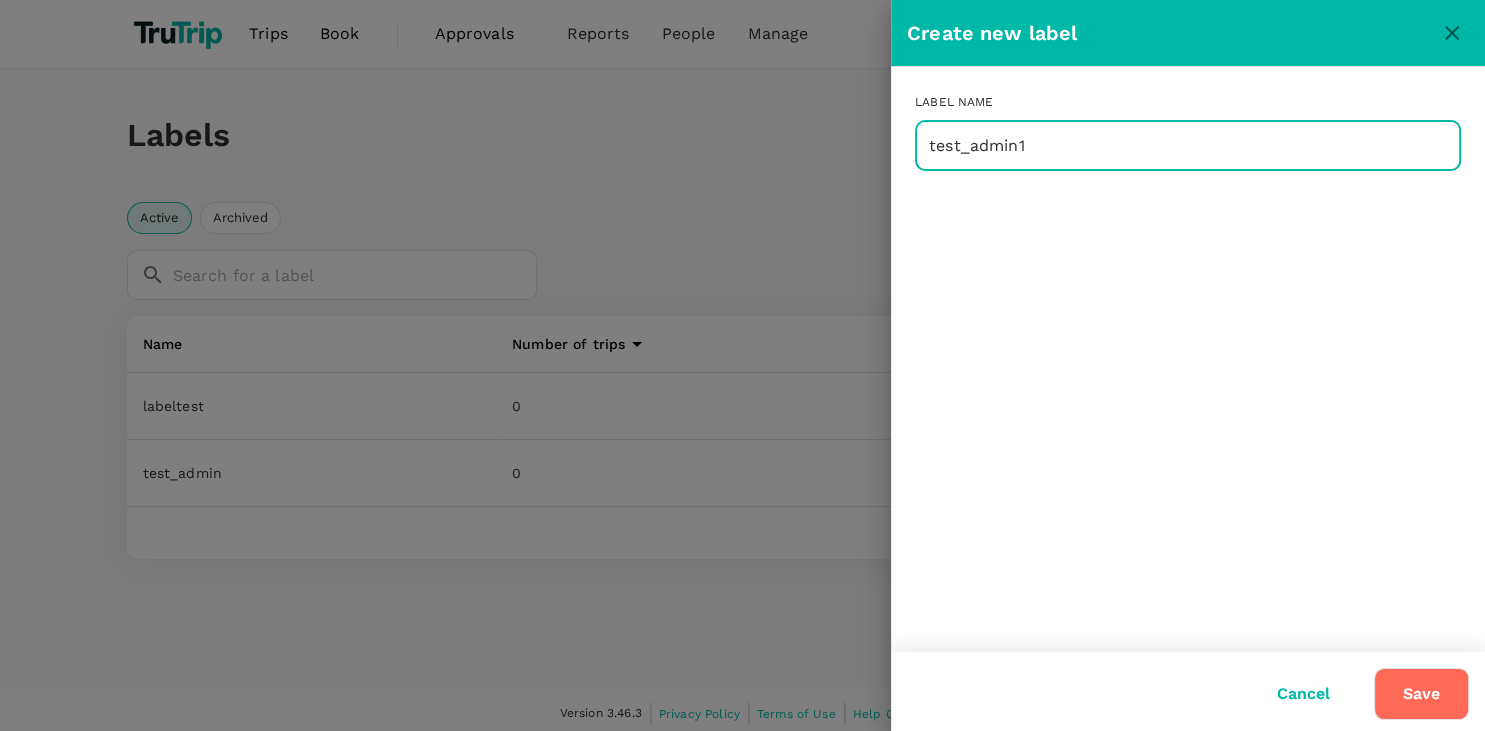 type on "test_admin1" 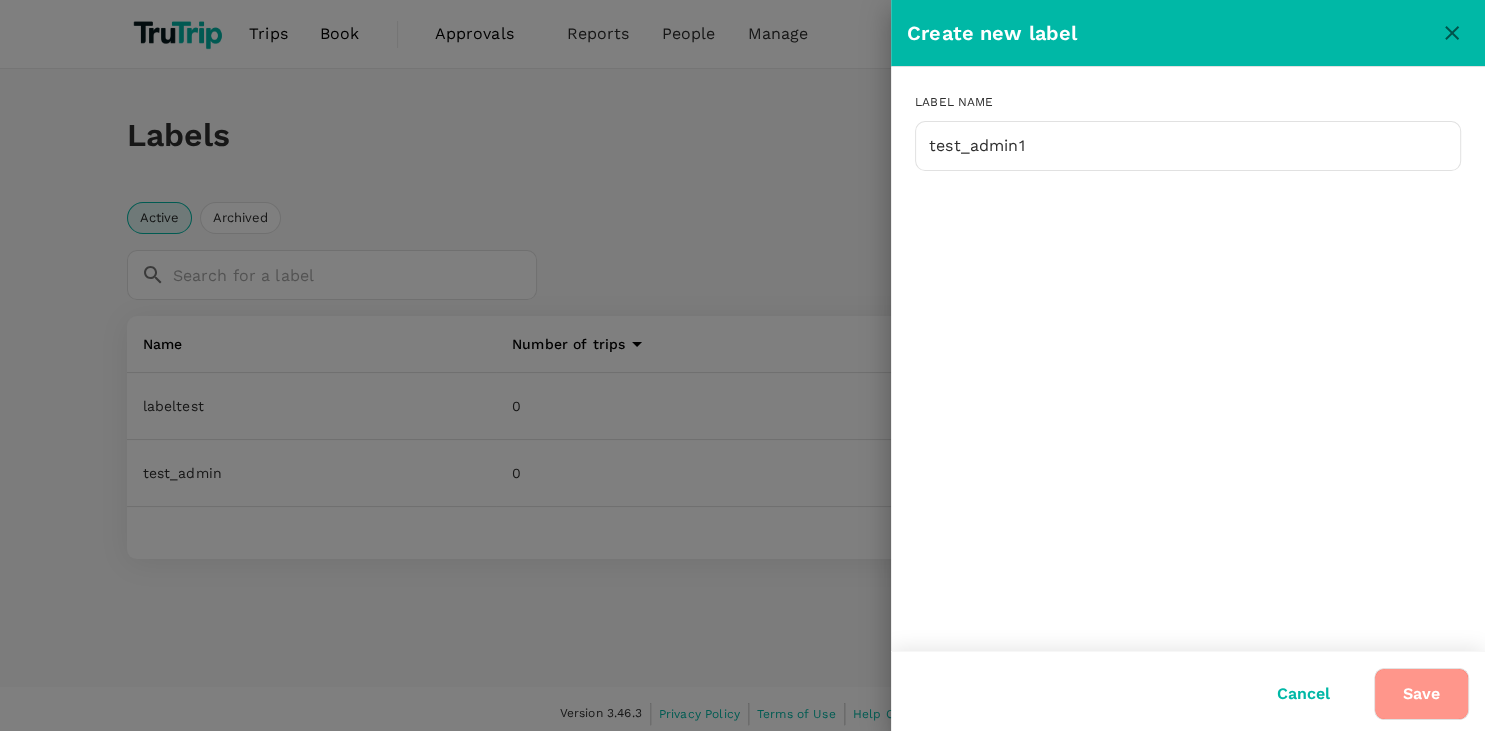 click on "Save" at bounding box center [1421, 694] 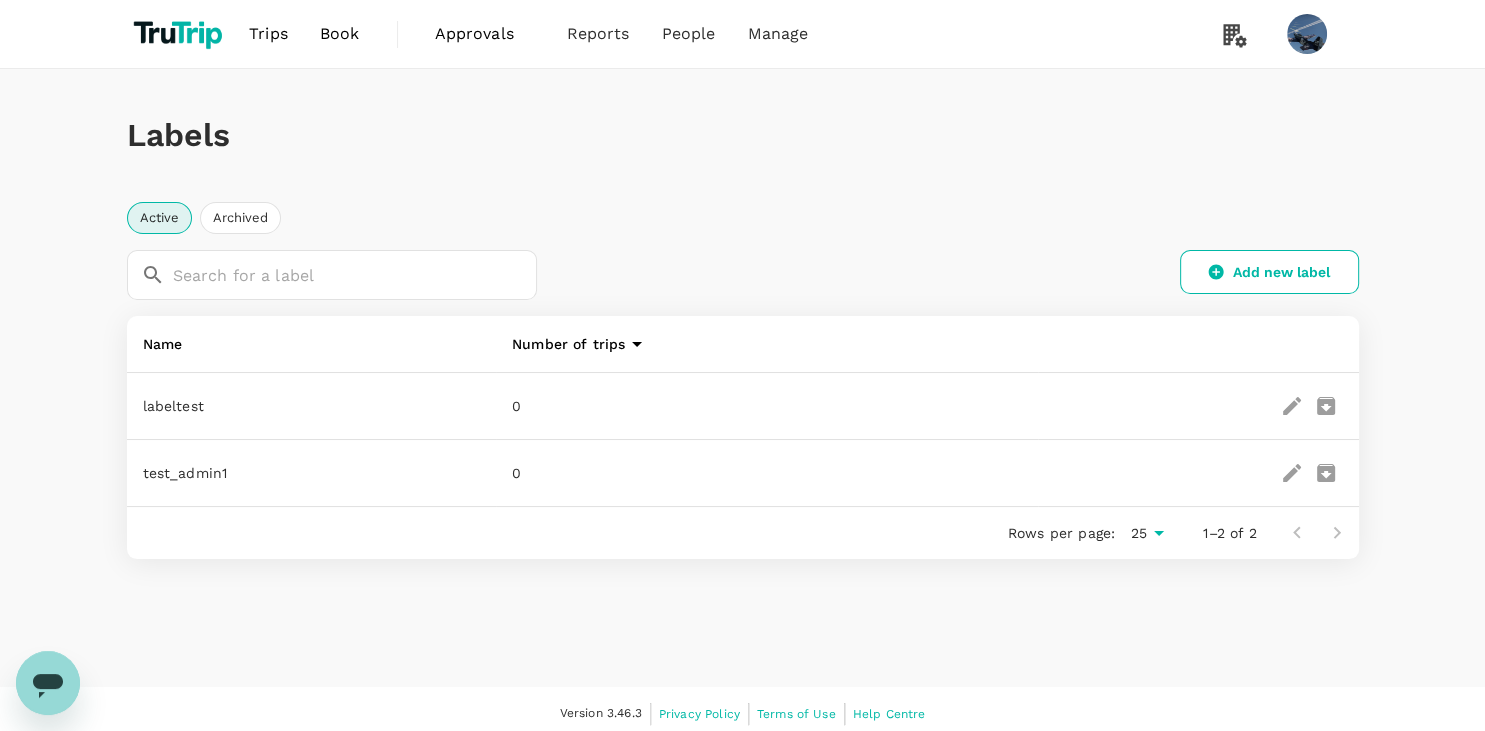 click 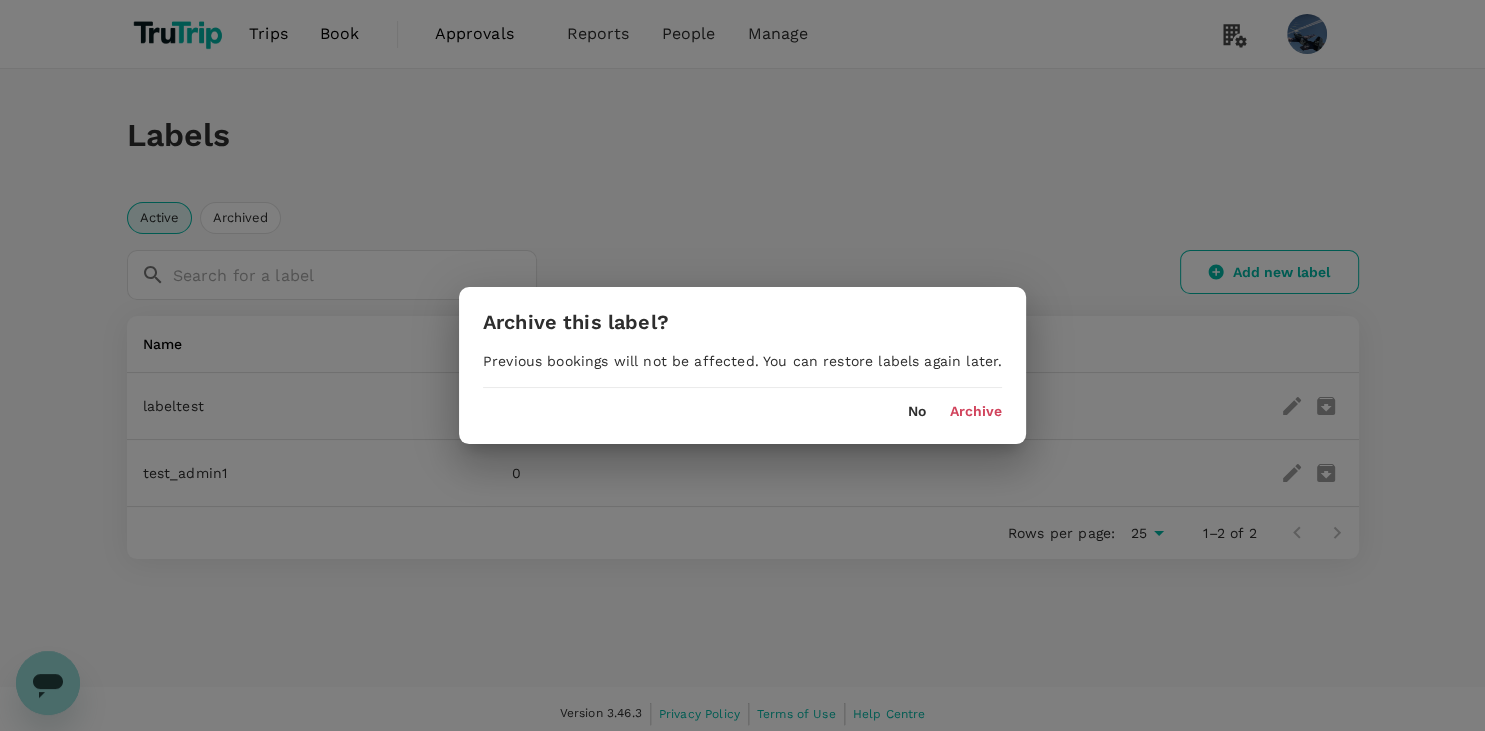 click on "No Archive" at bounding box center [742, 404] 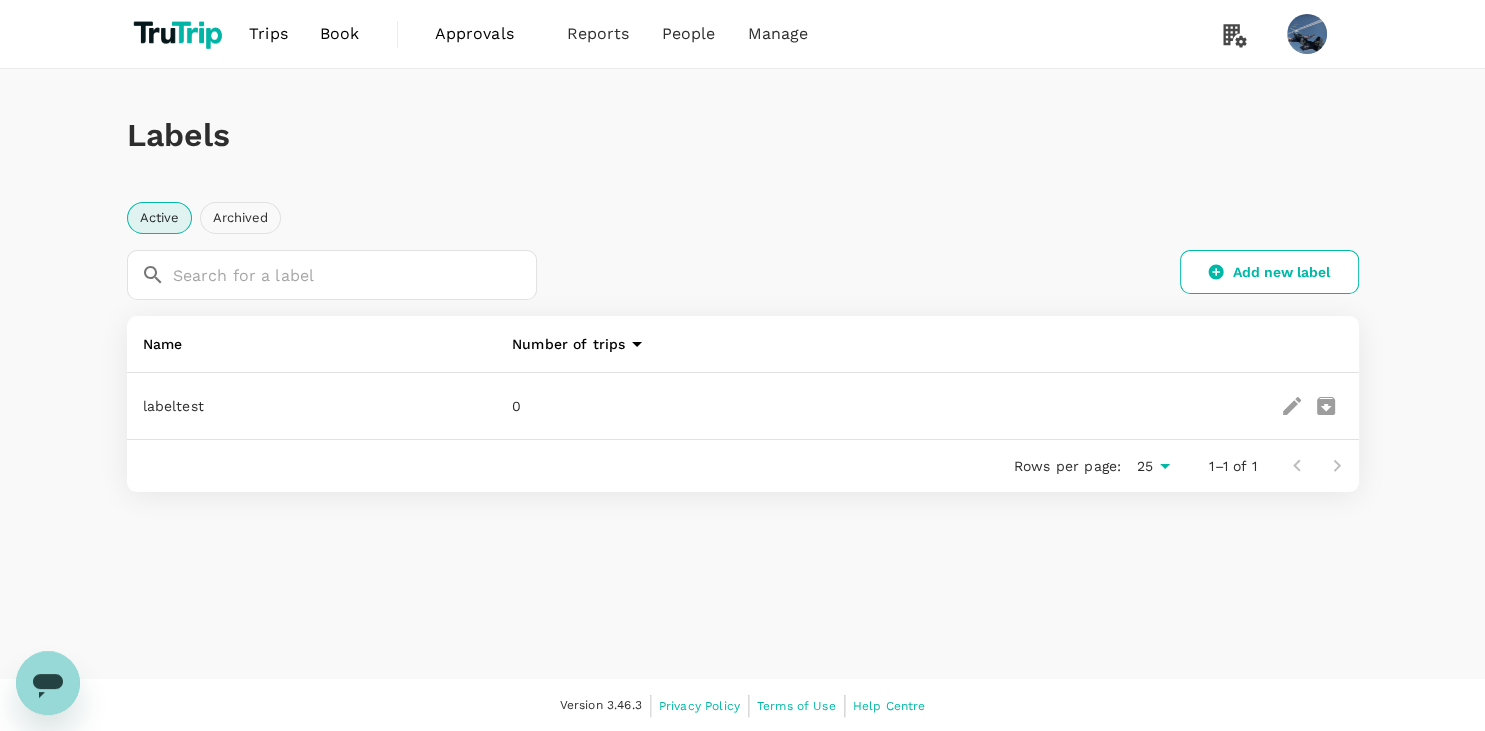 click on "Archived" at bounding box center [240, 218] 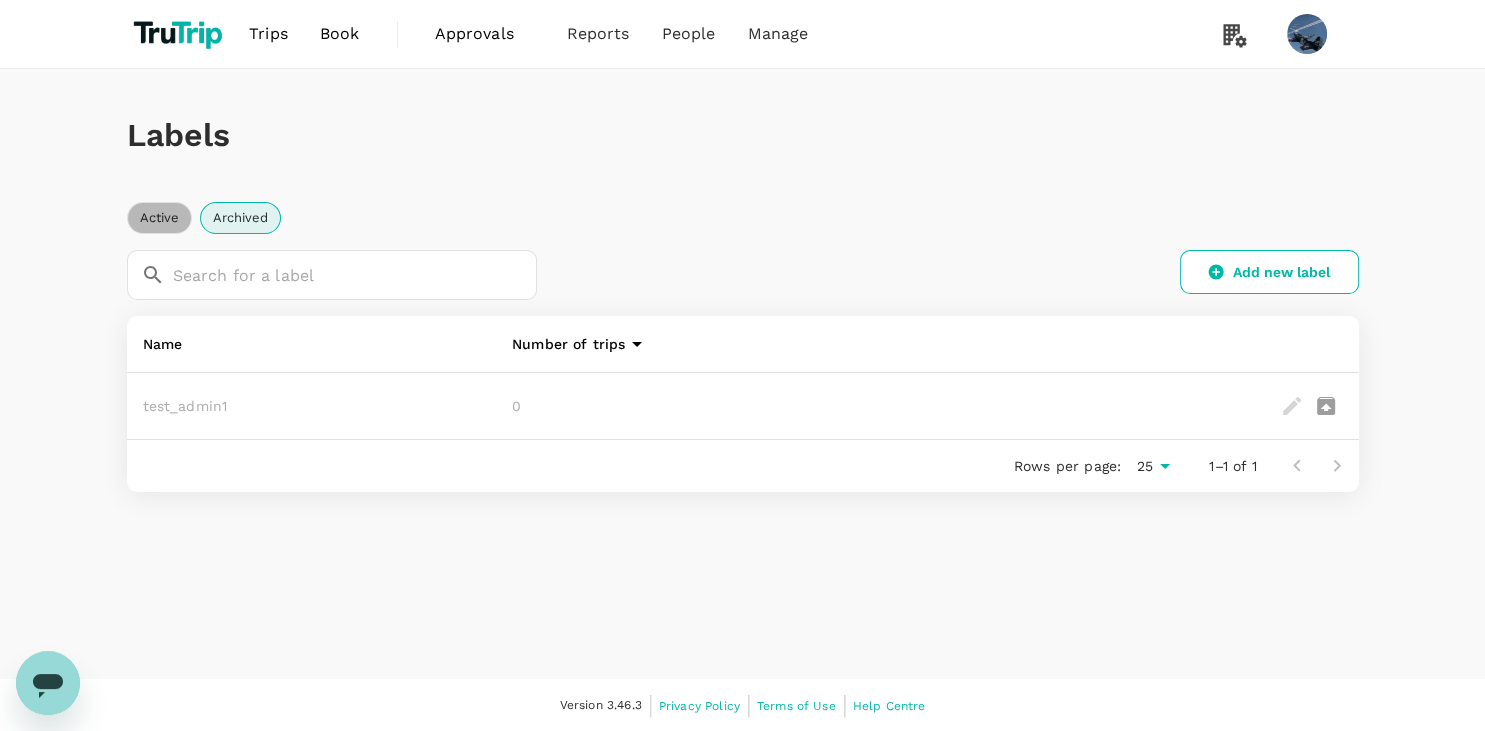 click on "Active" at bounding box center (159, 218) 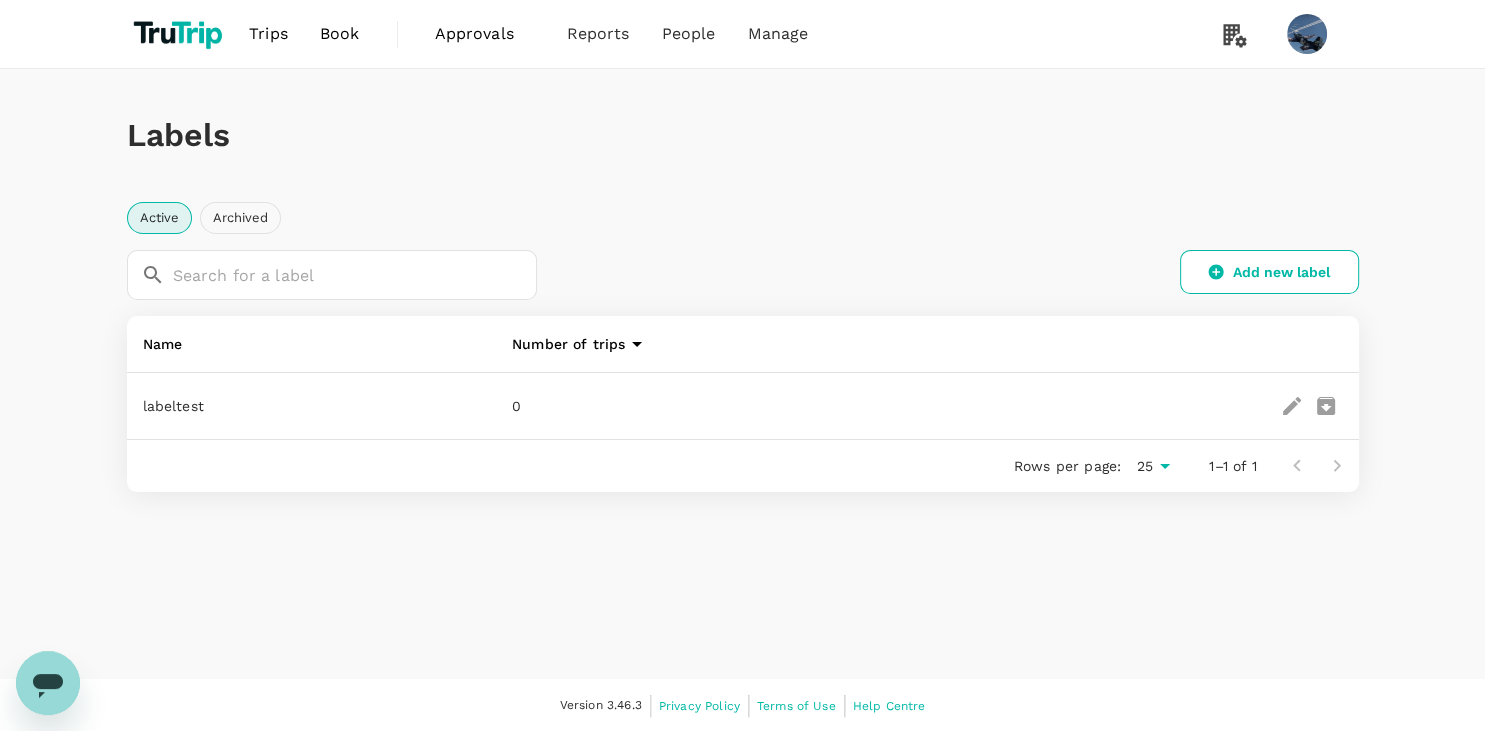 click on "Archived" at bounding box center (240, 218) 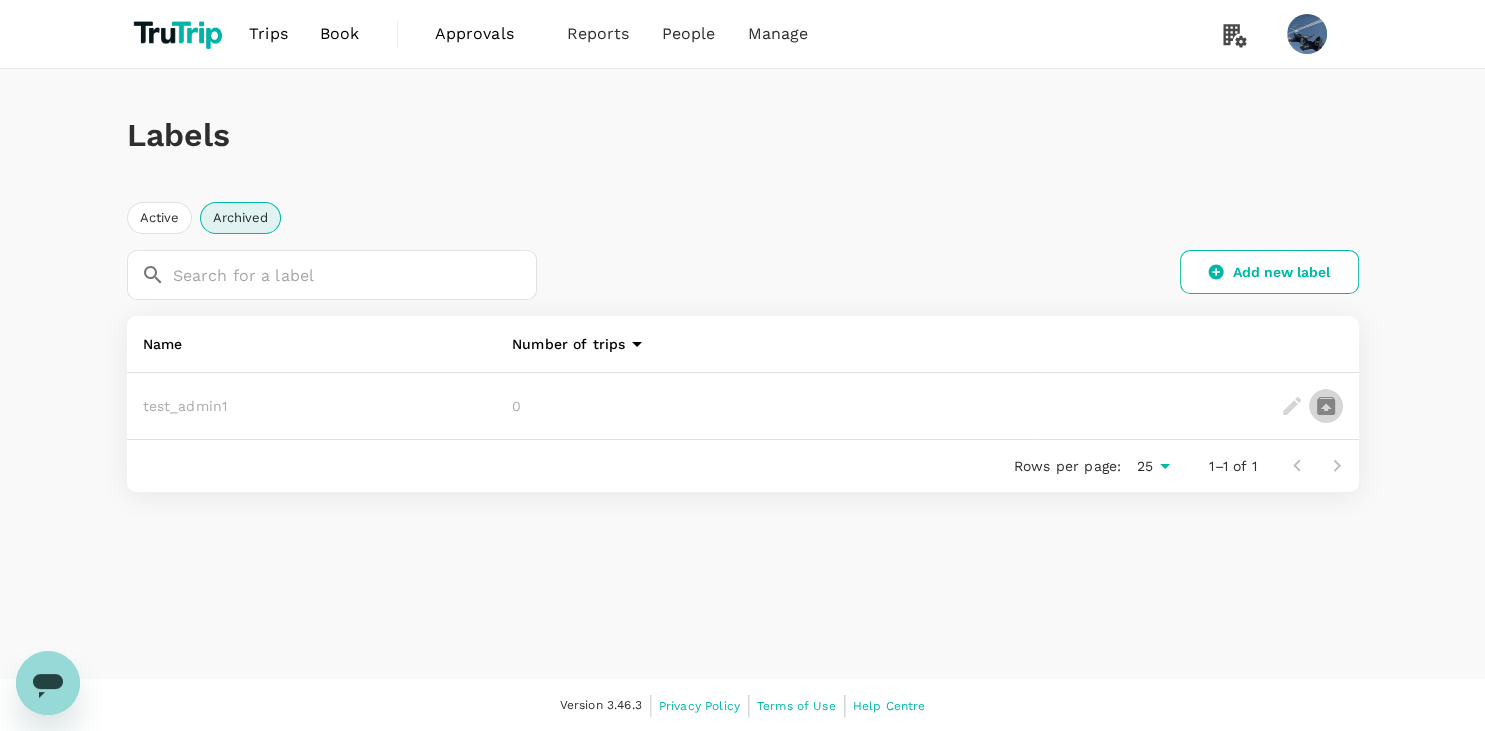 click 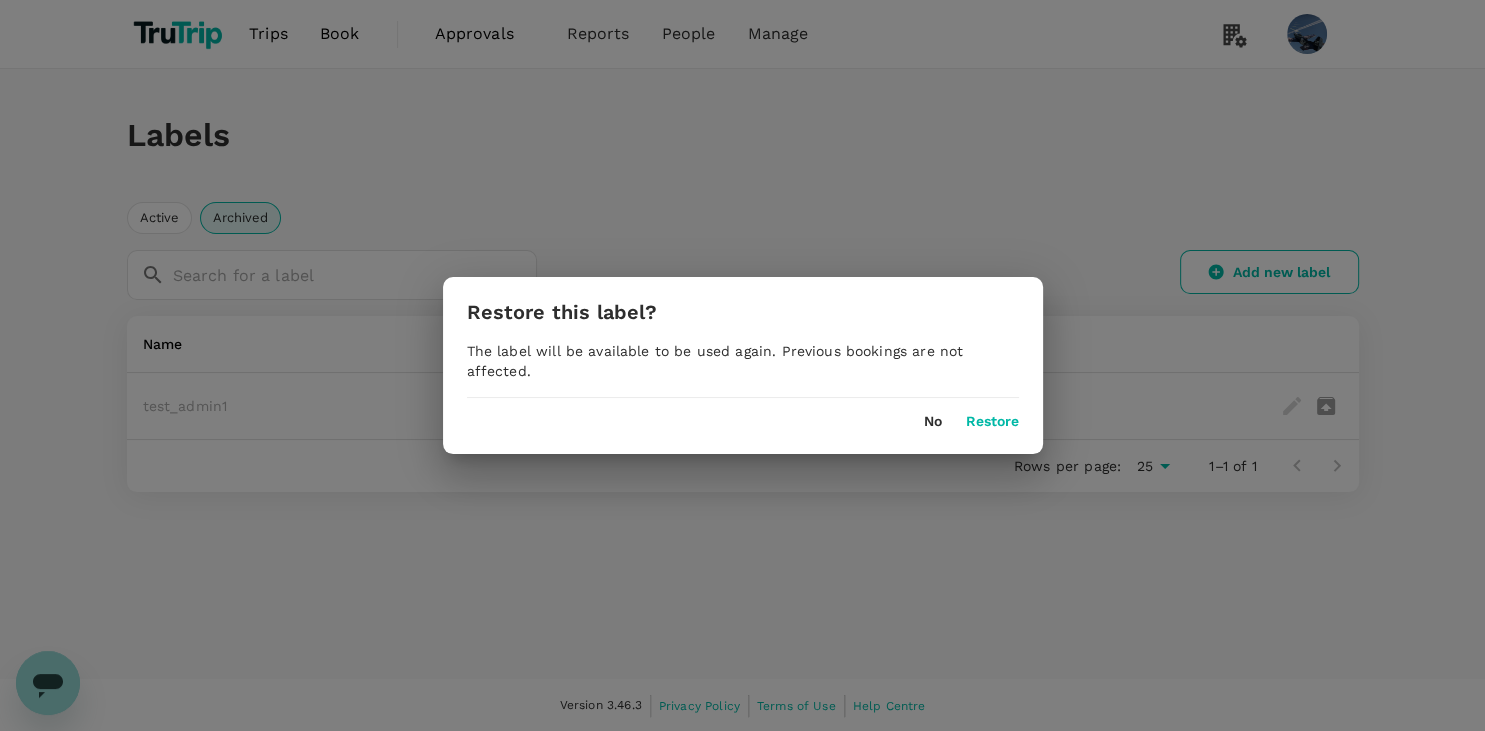 click on "Restore" at bounding box center (992, 422) 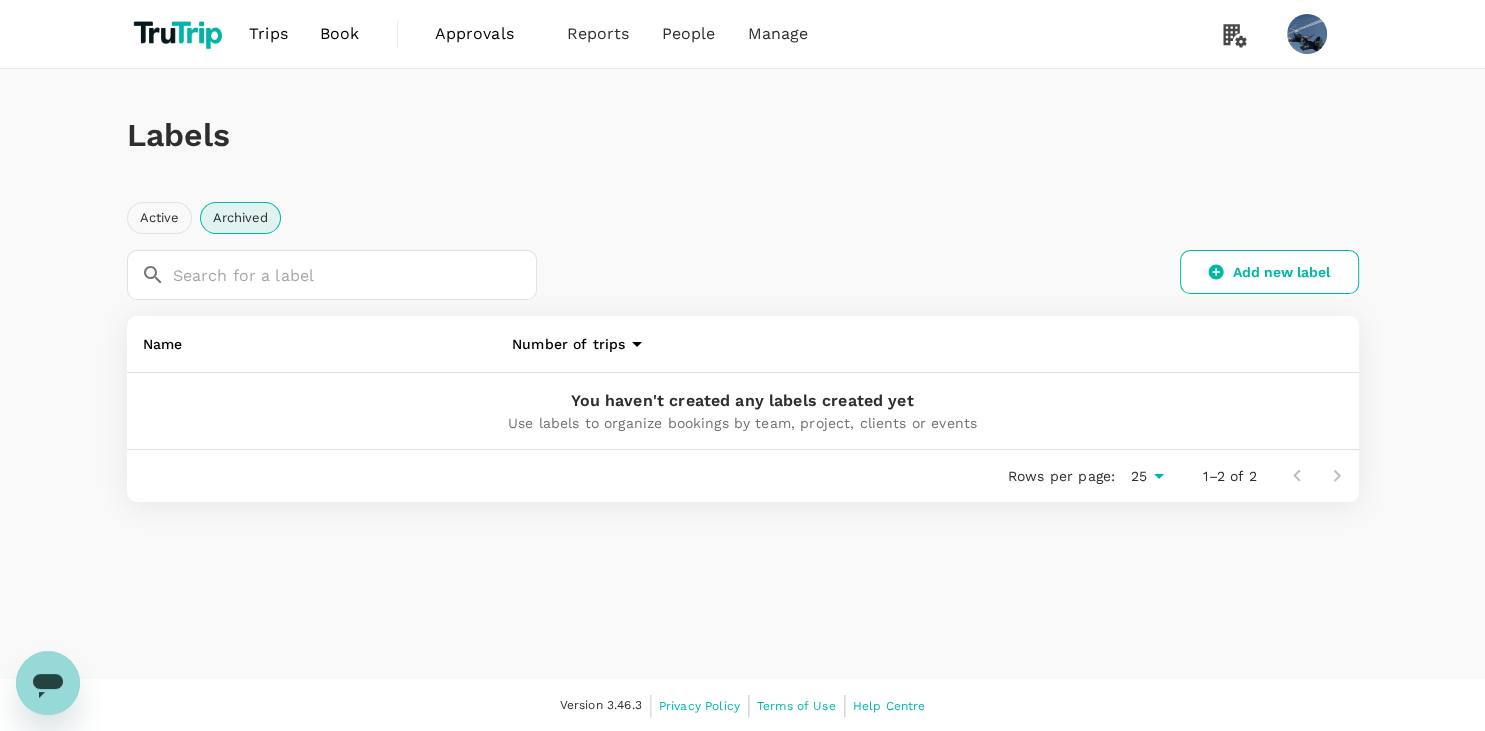 click on "Active" at bounding box center (159, 218) 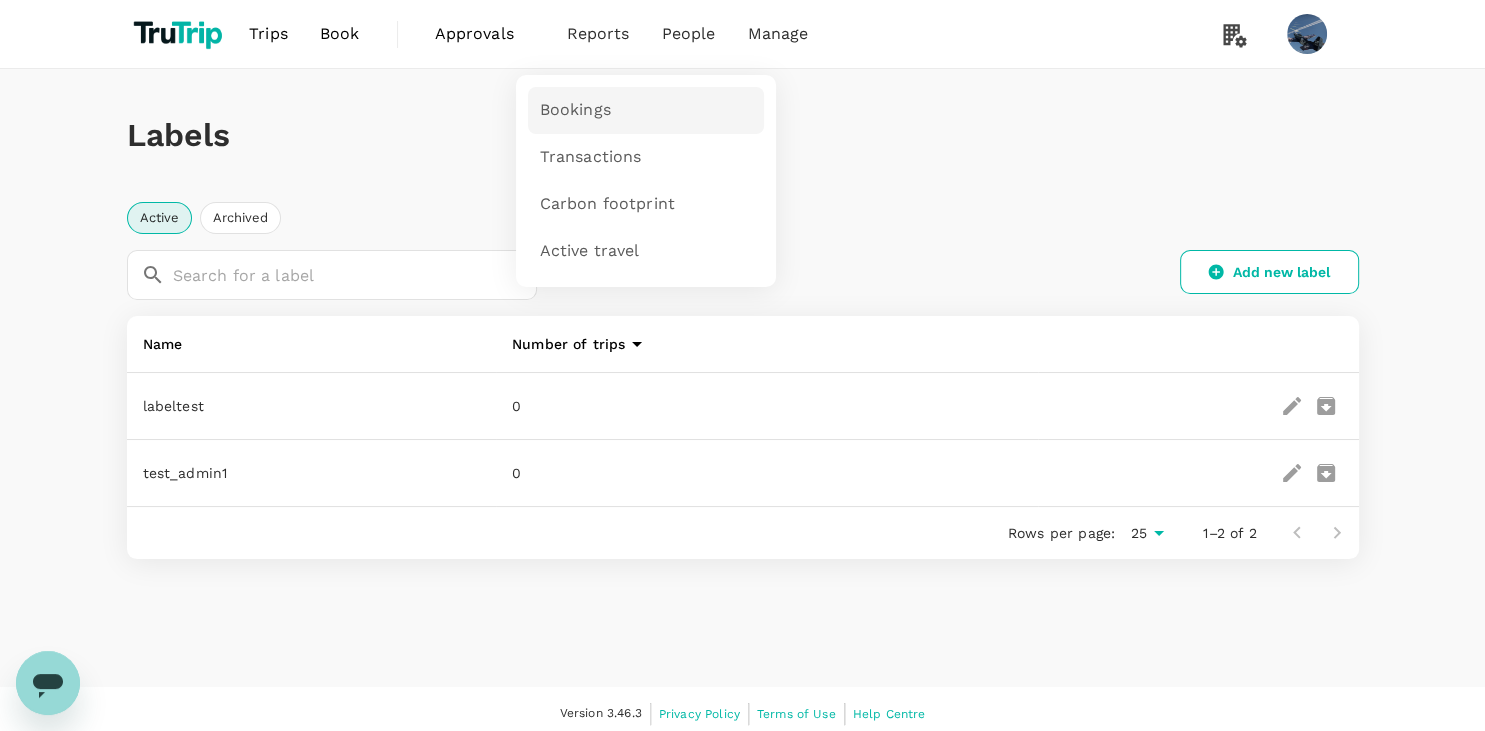 click on "Bookings" at bounding box center [575, 110] 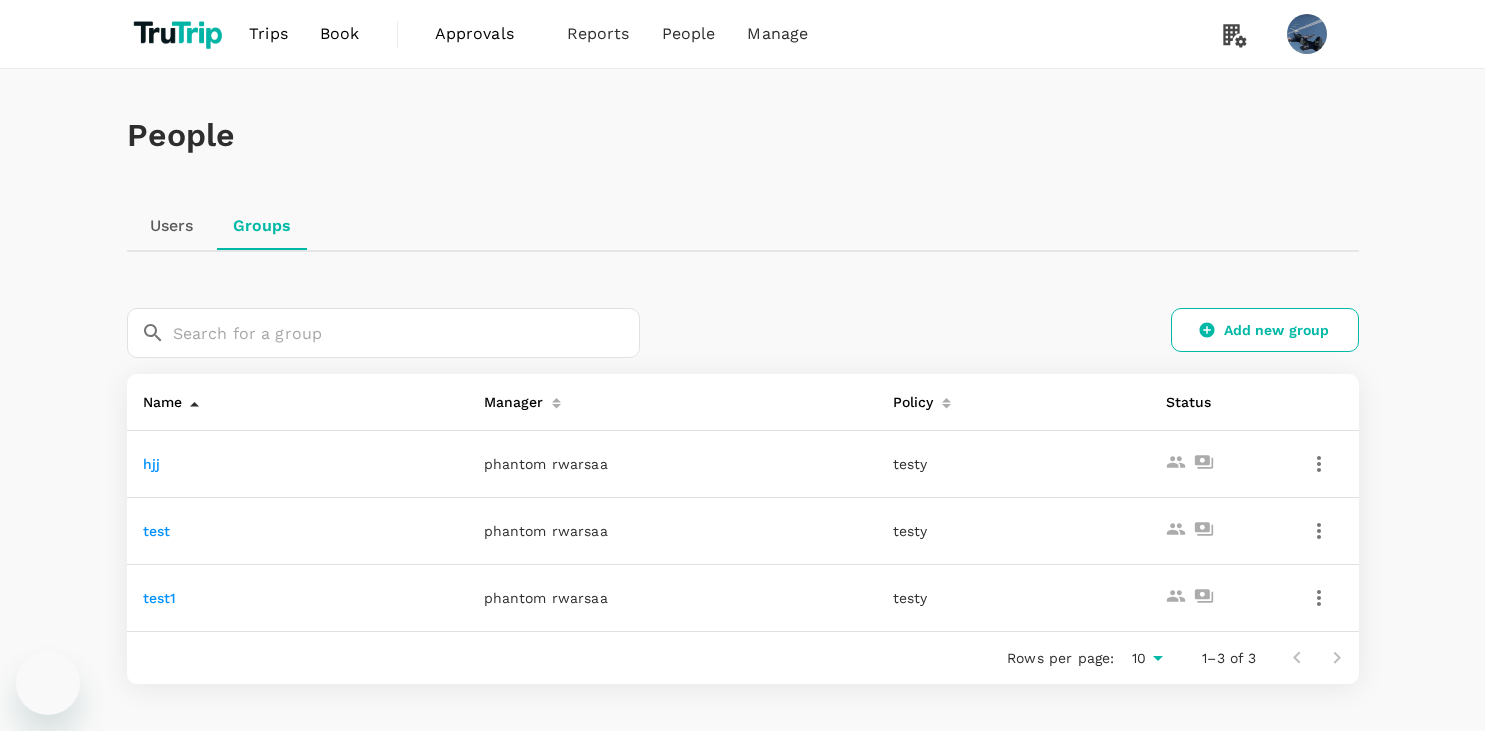 scroll, scrollTop: 0, scrollLeft: 0, axis: both 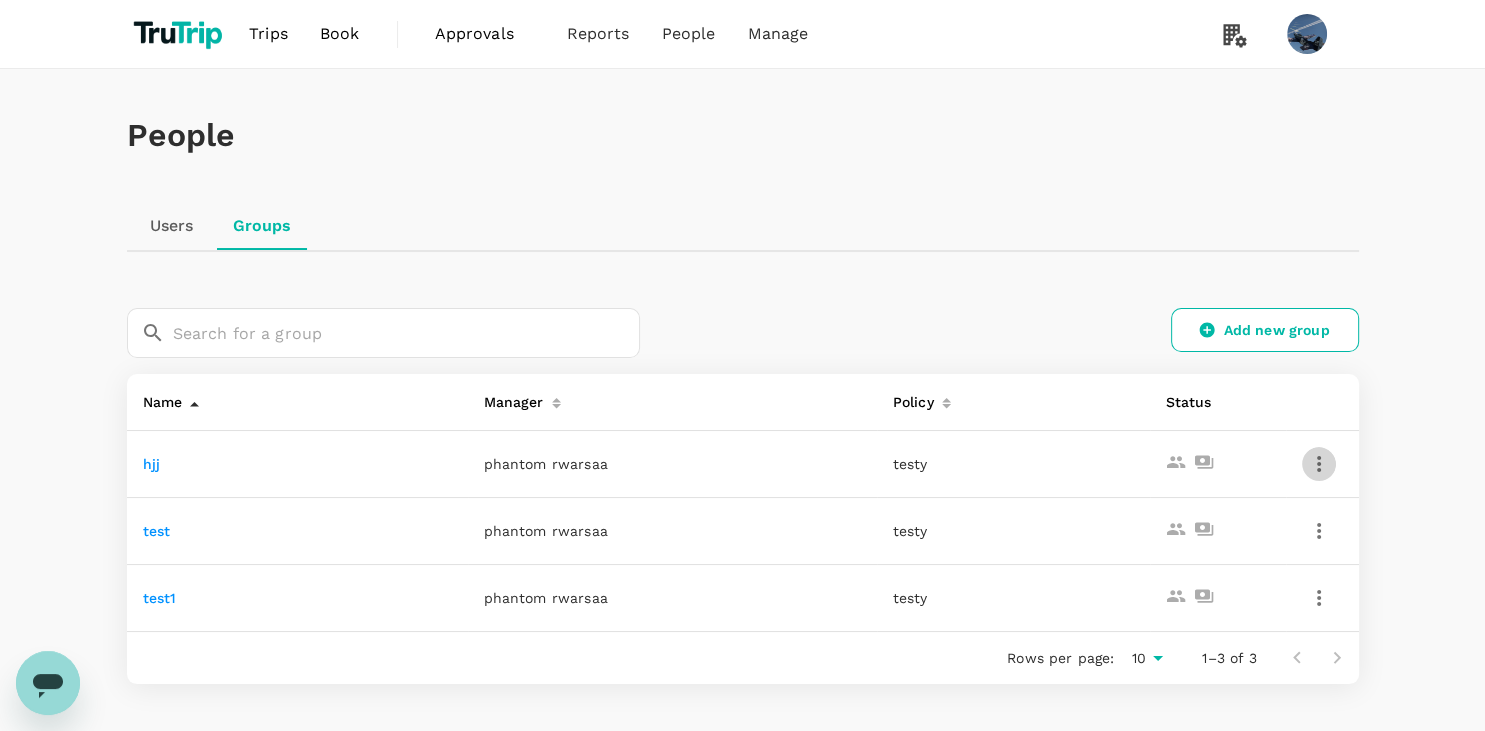 click 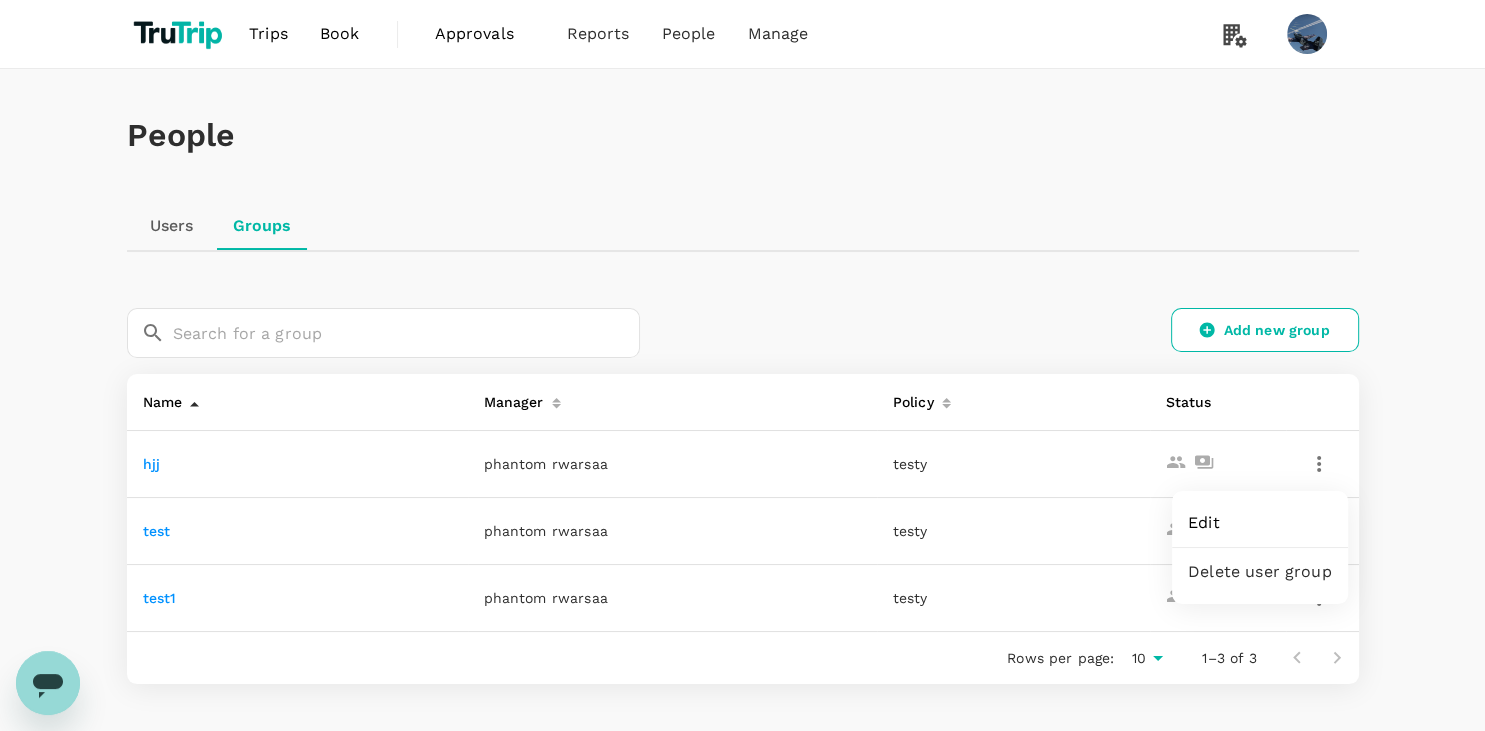 click on "Delete user group" at bounding box center [1260, 572] 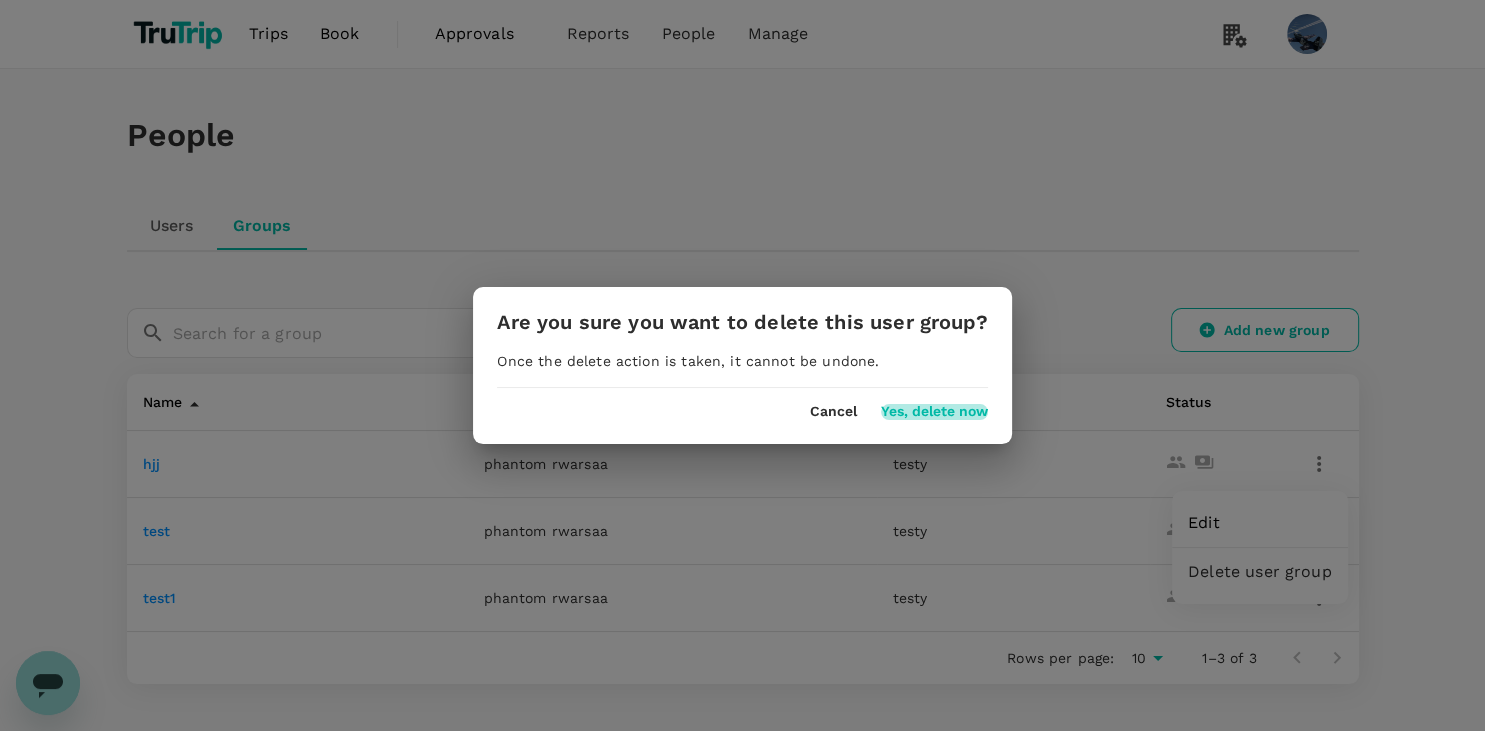click on "Yes, delete now" at bounding box center (934, 412) 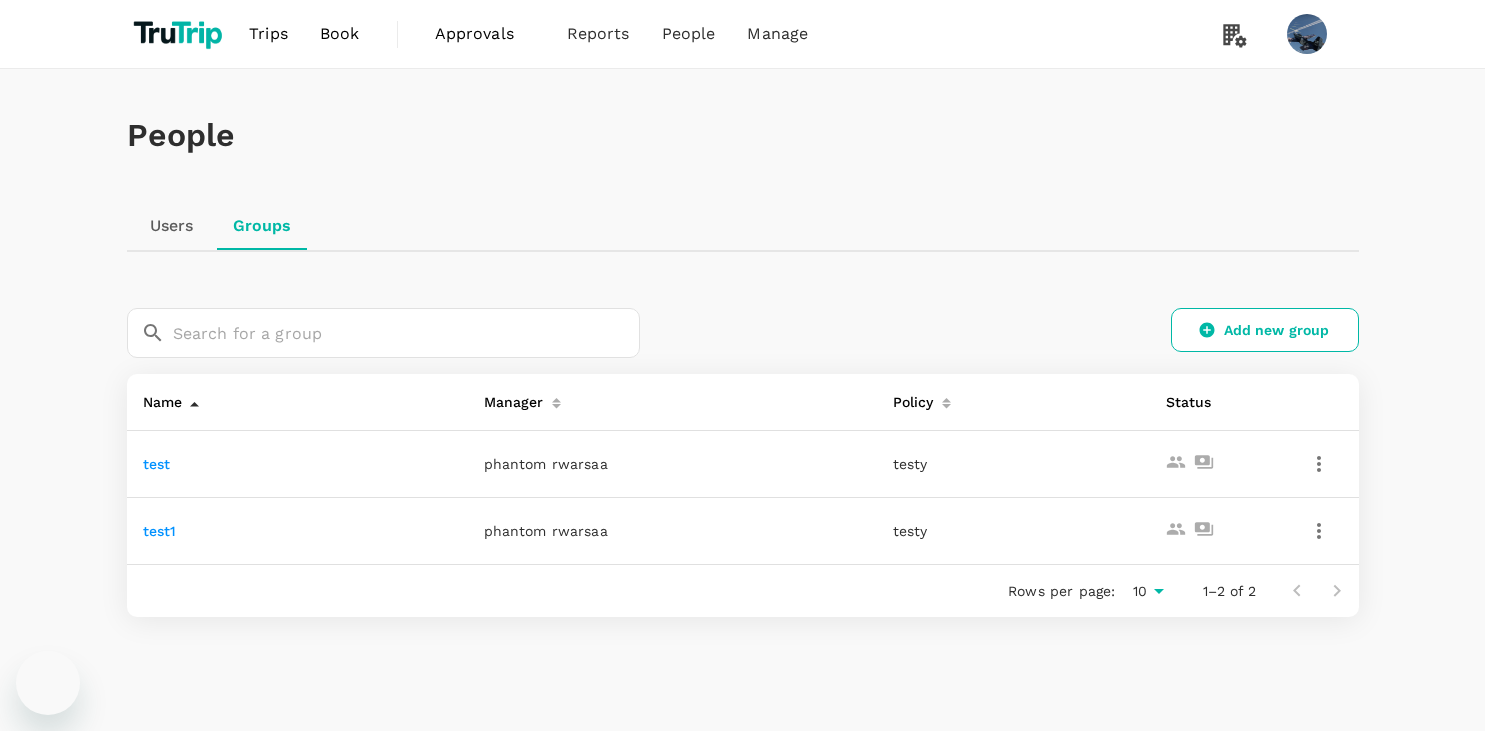 scroll, scrollTop: 0, scrollLeft: 0, axis: both 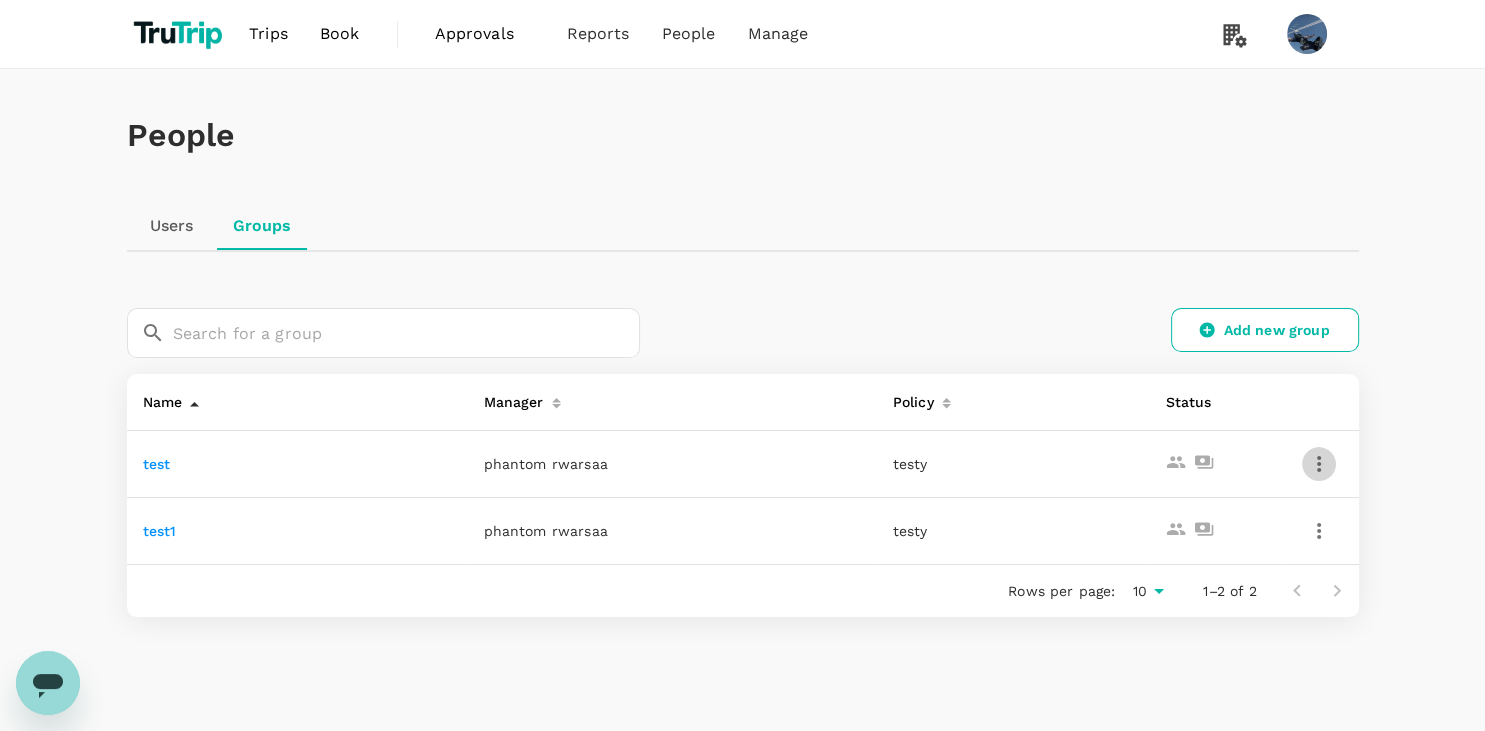 click 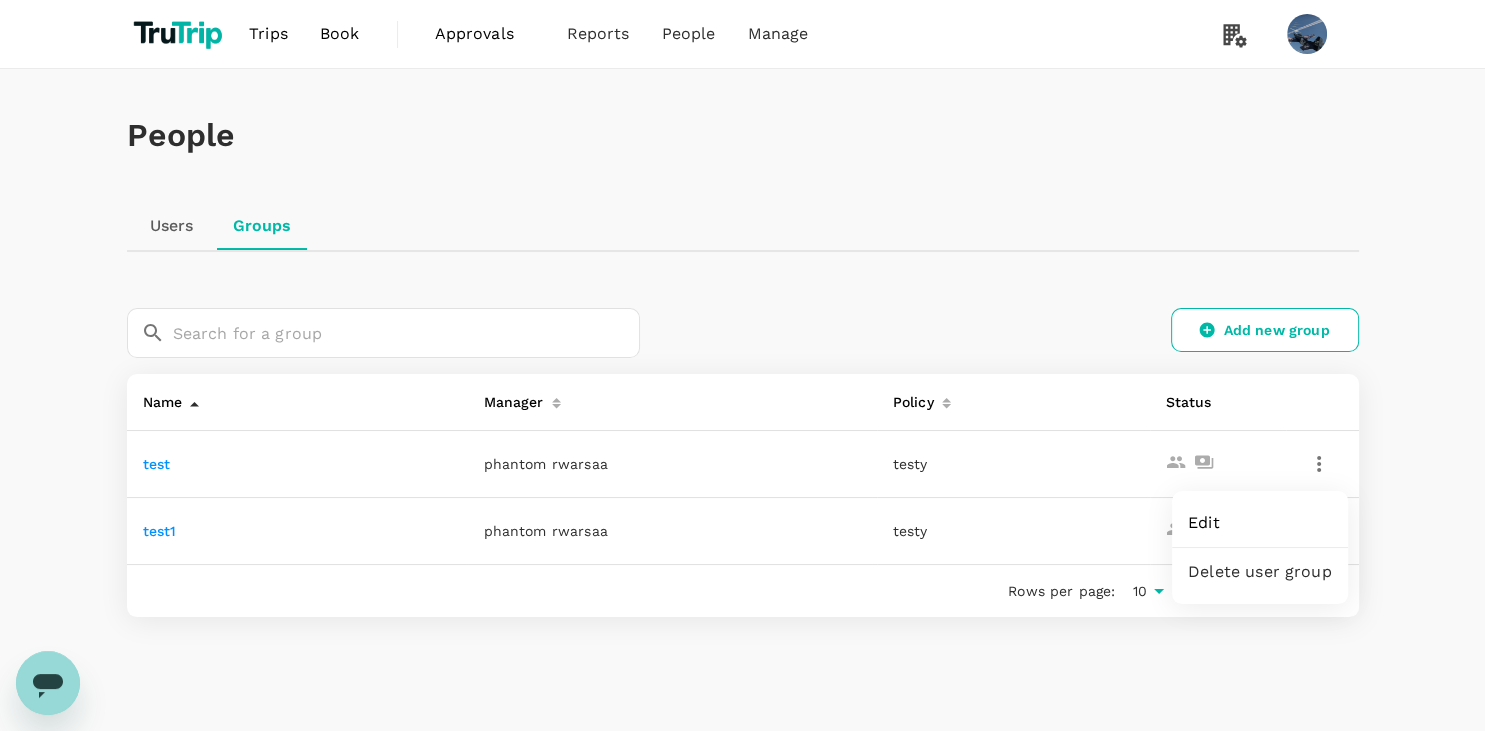 click on "Edit" at bounding box center [1260, 523] 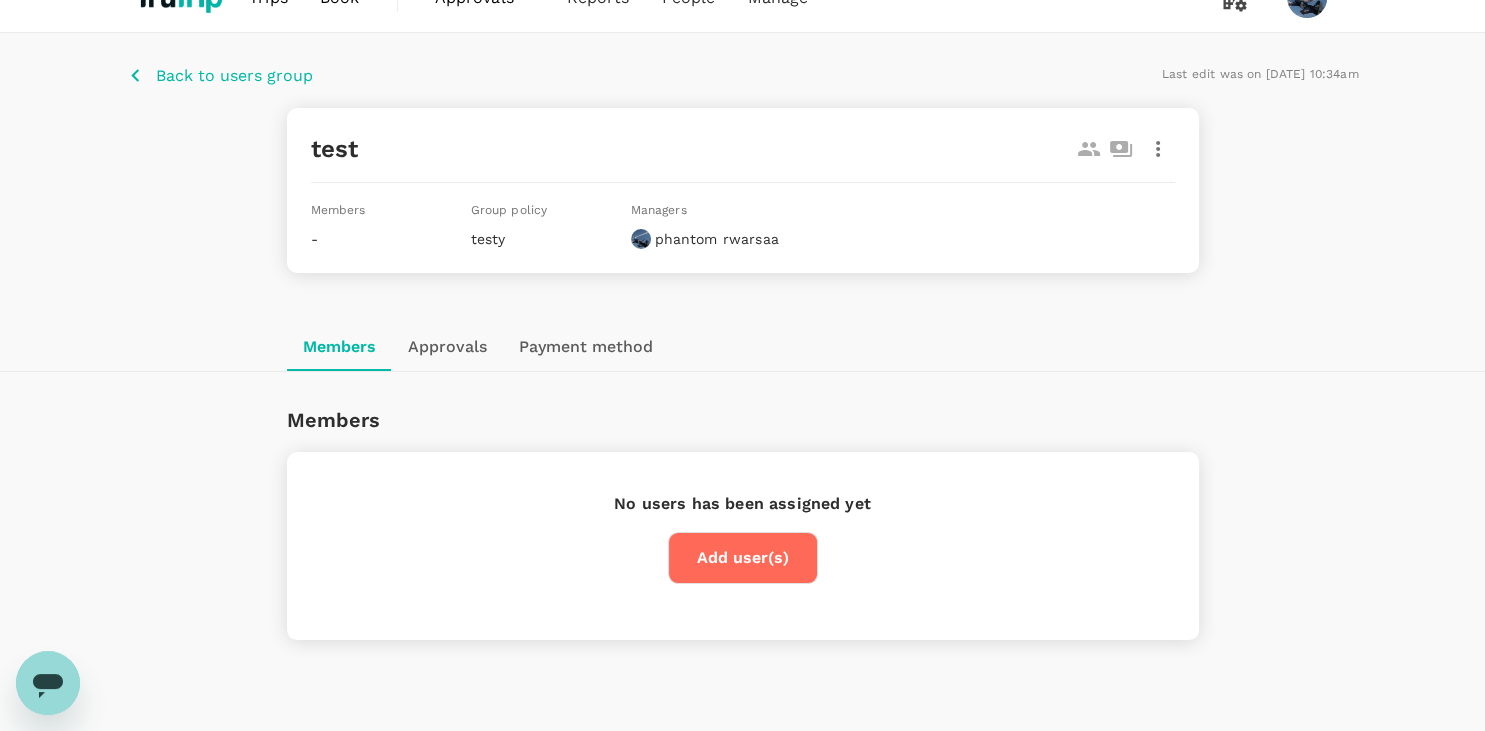 scroll, scrollTop: 0, scrollLeft: 0, axis: both 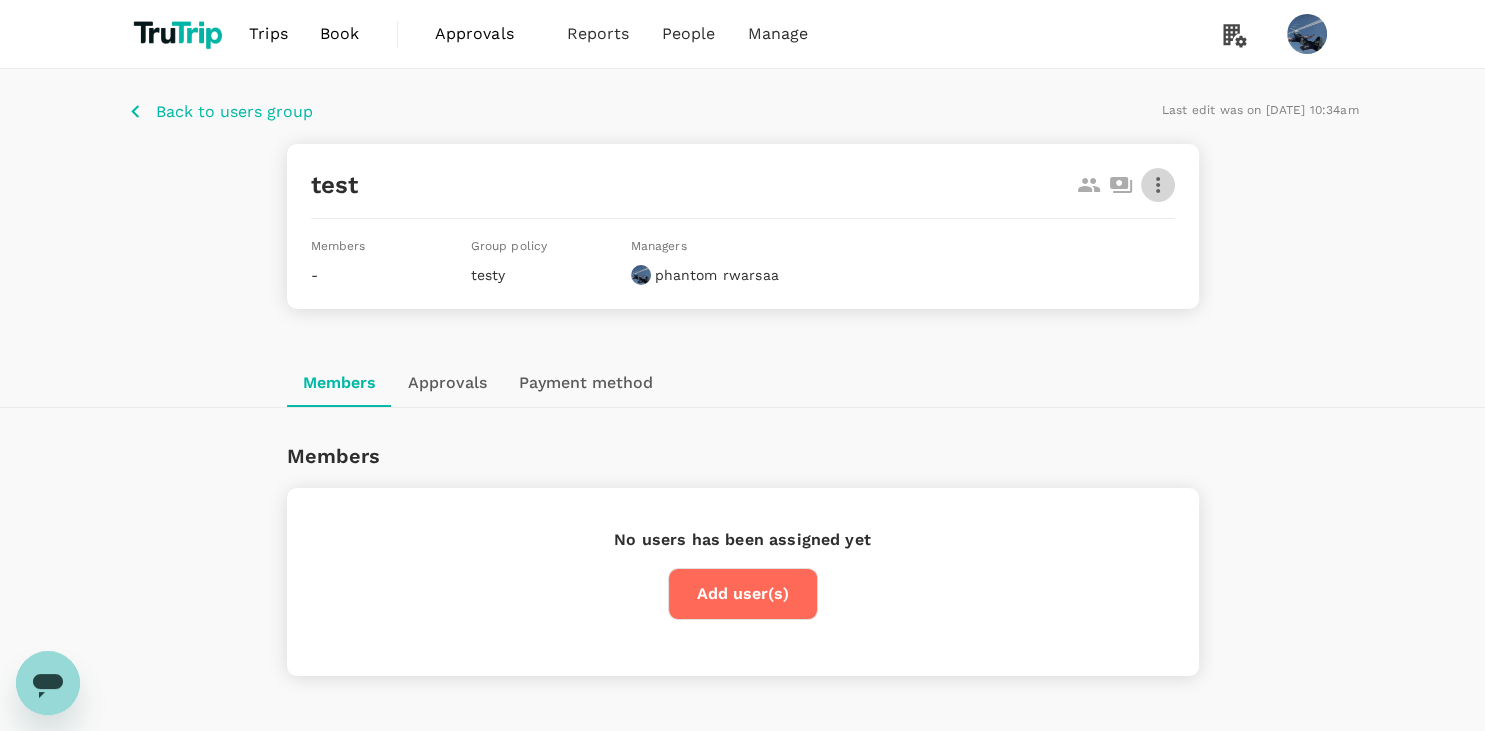 click at bounding box center (1158, 185) 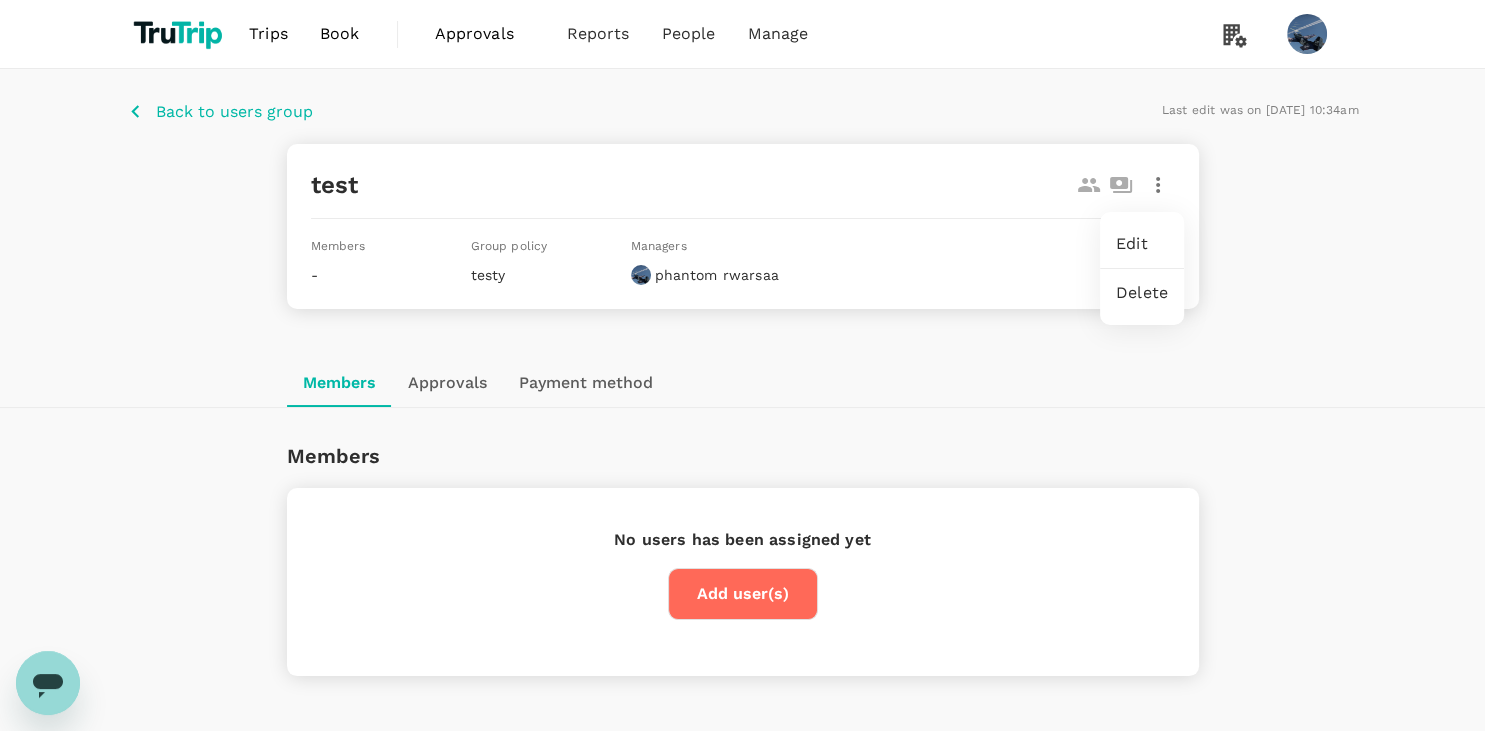click on "Edit" at bounding box center [1142, 244] 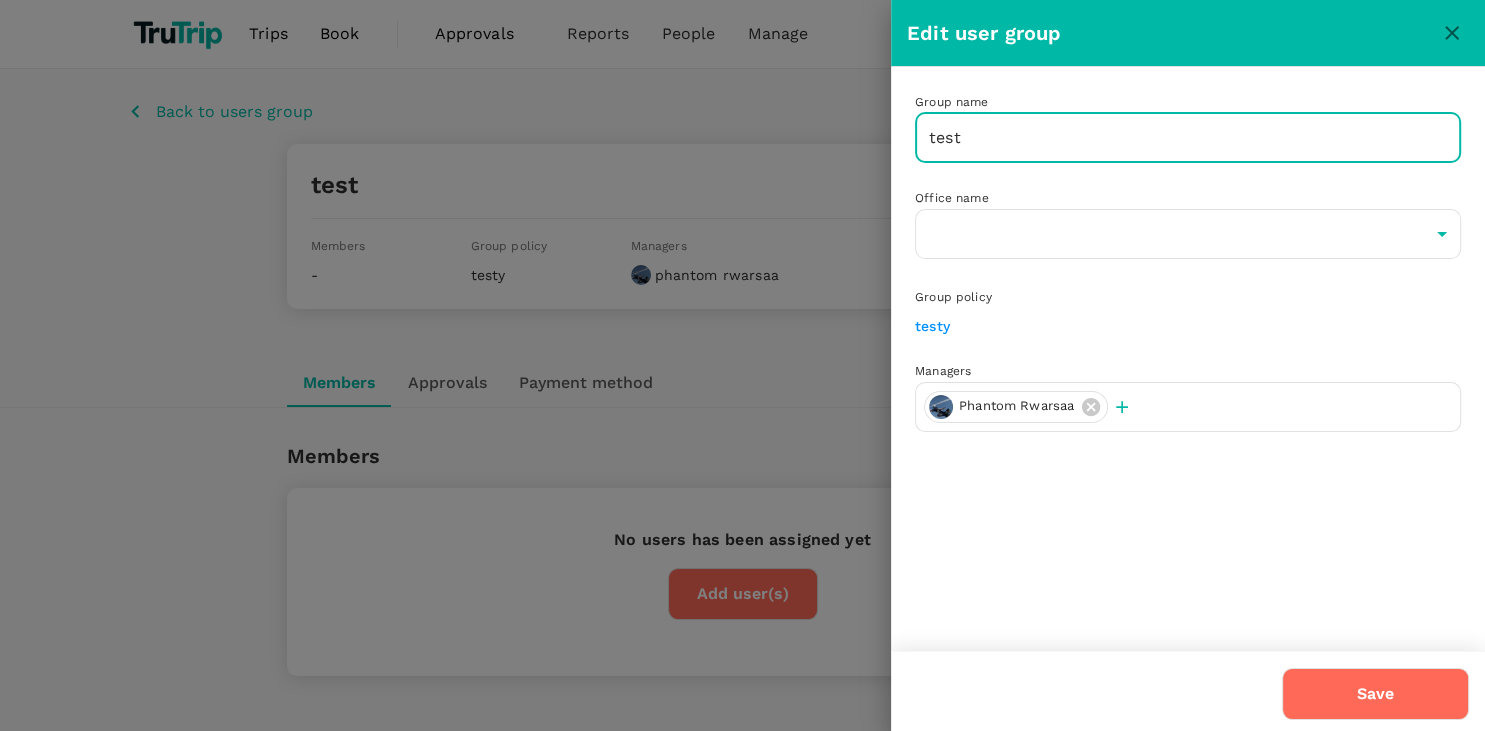 click on "test" at bounding box center (1188, 138) 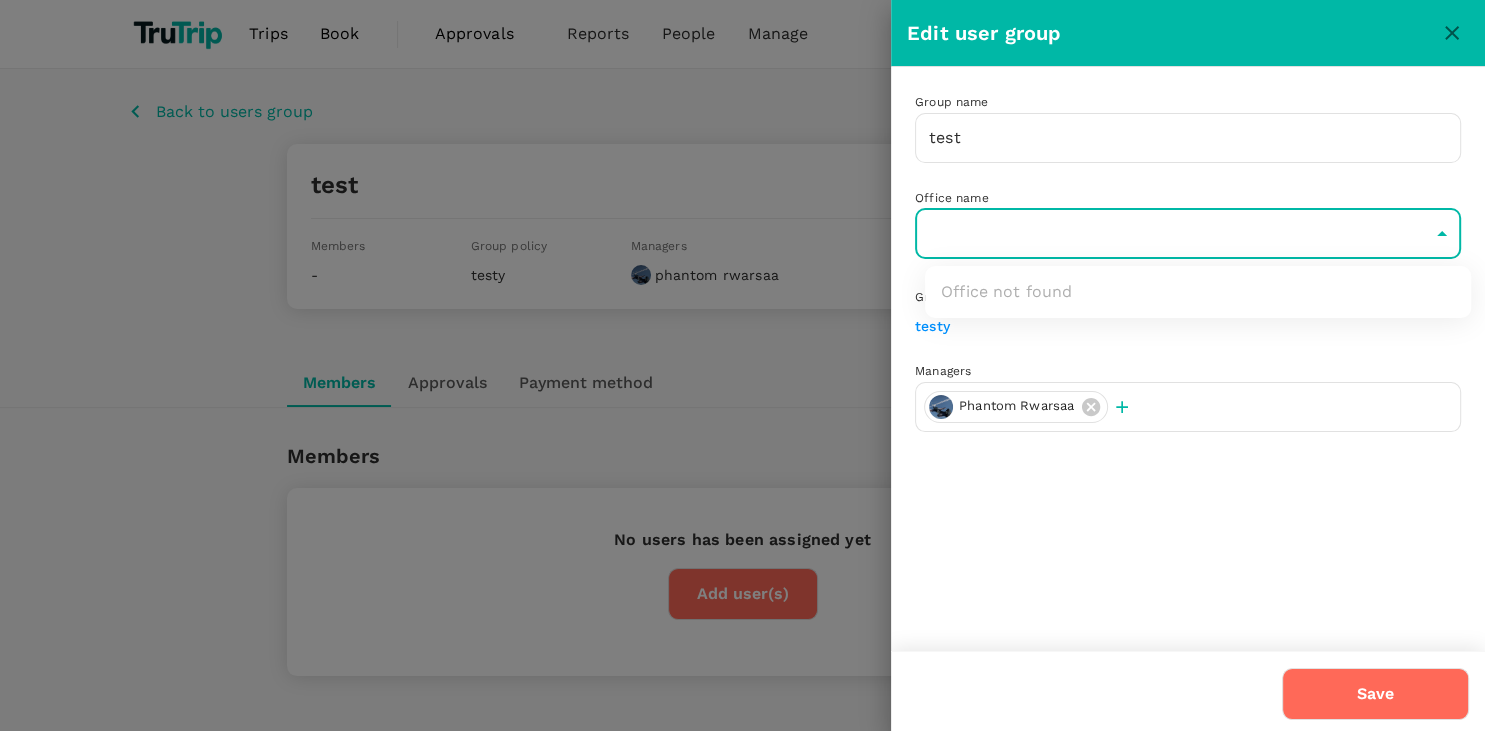 click on "Trips Book Approvals 0 Reports People Manage Back to users group Last edit was on [DATE] 10:34am test Members - Group policy testy Managers   phantom   rwarsaa     Members Approvals Payment method Members No users has been assigned yet Add user(s) Default approvers   phantom   rwarsaa     Approval rules   Add Custom approval flows for price, route, or travel type are disabled. Admin can   enable them in the  company settings Payment Method Looks like you haven't added any payment cards. Added cards can be assigned to groups or individual travellers for bookings. Read more   here . Add card Version 3.46.3 Privacy Policy Terms of Use Help Centre Edit user group Group name test ​ Office name ​ ​ Group policy testy Managers phantom rwarsaa Save Office not found" at bounding box center (742, 416) 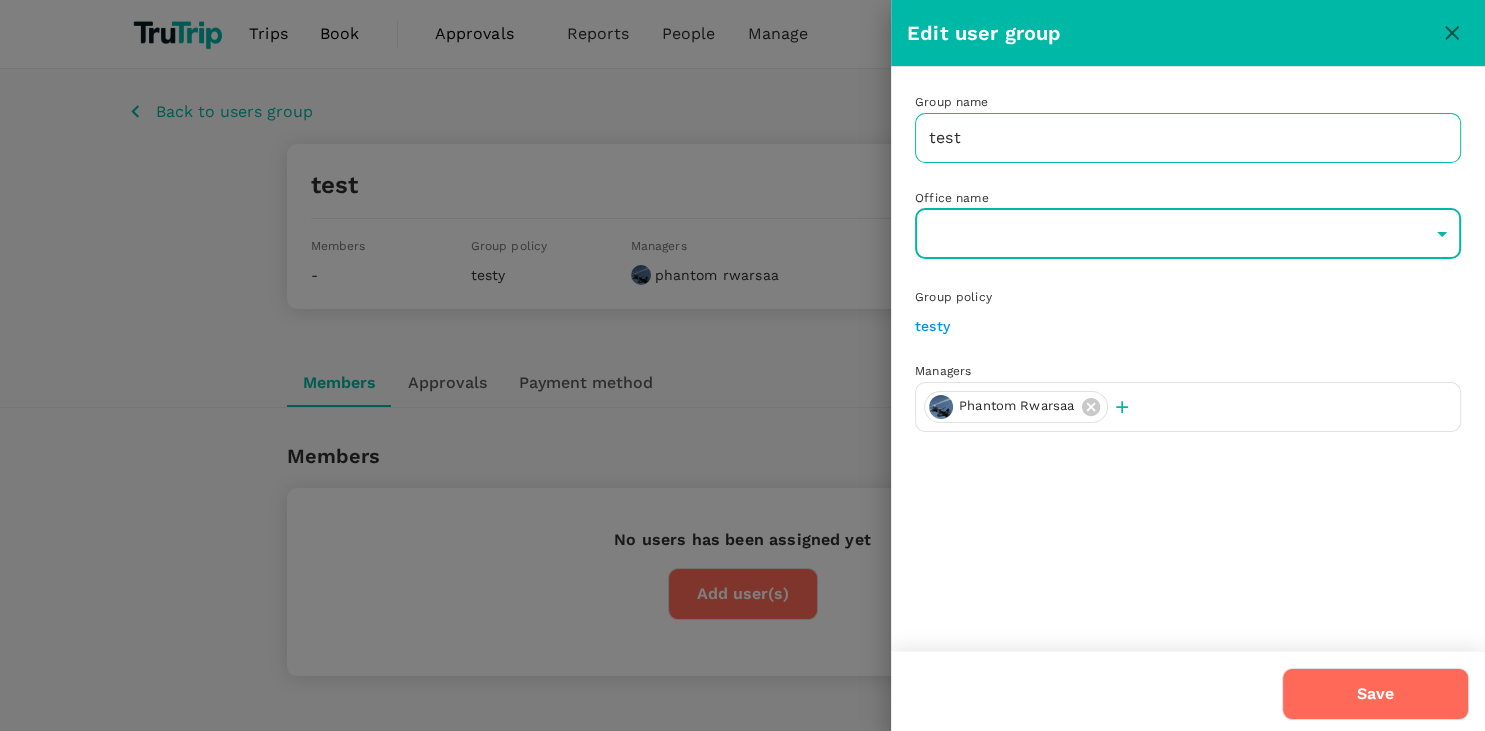 click on "test" at bounding box center [1188, 138] 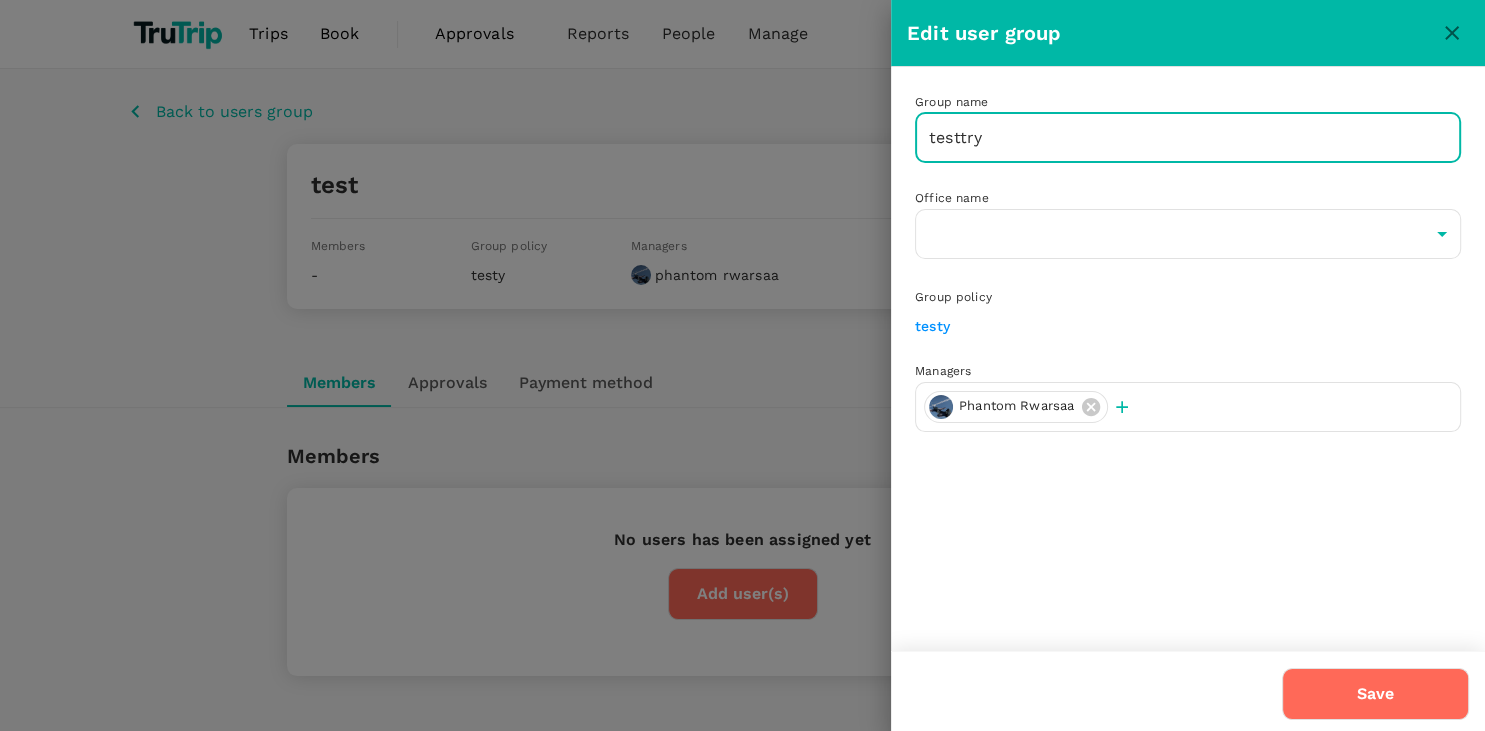 type on "testtry" 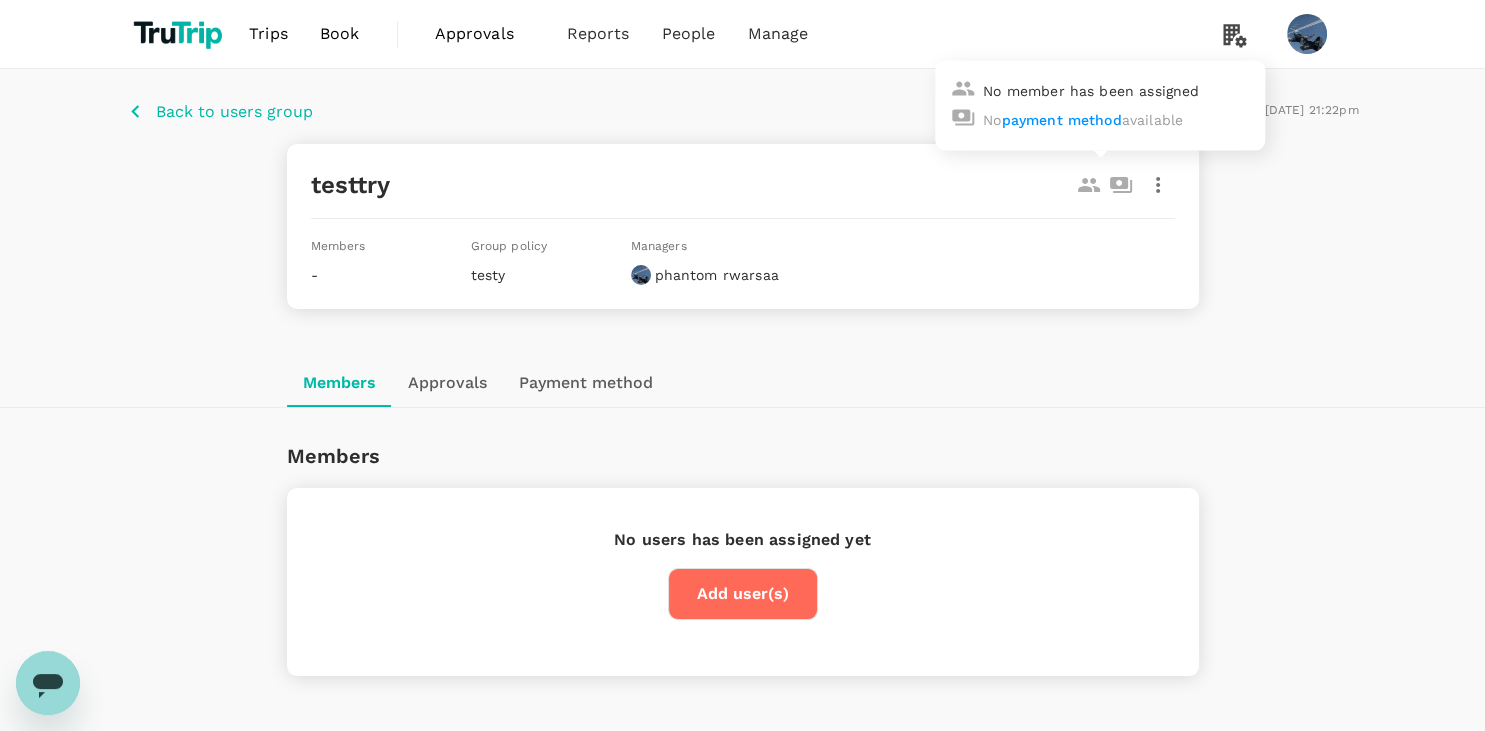 click at bounding box center (1085, 183) 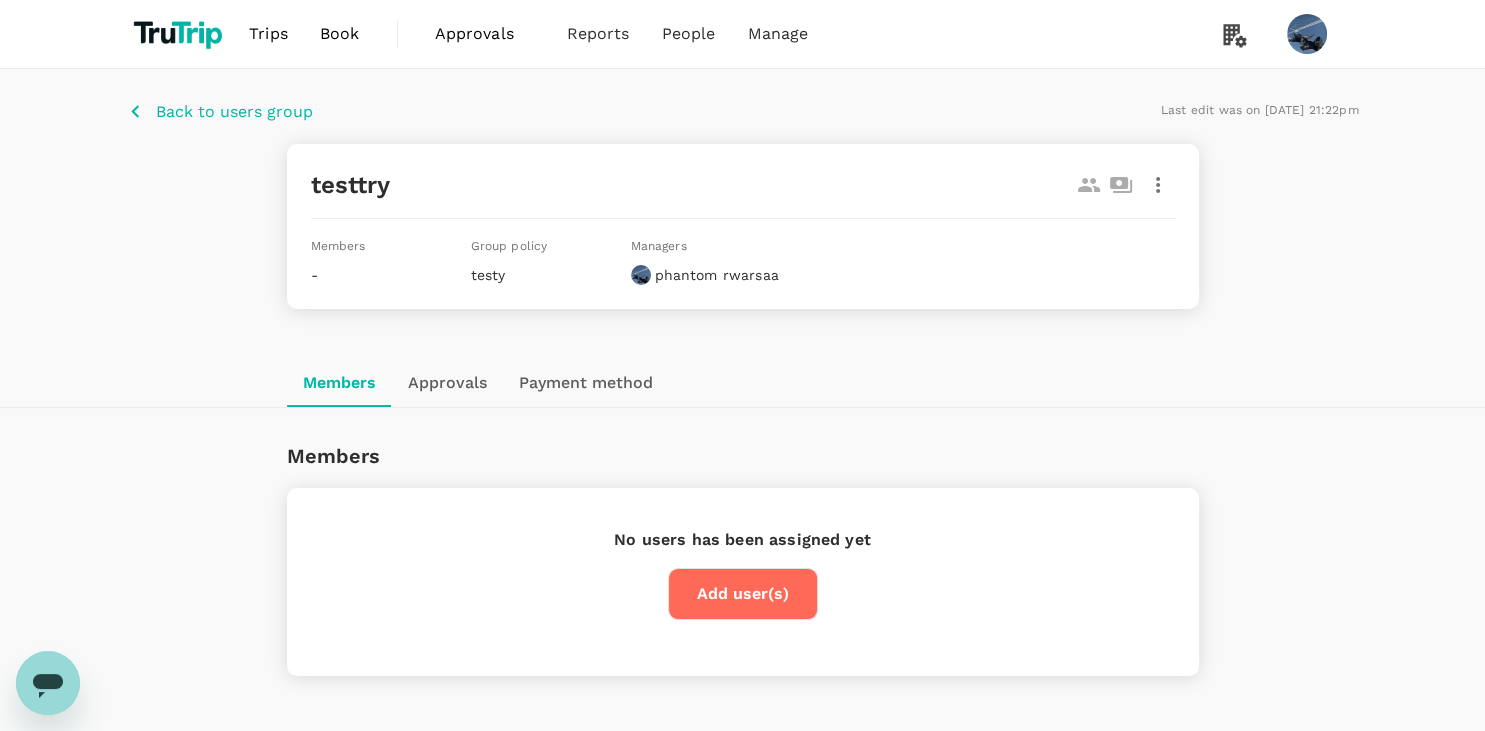 click 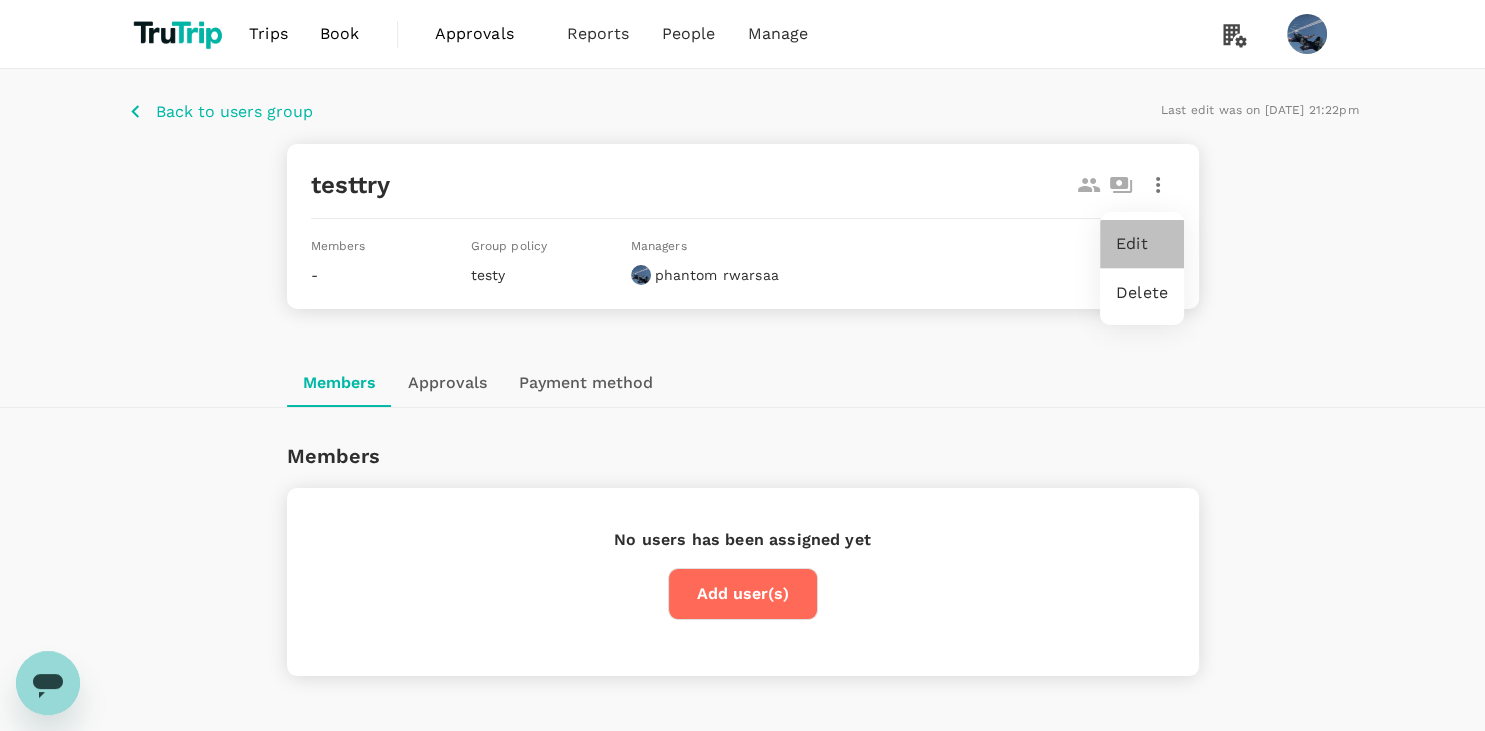 click on "Edit" at bounding box center [1142, 244] 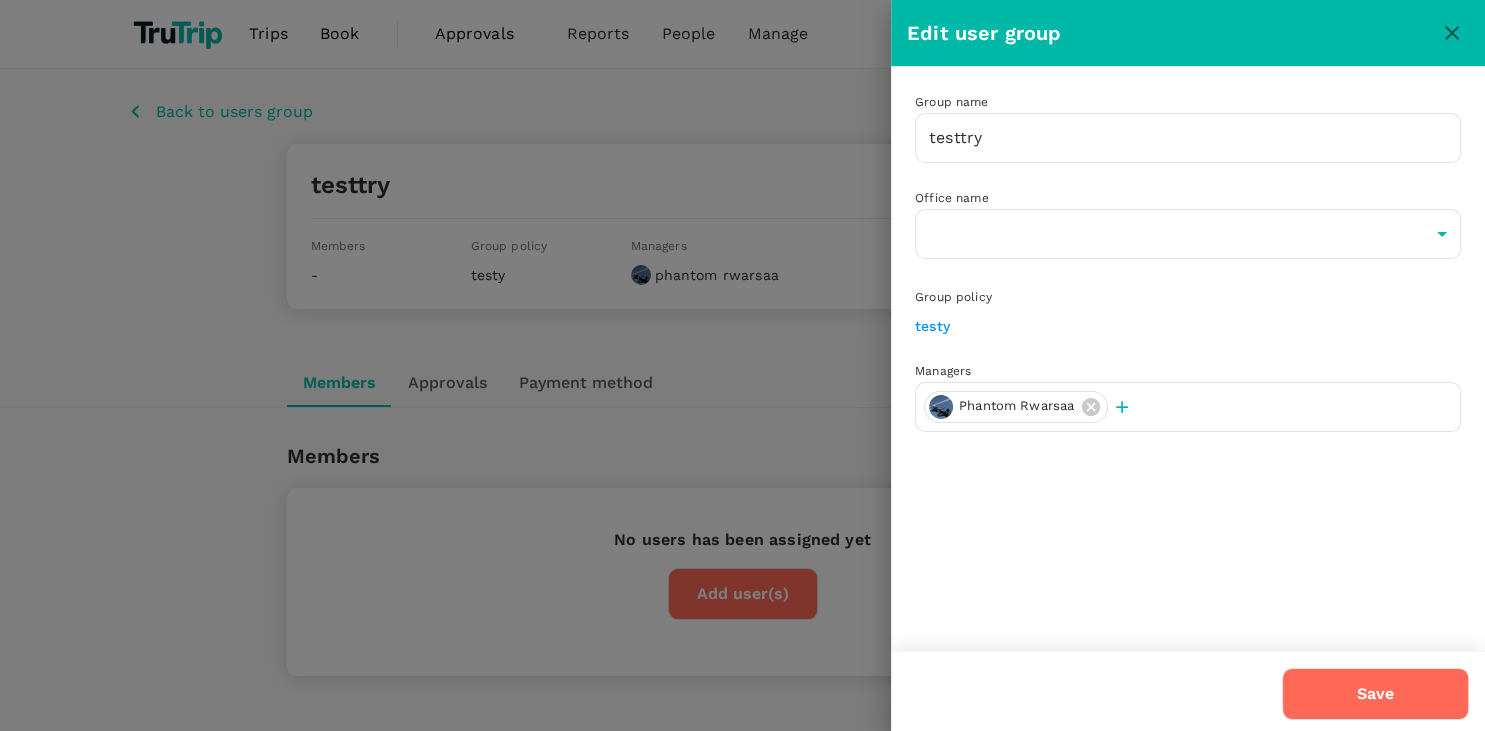 click at bounding box center [742, 365] 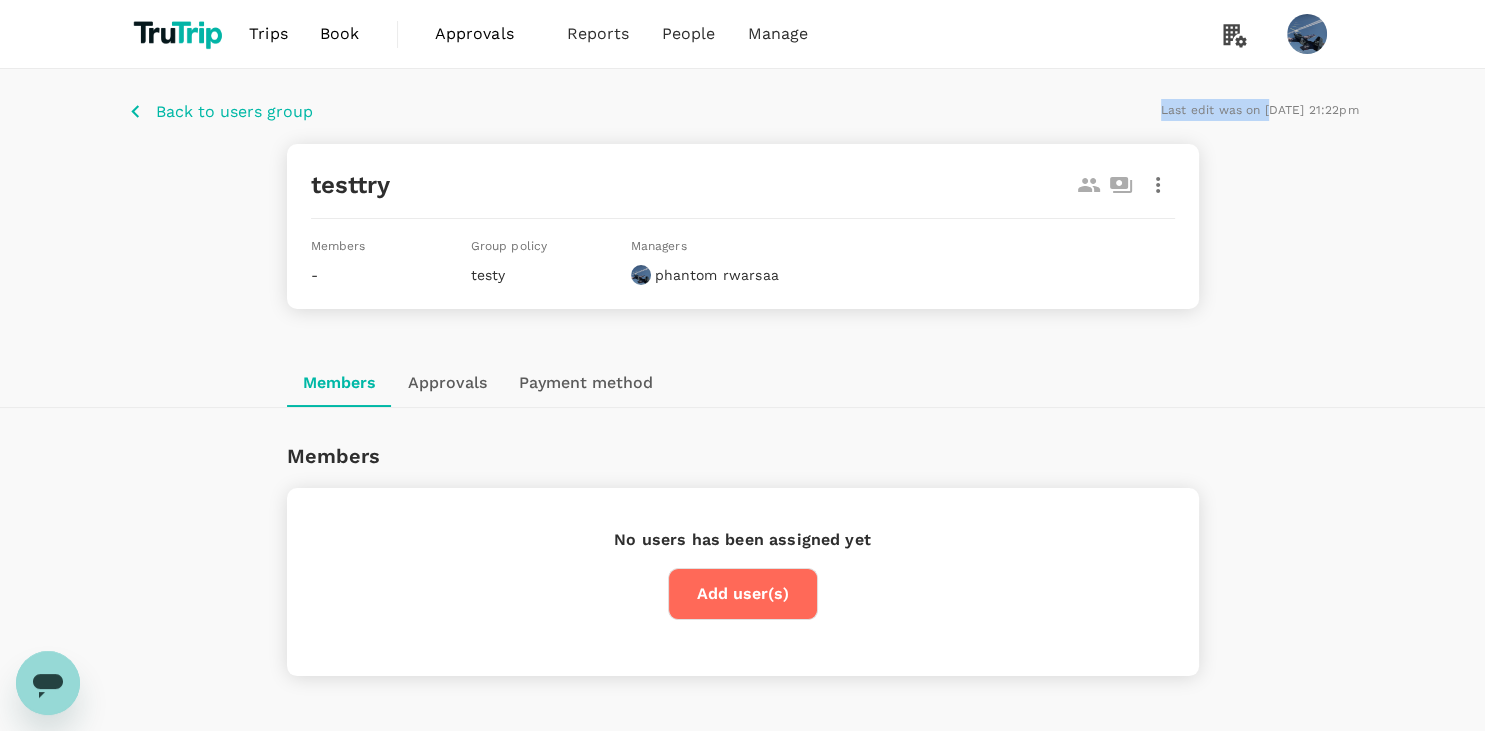 drag, startPoint x: 1241, startPoint y: 108, endPoint x: 1121, endPoint y: 108, distance: 120 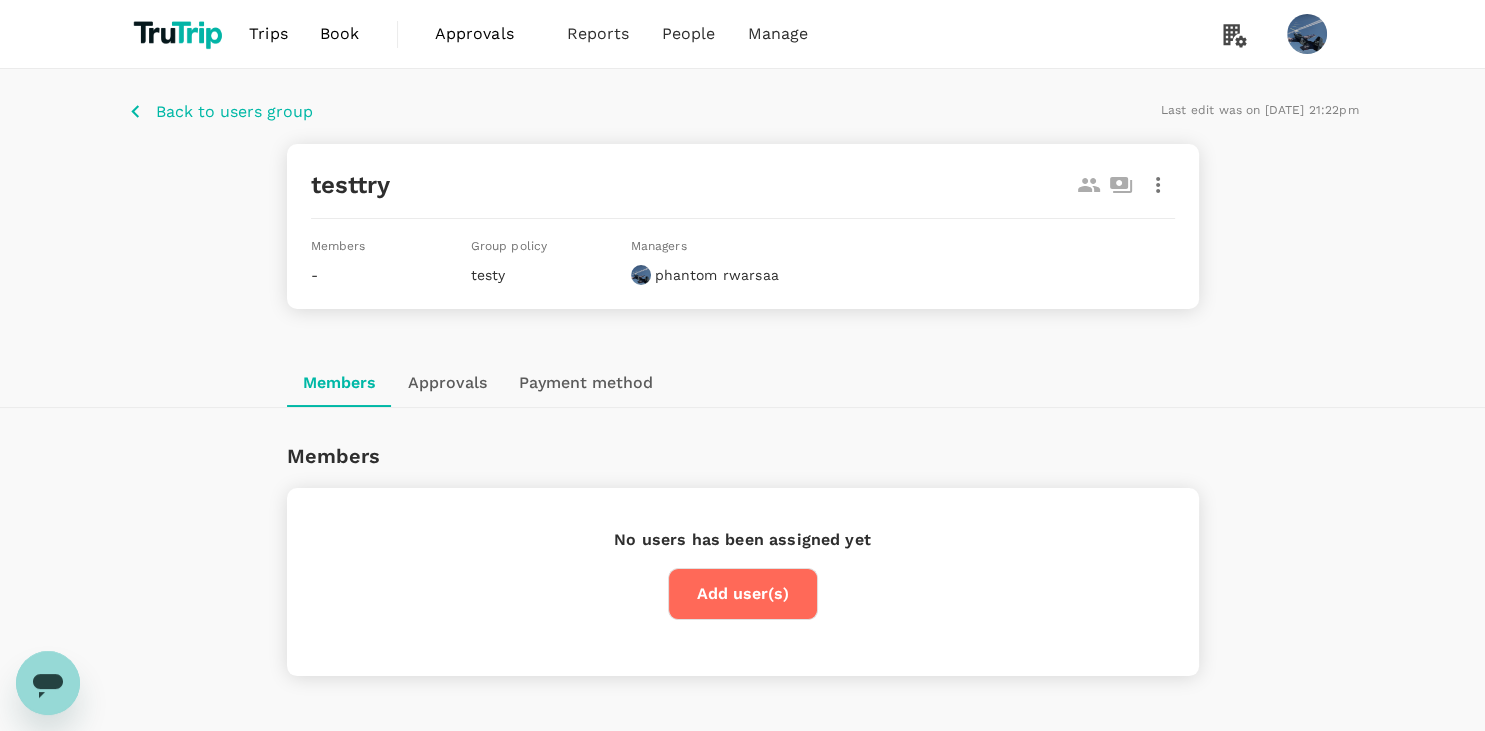 click on "Back to users group Last edit was on [DATE] 21:22pm" at bounding box center (743, 111) 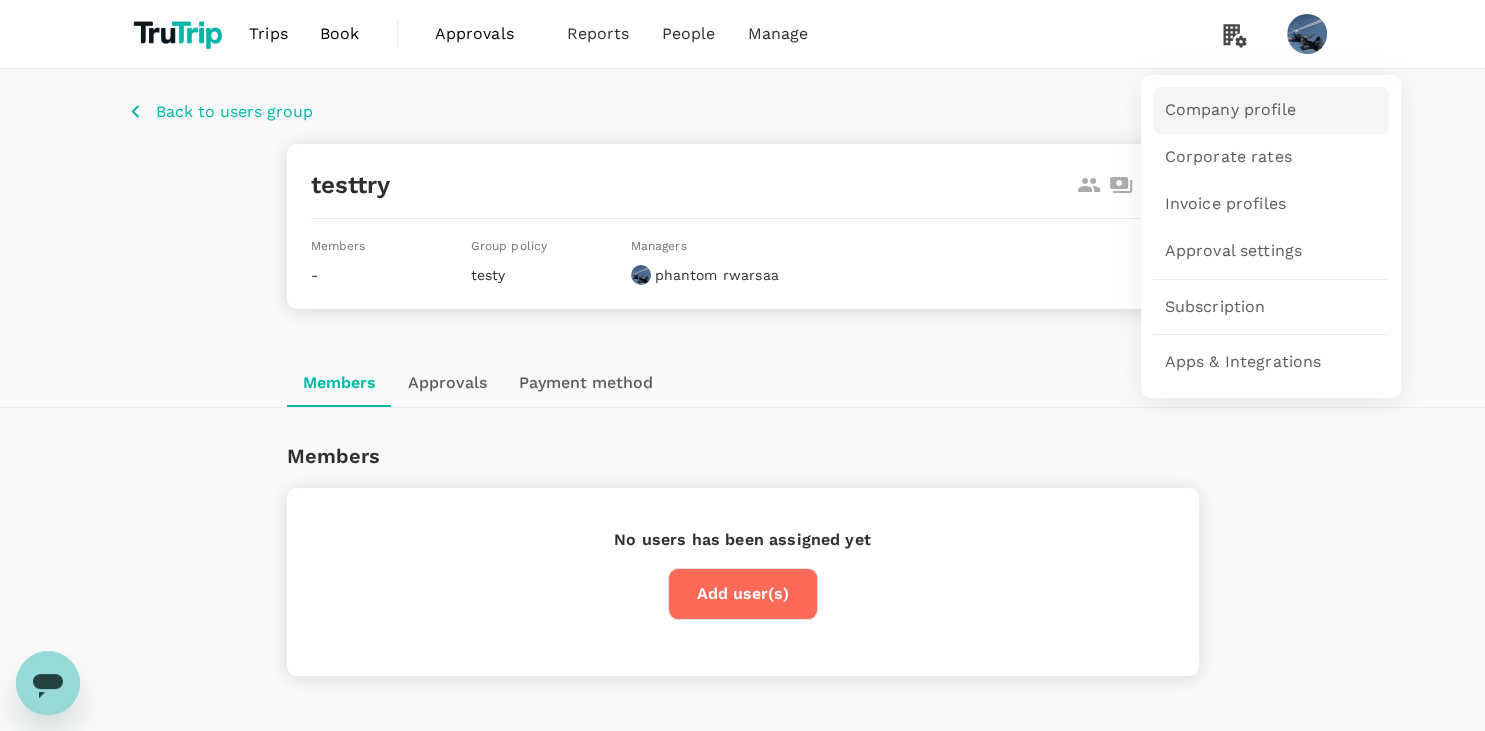 click on "Company profile" at bounding box center [1230, 110] 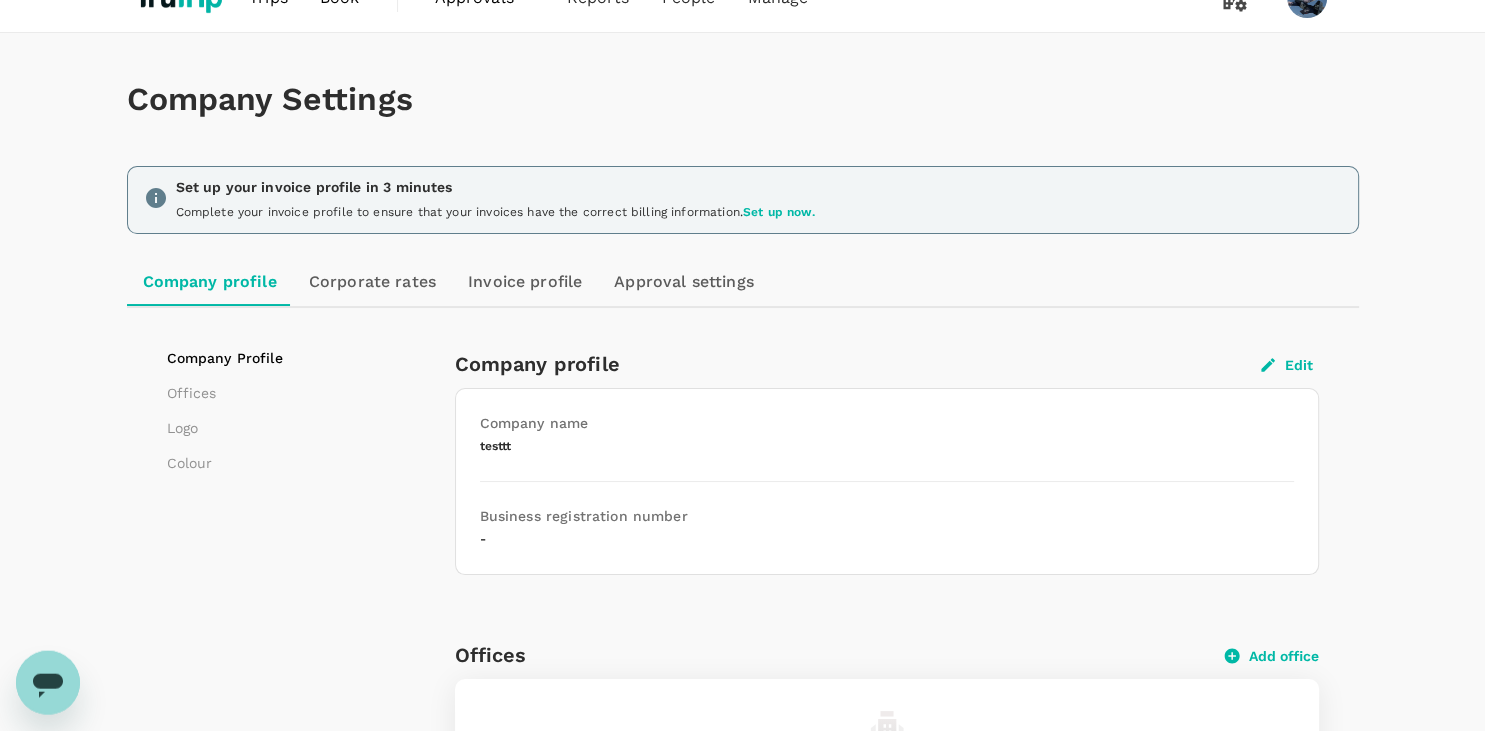 scroll, scrollTop: 0, scrollLeft: 0, axis: both 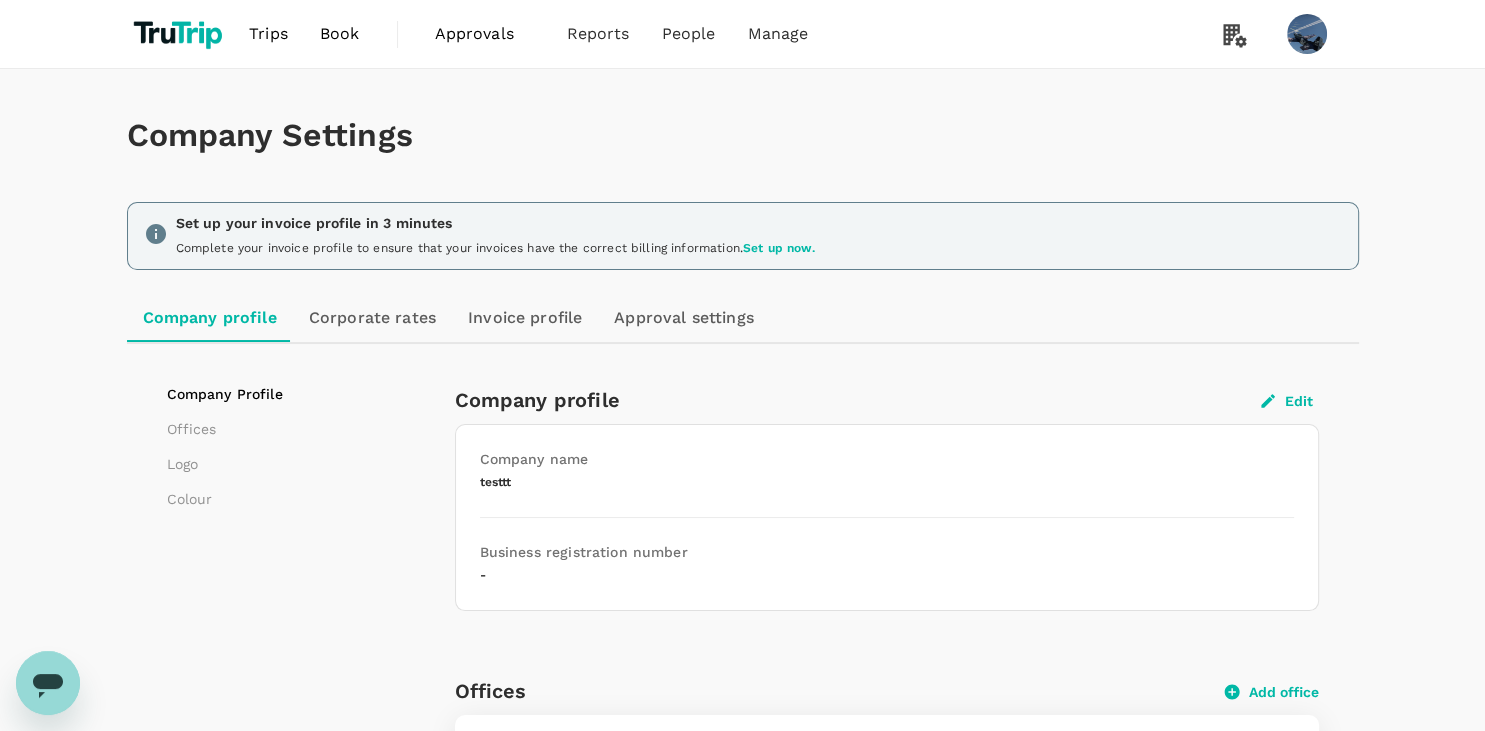 click on "Corporate rates" at bounding box center (372, 318) 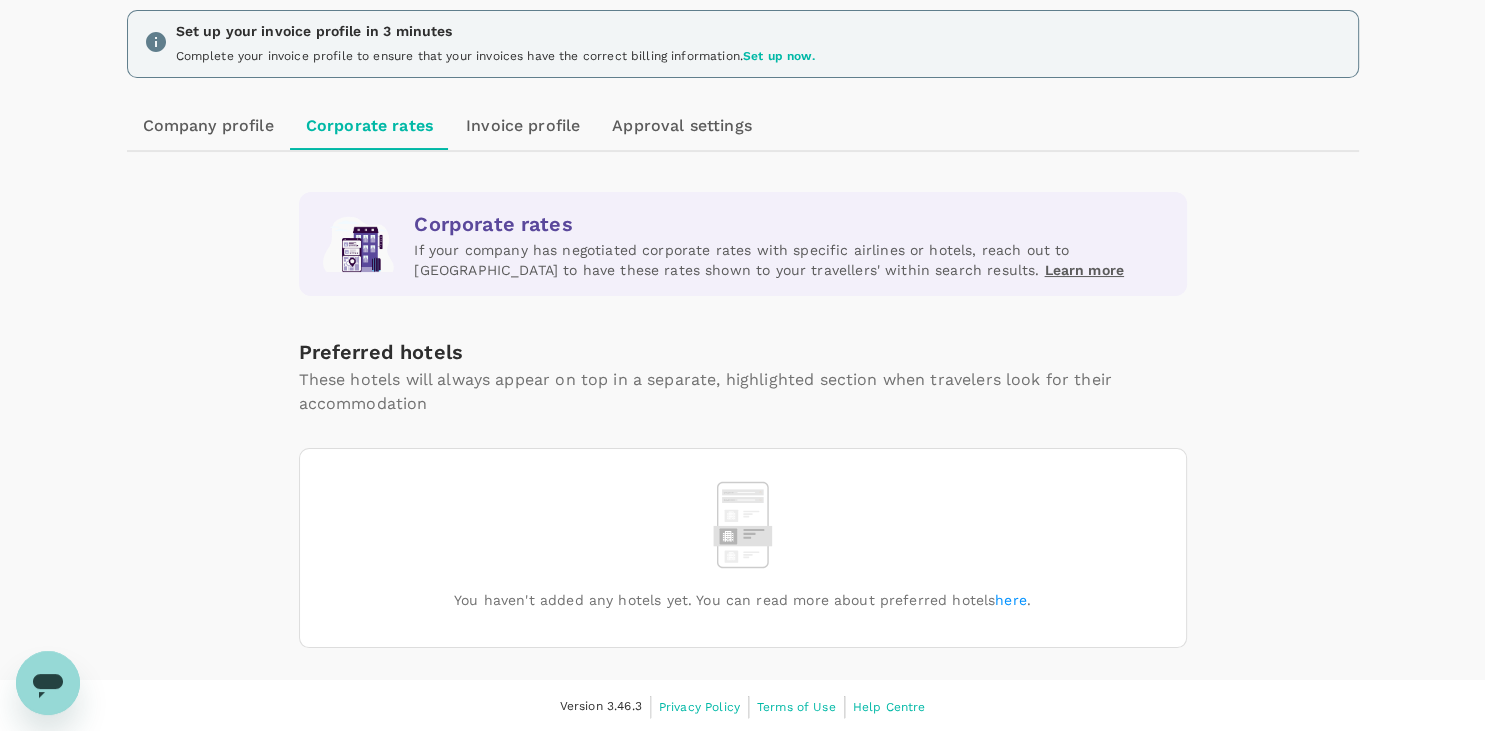 scroll, scrollTop: 0, scrollLeft: 0, axis: both 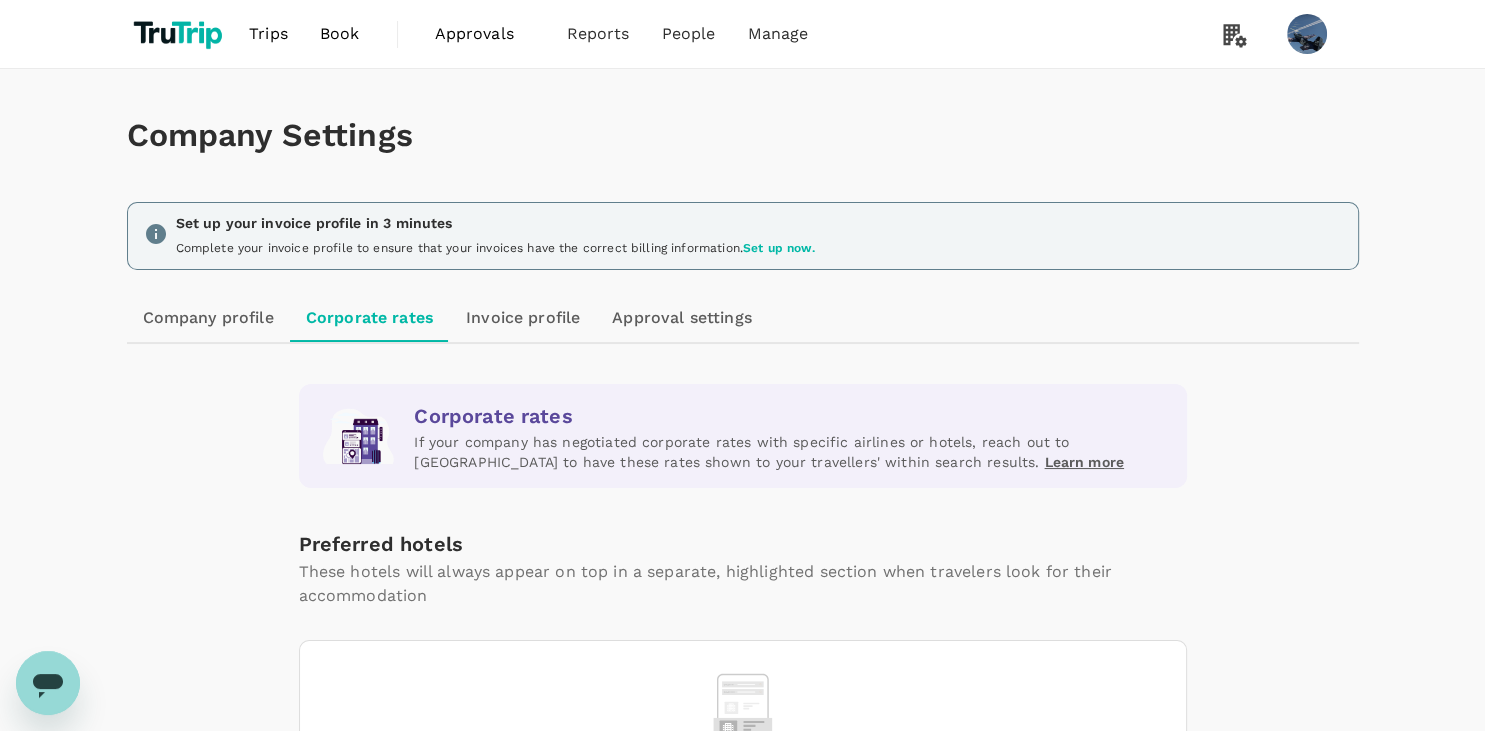click on "Invoice profile" at bounding box center (523, 318) 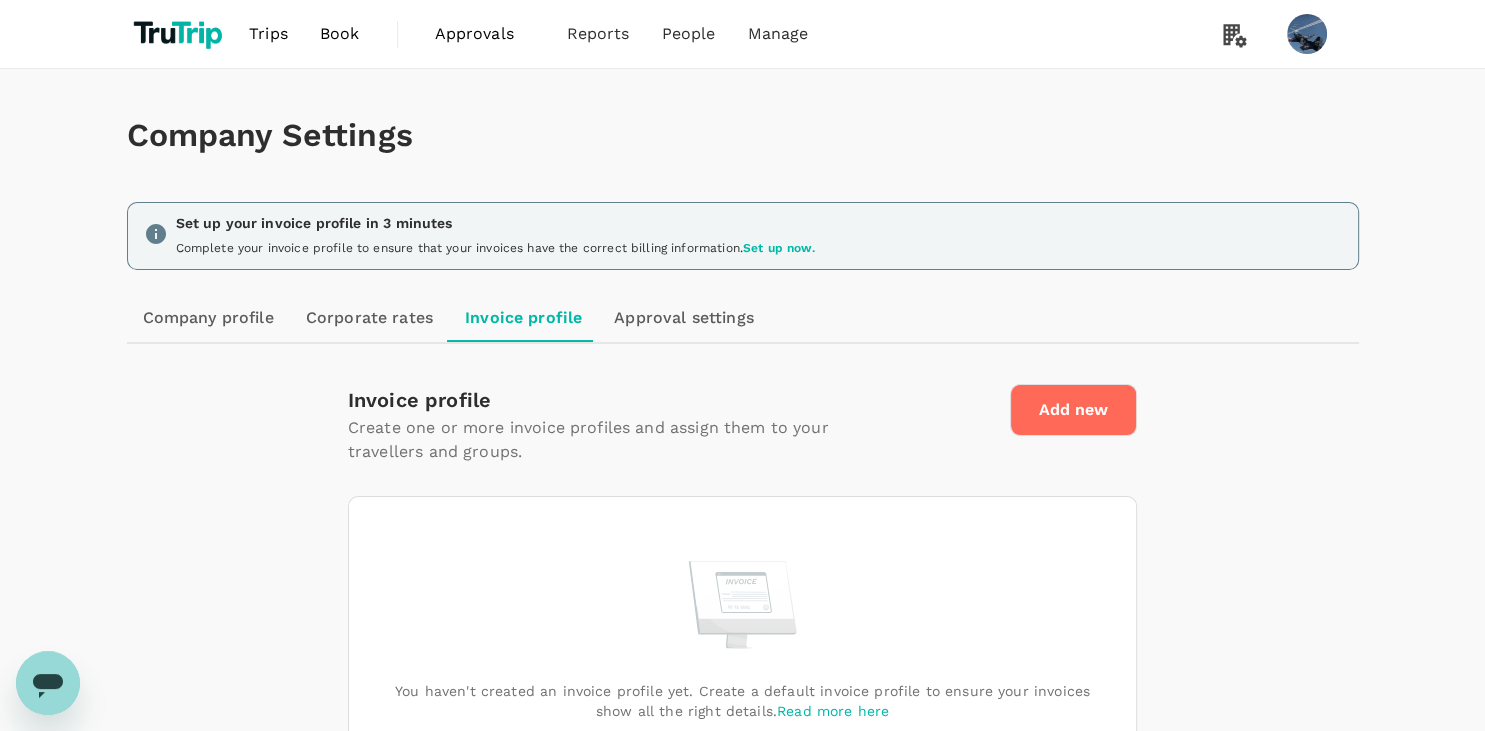 scroll, scrollTop: 106, scrollLeft: 0, axis: vertical 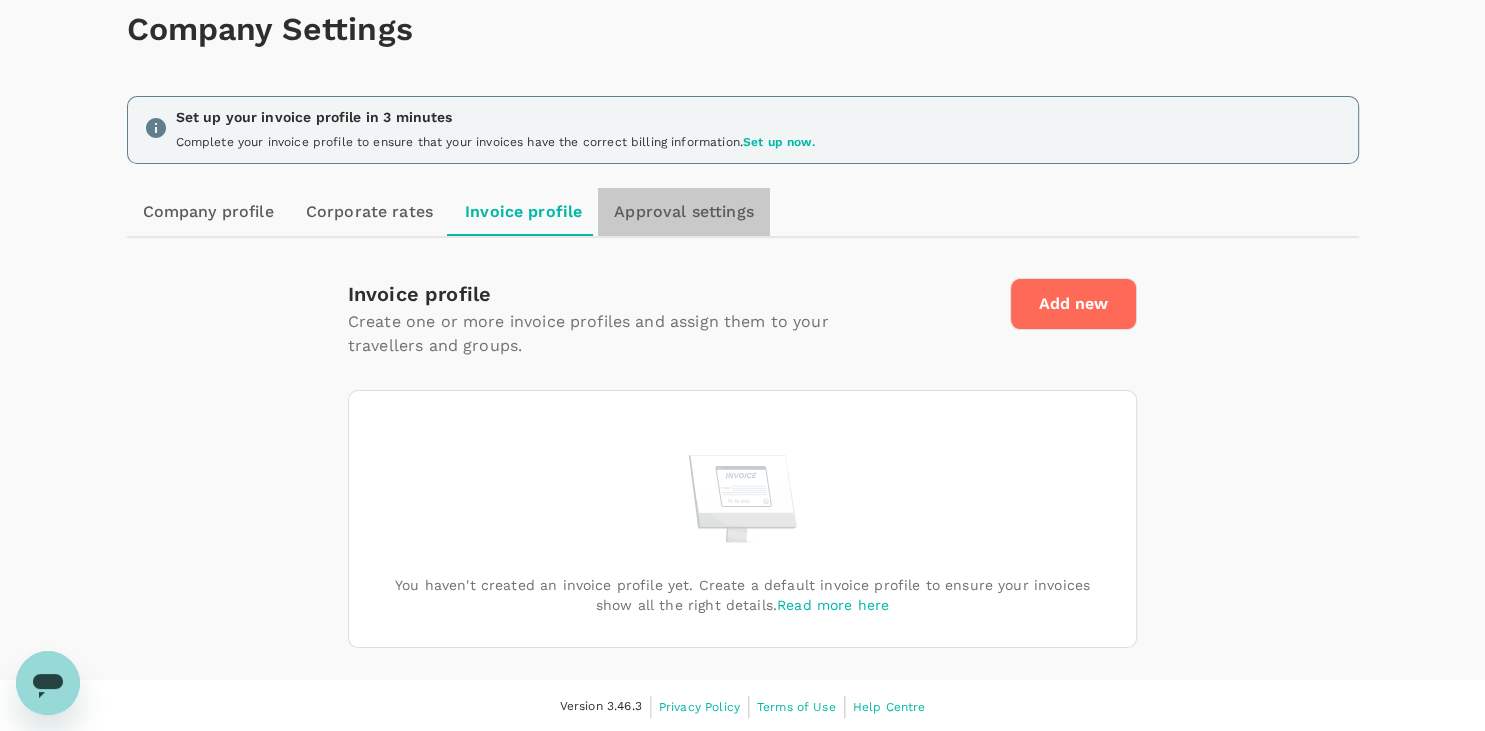 click on "Approval settings" at bounding box center (684, 212) 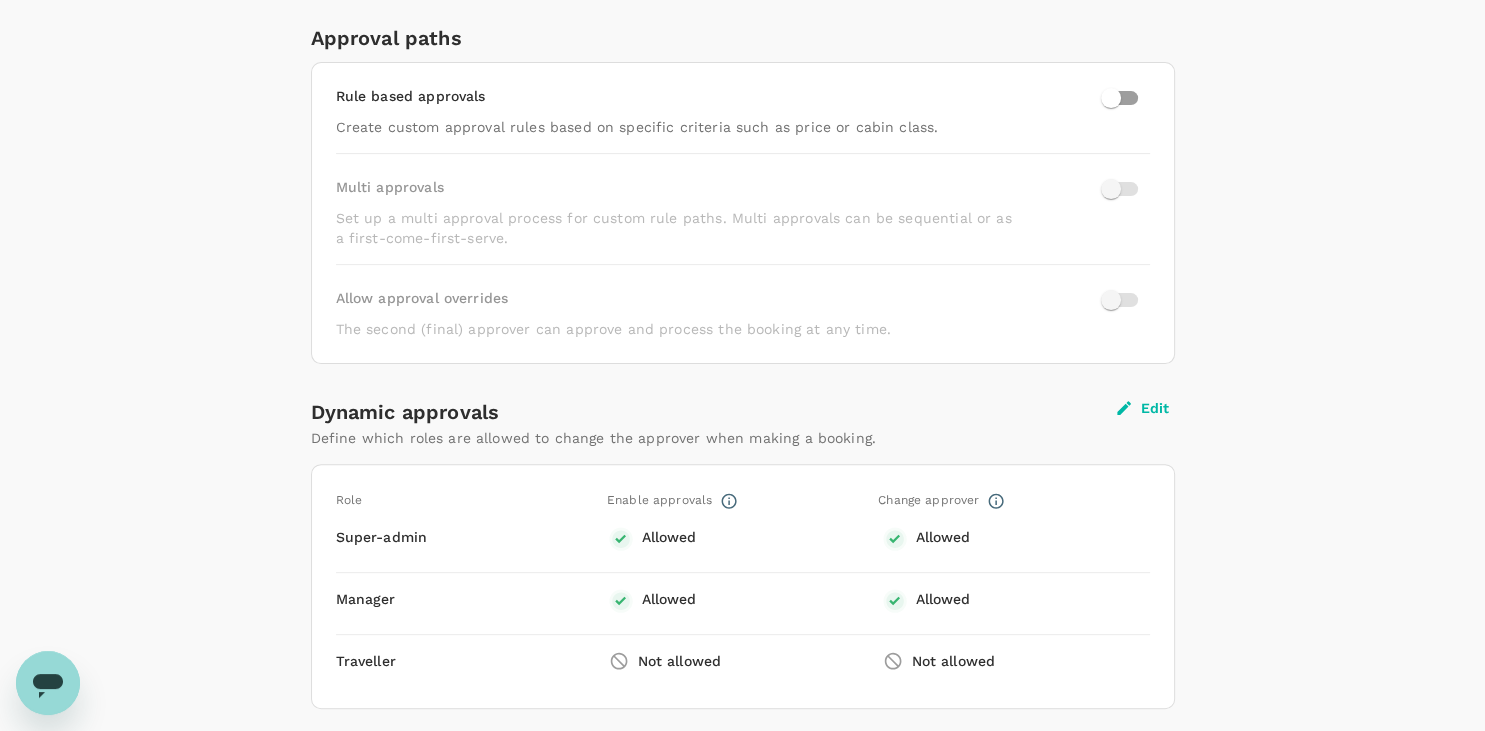 scroll, scrollTop: 613, scrollLeft: 0, axis: vertical 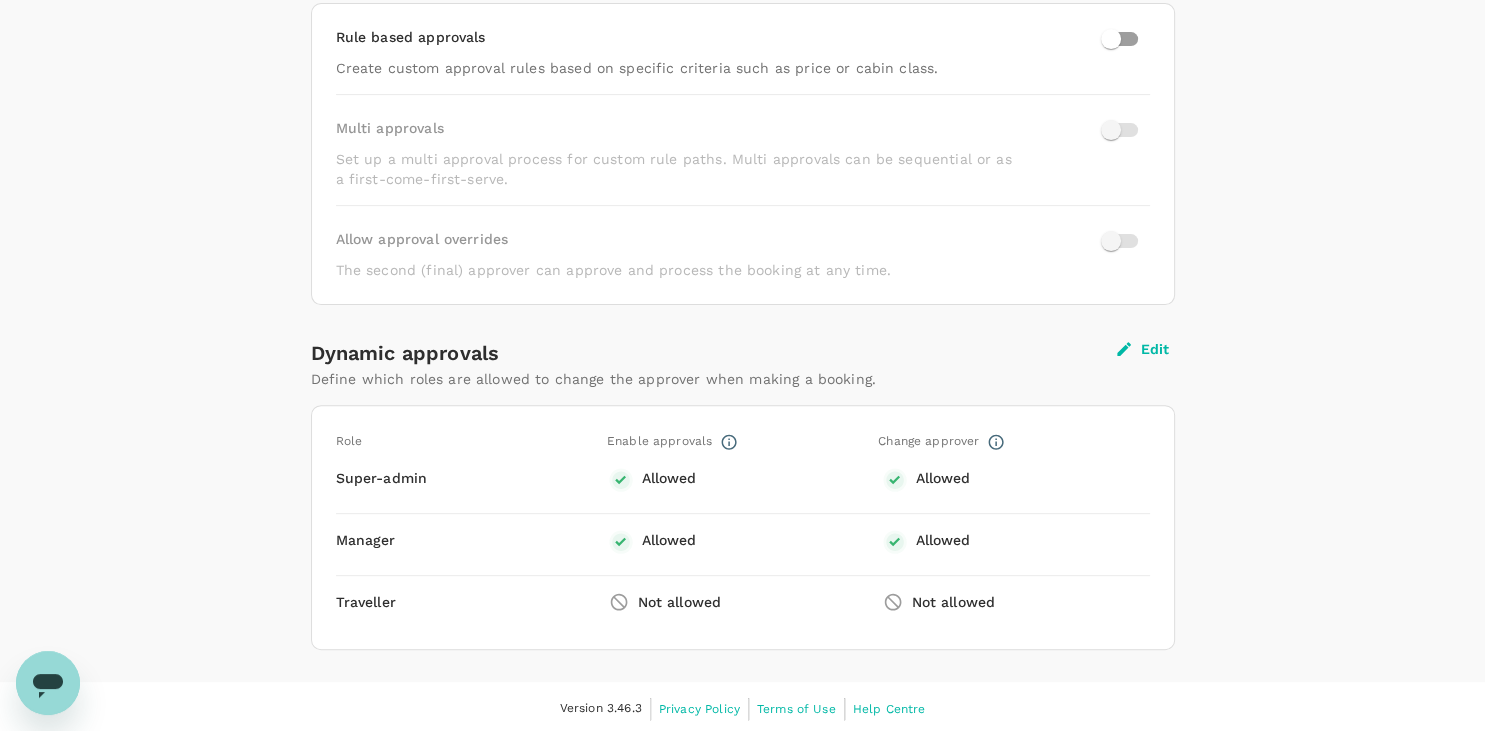 click 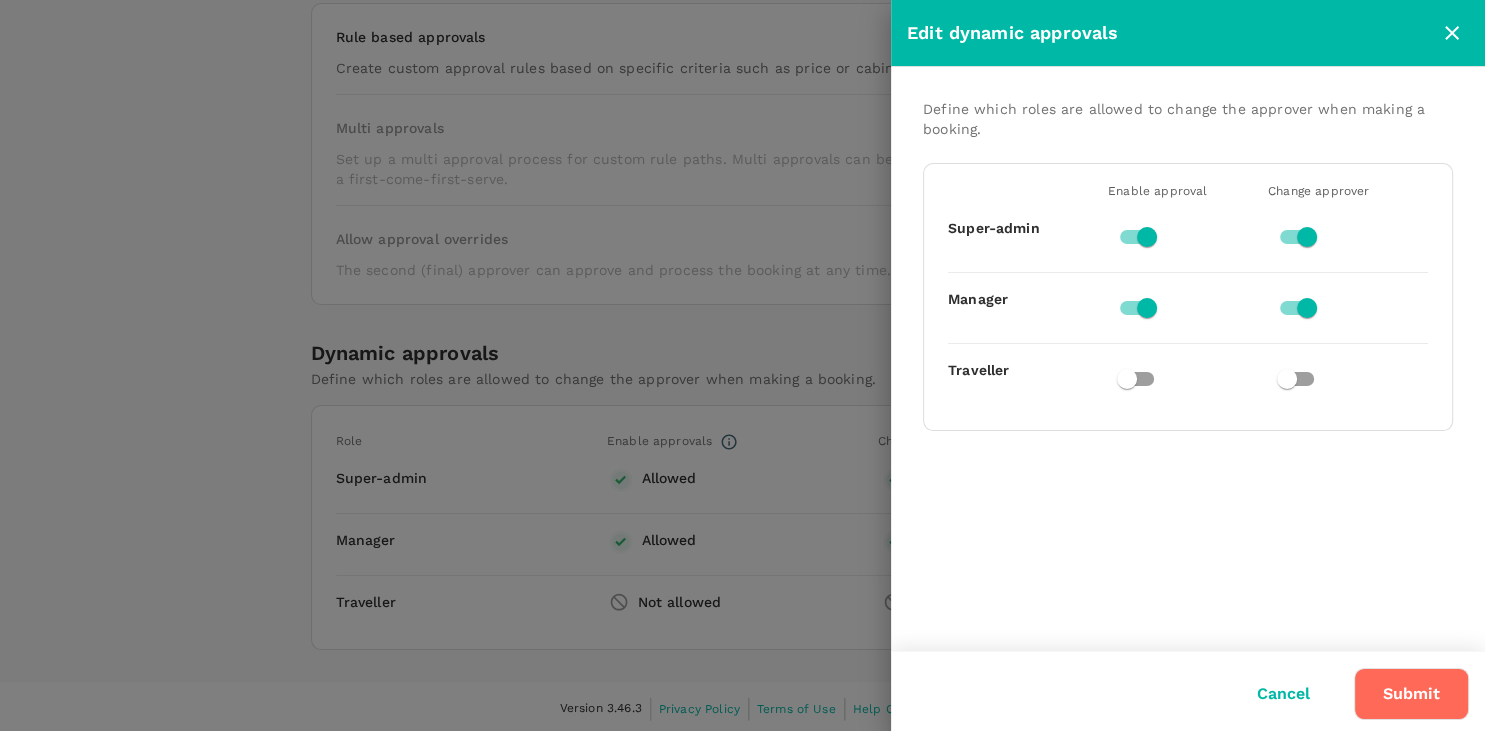 click at bounding box center [742, 365] 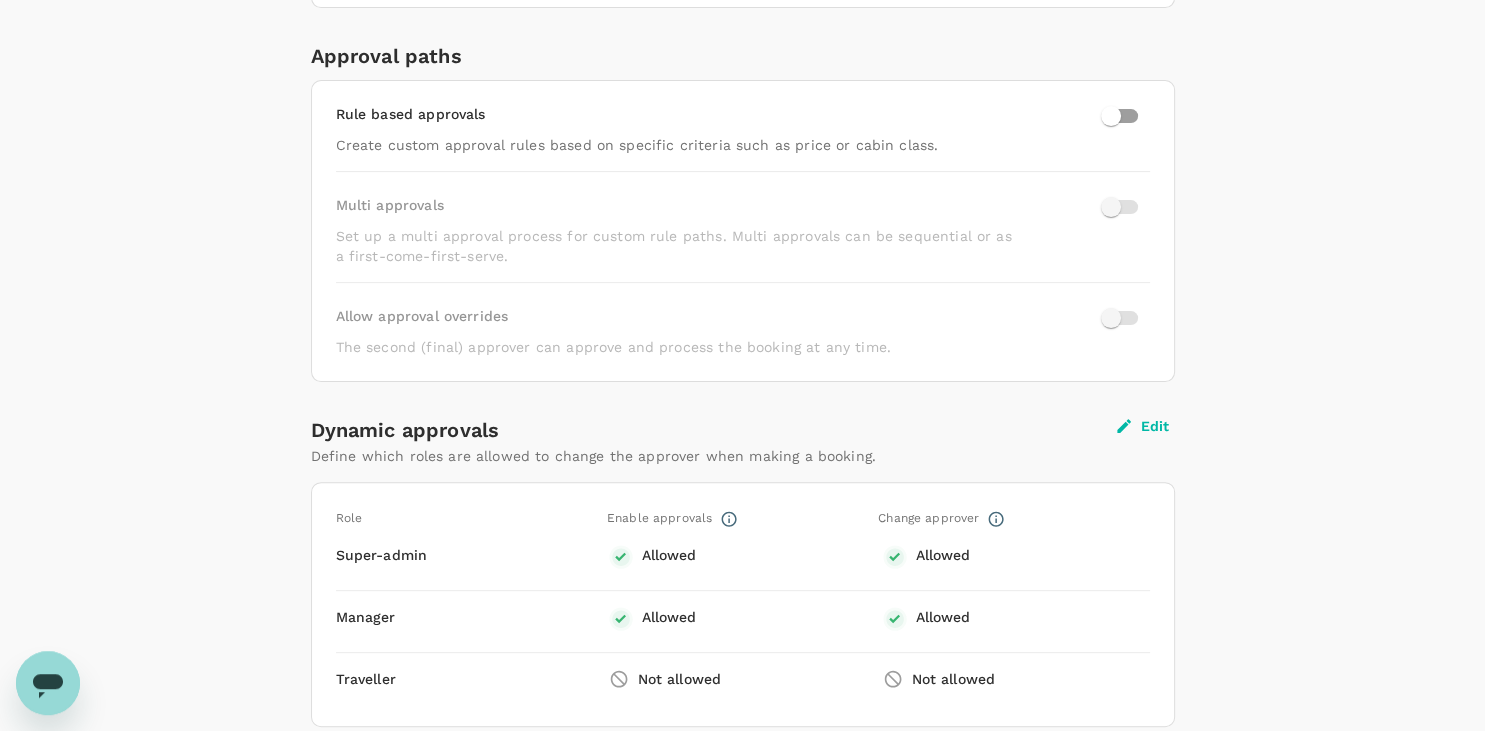scroll, scrollTop: 613, scrollLeft: 0, axis: vertical 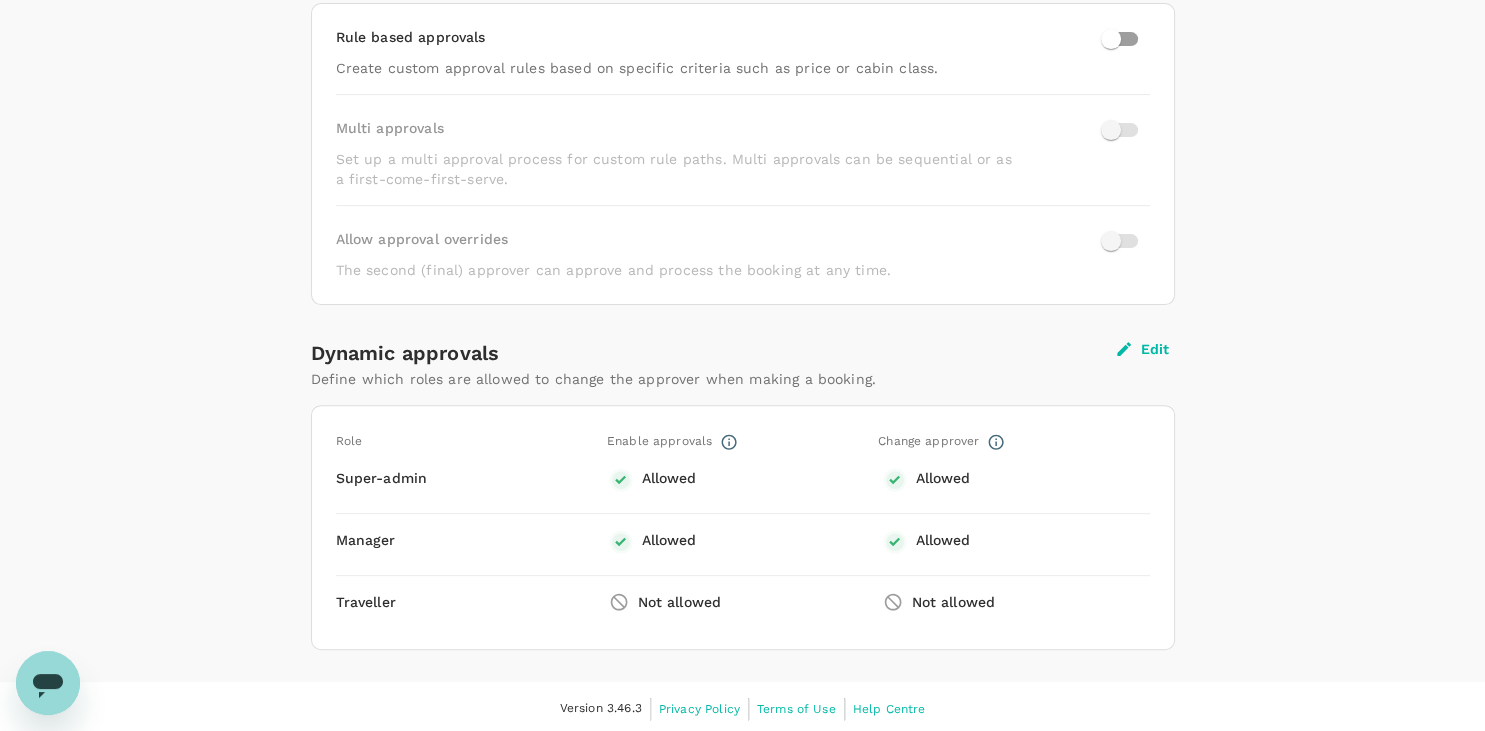drag, startPoint x: 963, startPoint y: 600, endPoint x: 975, endPoint y: 600, distance: 12 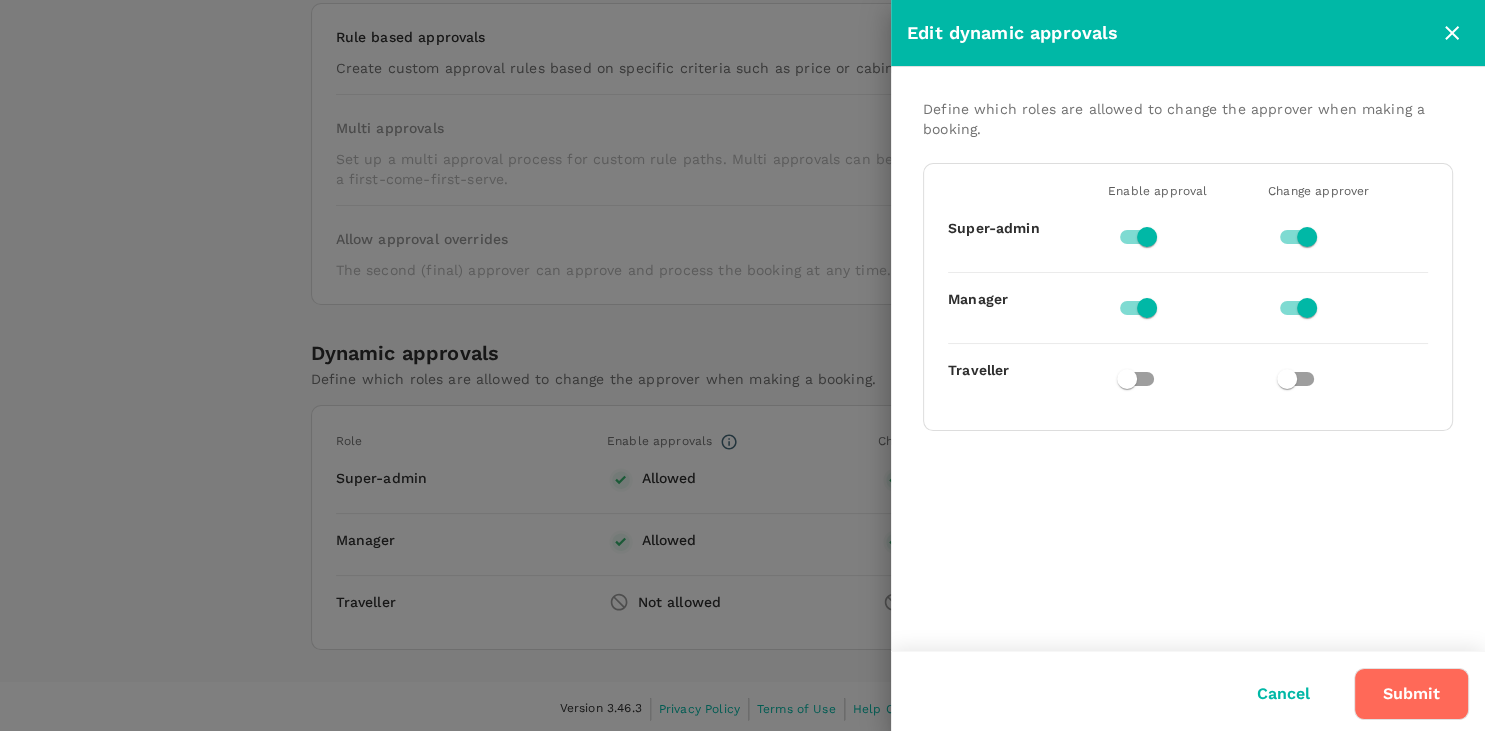 click at bounding box center (1127, 379) 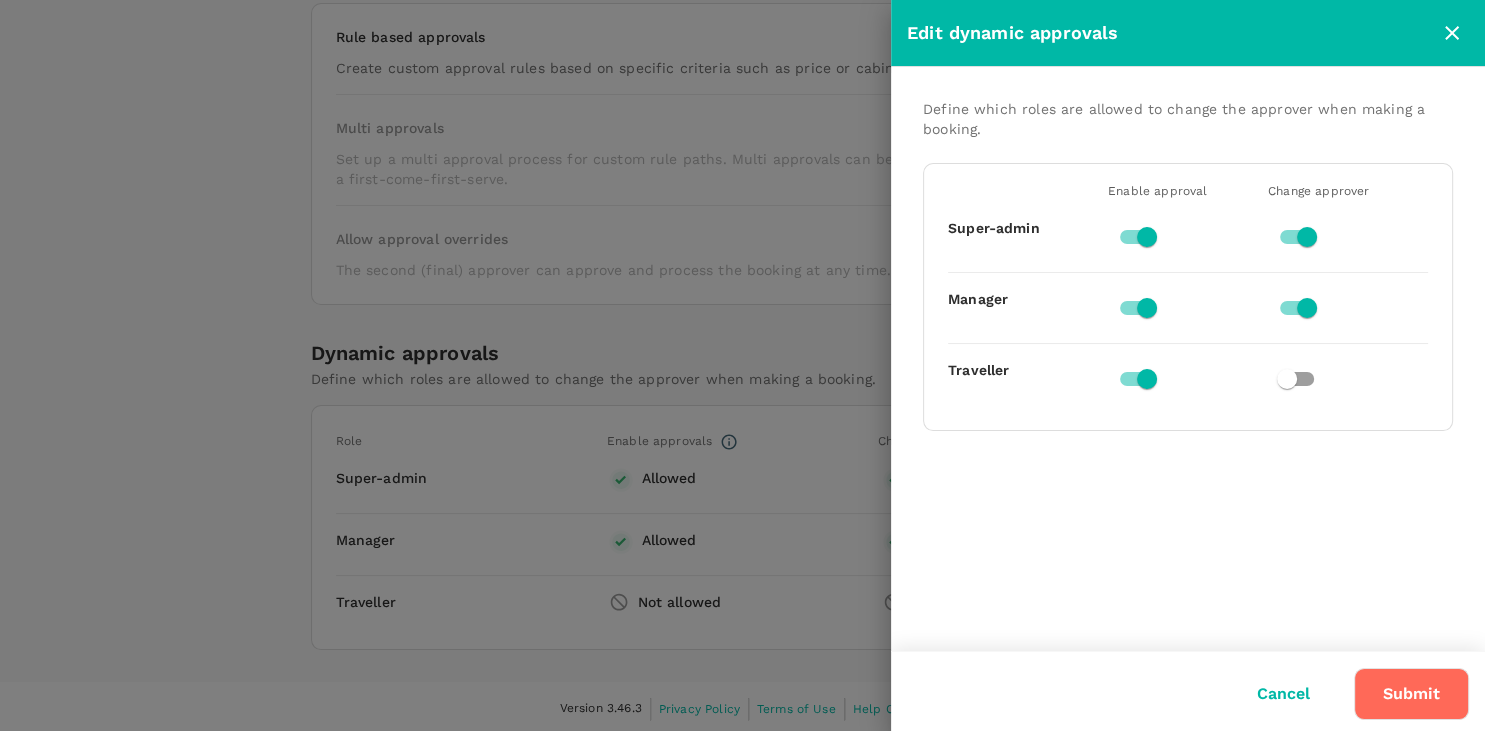 click at bounding box center [1188, 379] 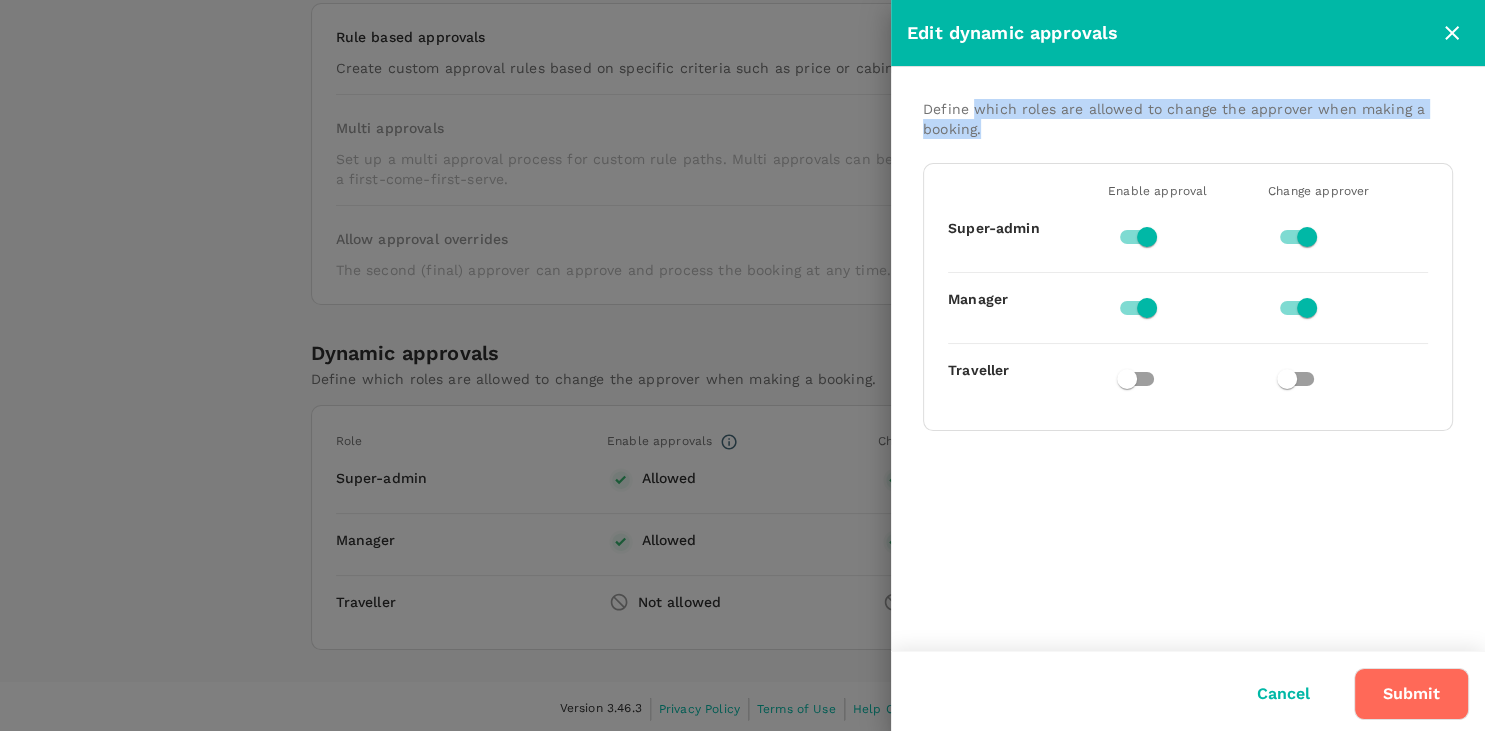 drag, startPoint x: 978, startPoint y: 114, endPoint x: 1202, endPoint y: 134, distance: 224.89108 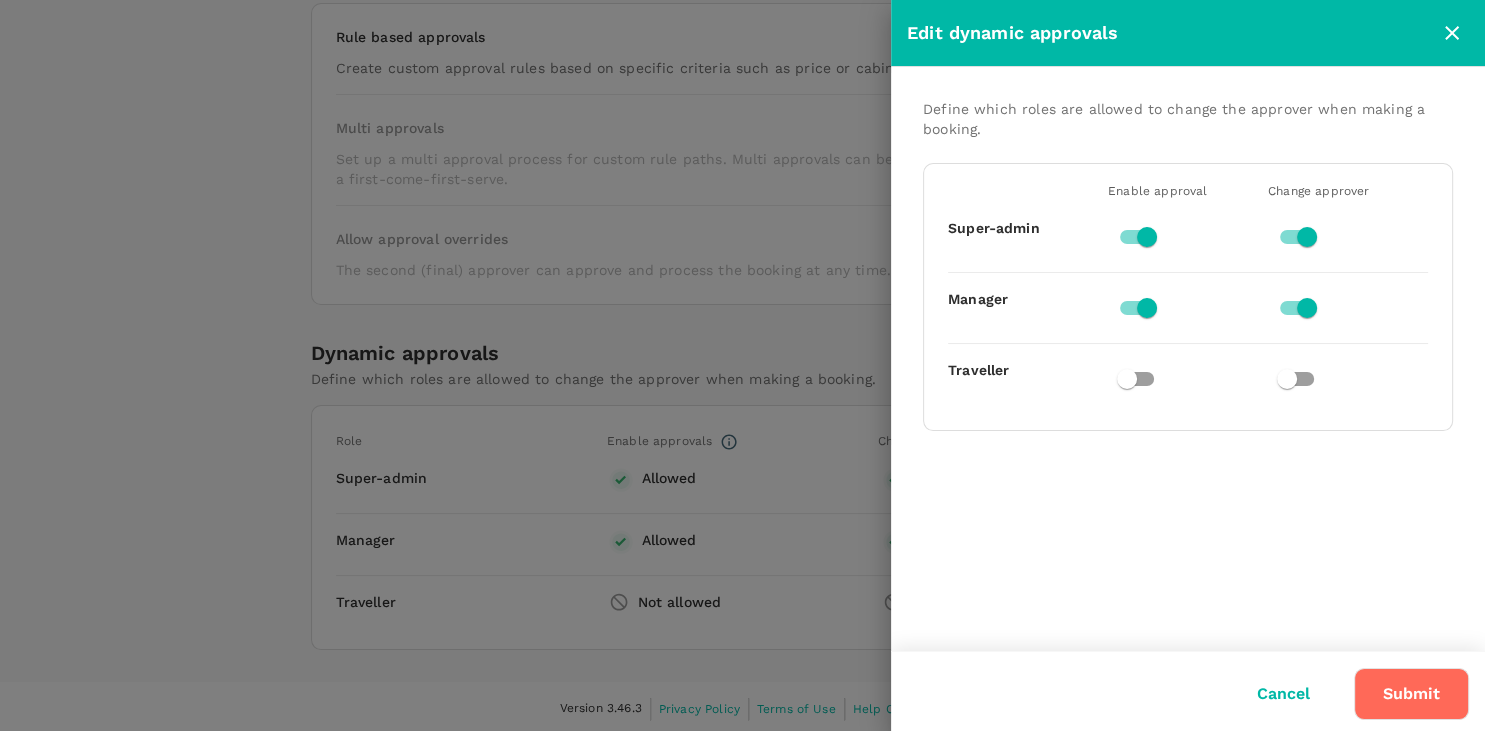 click on "Define which roles are allowed to change the approver when making a booking." at bounding box center [1188, 119] 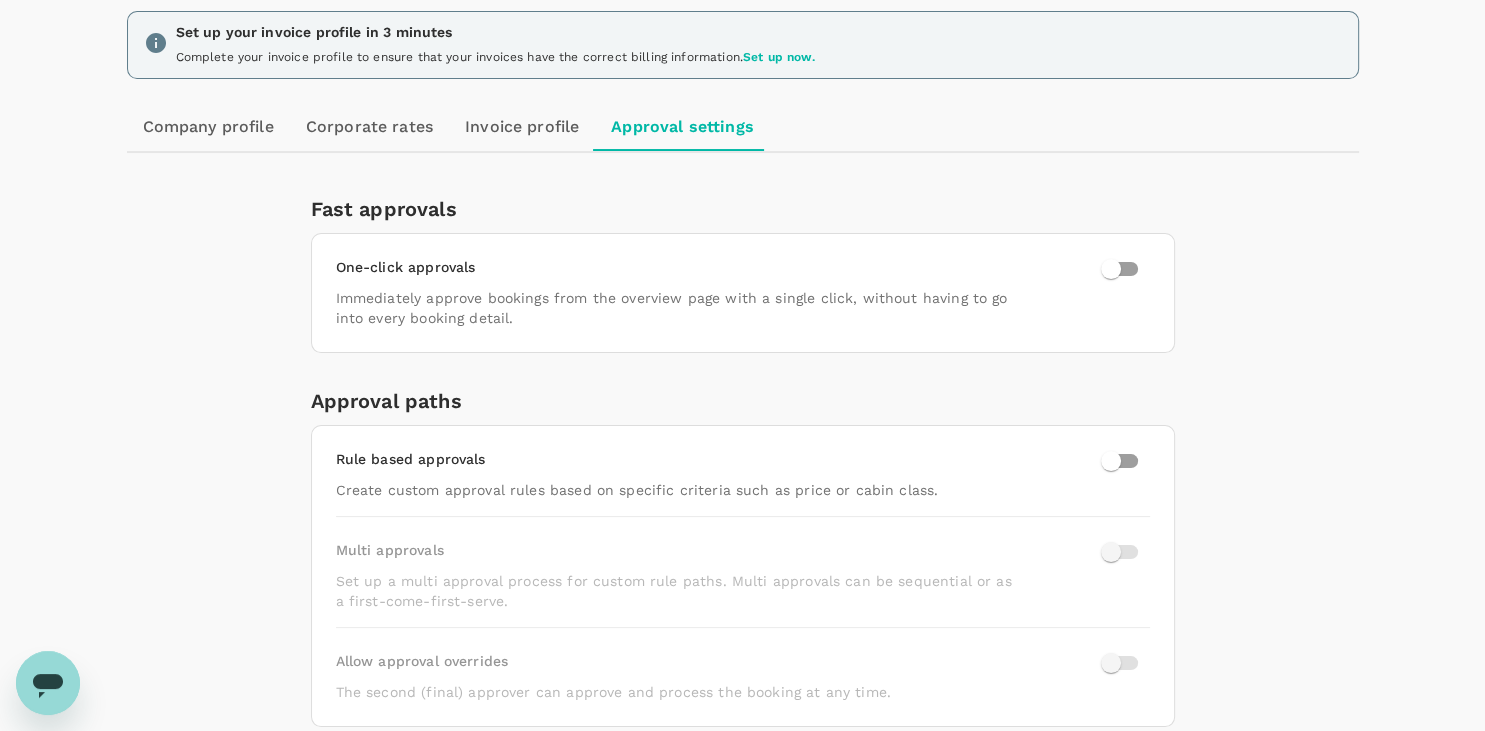 scroll, scrollTop: 0, scrollLeft: 0, axis: both 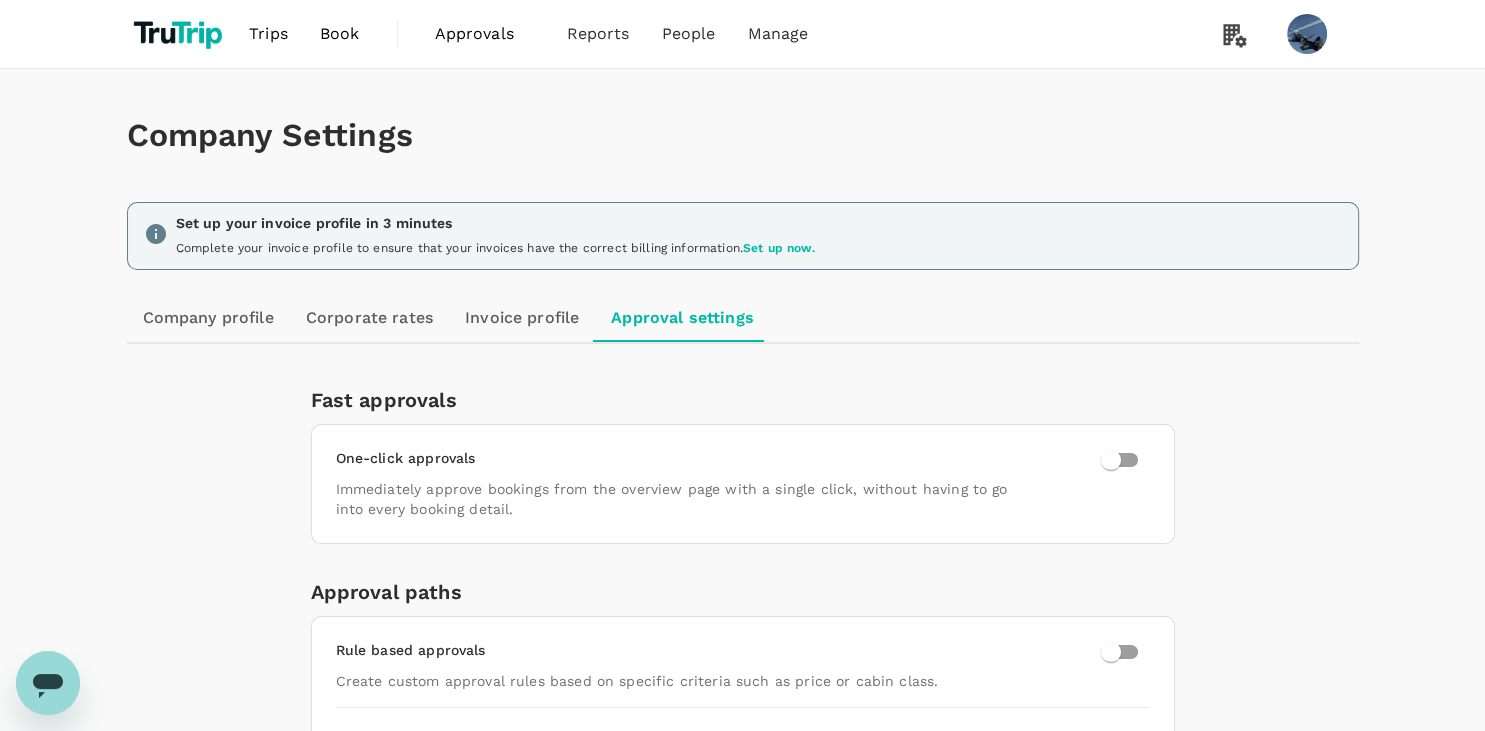 click on "Invoice profile" at bounding box center (522, 318) 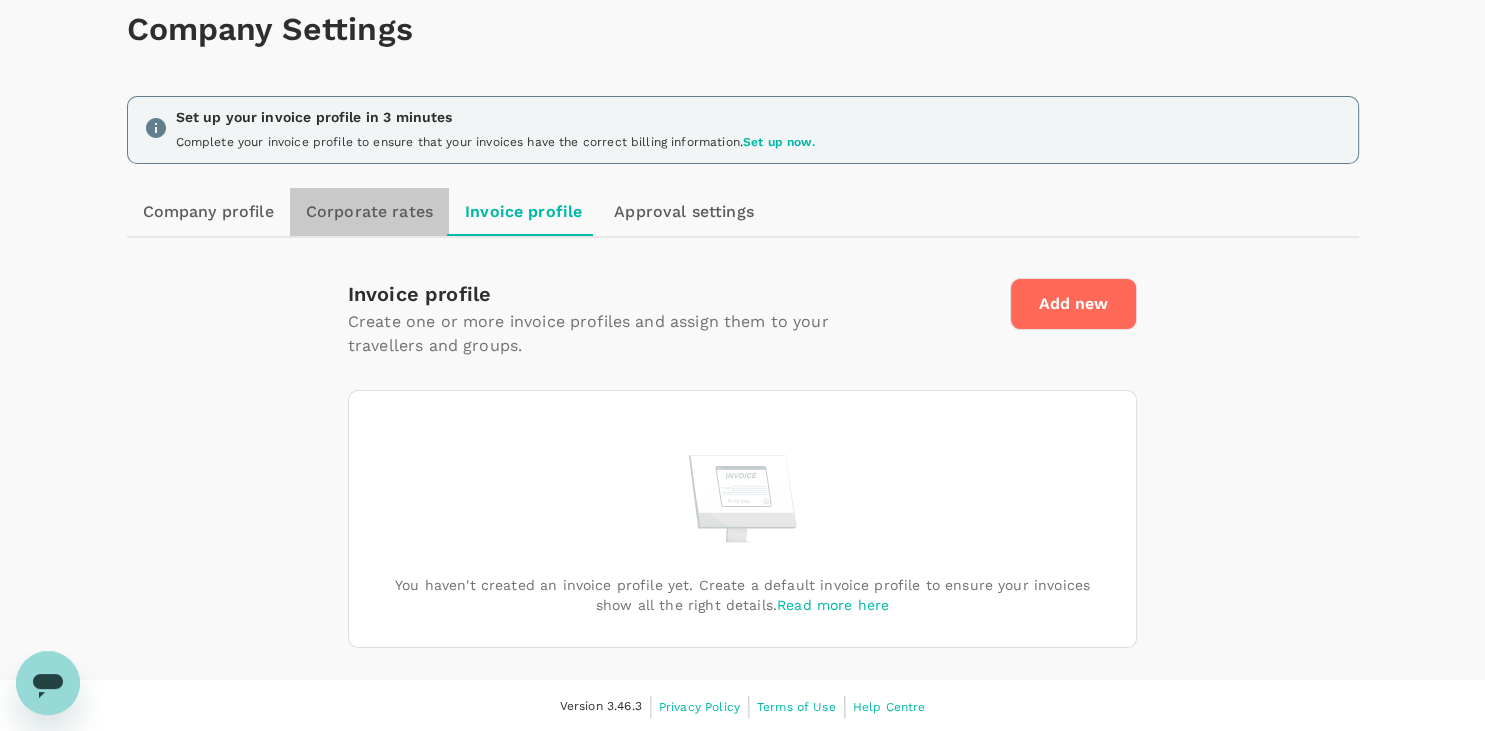 click on "Corporate rates" at bounding box center [369, 212] 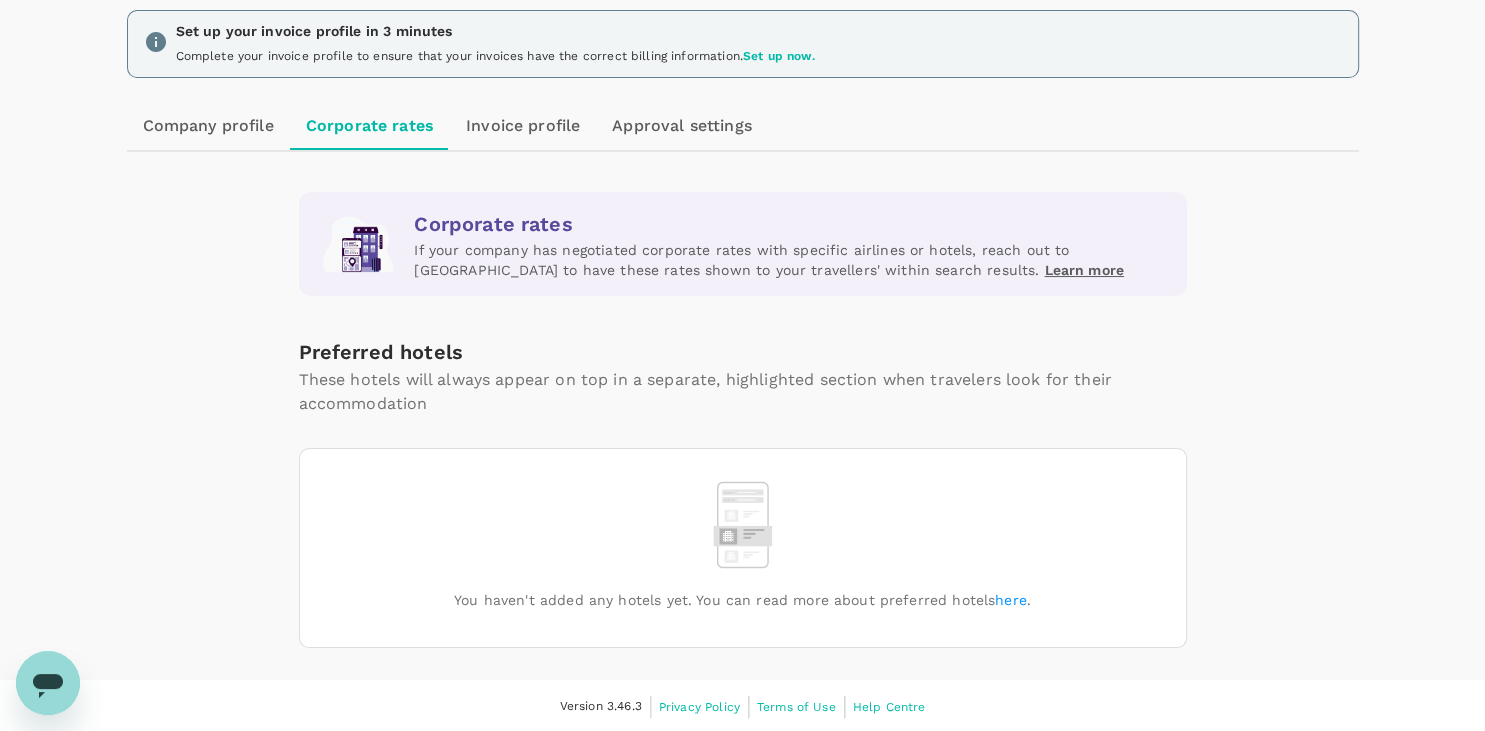 click on "Company profile" at bounding box center (208, 126) 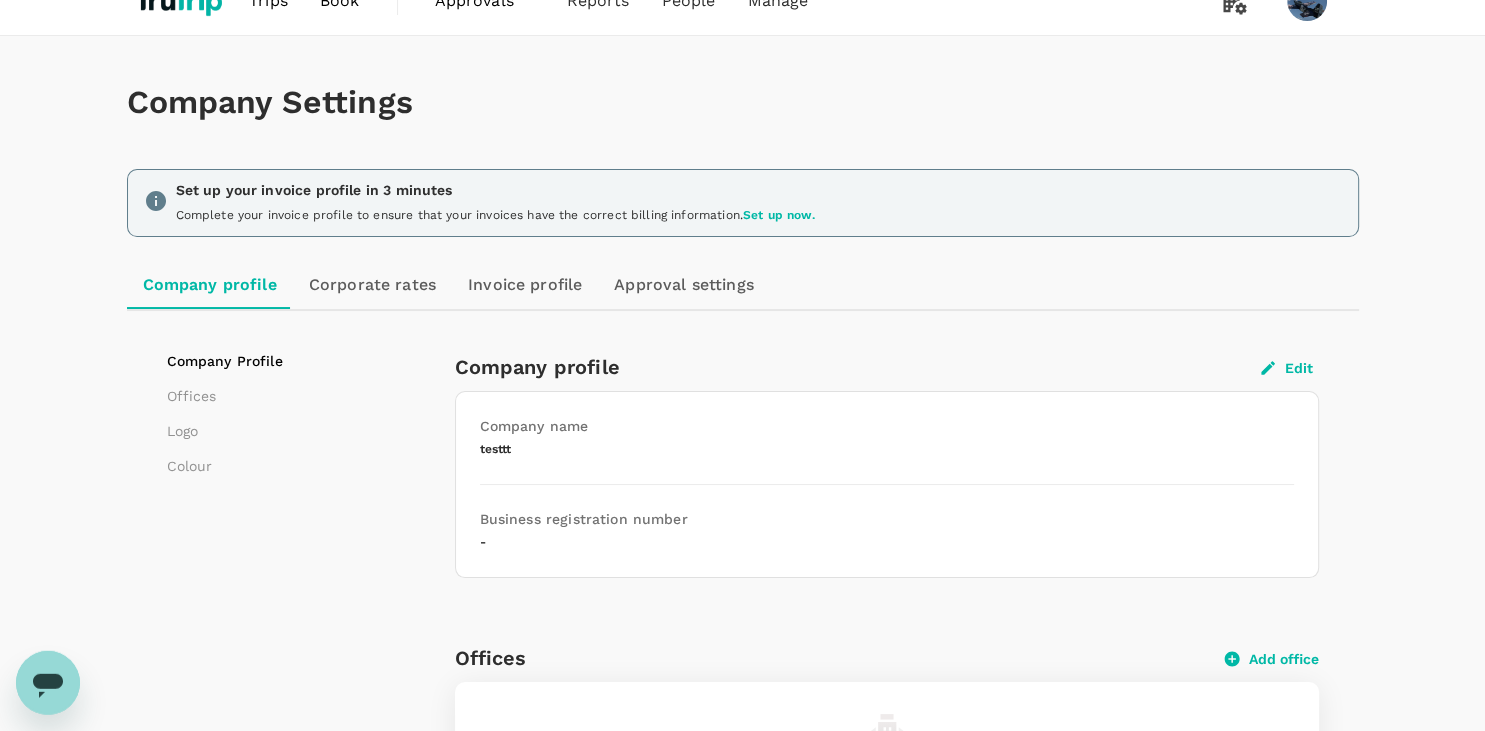 scroll, scrollTop: 0, scrollLeft: 0, axis: both 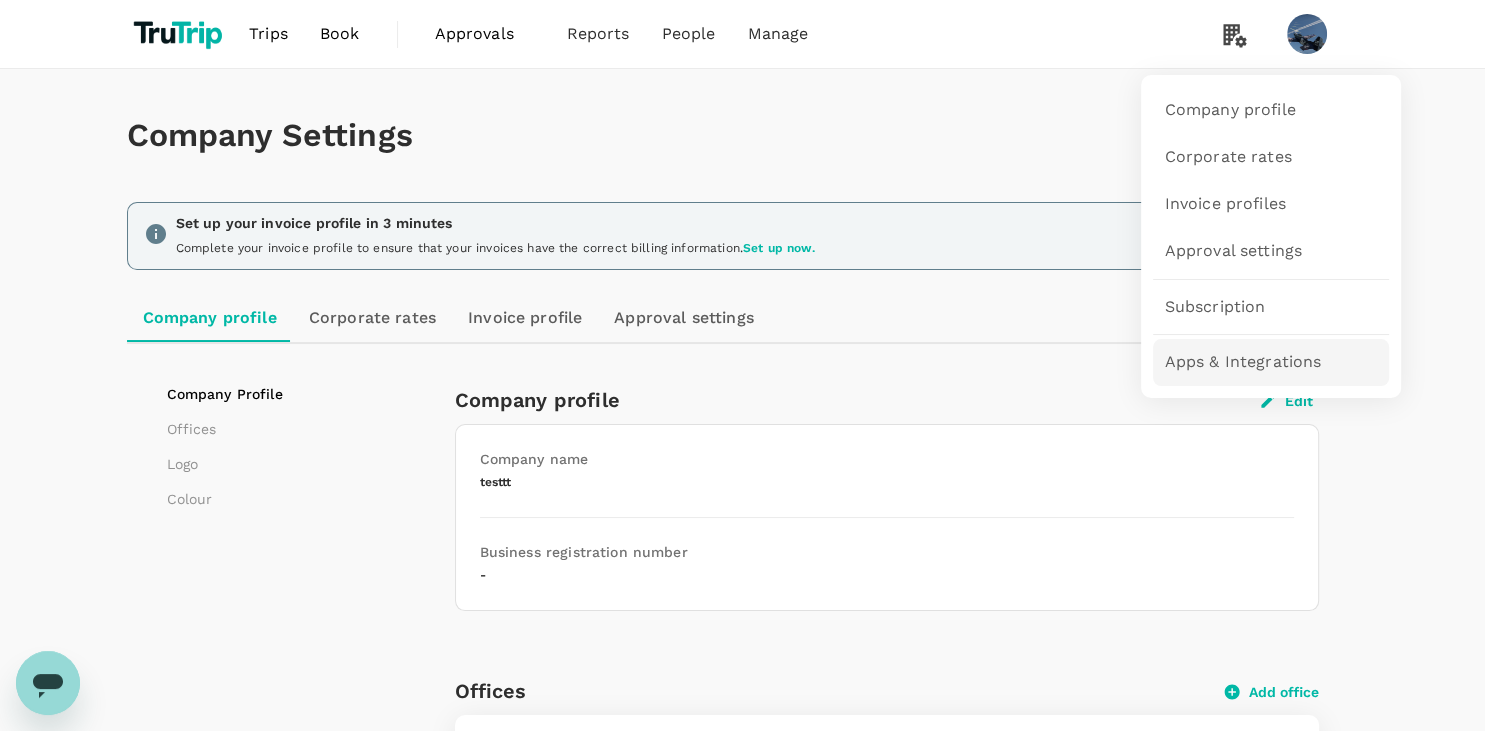 click on "Apps & Integrations" at bounding box center [1243, 362] 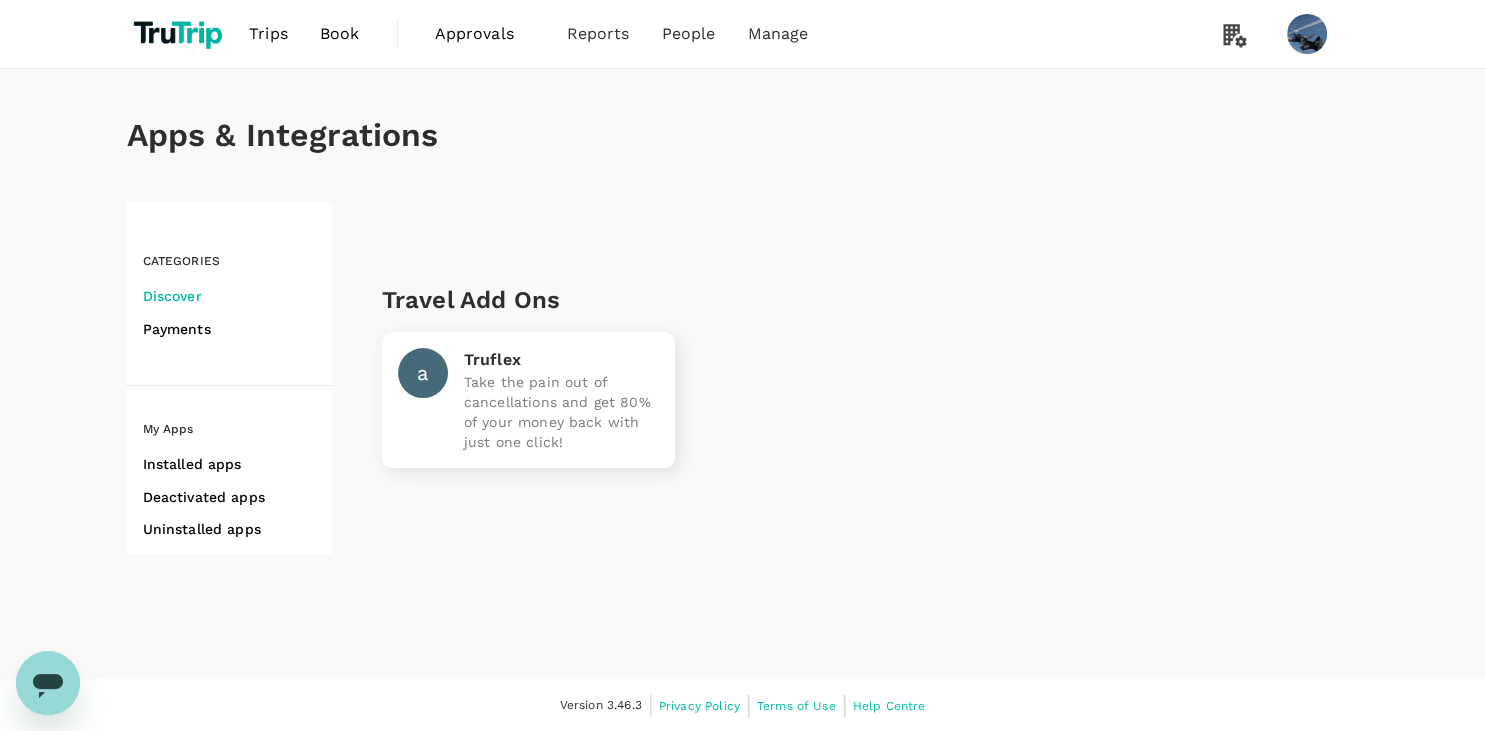 click on "Payments" at bounding box center [237, 329] 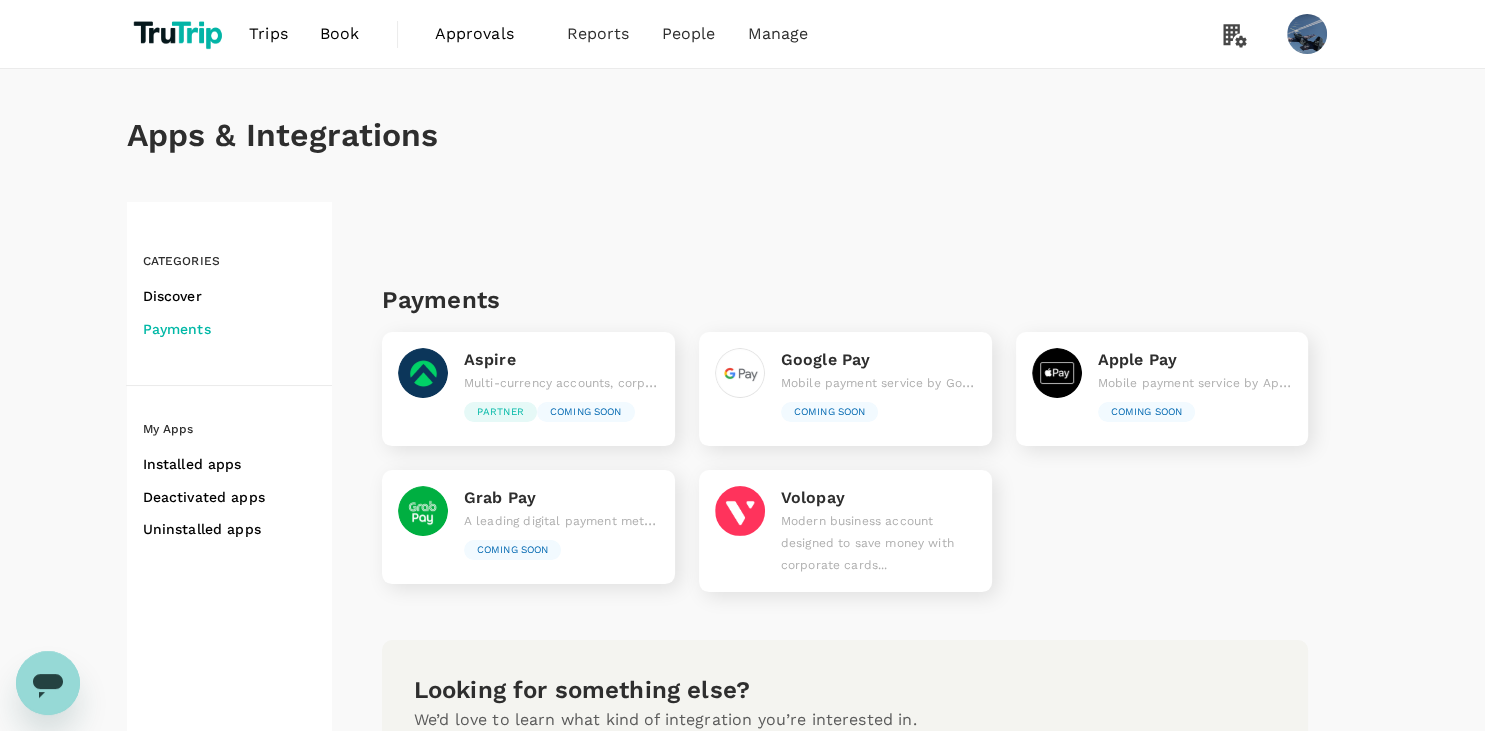 click on "Installed apps" at bounding box center [237, 464] 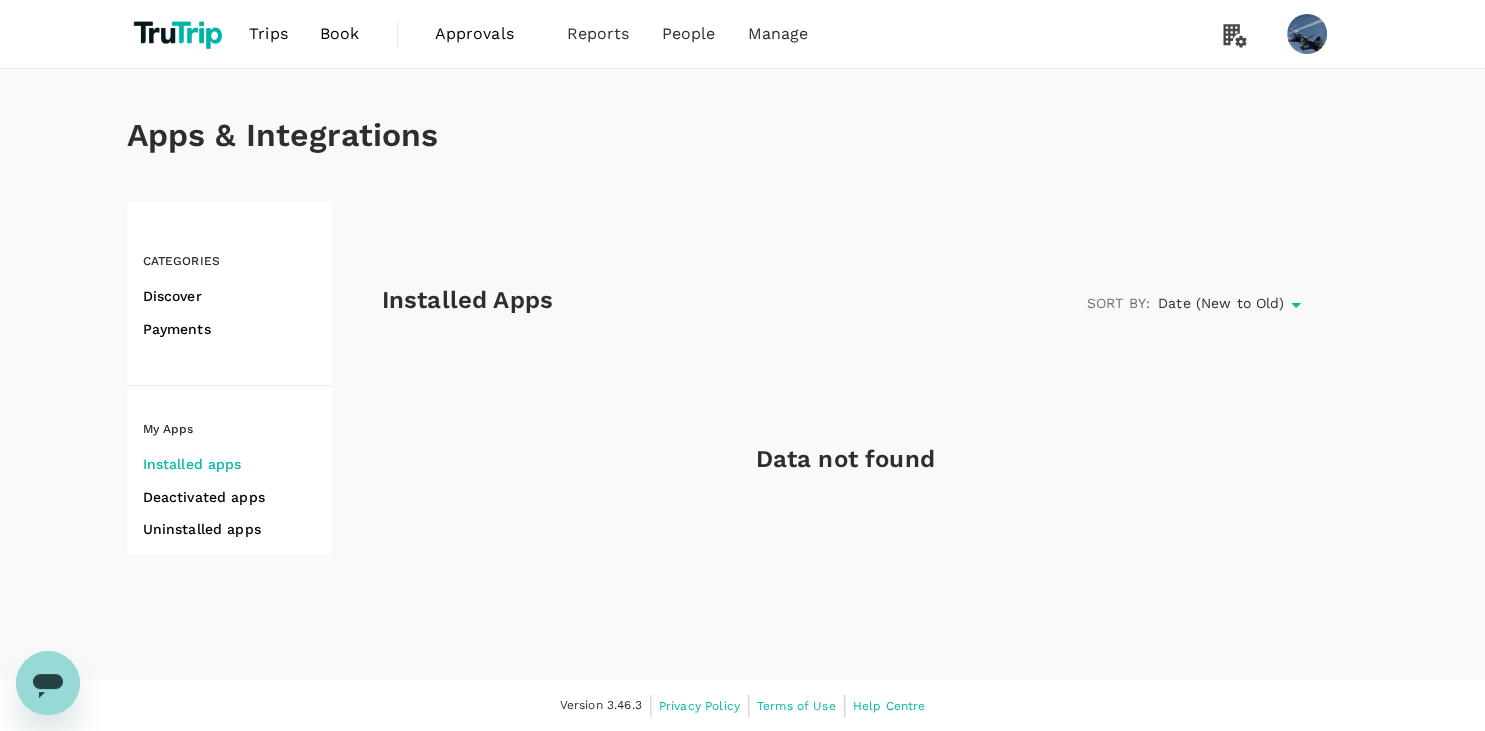 click on "Payments" at bounding box center (237, 329) 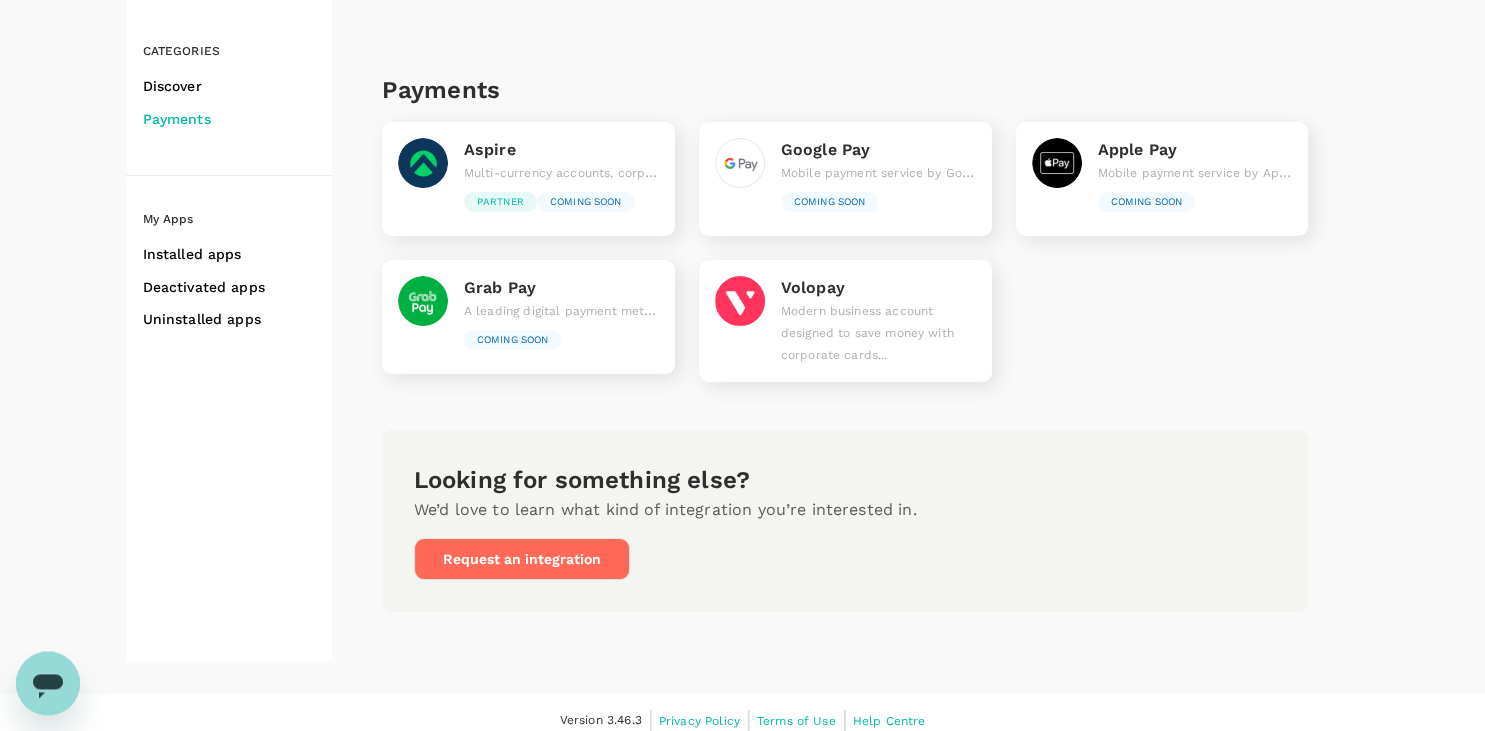 scroll, scrollTop: 220, scrollLeft: 0, axis: vertical 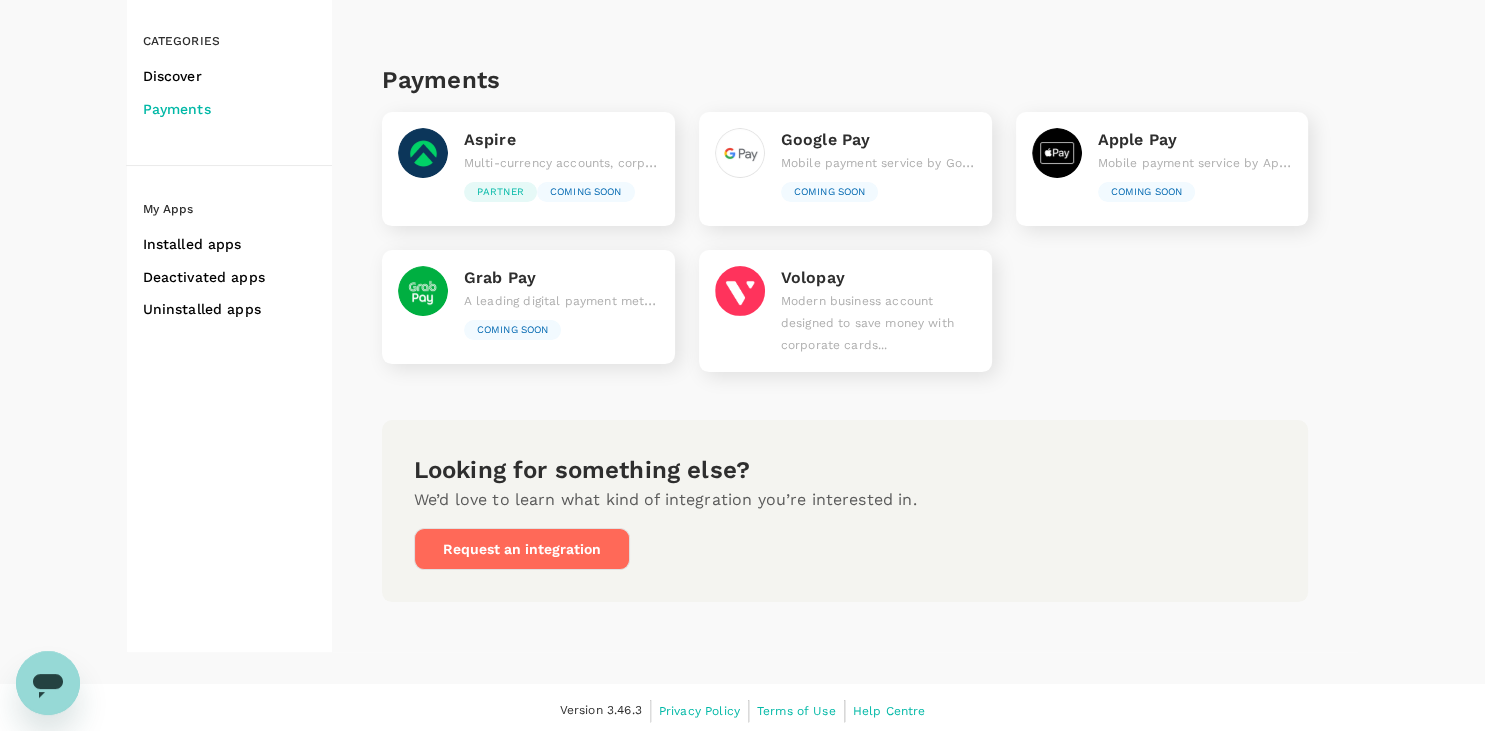 click on "Aspire" at bounding box center [561, 140] 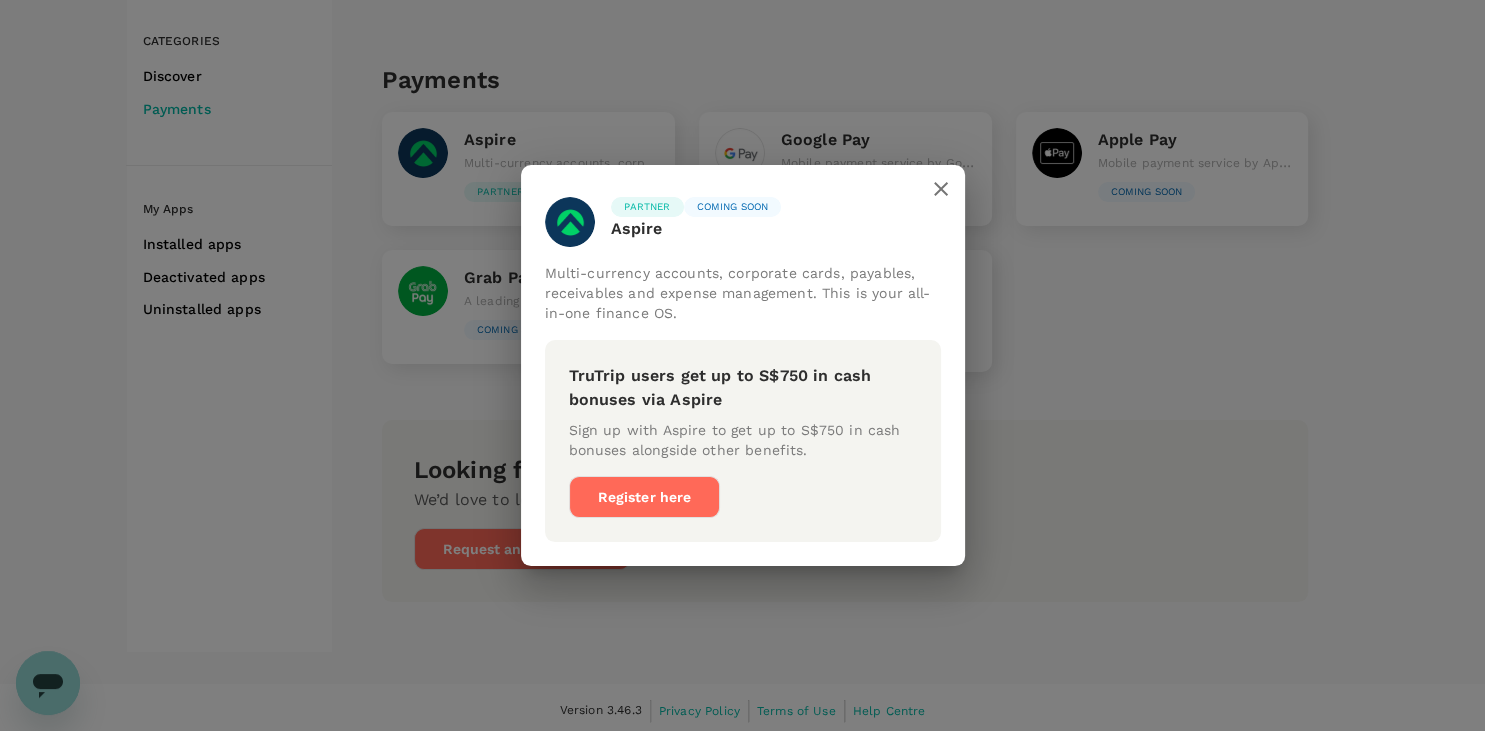 click 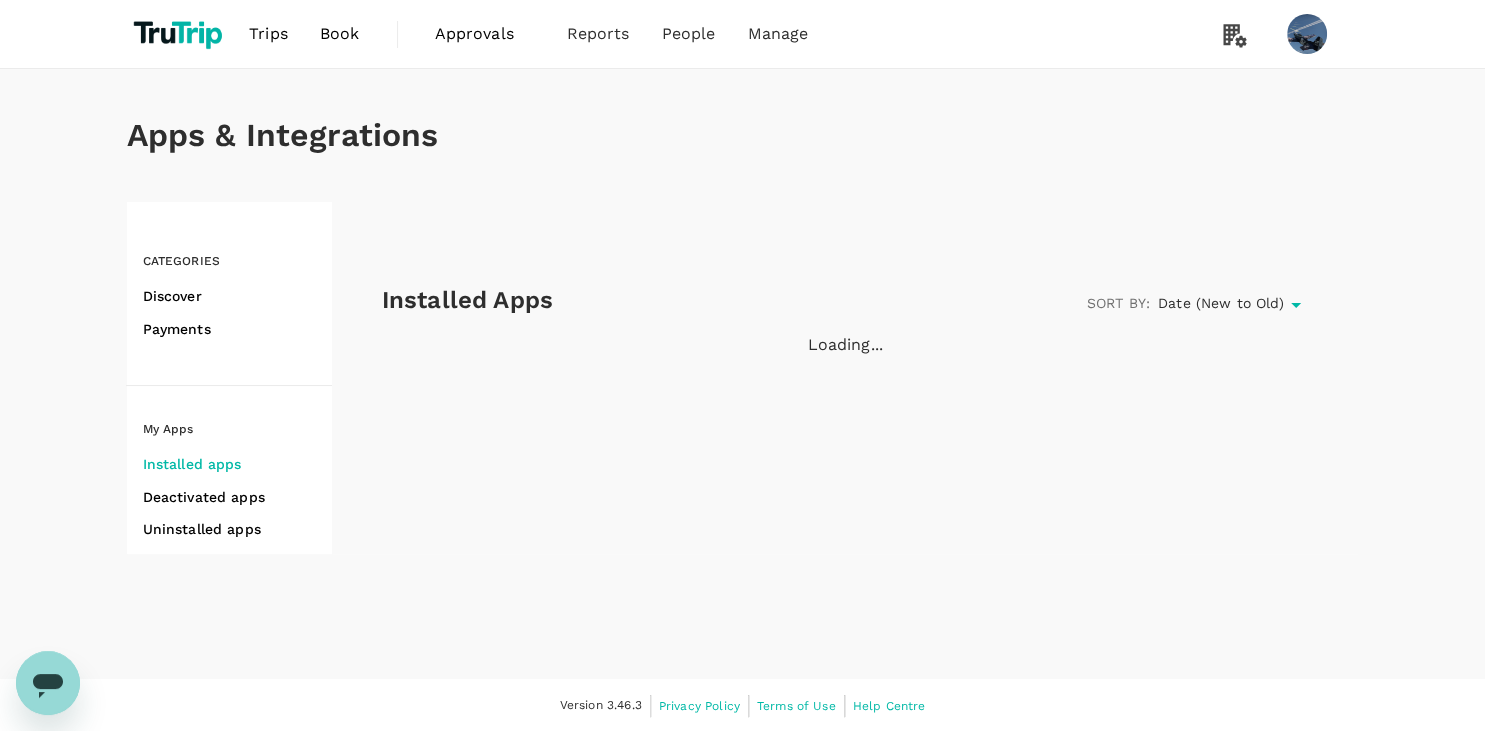 scroll, scrollTop: 0, scrollLeft: 0, axis: both 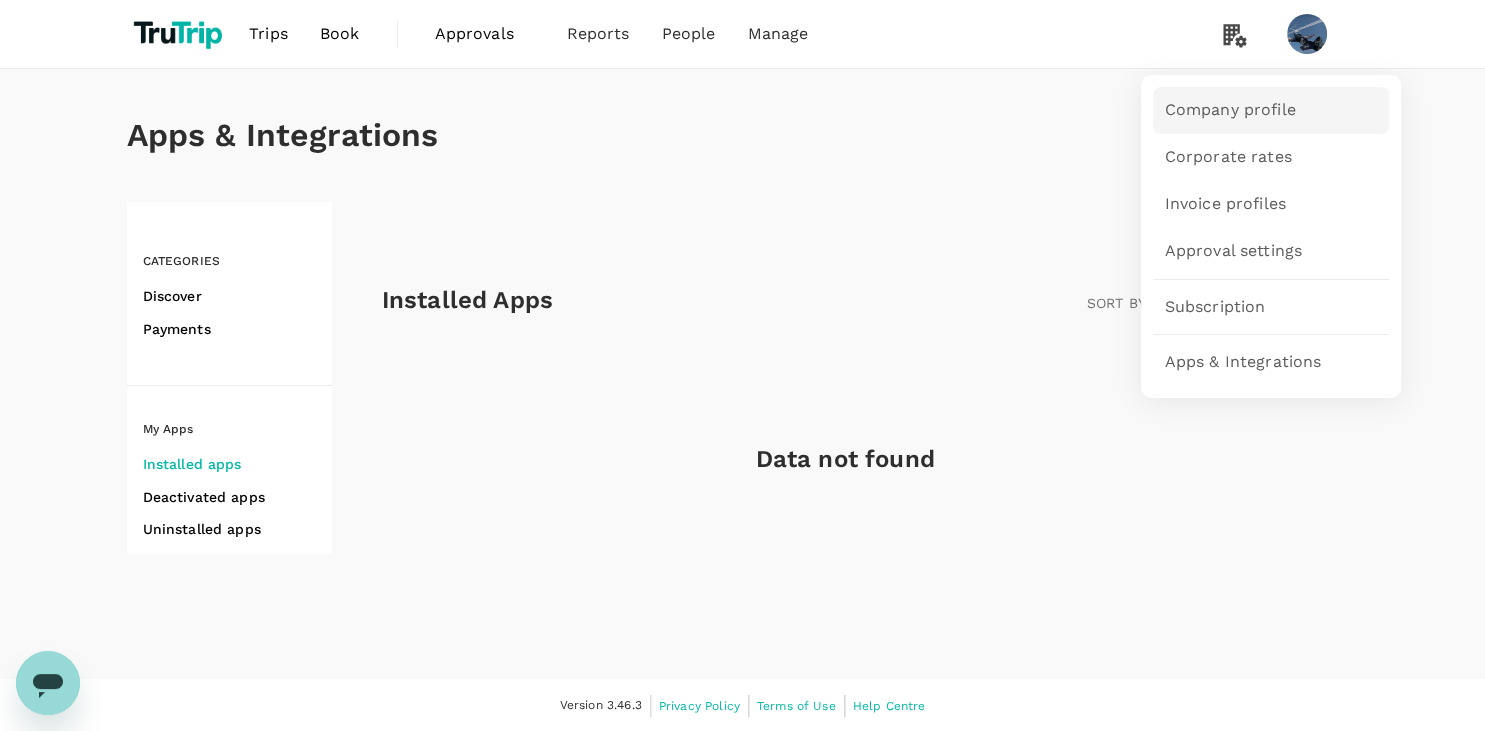 click on "Company profile" at bounding box center (1230, 110) 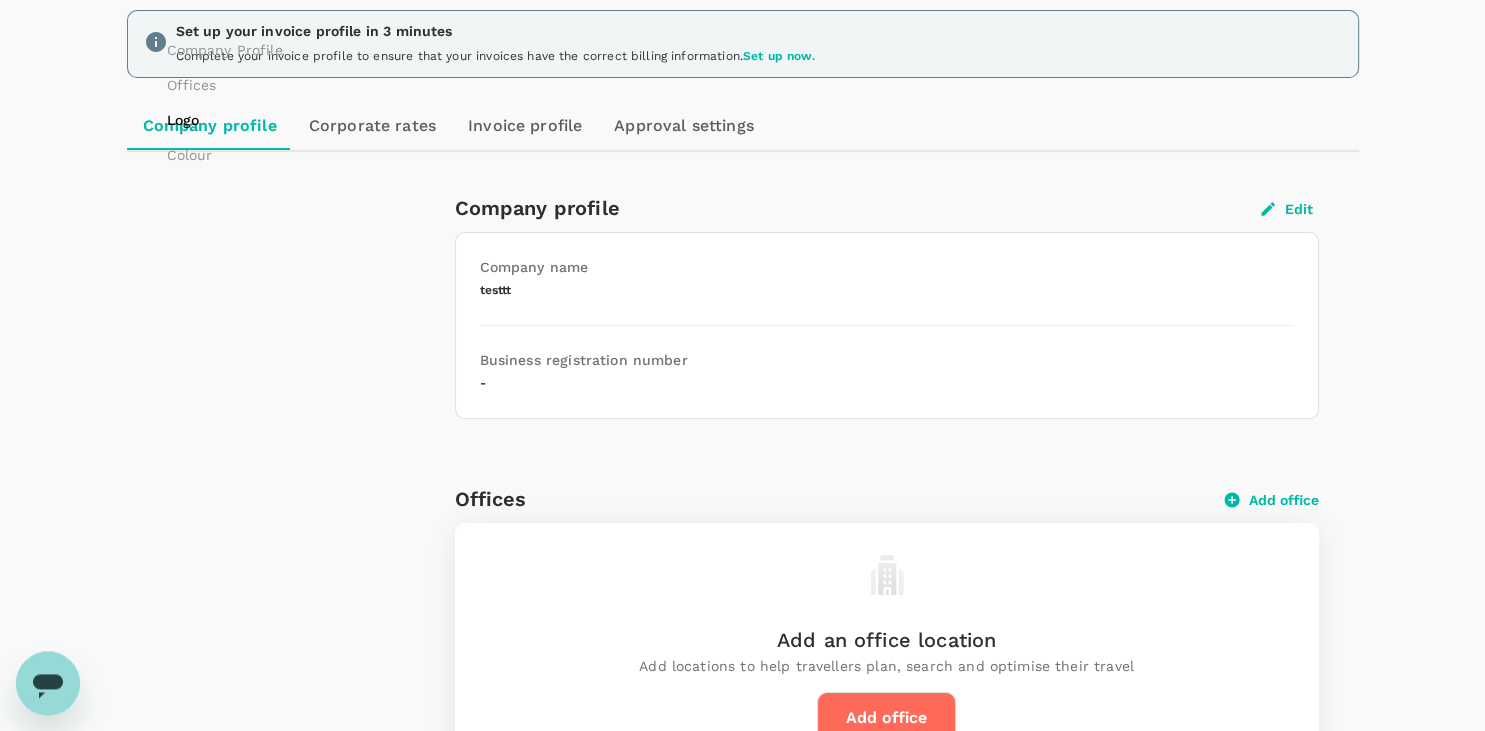 scroll, scrollTop: 0, scrollLeft: 0, axis: both 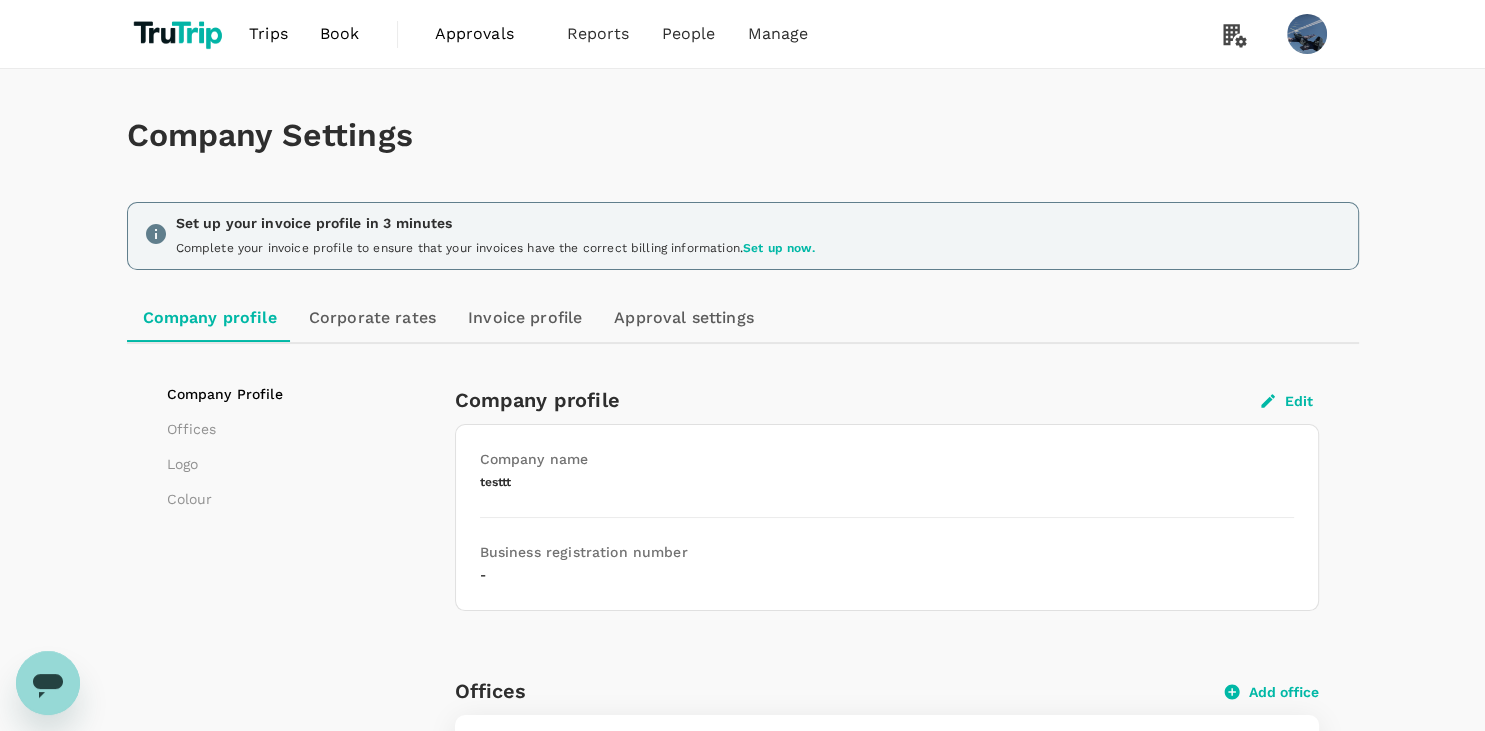 click on "Company Settings Set up your invoice profile in 3 minutes Complete your invoice profile to ensure that your invoices have the correct billing information.  Set up now. Company profile Corporate rates Invoice profile Approval settings Company Profile Offices Logo Colour Company profile Edit Company name testtt Business registration number - Offices Add office Add an office location Add locations to help travellers plan, search and optimise their travel Add office Logo Edit Company logo Required image to have resolution 250px x 120px.  We support jpg, png and gif formats. Favicon Required image to have resolution 70px x 70px.  We support ico and png formats. Colour Edit Primary colour Will be appear as header, footer, table header   Secondary colour Will be appear as a button and links" at bounding box center (742, 865) 